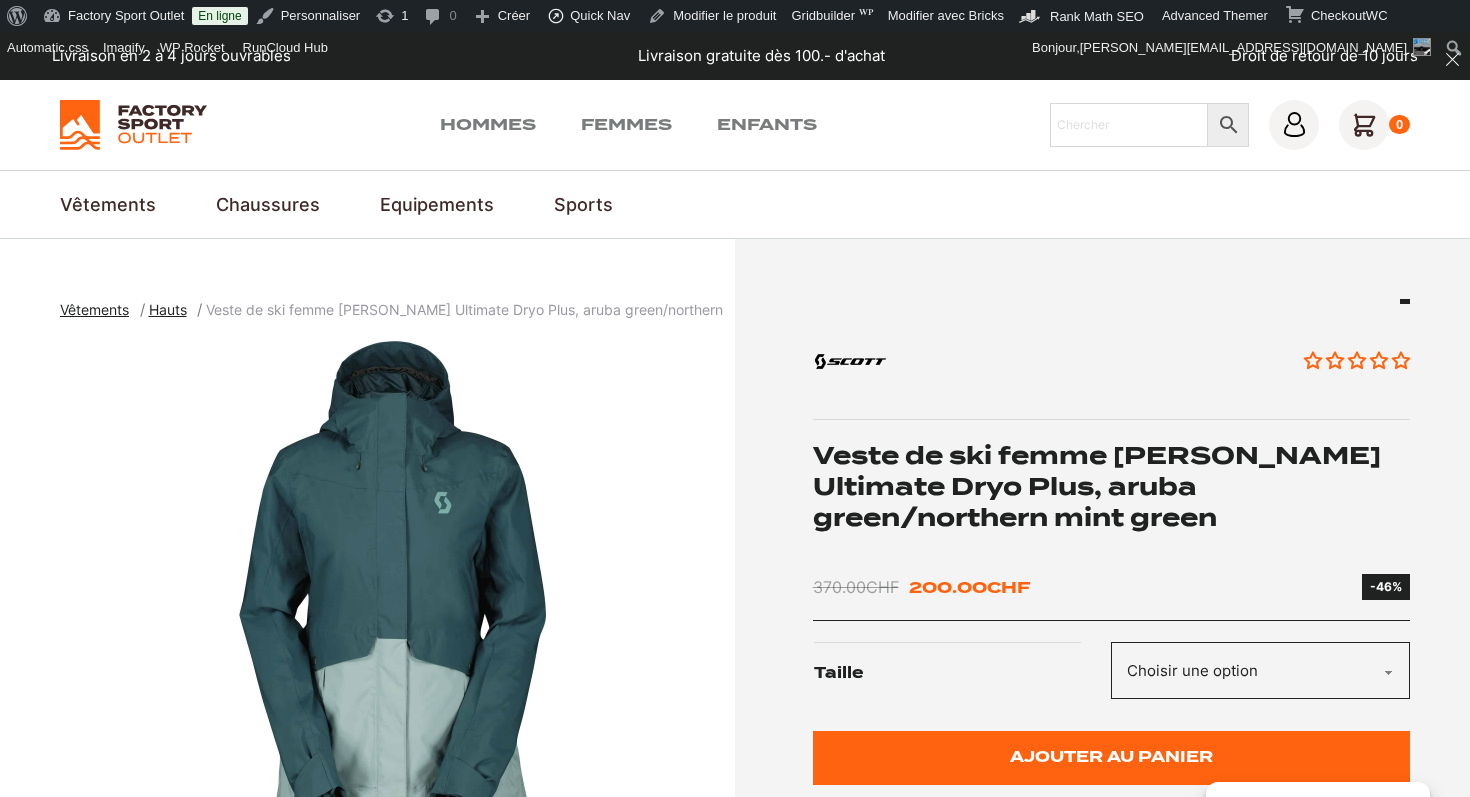 scroll, scrollTop: 5, scrollLeft: 0, axis: vertical 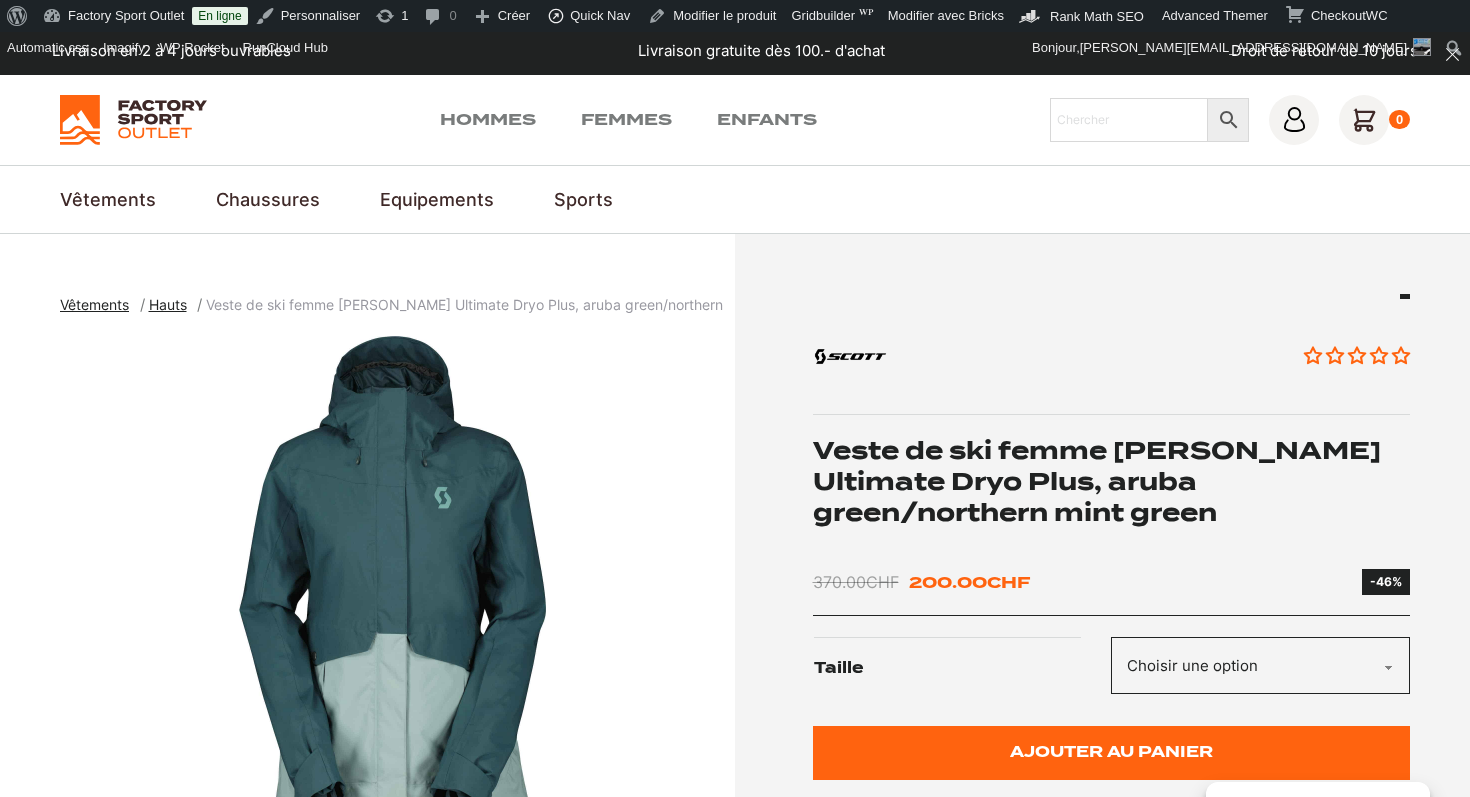 click on "Veste de ski femme [PERSON_NAME] Ultimate Dryo Plus, aruba green/northern mint green" at bounding box center (1112, 482) 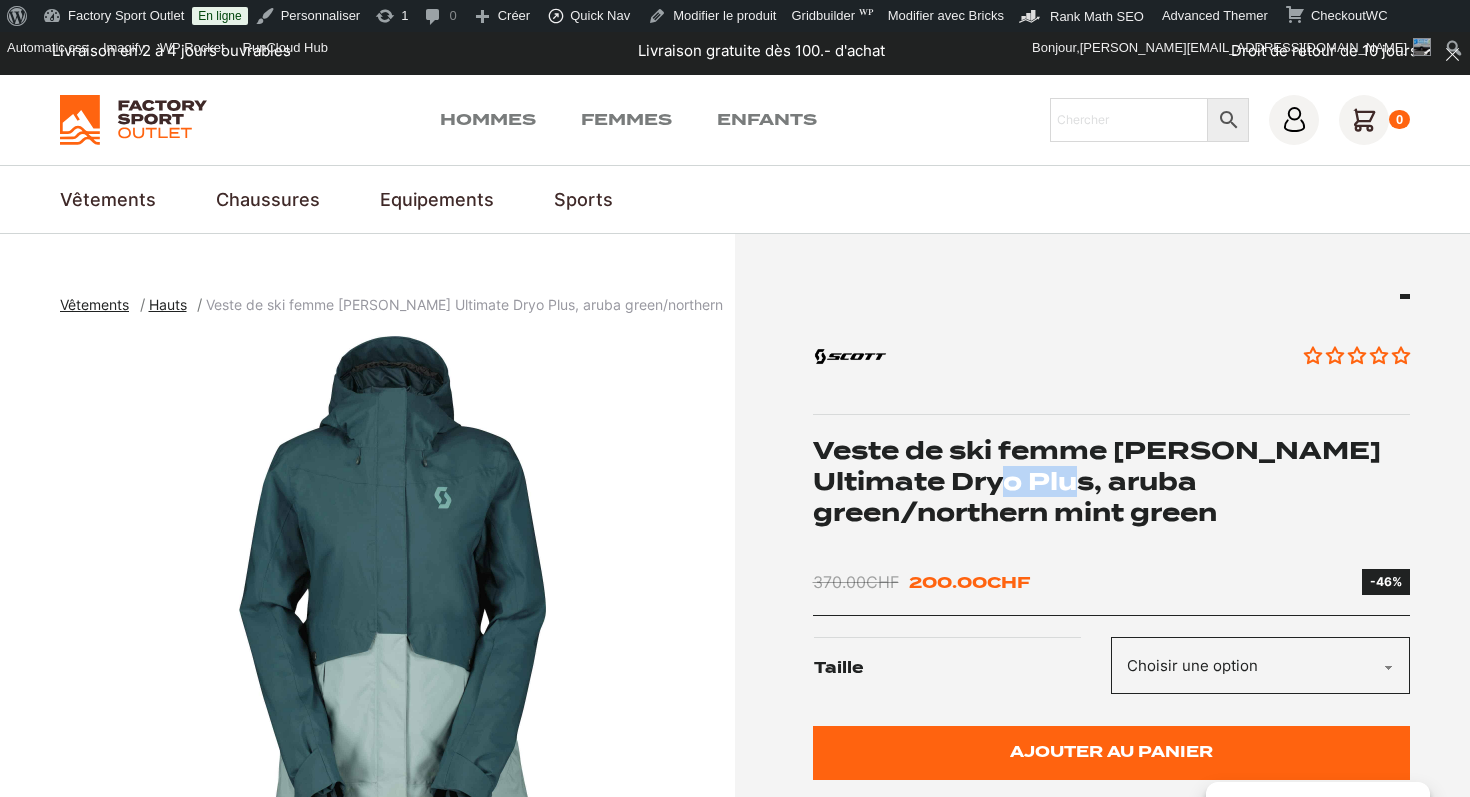 click on "Veste de ski femme [PERSON_NAME] Ultimate Dryo Plus, aruba green/northern mint green" at bounding box center [1112, 482] 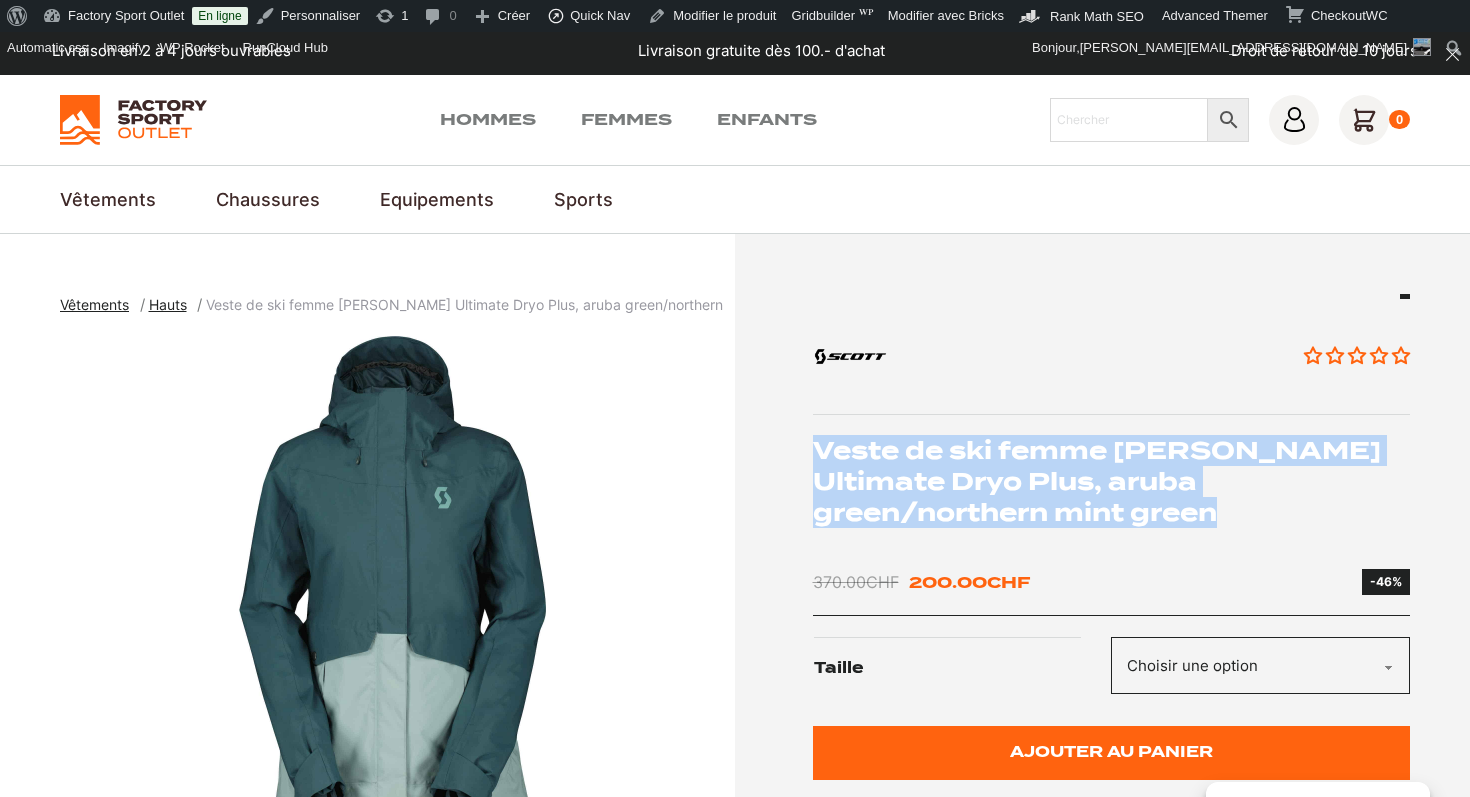 click on "Veste de ski femme [PERSON_NAME] Ultimate Dryo Plus, aruba green/northern mint green" at bounding box center (1112, 482) 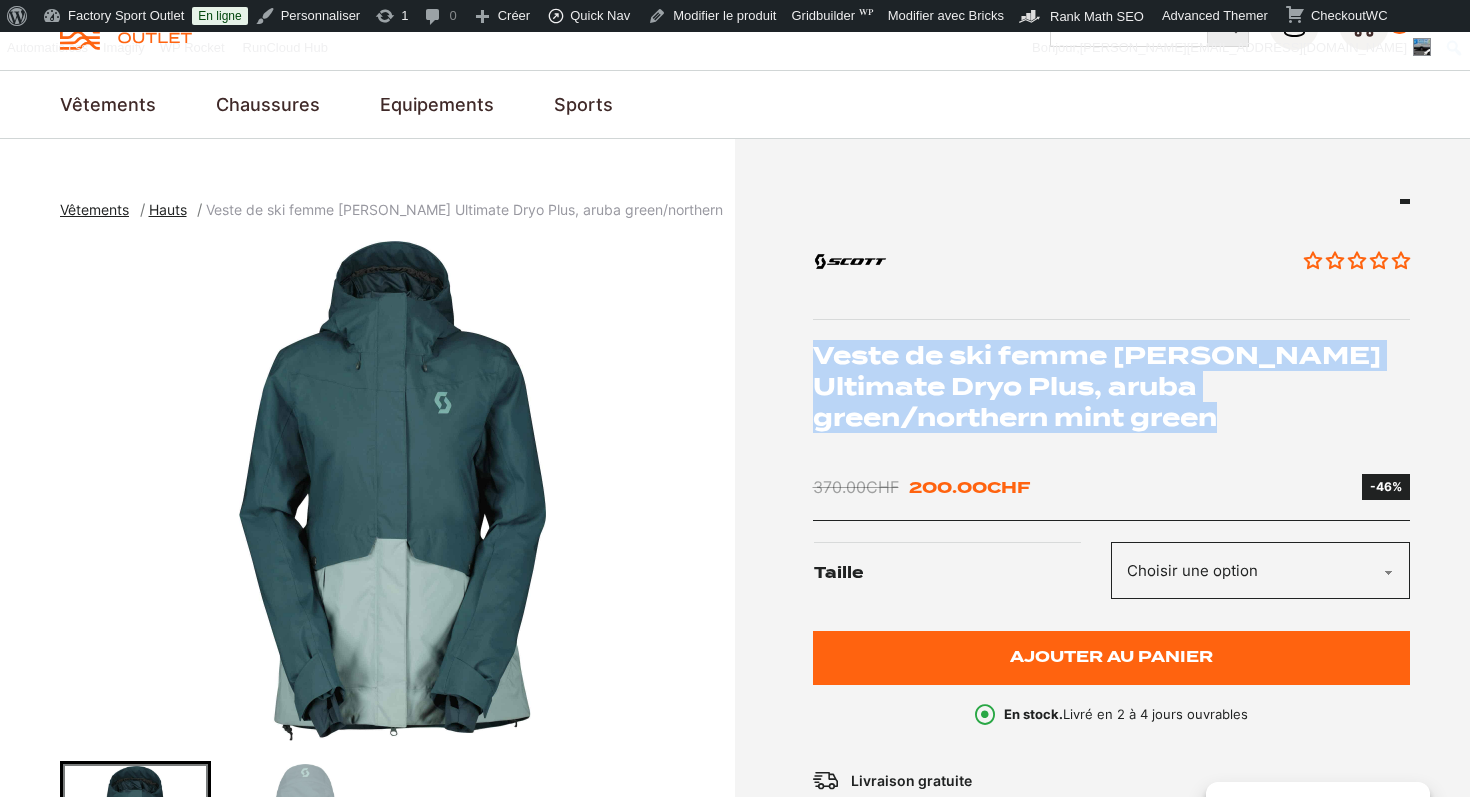 scroll, scrollTop: 255, scrollLeft: 0, axis: vertical 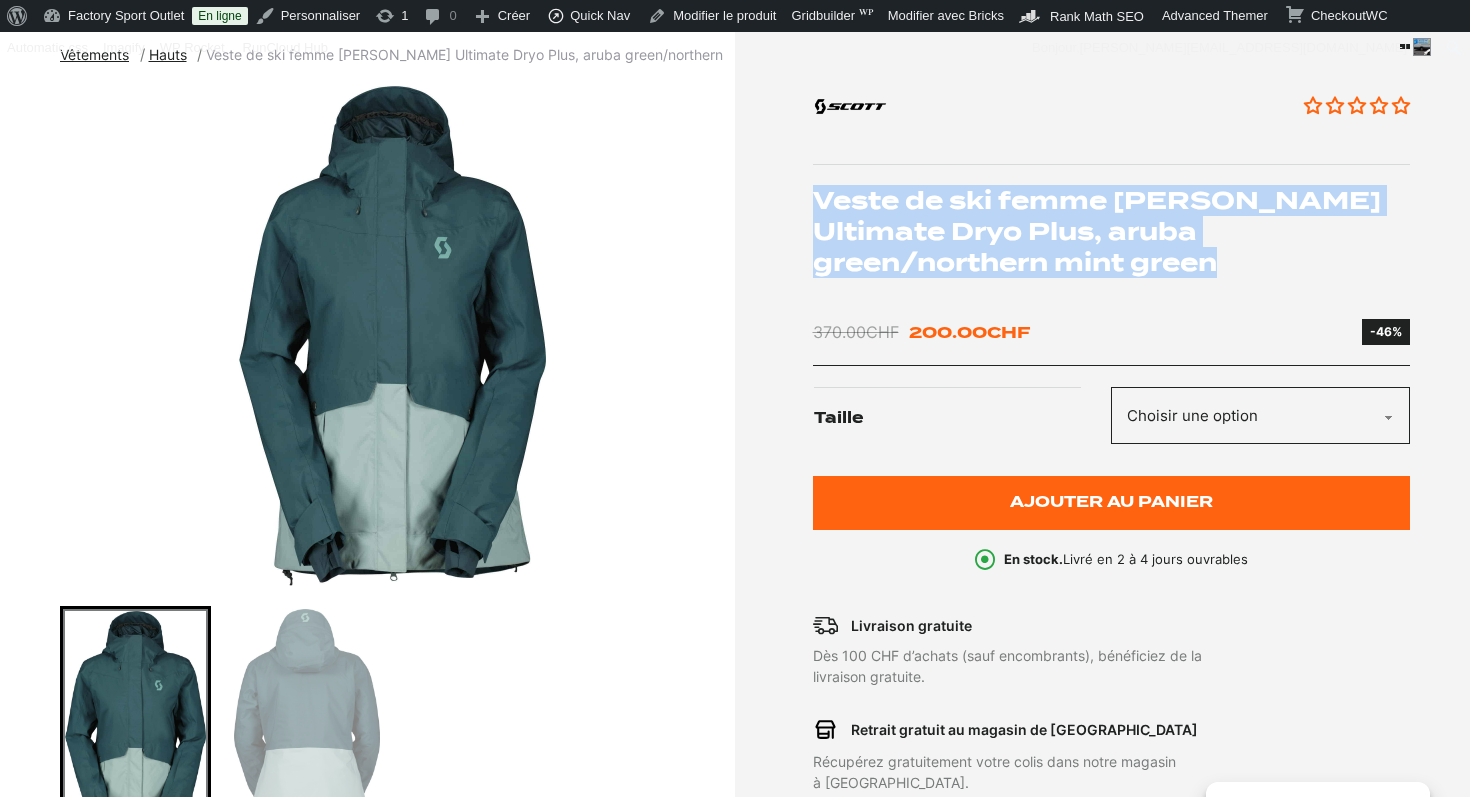 click on "Choisir une option S L" 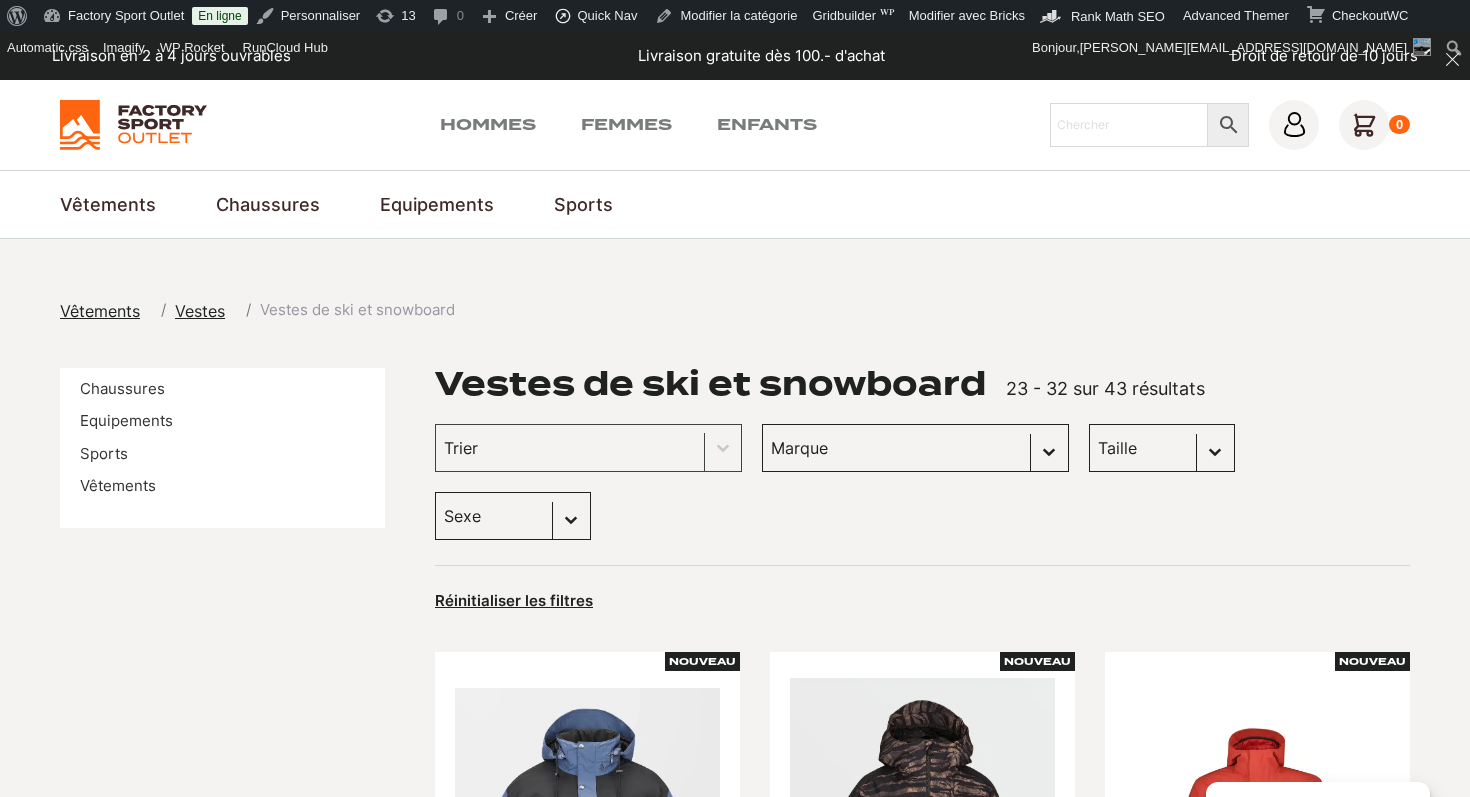 scroll, scrollTop: 5012, scrollLeft: 0, axis: vertical 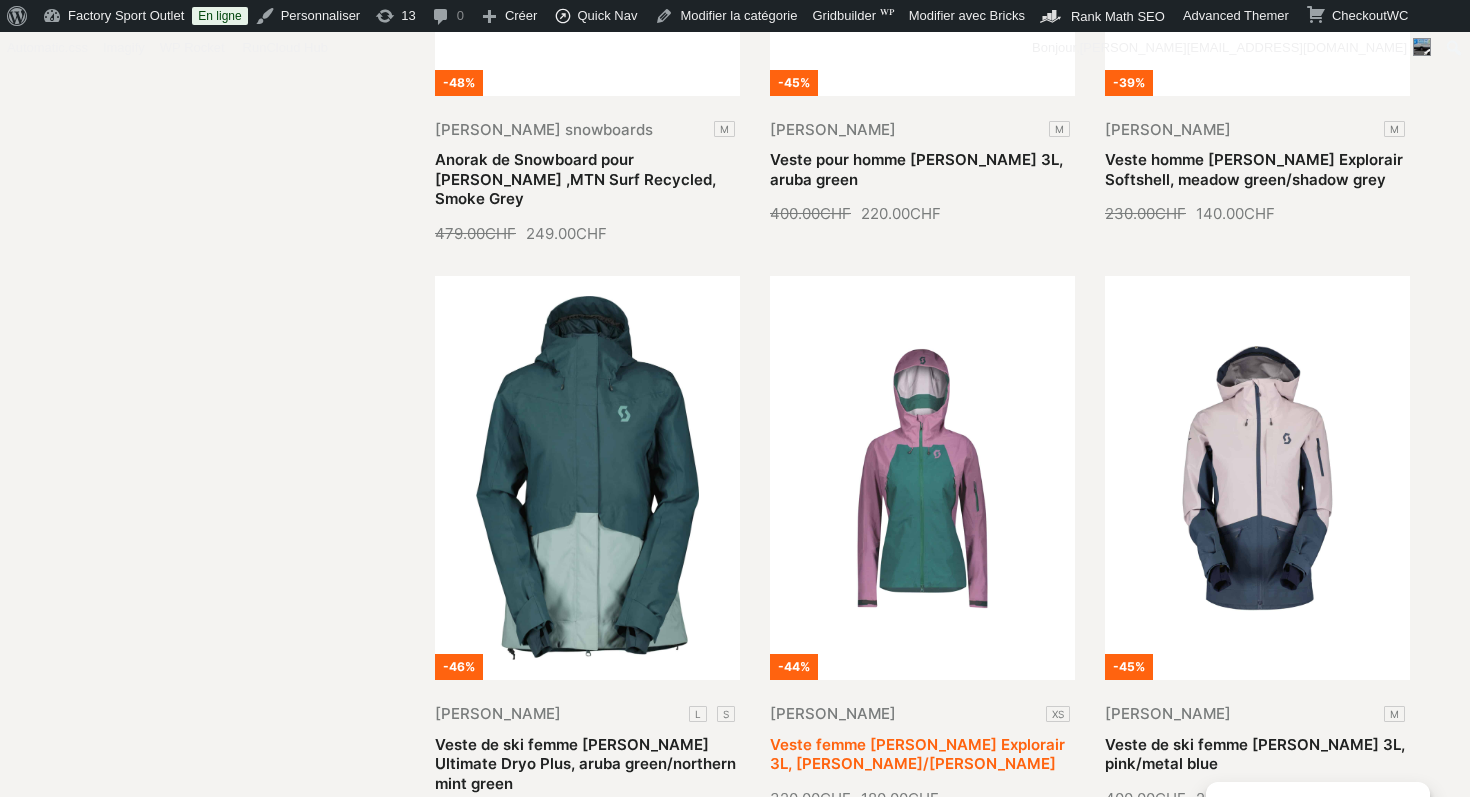 click on "Veste femme [PERSON_NAME] Explorair 3L, [PERSON_NAME]/[PERSON_NAME]" at bounding box center (917, 754) 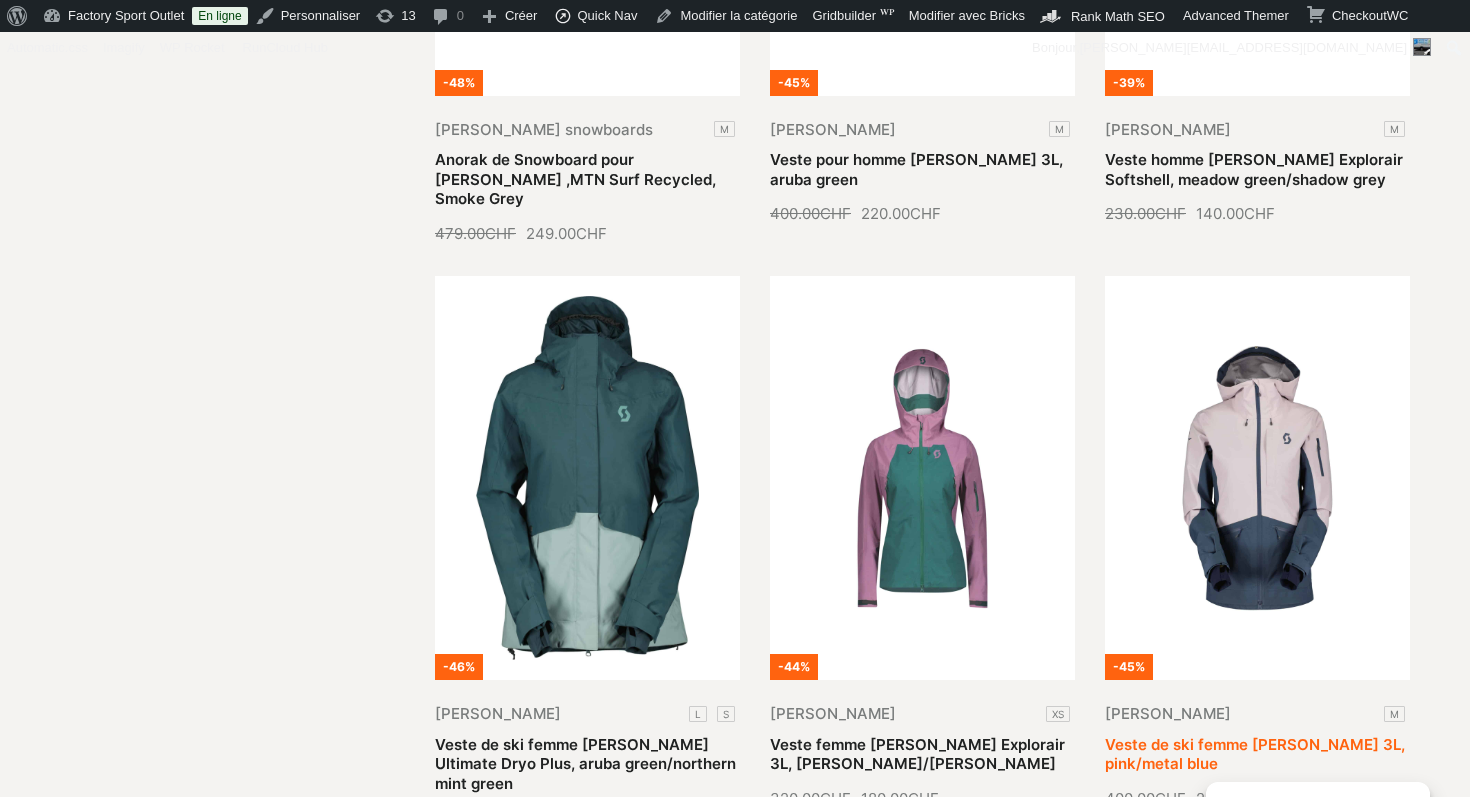 click on "Veste de ski femme SCOTT Vertic 3L, pink/metal blue" at bounding box center (1255, 754) 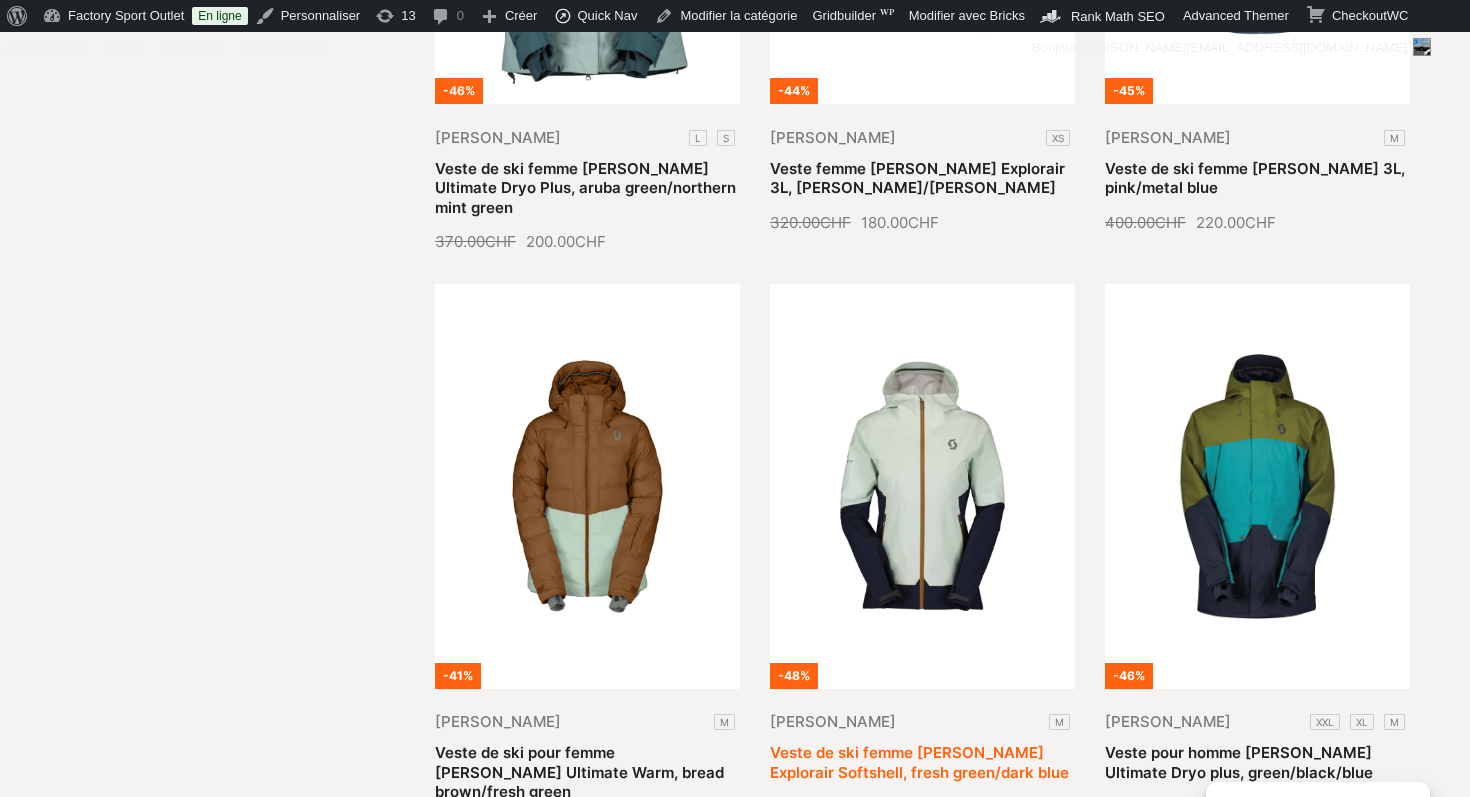 scroll, scrollTop: 5599, scrollLeft: 0, axis: vertical 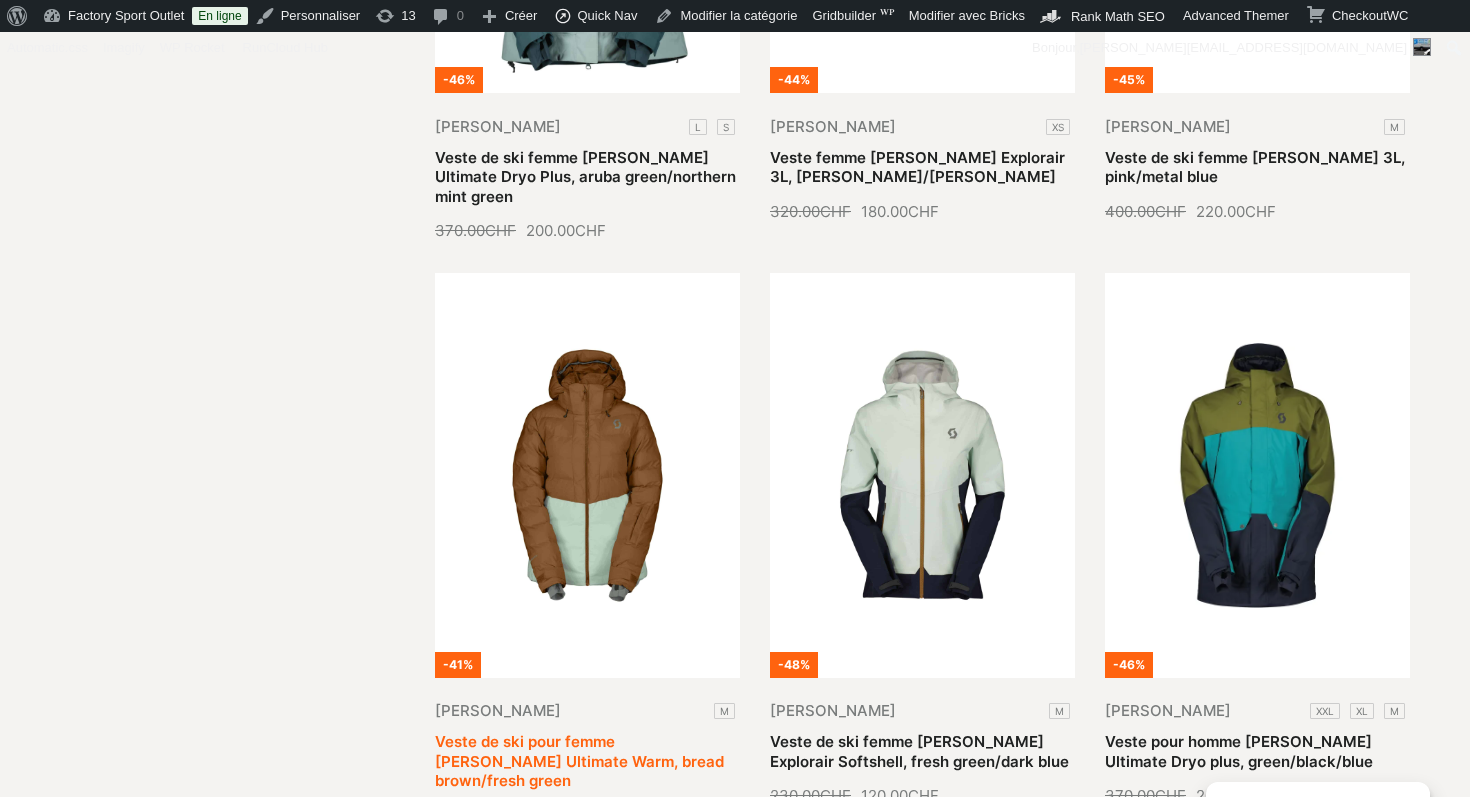 click on "Veste de ski pour femme SCOTT Ultimate Warm, bread brown/fresh green" at bounding box center [579, 761] 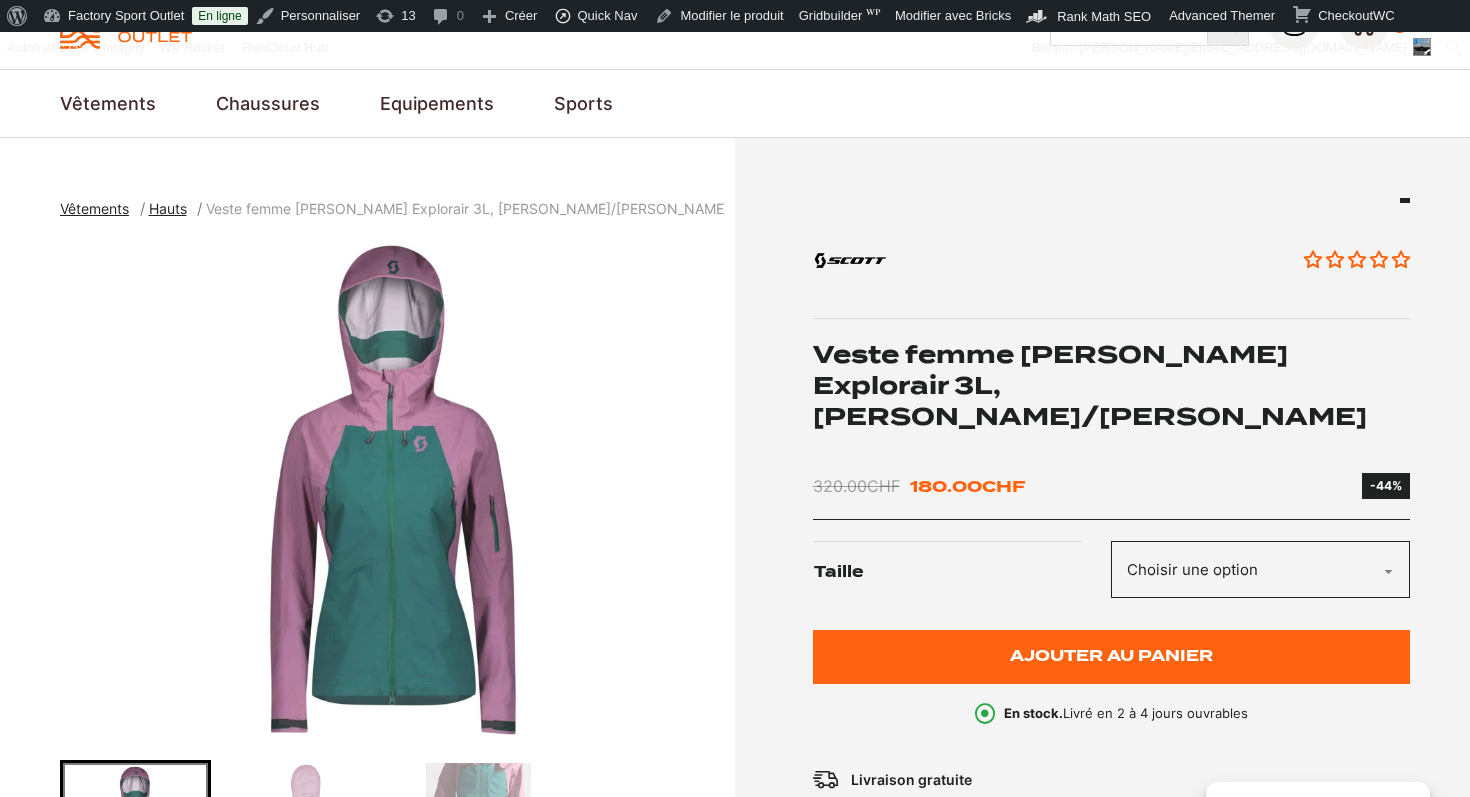 scroll, scrollTop: 233, scrollLeft: 0, axis: vertical 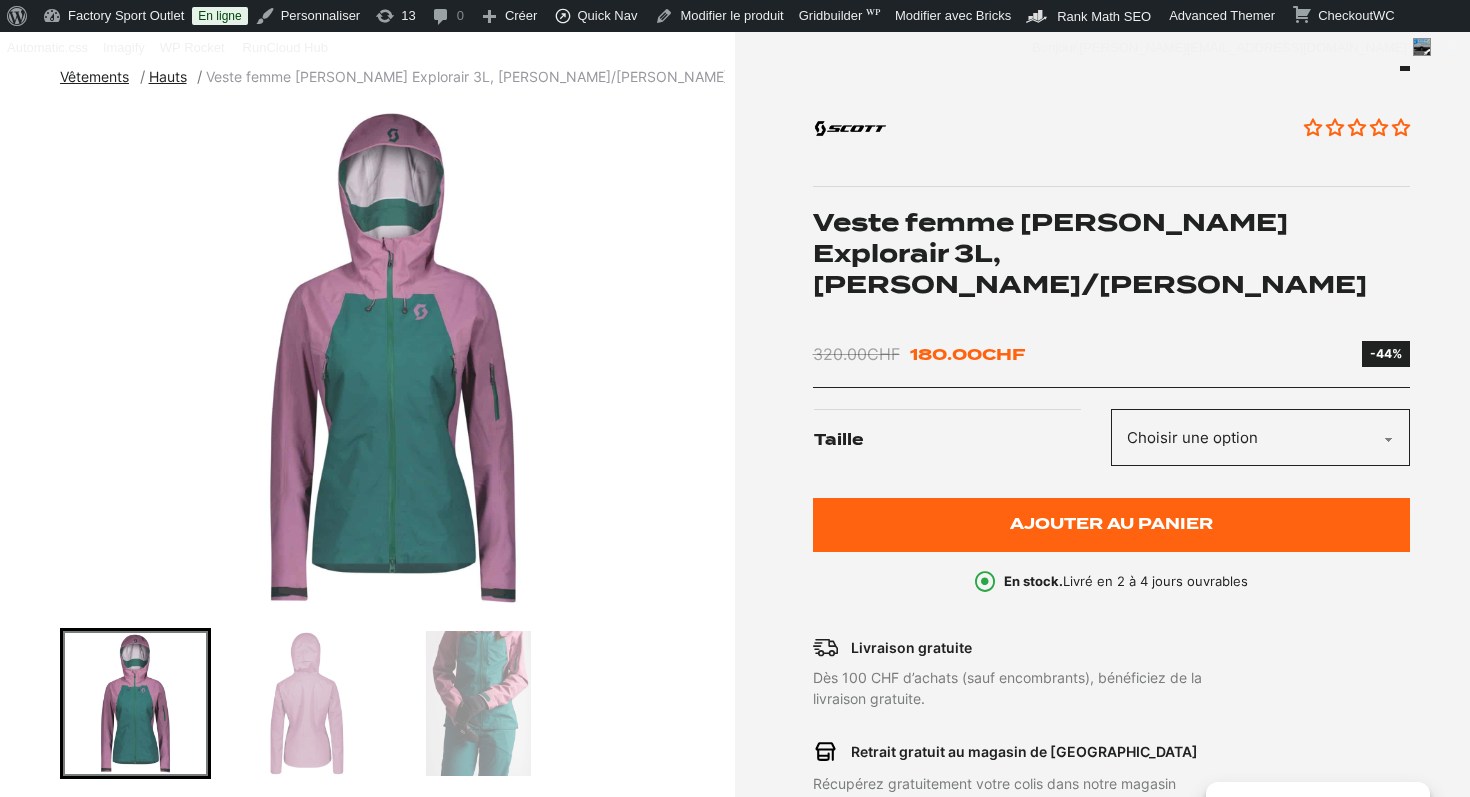 click on "Veste femme [PERSON_NAME] Explorair 3L, [PERSON_NAME]/[PERSON_NAME]" at bounding box center [1112, 254] 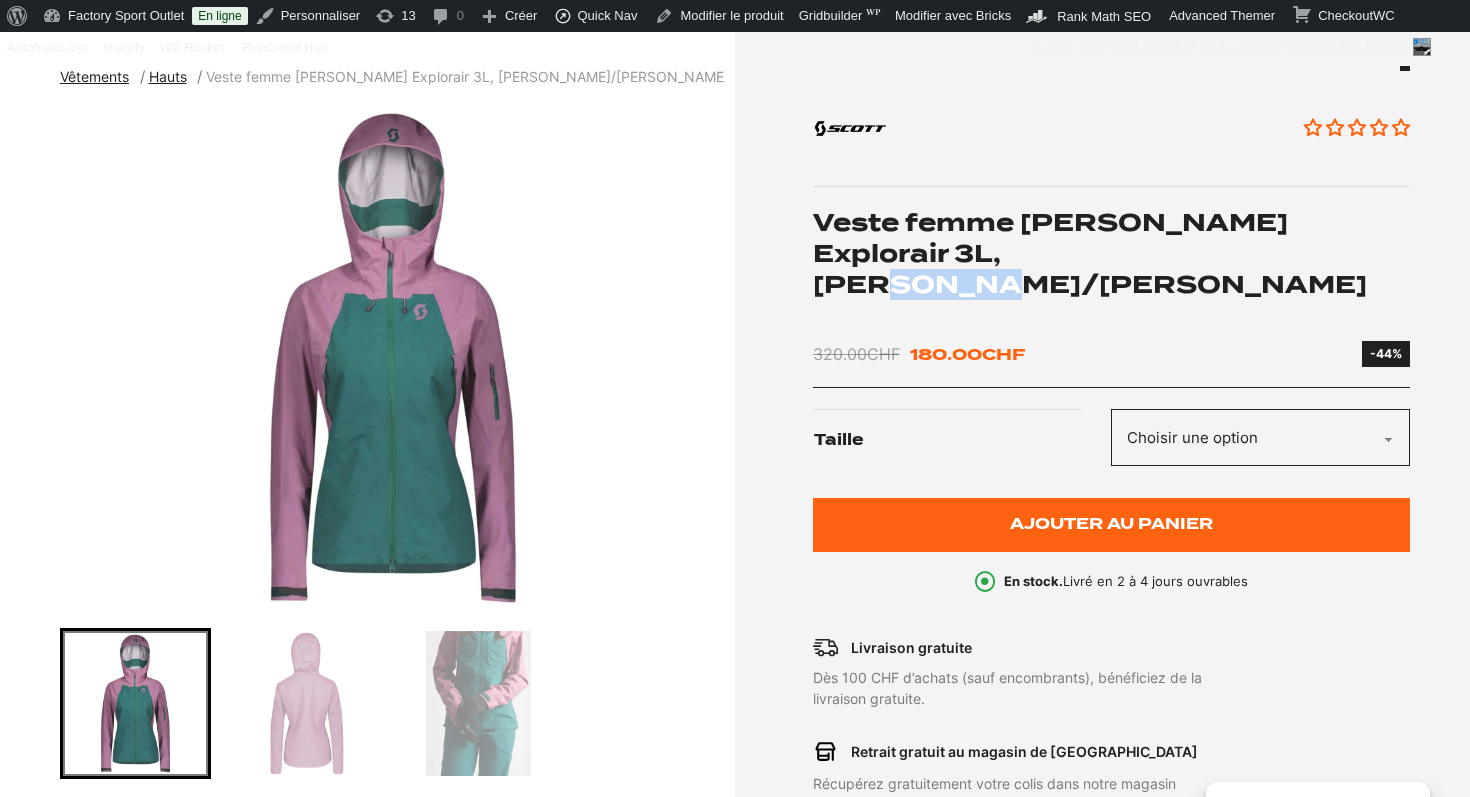 click on "Veste femme [PERSON_NAME] Explorair 3L, [PERSON_NAME]/[PERSON_NAME]" at bounding box center [1112, 254] 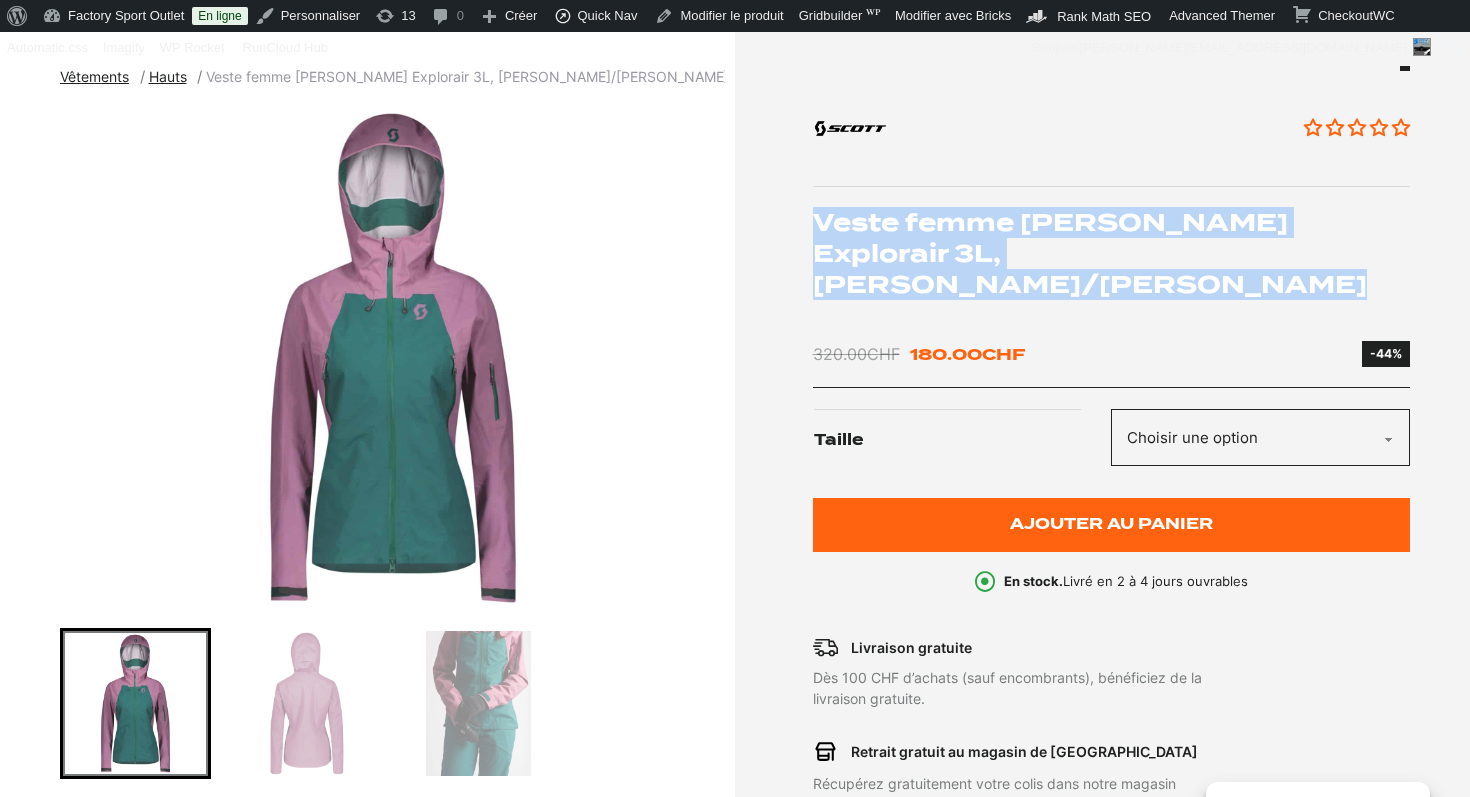 click on "Veste femme [PERSON_NAME] Explorair 3L, [PERSON_NAME]/[PERSON_NAME]" at bounding box center (1112, 254) 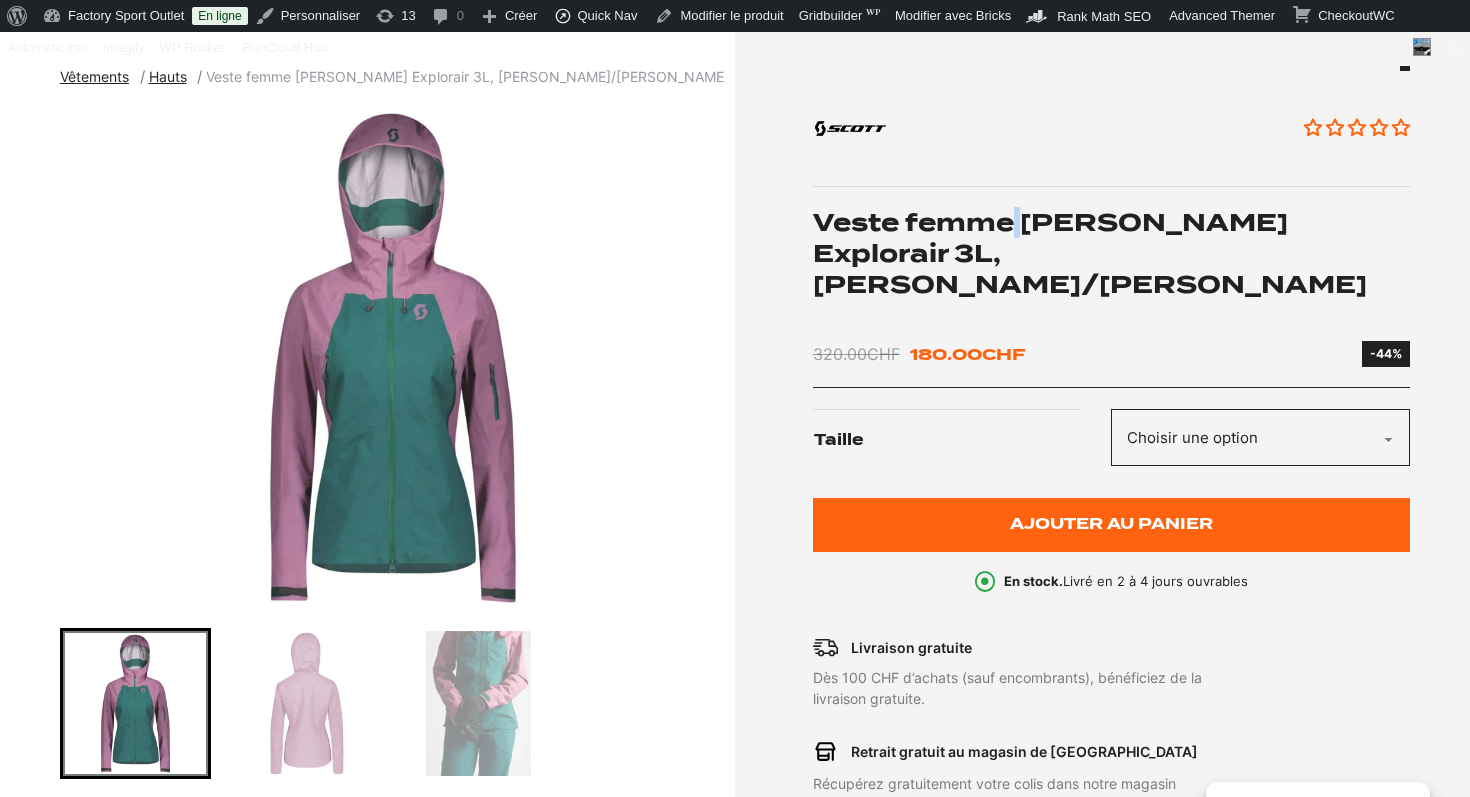 click on "Veste femme [PERSON_NAME] Explorair 3L, [PERSON_NAME]/[PERSON_NAME]" at bounding box center (1112, 254) 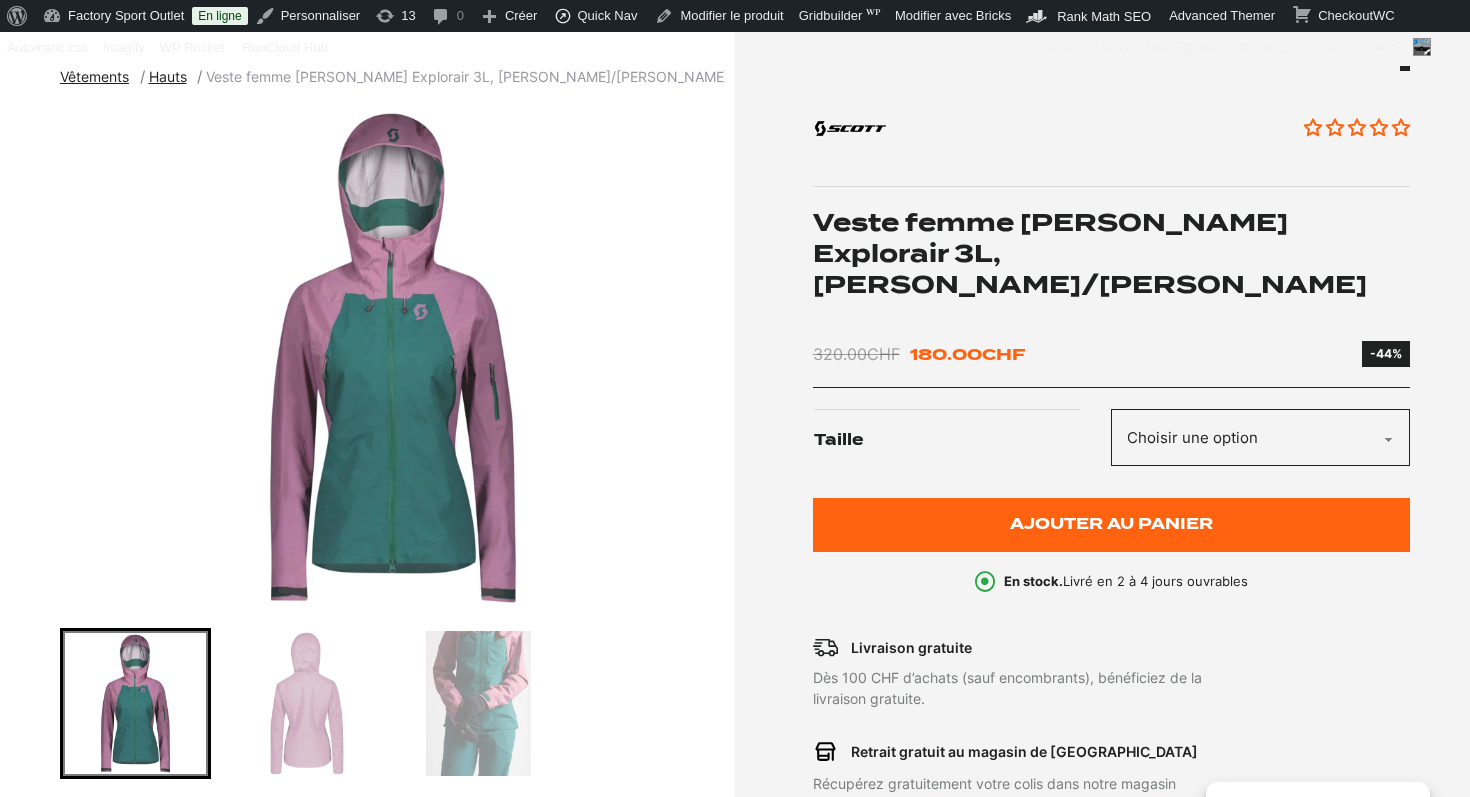 click on "Veste femme [PERSON_NAME] Explorair 3L, [PERSON_NAME]/[PERSON_NAME]" at bounding box center [1112, 254] 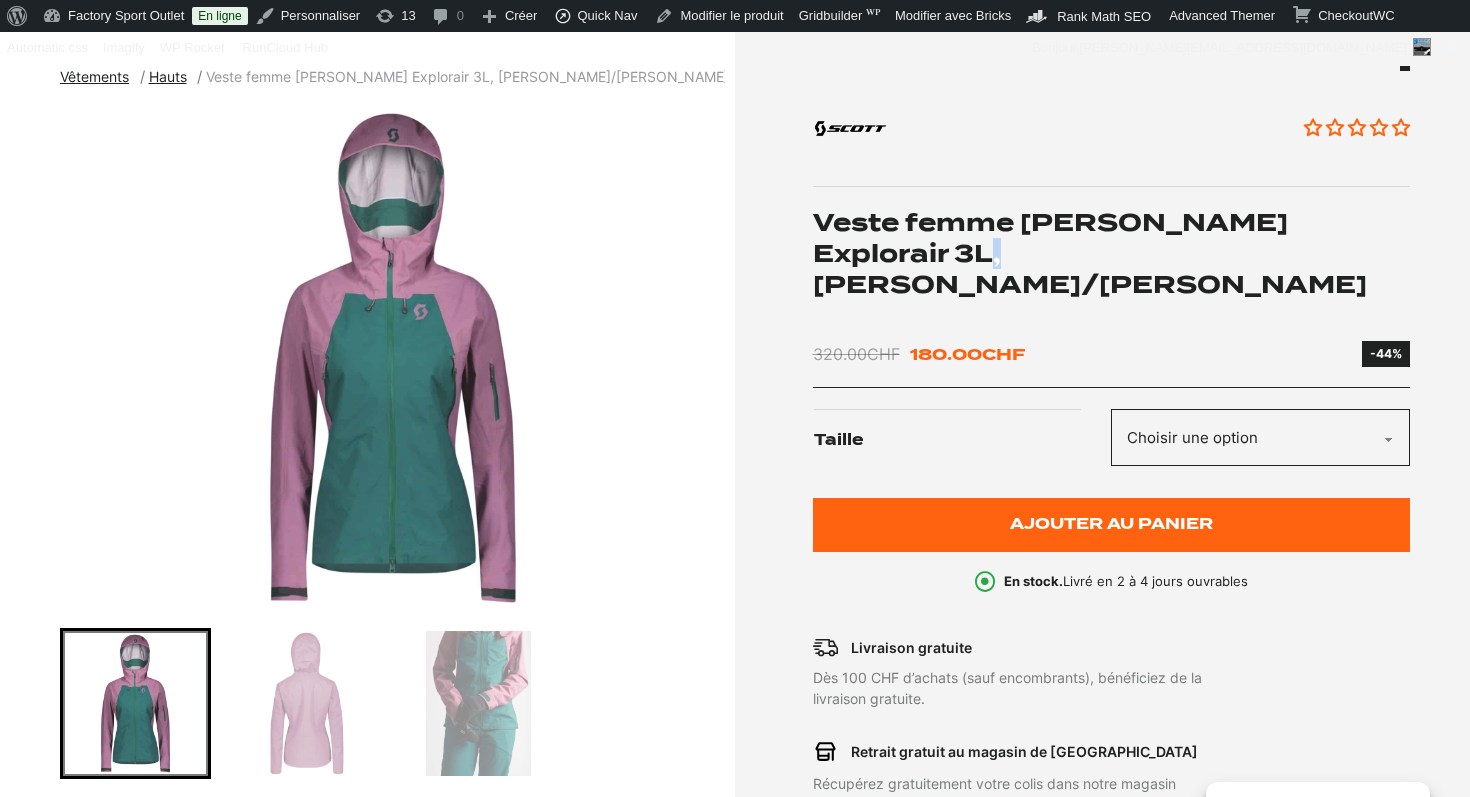 click on "Veste femme [PERSON_NAME] Explorair 3L, [PERSON_NAME]/[PERSON_NAME]" at bounding box center [1112, 254] 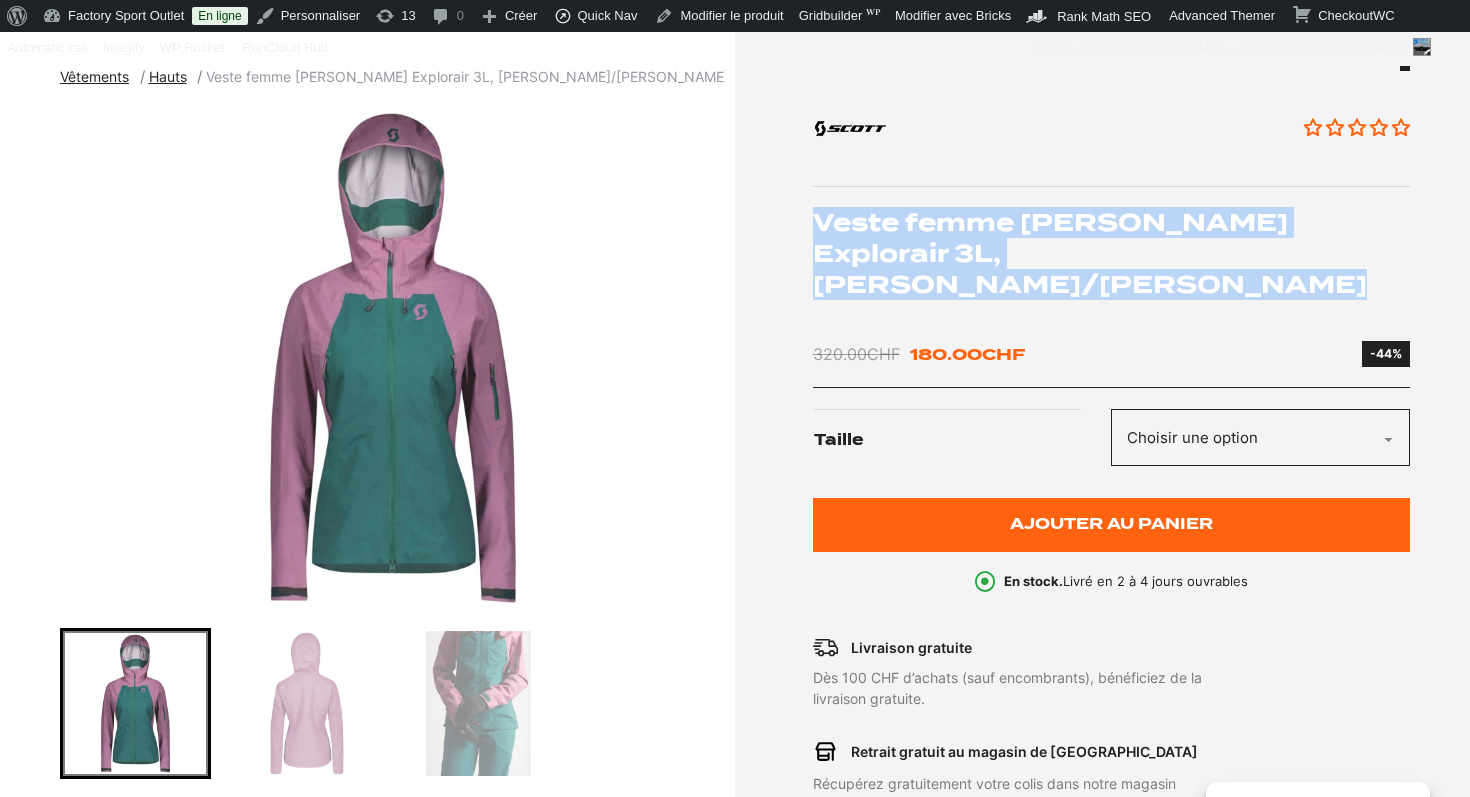 click on "Veste femme [PERSON_NAME] Explorair 3L, [PERSON_NAME]/[PERSON_NAME]" at bounding box center [1112, 254] 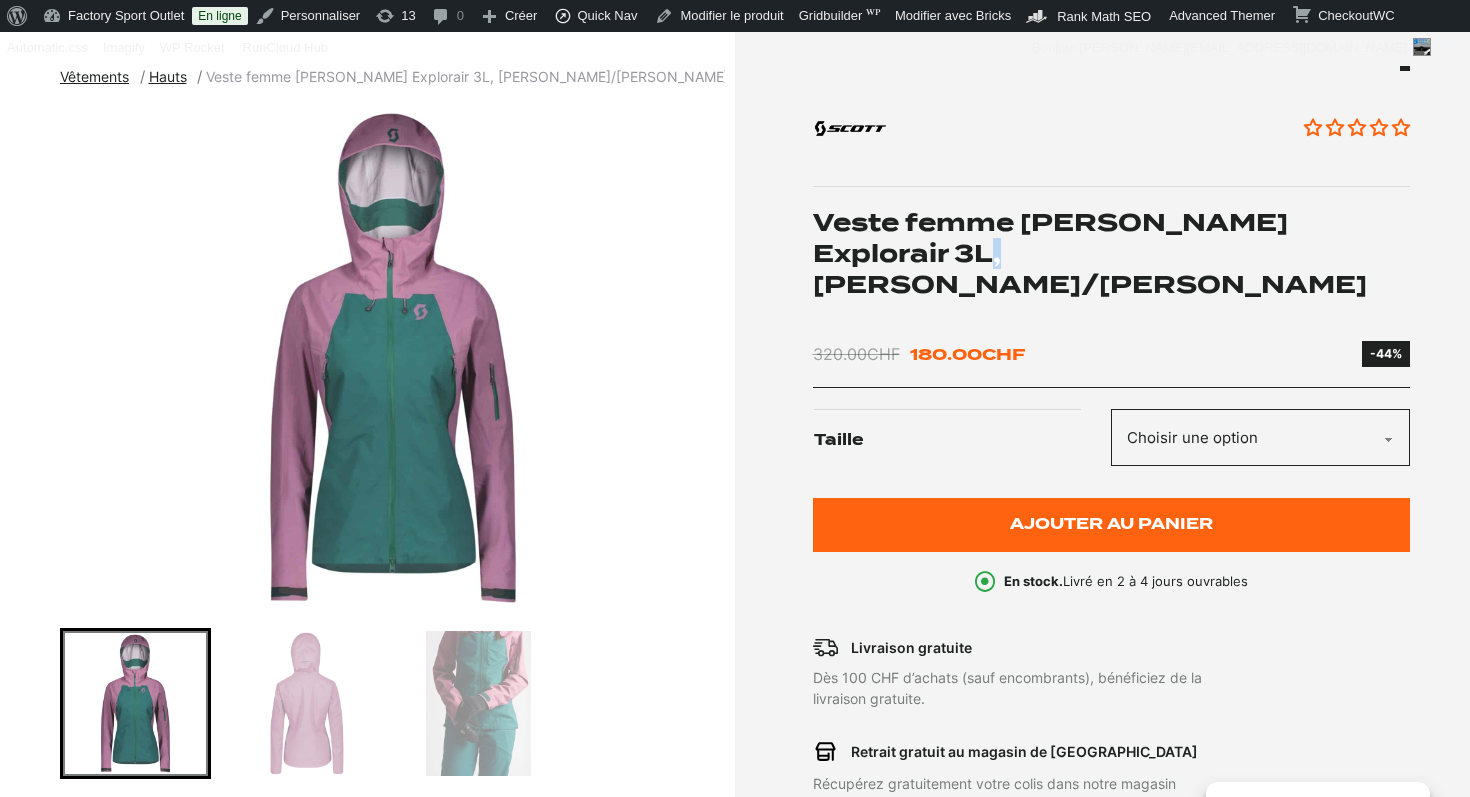 click on "Veste femme [PERSON_NAME] Explorair 3L, [PERSON_NAME]/[PERSON_NAME]" at bounding box center [1112, 254] 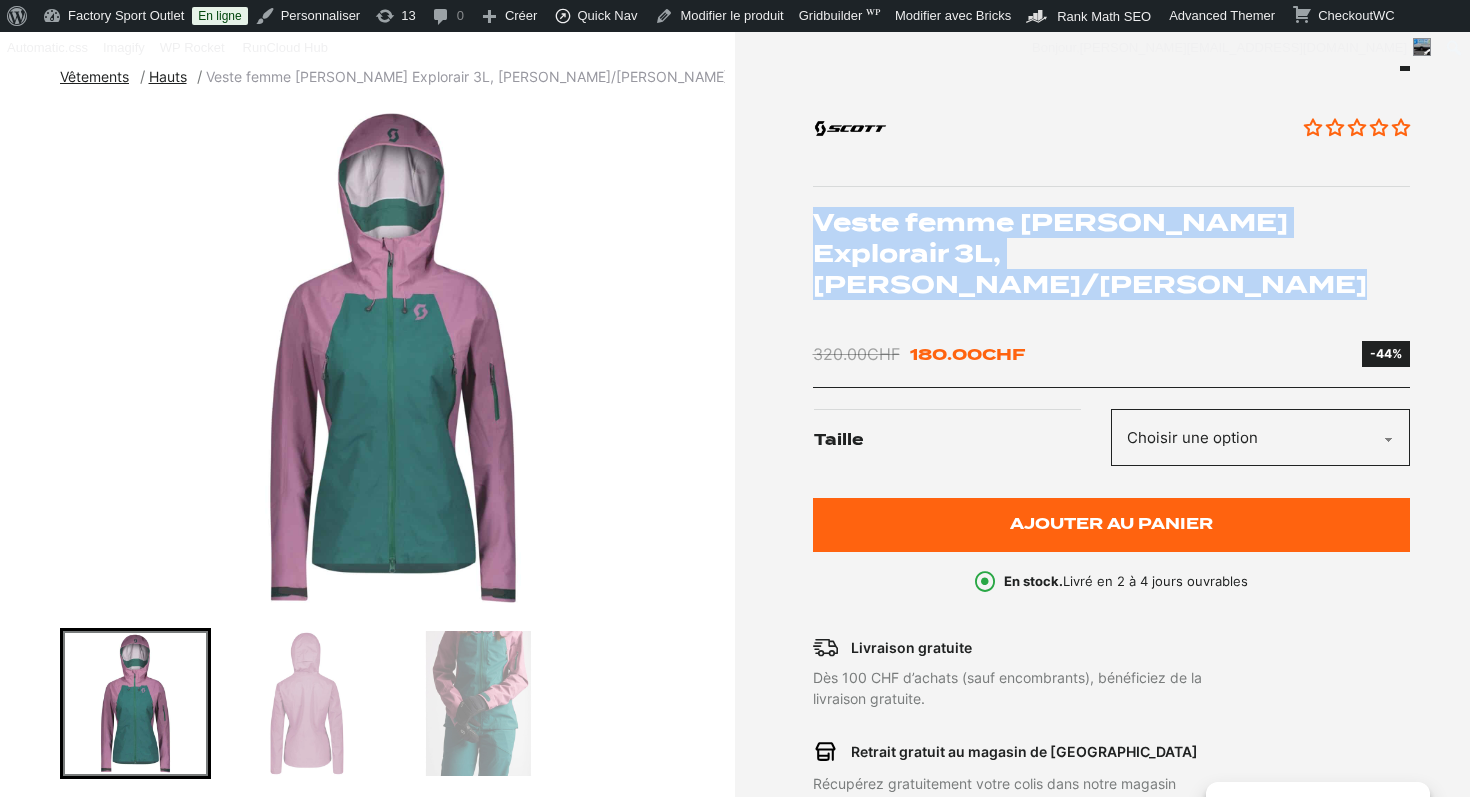 click on "Veste femme [PERSON_NAME] Explorair 3L, [PERSON_NAME]/[PERSON_NAME]" at bounding box center (1112, 254) 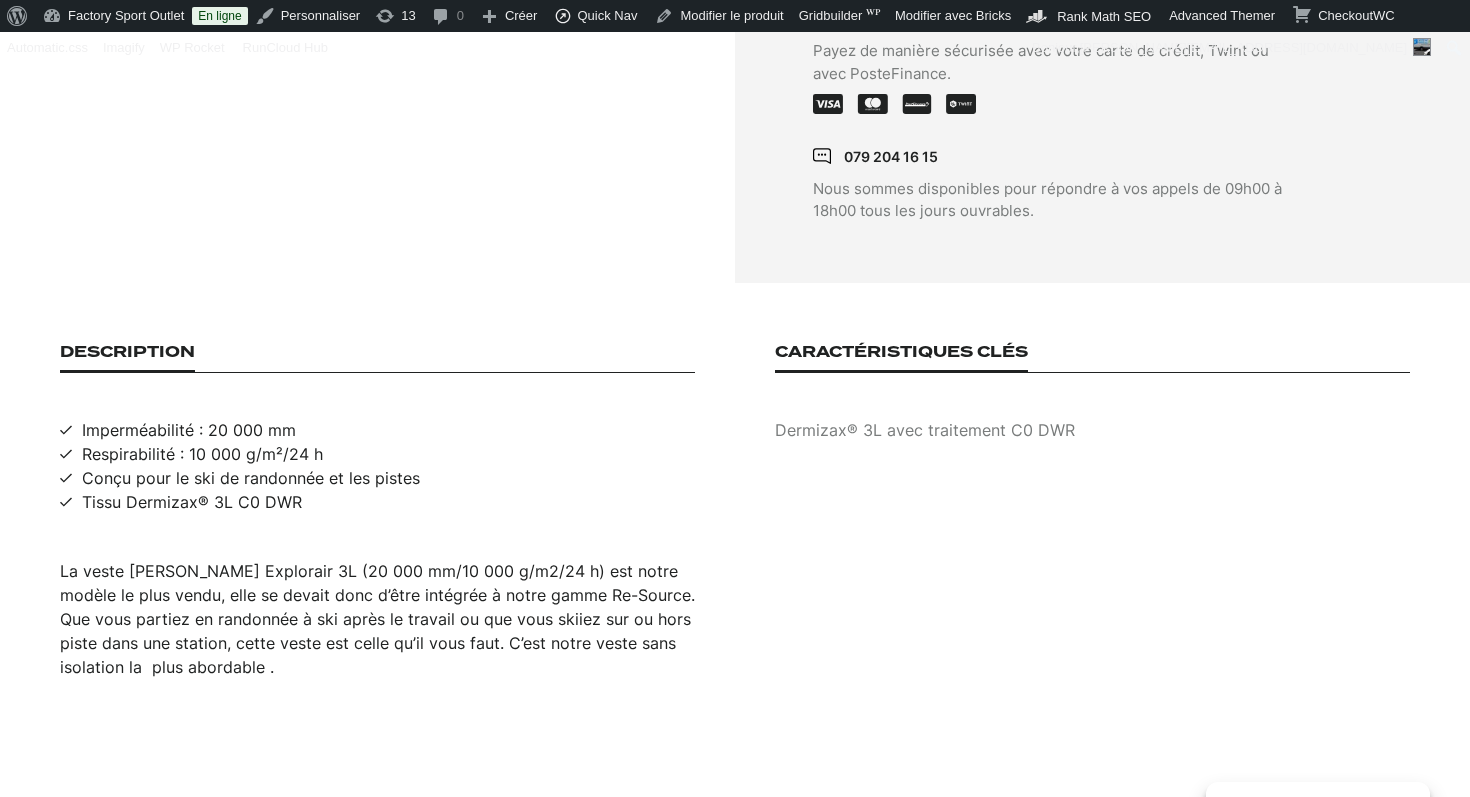 scroll, scrollTop: 1312, scrollLeft: 0, axis: vertical 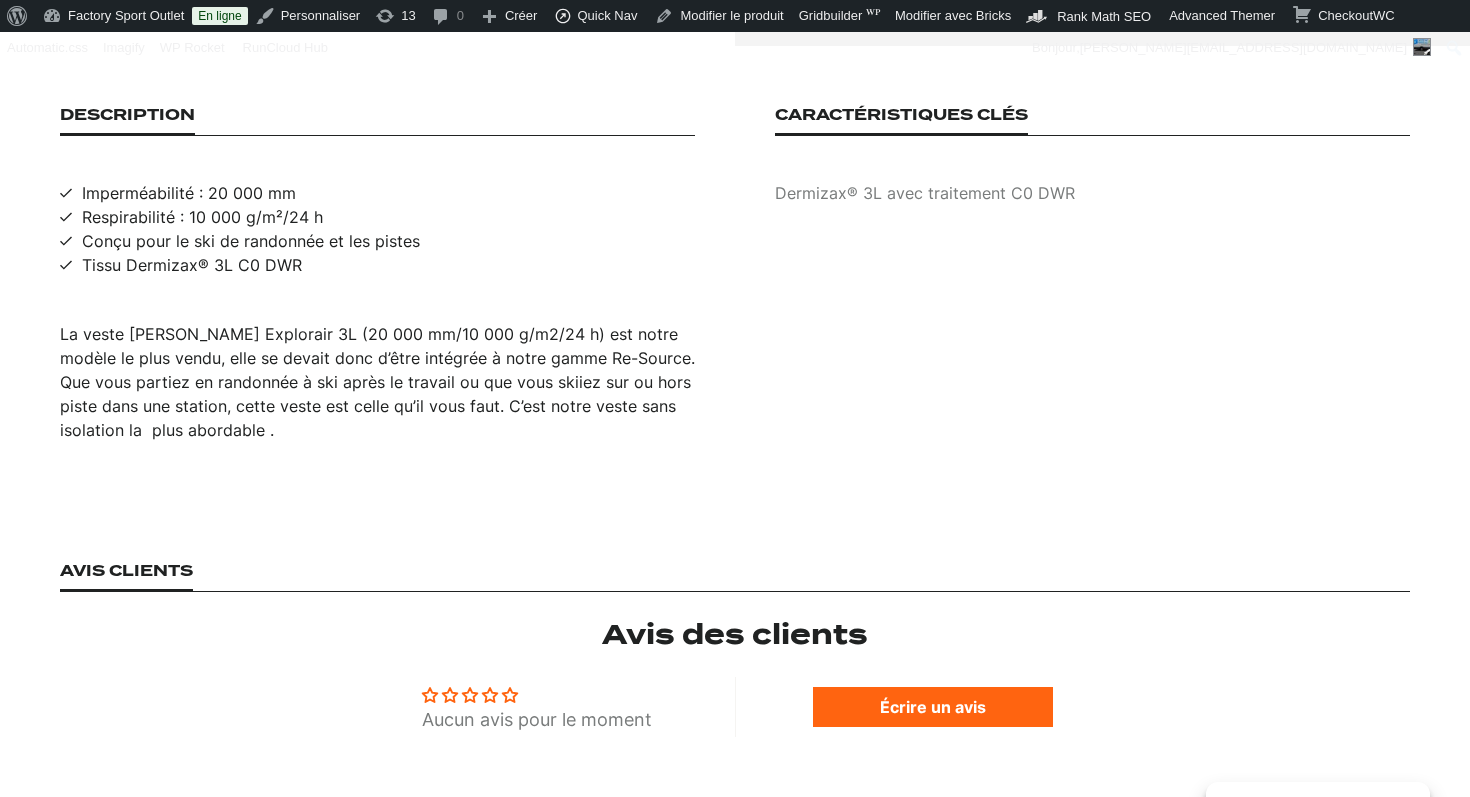 click on "La veste SCOTT Explorair 3L (20 000 mm/10 000 g/m2/24 h) est notre modèle le plus vendu, elle se devait donc d’être intégrée à notre gamme Re-Source. Que vous partiez en randonnée à ski après le travail ou que vous skiiez sur ou hors piste dans une station, cette veste est celle qu’il vous faut. C’est notre veste sans isolation la  plus abordable ." at bounding box center (377, 382) 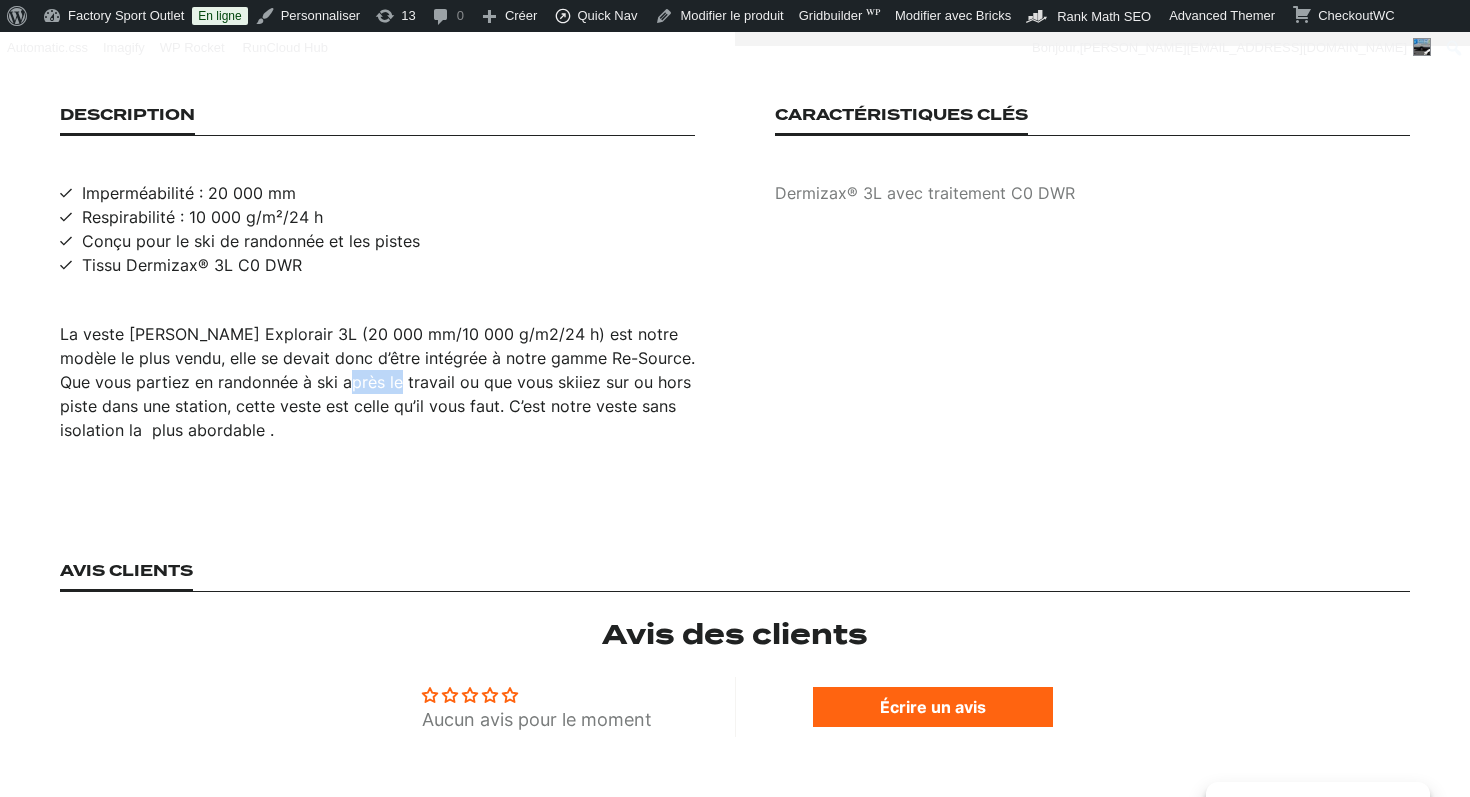 click on "La veste SCOTT Explorair 3L (20 000 mm/10 000 g/m2/24 h) est notre modèle le plus vendu, elle se devait donc d’être intégrée à notre gamme Re-Source. Que vous partiez en randonnée à ski après le travail ou que vous skiiez sur ou hors piste dans une station, cette veste est celle qu’il vous faut. C’est notre veste sans isolation la  plus abordable ." at bounding box center (377, 382) 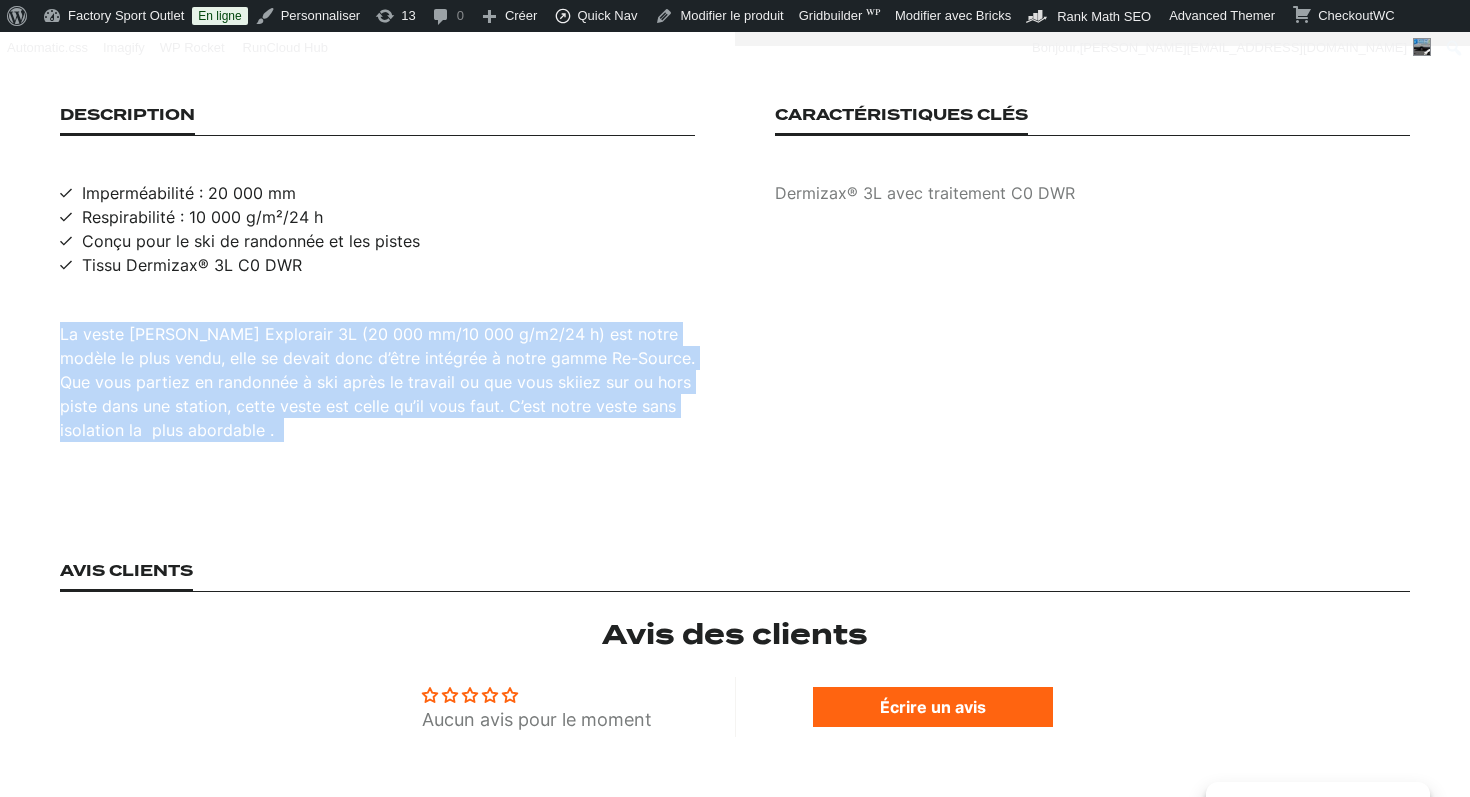 click on "La veste SCOTT Explorair 3L (20 000 mm/10 000 g/m2/24 h) est notre modèle le plus vendu, elle se devait donc d’être intégrée à notre gamme Re-Source. Que vous partiez en randonnée à ski après le travail ou que vous skiiez sur ou hors piste dans une station, cette veste est celle qu’il vous faut. C’est notre veste sans isolation la  plus abordable ." at bounding box center (377, 382) 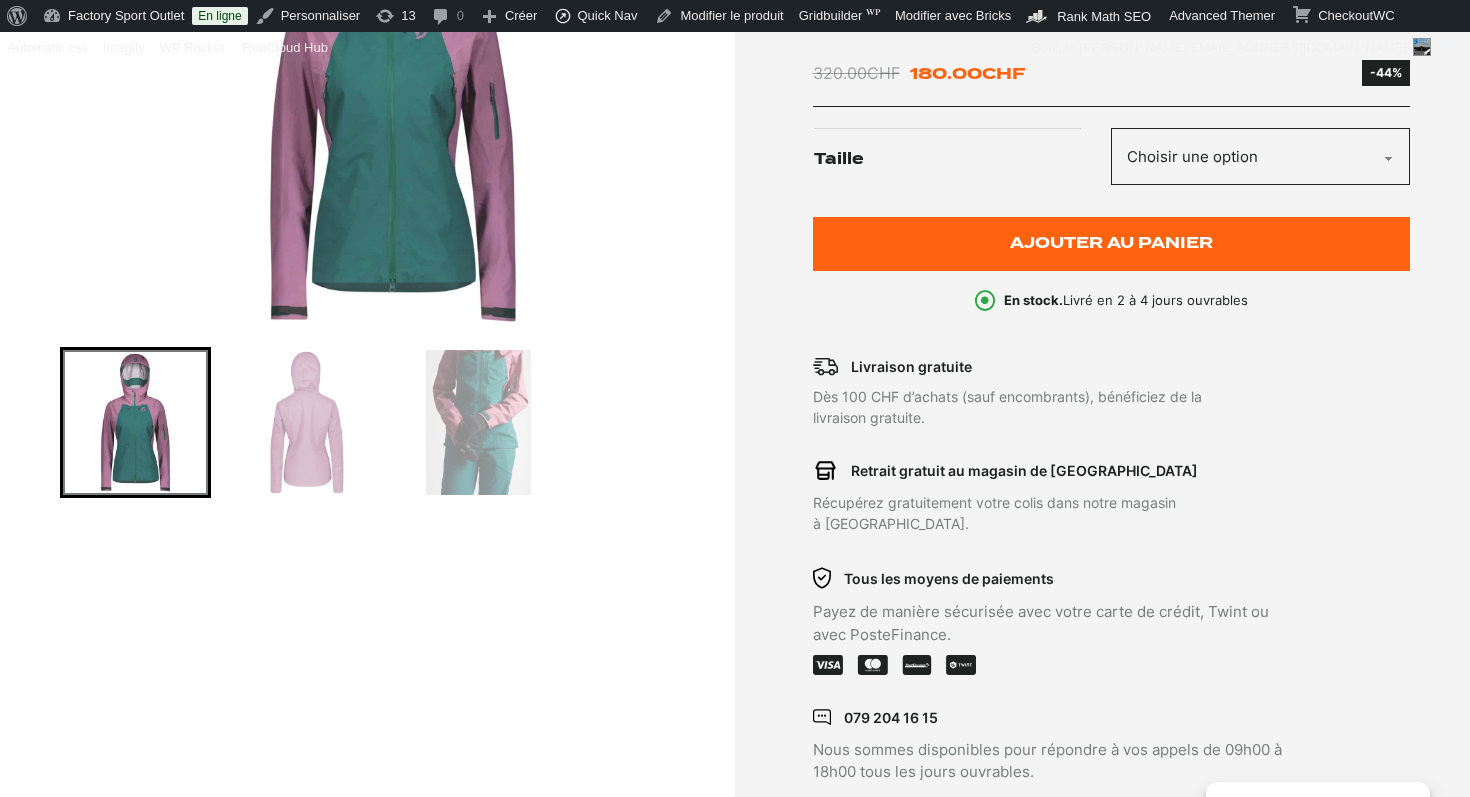 scroll, scrollTop: 481, scrollLeft: 0, axis: vertical 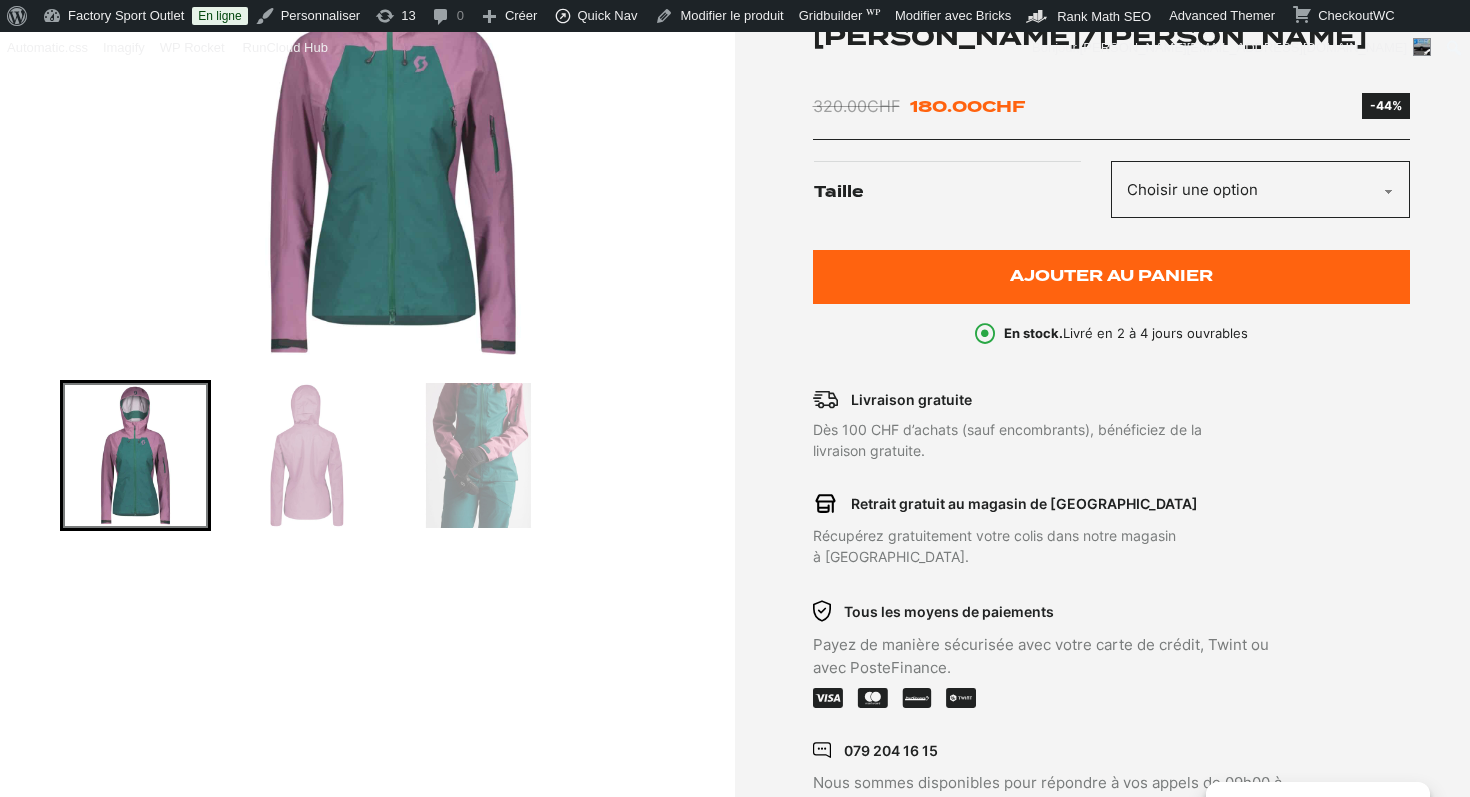 click at bounding box center (392, 110) 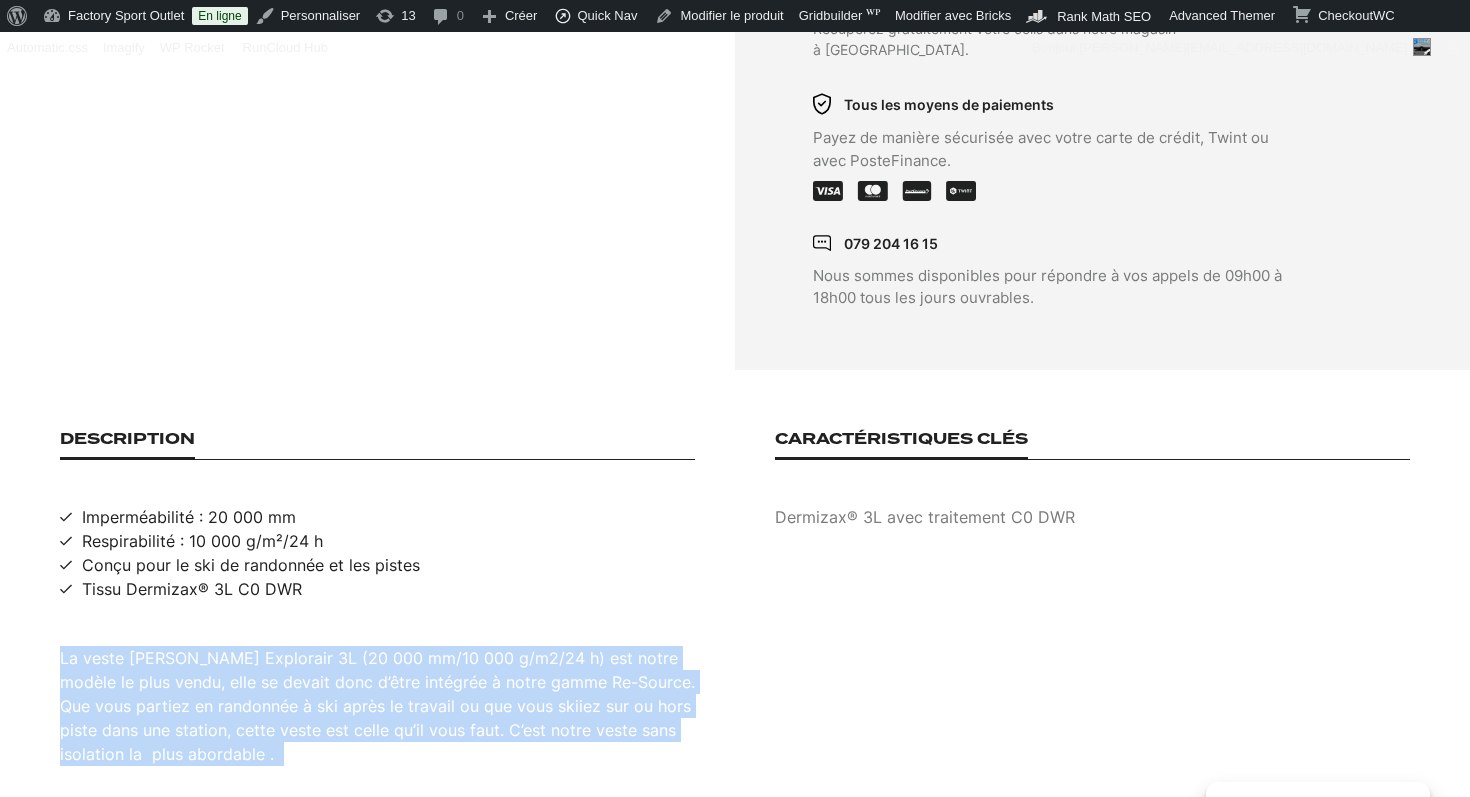 scroll, scrollTop: 986, scrollLeft: 0, axis: vertical 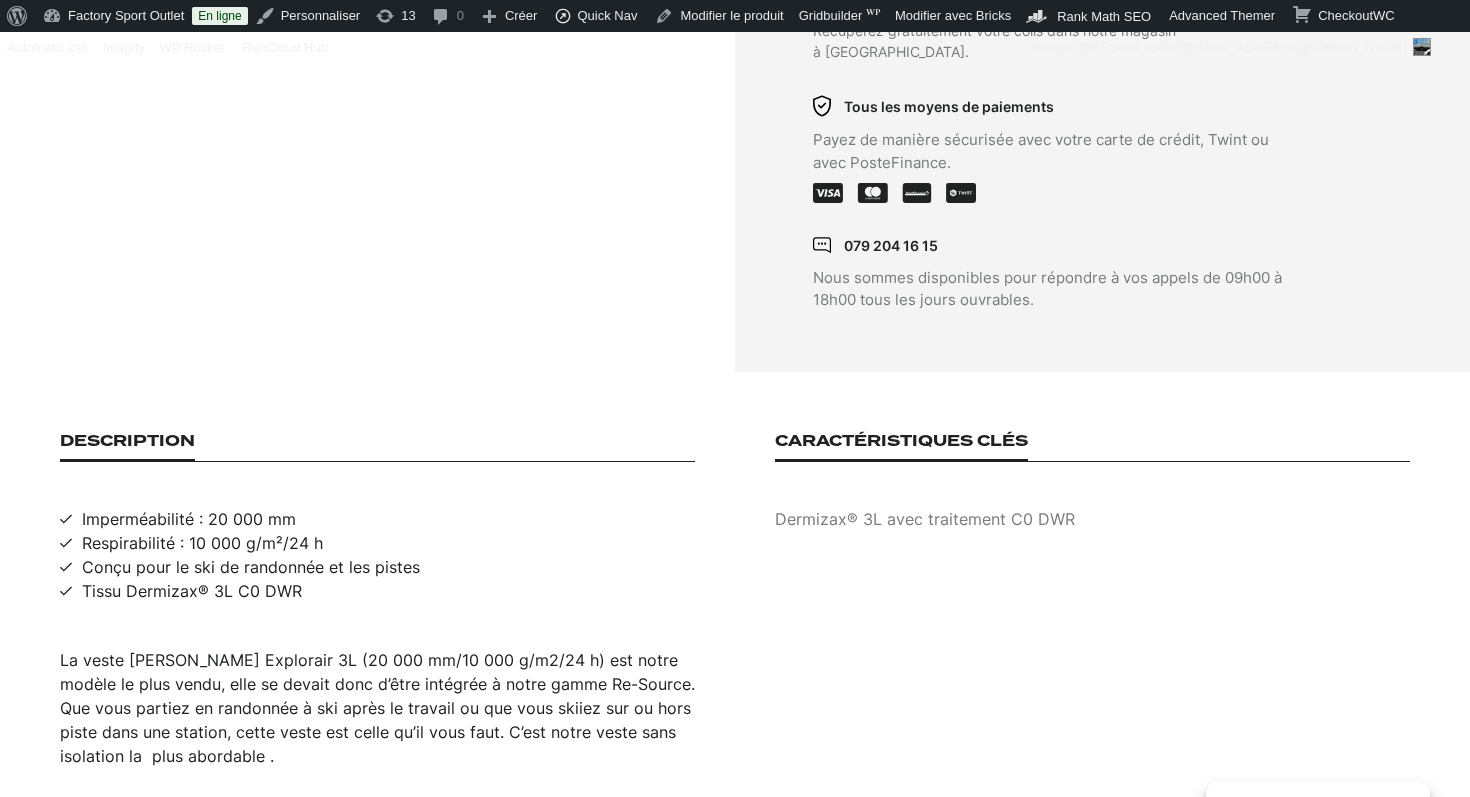 click on "Imperméabilité : 20 000 mm" at bounding box center (189, 519) 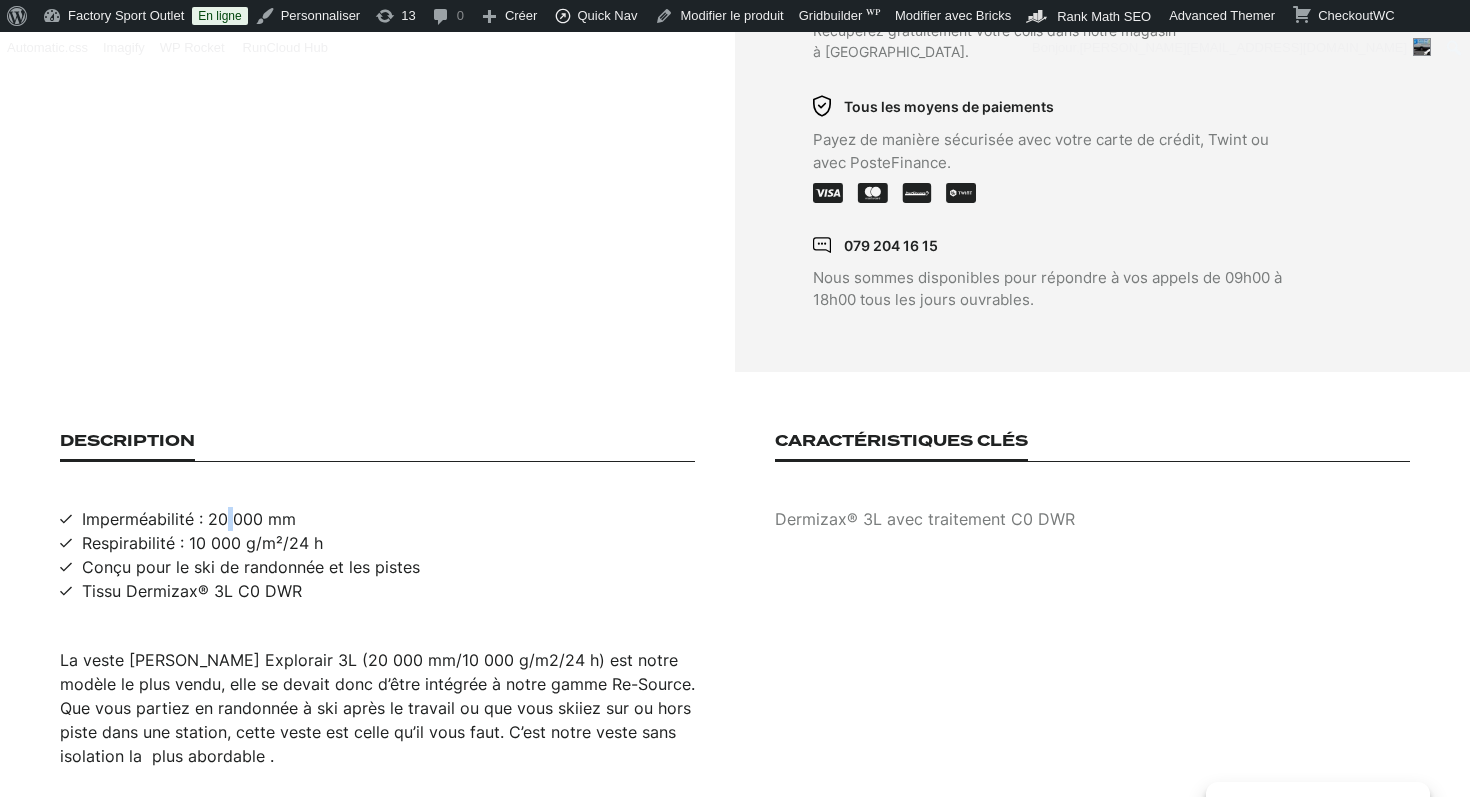 click on "Imperméabilité : 20 000 mm" at bounding box center [189, 519] 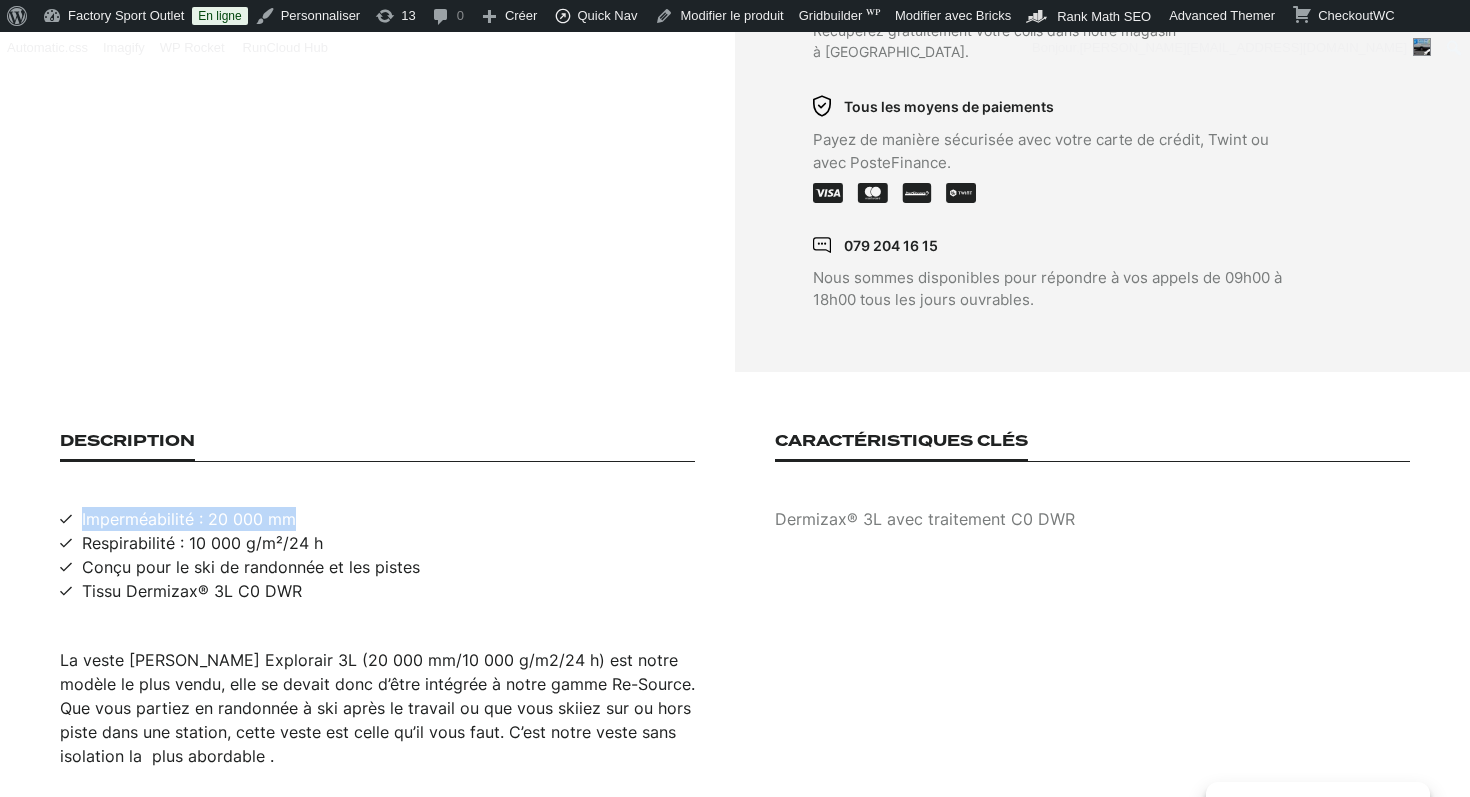 click on "Imperméabilité : 20 000 mm" at bounding box center (189, 519) 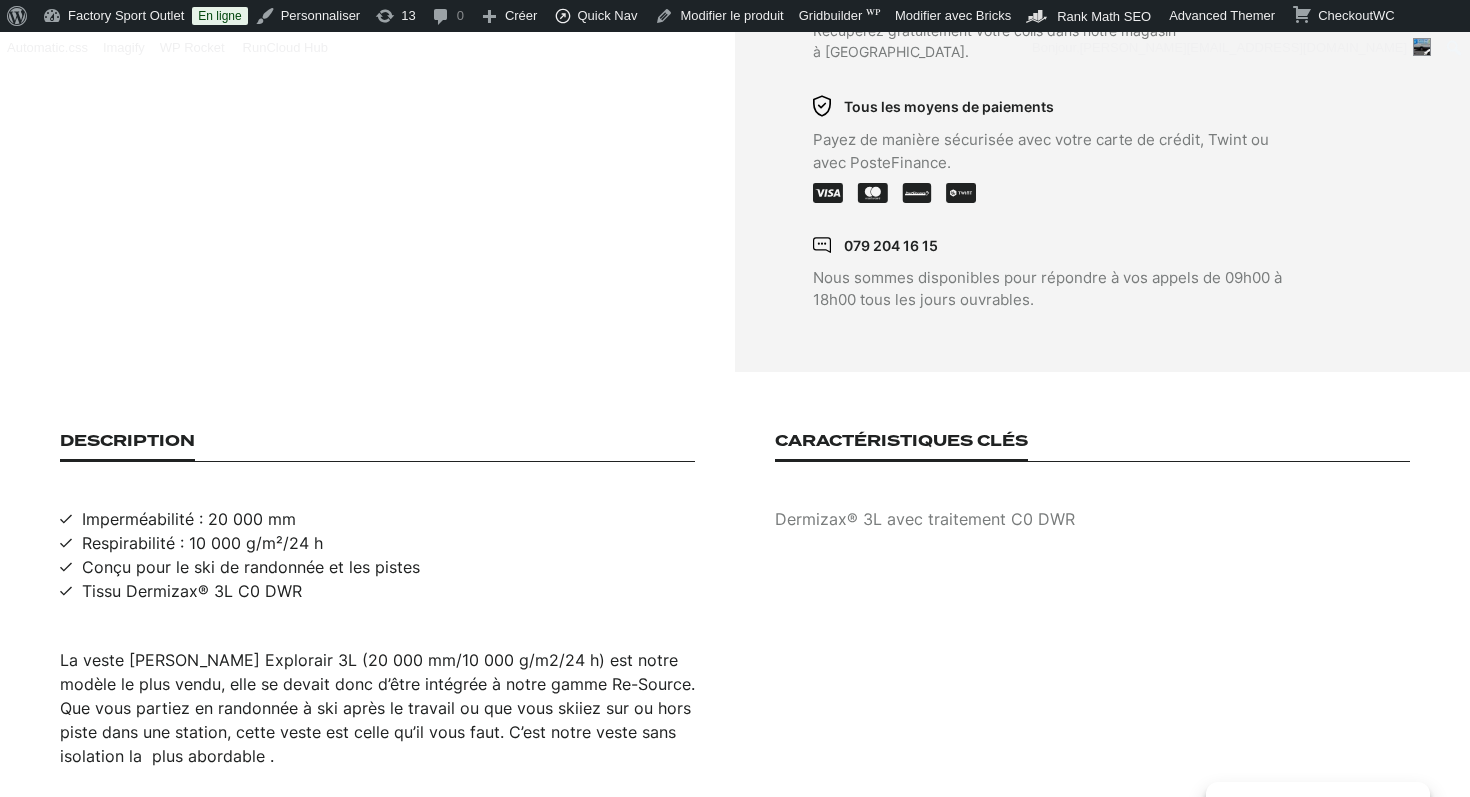 click on "Respirabilité : 10 000 g/m²/24 h" at bounding box center [202, 543] 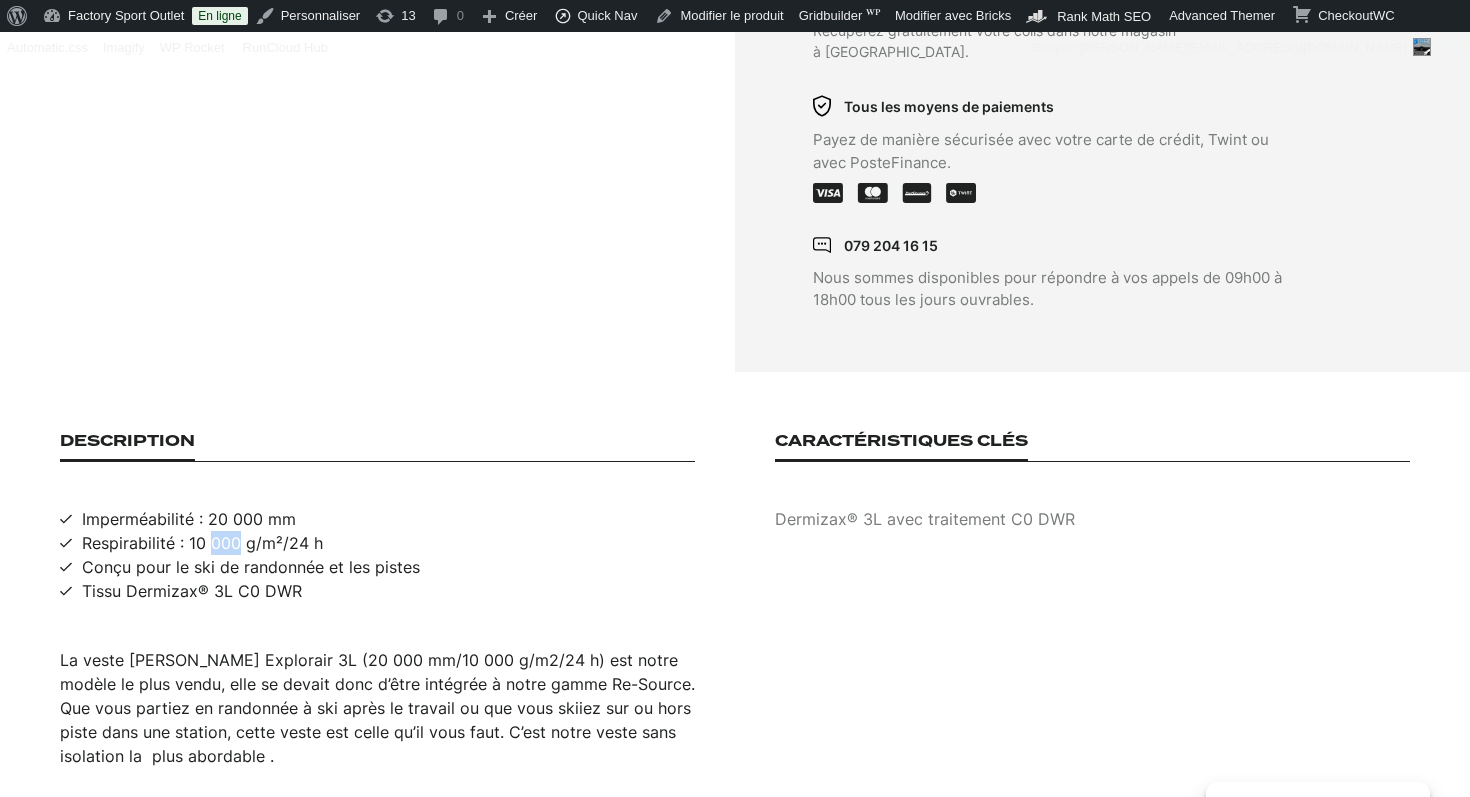 click on "Respirabilité : 10 000 g/m²/24 h" at bounding box center [202, 543] 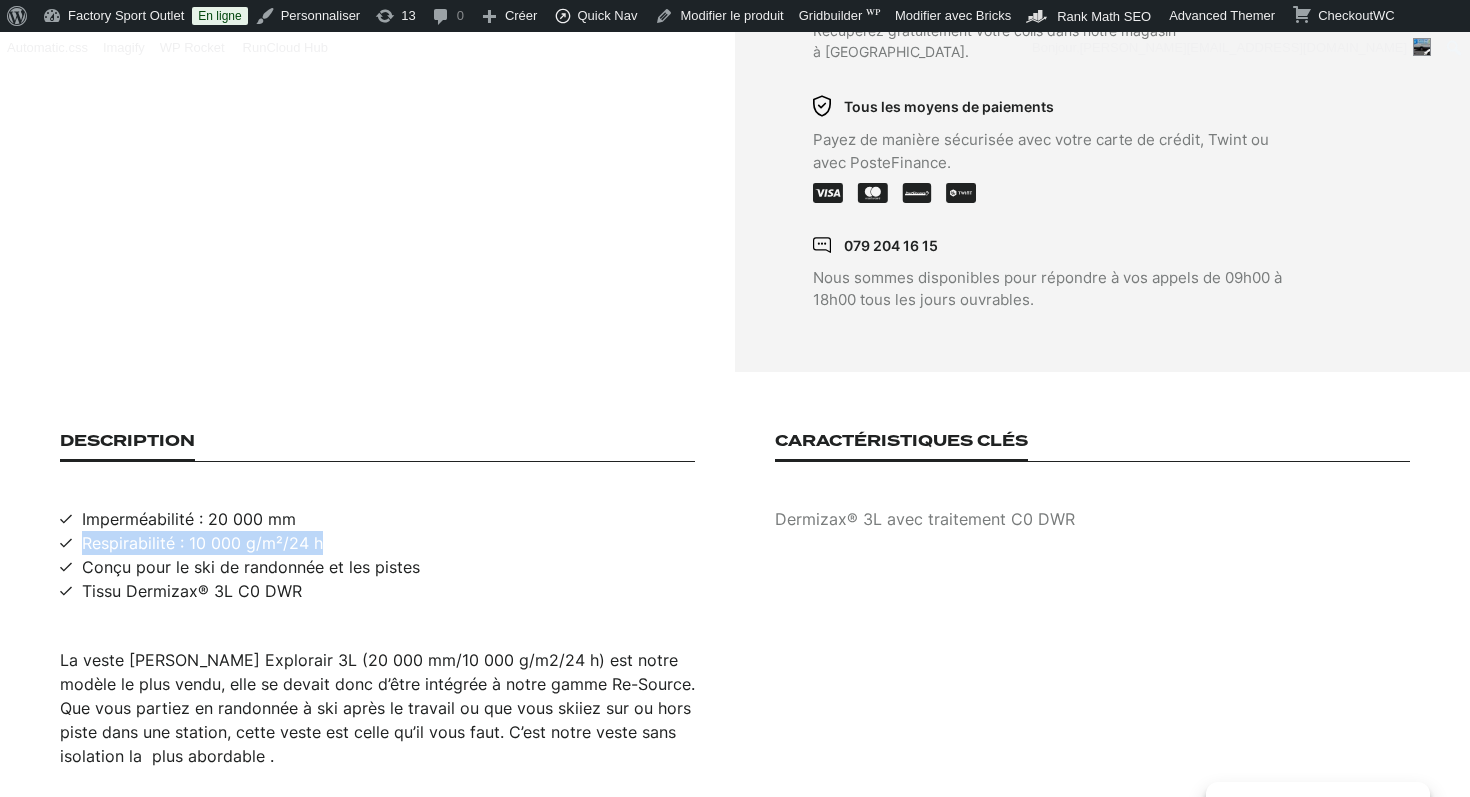 click on "Respirabilité : 10 000 g/m²/24 h" at bounding box center [202, 543] 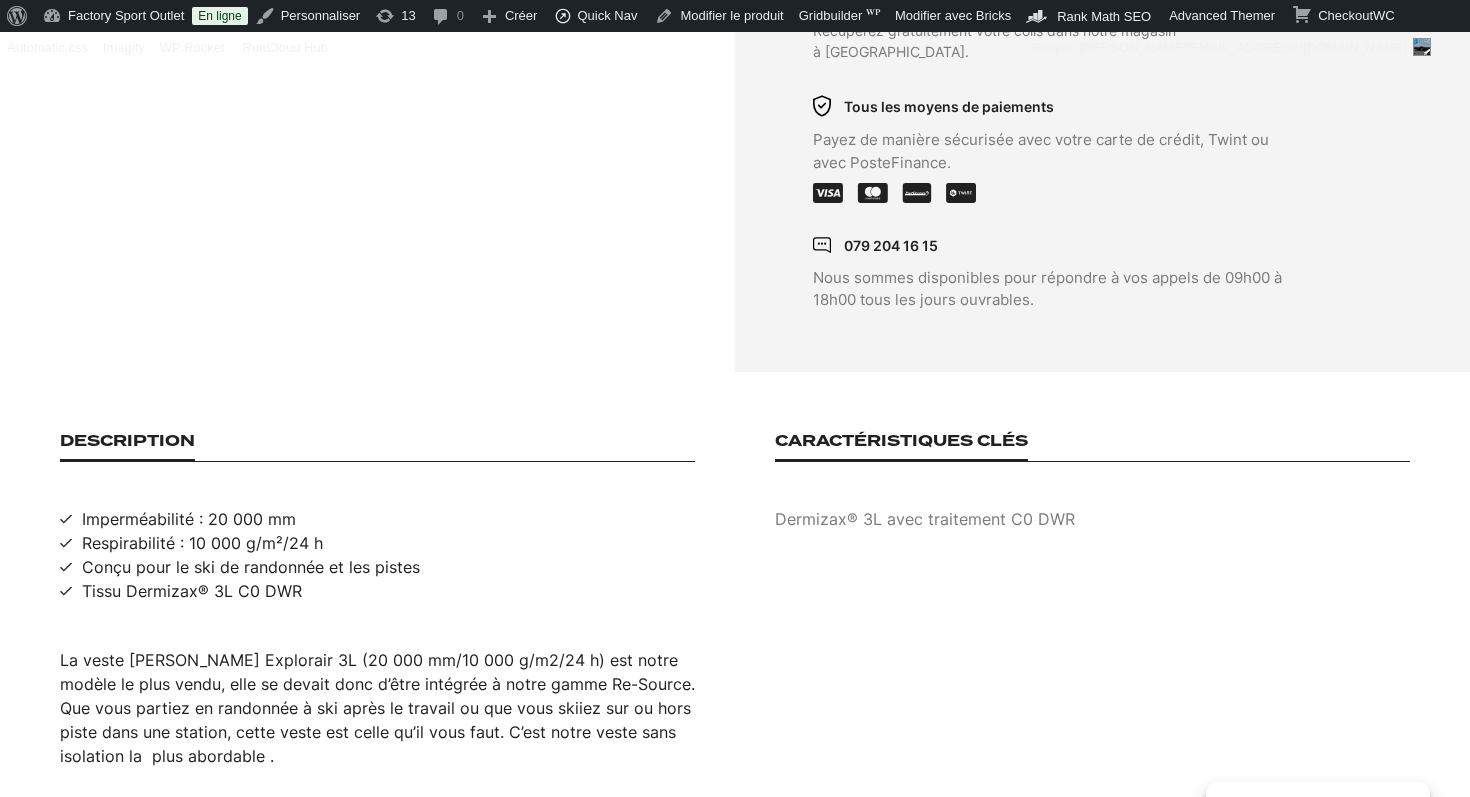 click on "Conçu pour le ski de randonnée et les pistes" at bounding box center (251, 567) 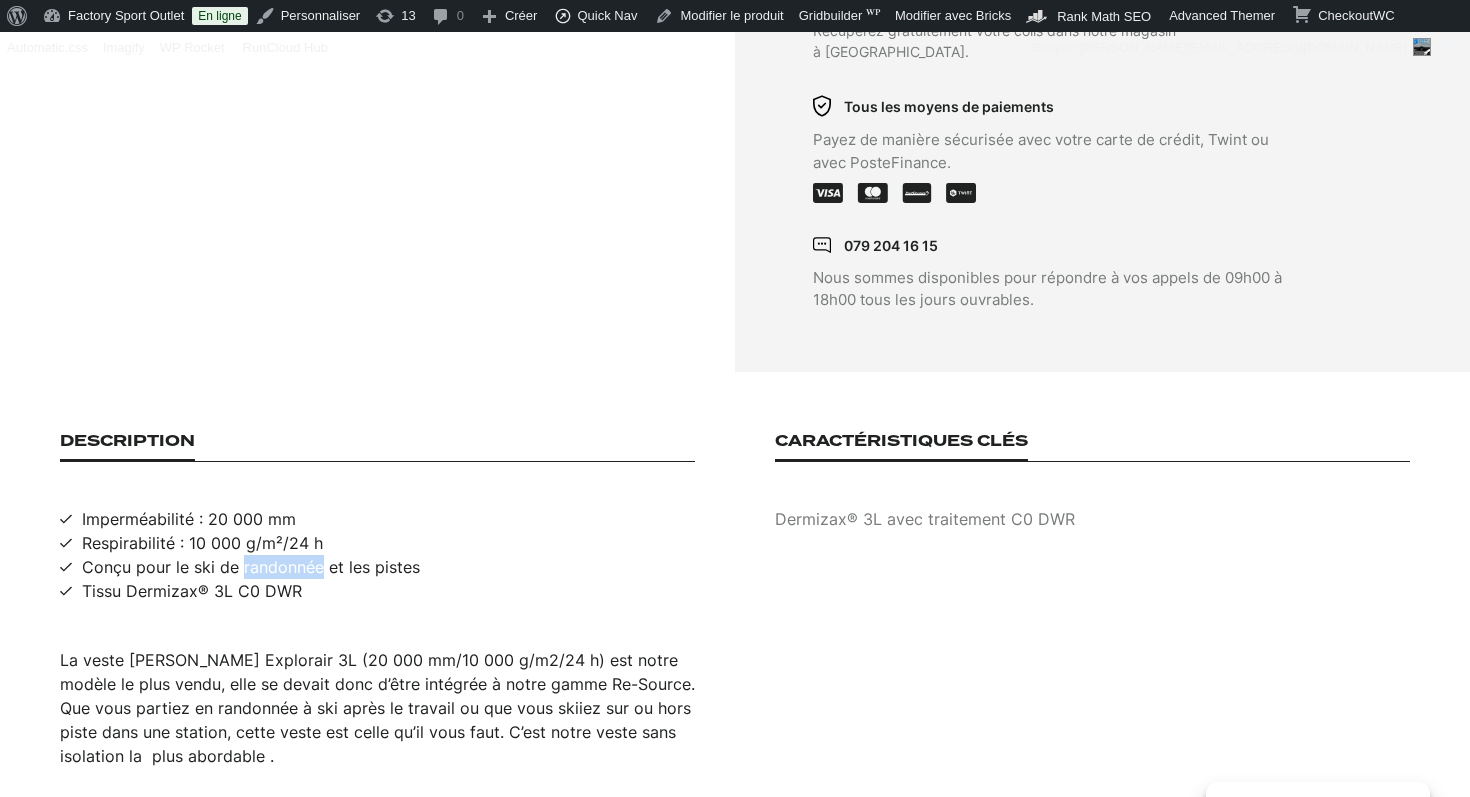 click on "Conçu pour le ski de randonnée et les pistes" at bounding box center (251, 567) 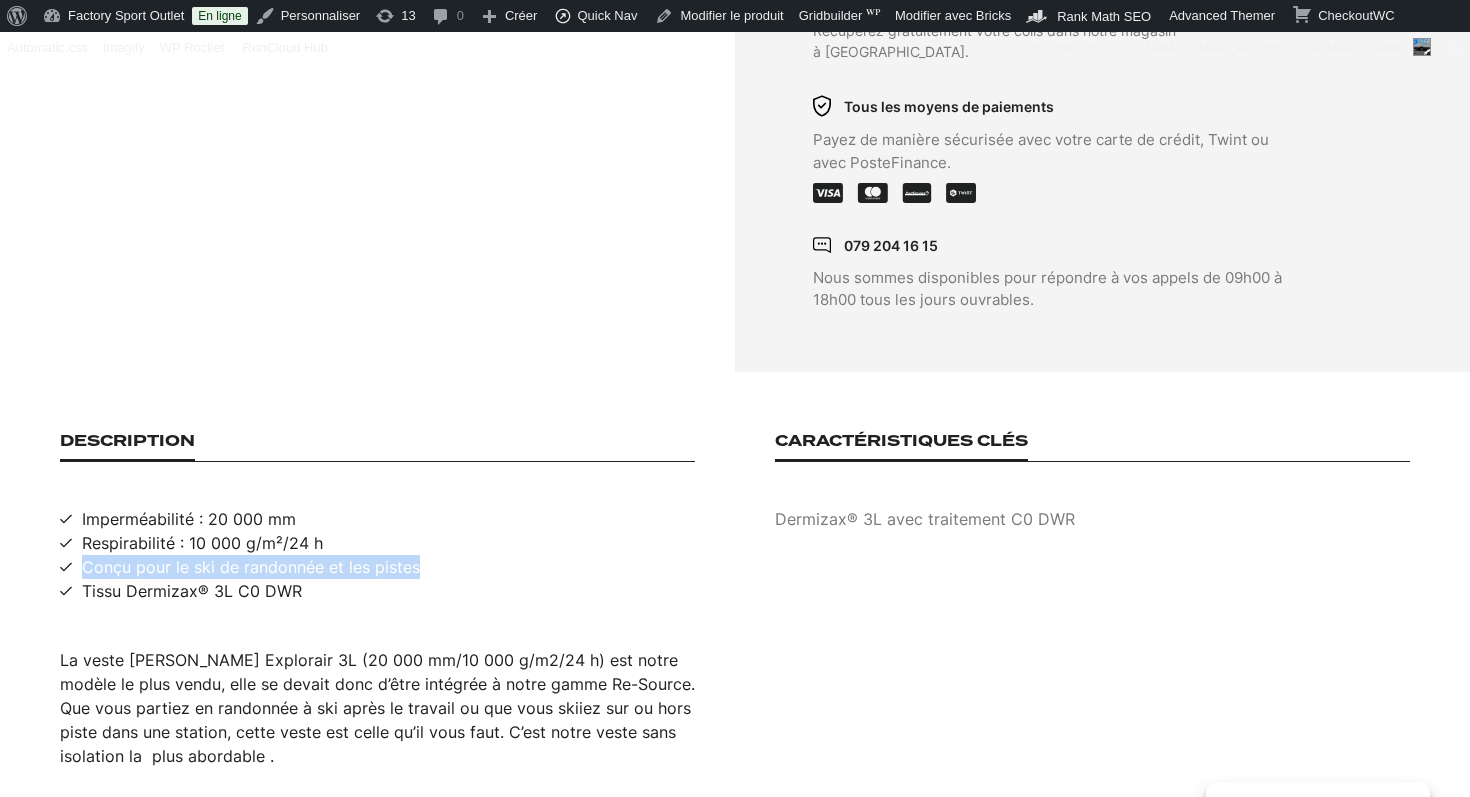 click on "Conçu pour le ski de randonnée et les pistes" at bounding box center (251, 567) 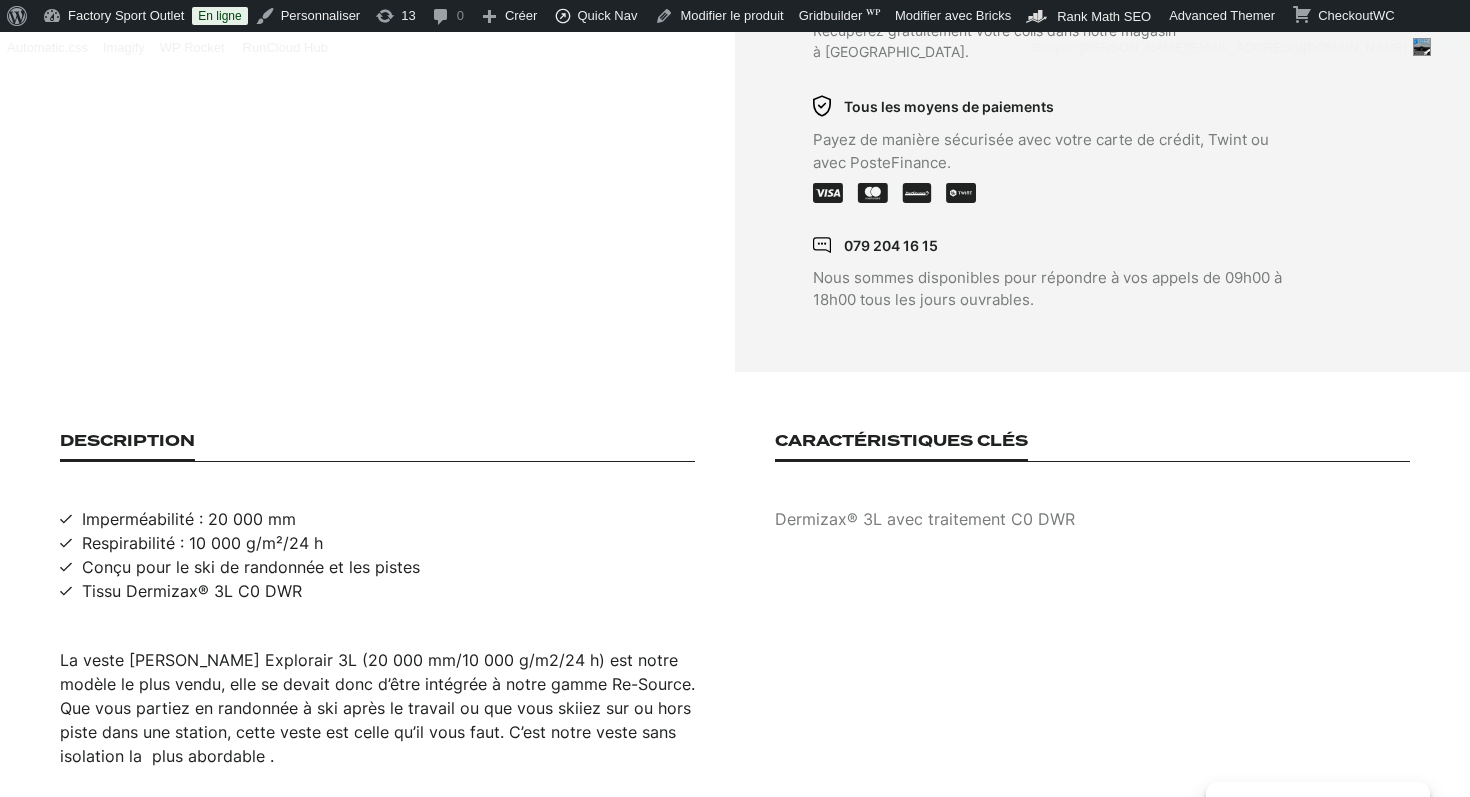click on "Tissu Dermizax® 3L C0 DWR" at bounding box center (192, 591) 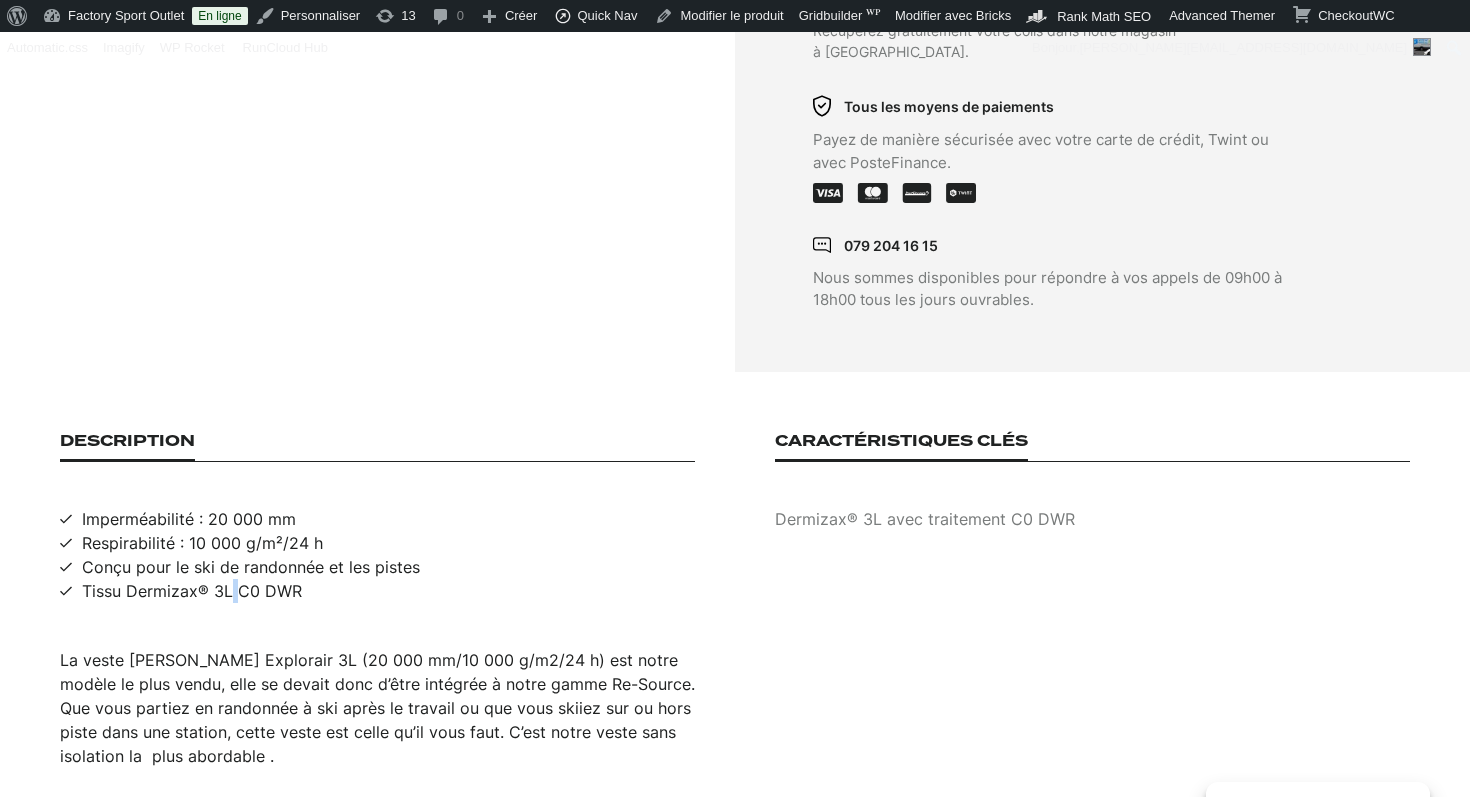 click on "Tissu Dermizax® 3L C0 DWR" at bounding box center [192, 591] 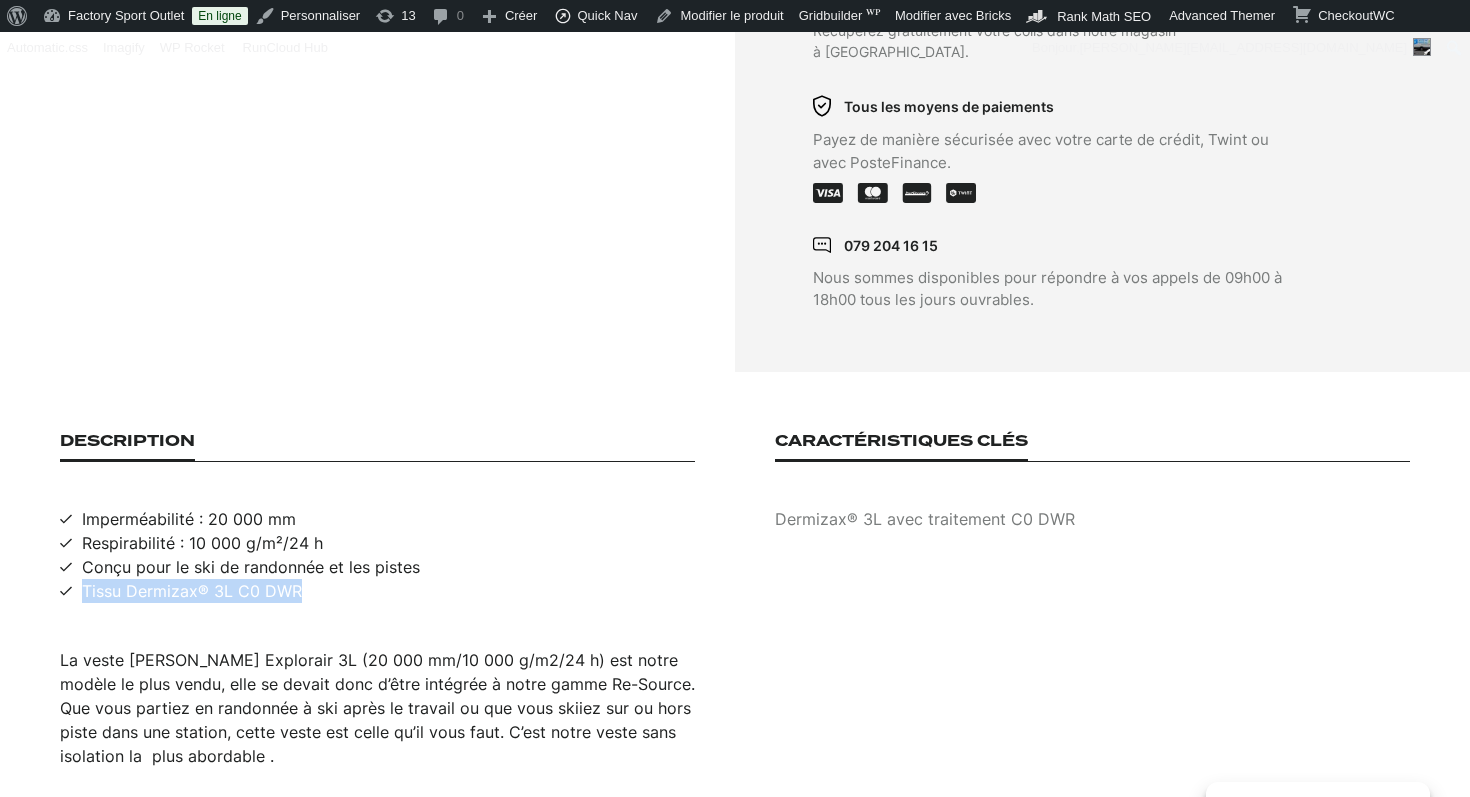 click on "Tissu Dermizax® 3L C0 DWR" at bounding box center (192, 591) 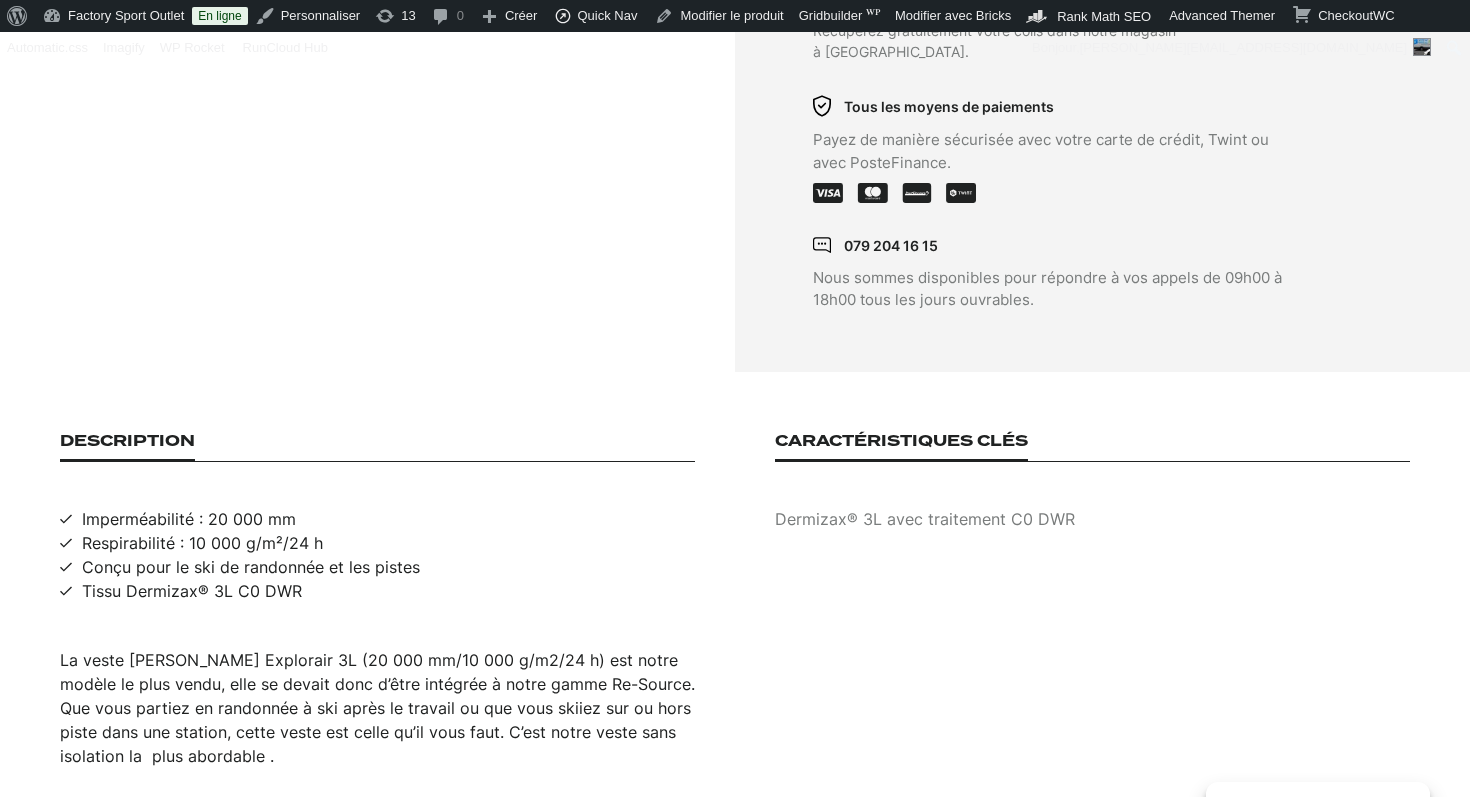click on "Dermizax® 3L avec traitement C0 DWR" at bounding box center [1092, 519] 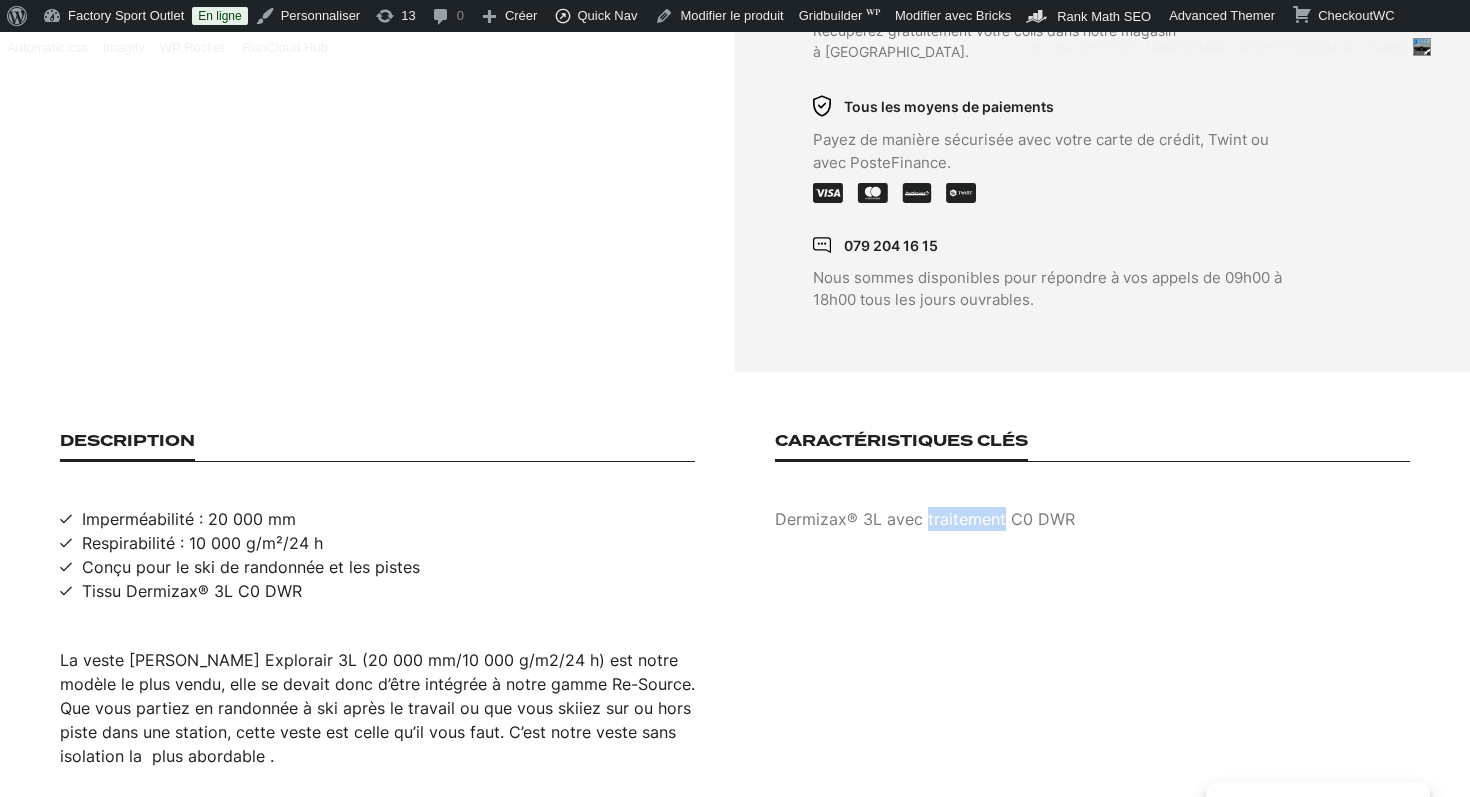click on "Dermizax® 3L avec traitement C0 DWR" at bounding box center [1092, 519] 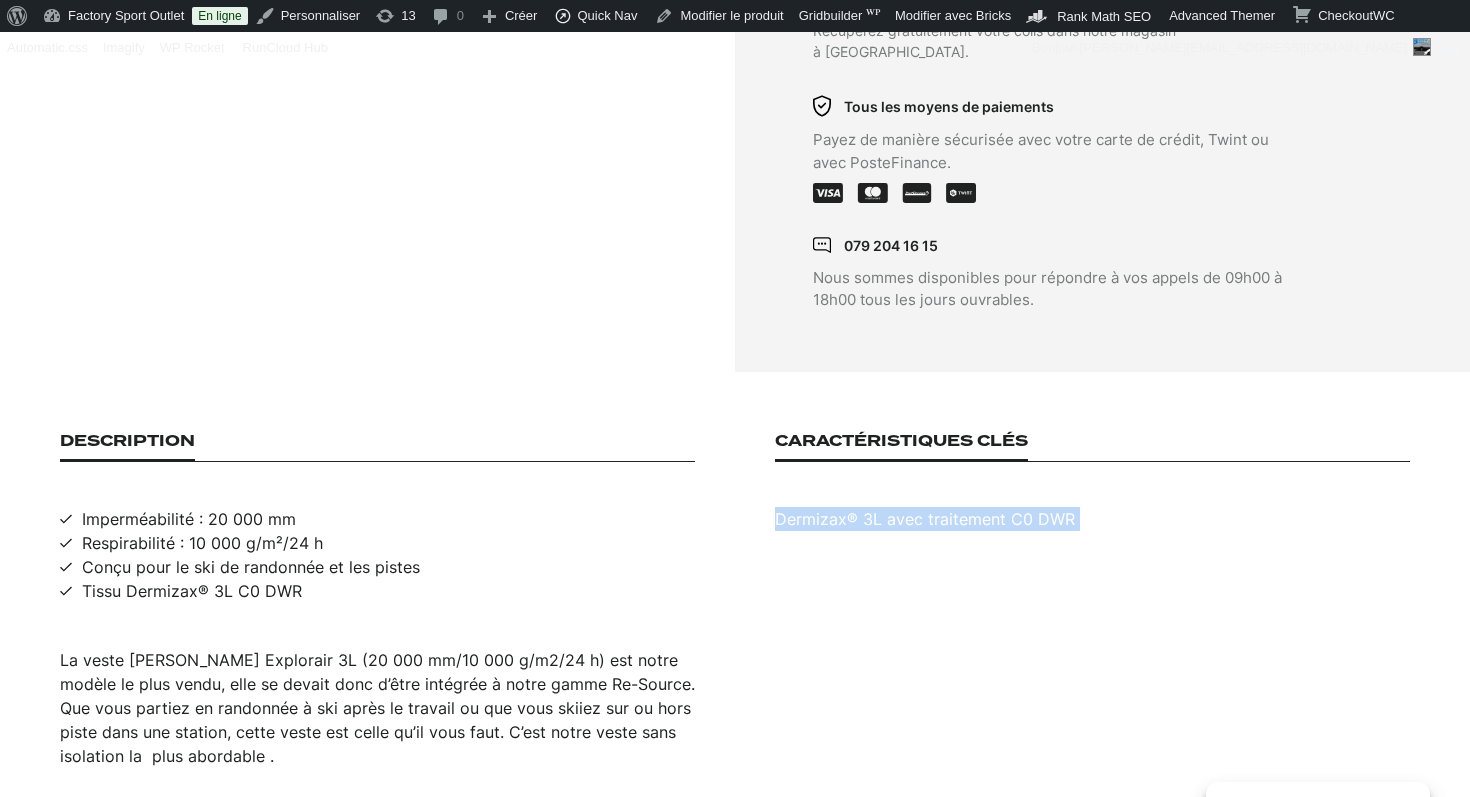 click on "Dermizax® 3L avec traitement C0 DWR" at bounding box center [1092, 519] 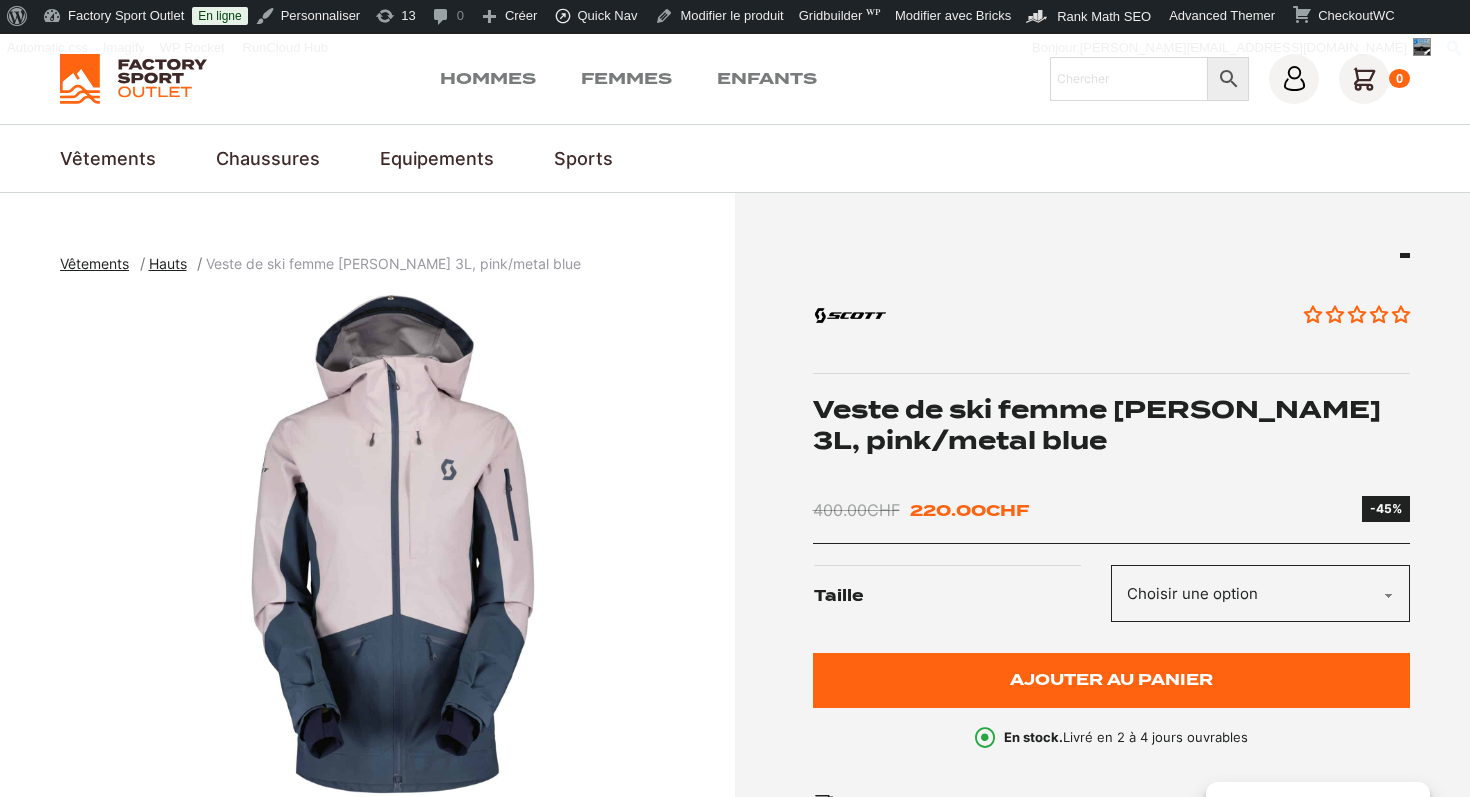 scroll, scrollTop: 95, scrollLeft: 0, axis: vertical 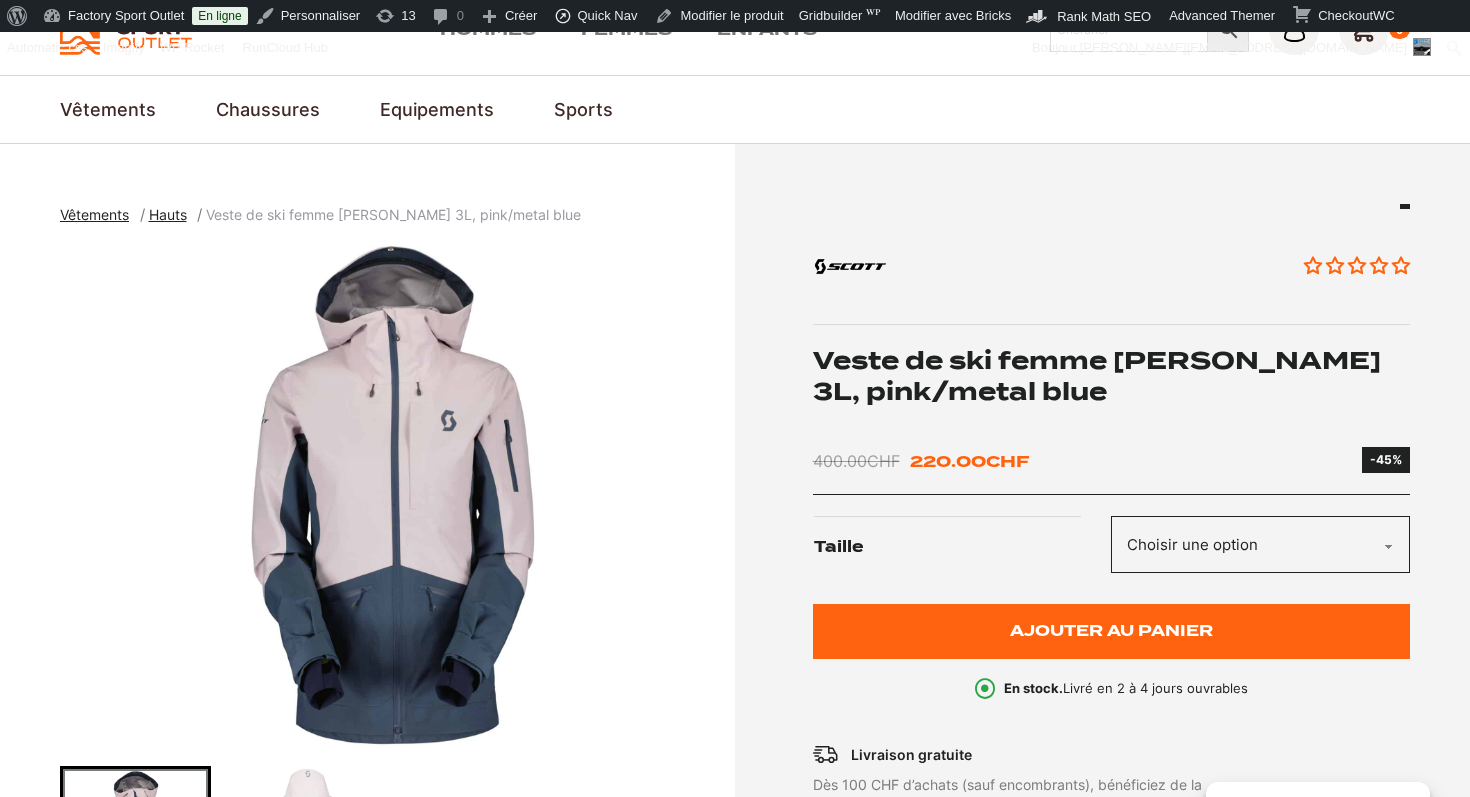 click at bounding box center [392, 496] 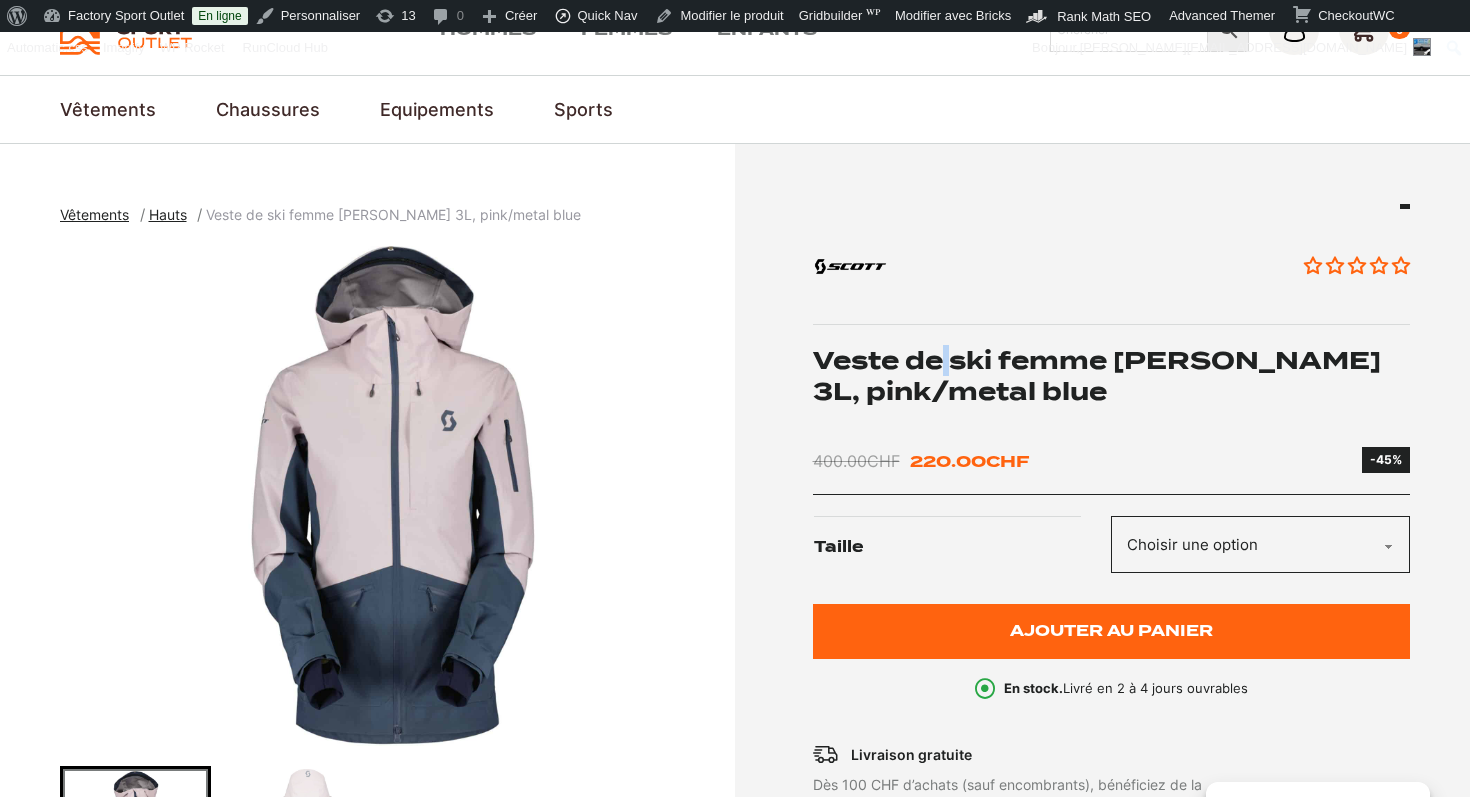 click on "Veste de ski femme SCOTT Vertic 3L, pink/metal blue" at bounding box center (1112, 376) 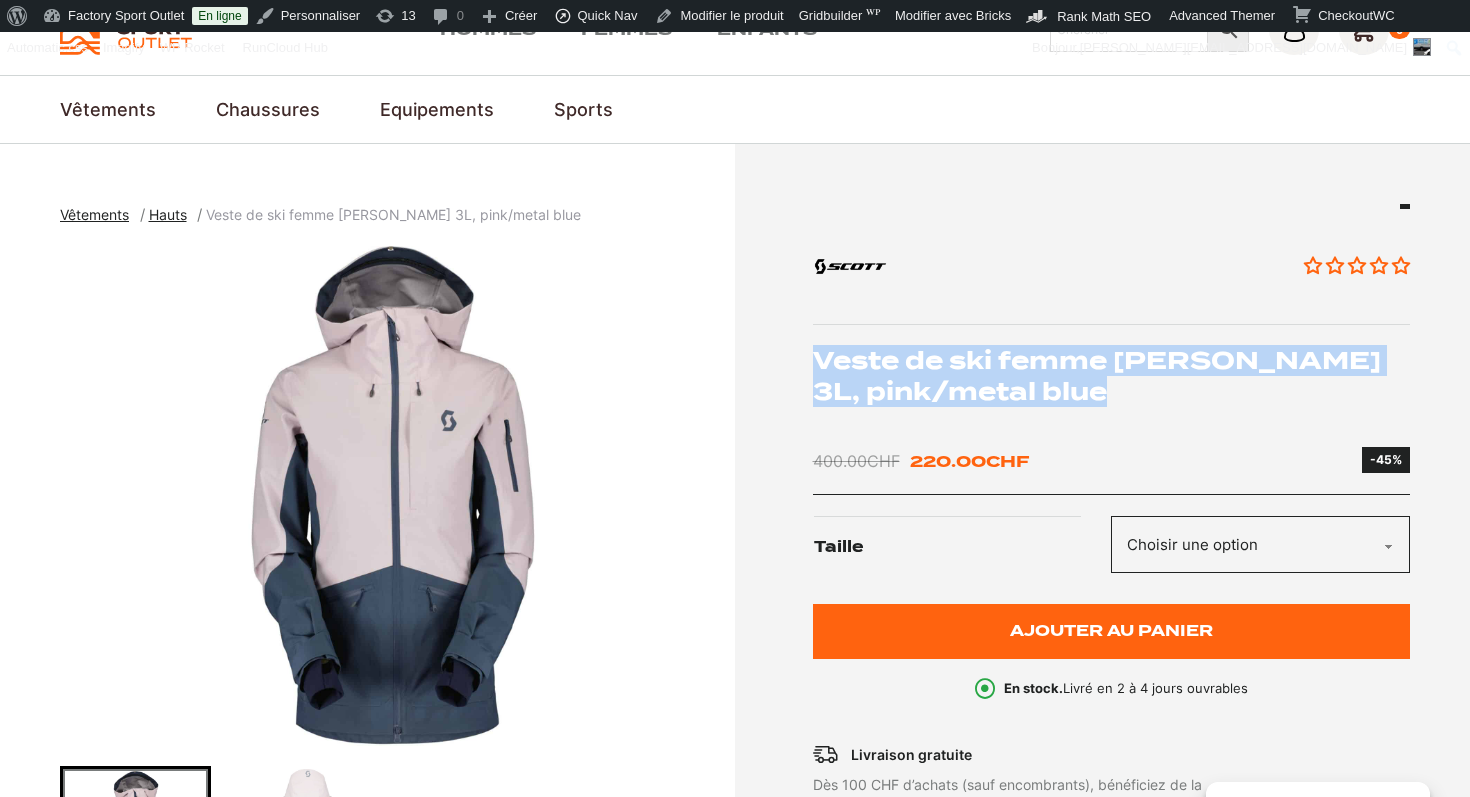 click on "Veste de ski femme [PERSON_NAME] 3L, pink/metal blue" at bounding box center (1112, 376) 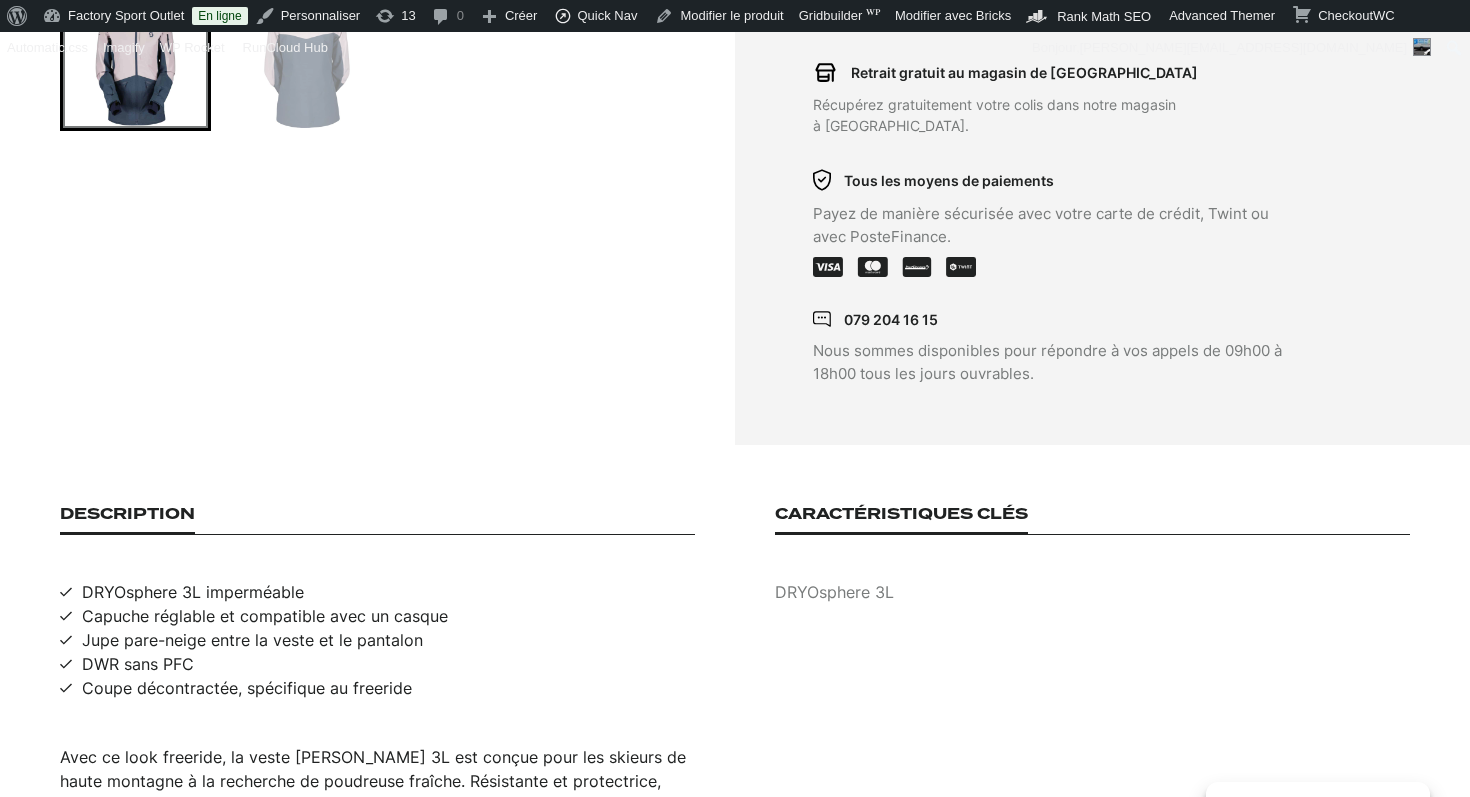 scroll, scrollTop: 1139, scrollLeft: 0, axis: vertical 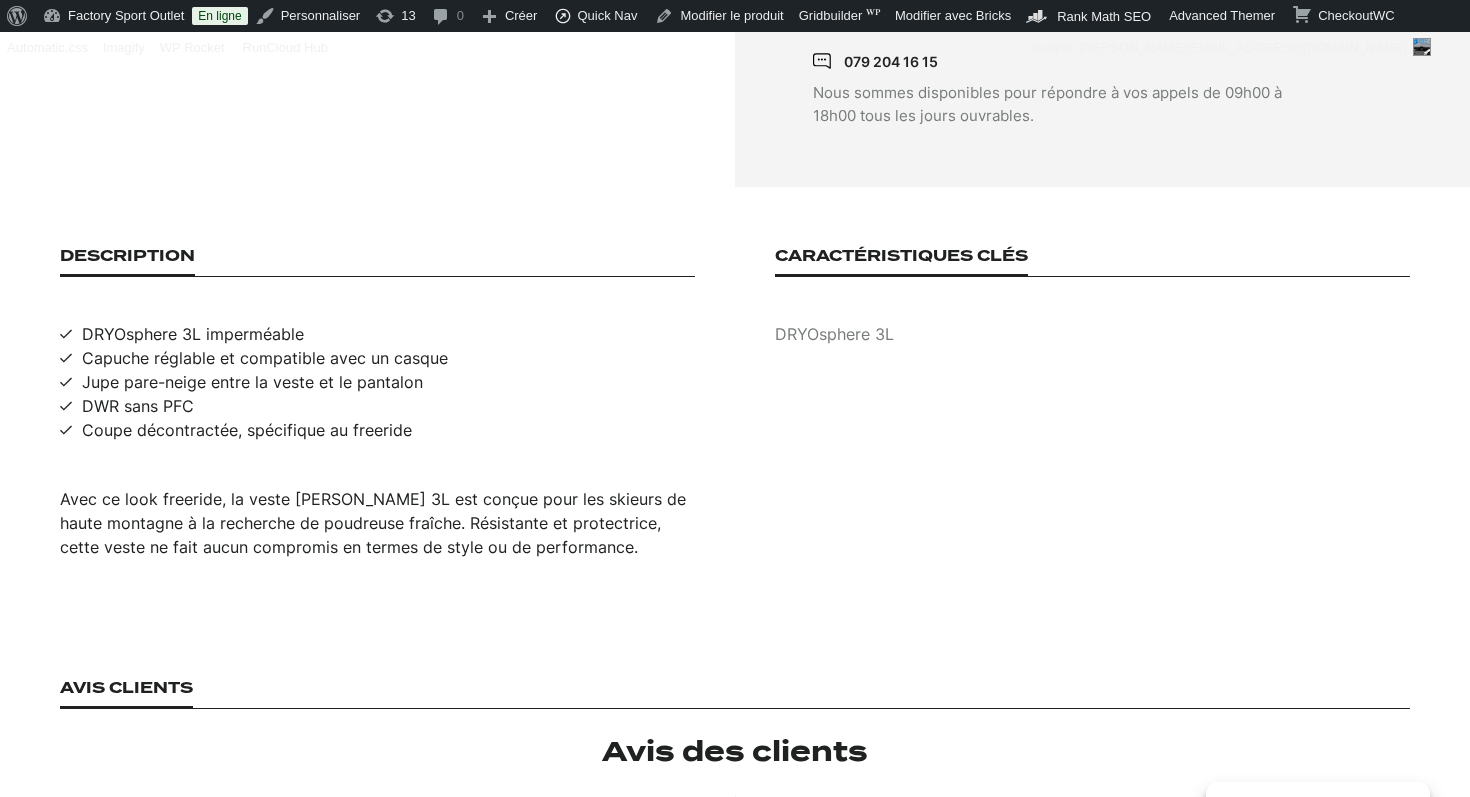click on "Avec ce look freeride, la veste SCOTT Vertic 3L est conçue pour les skieurs de haute montagne à la recherche de poudreuse fraîche. Résistante et protectrice, cette veste ne fait aucun compromis en termes de style ou de performance." at bounding box center (373, 523) 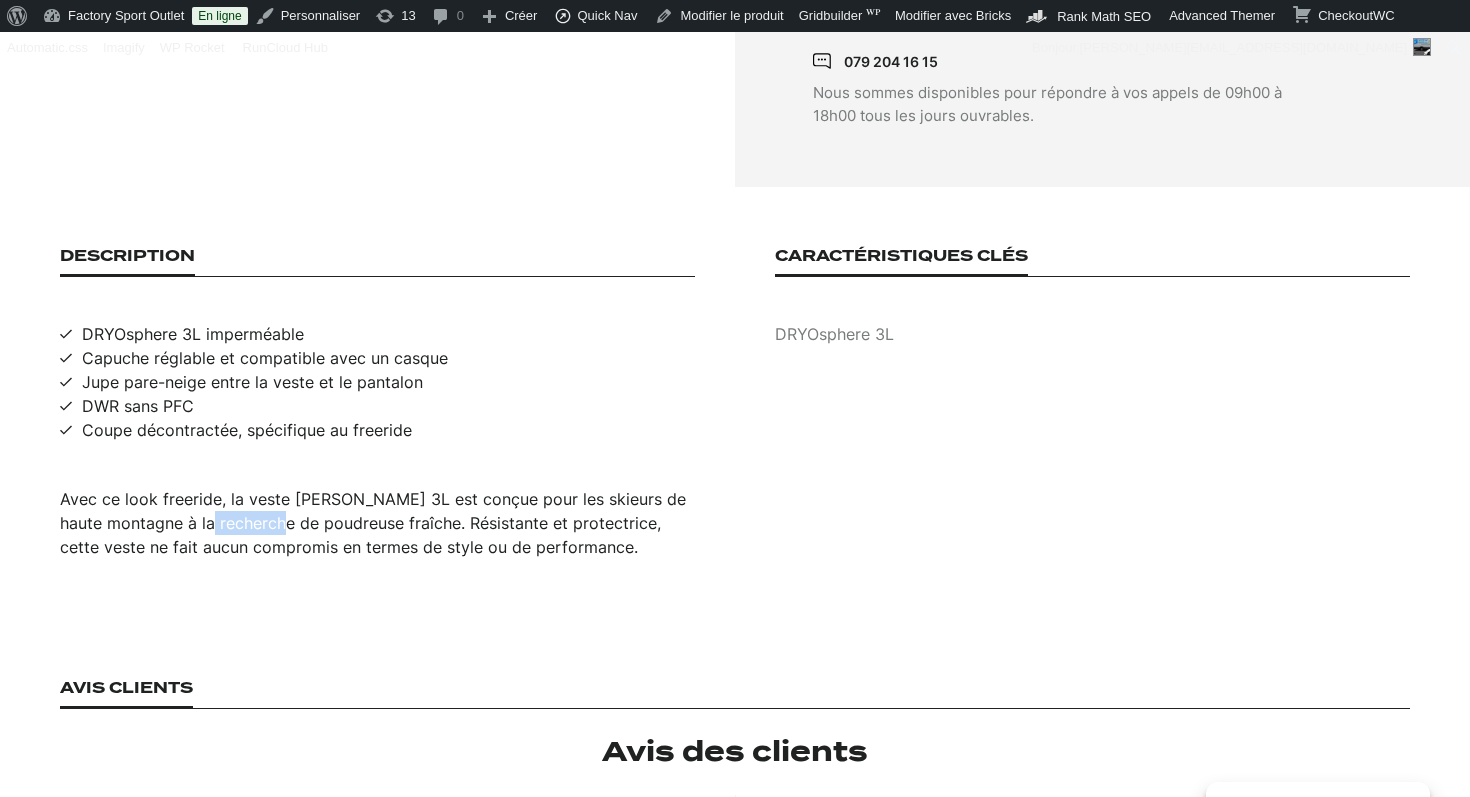 click on "Avec ce look freeride, la veste SCOTT Vertic 3L est conçue pour les skieurs de haute montagne à la recherche de poudreuse fraîche. Résistante et protectrice, cette veste ne fait aucun compromis en termes de style ou de performance." at bounding box center [373, 523] 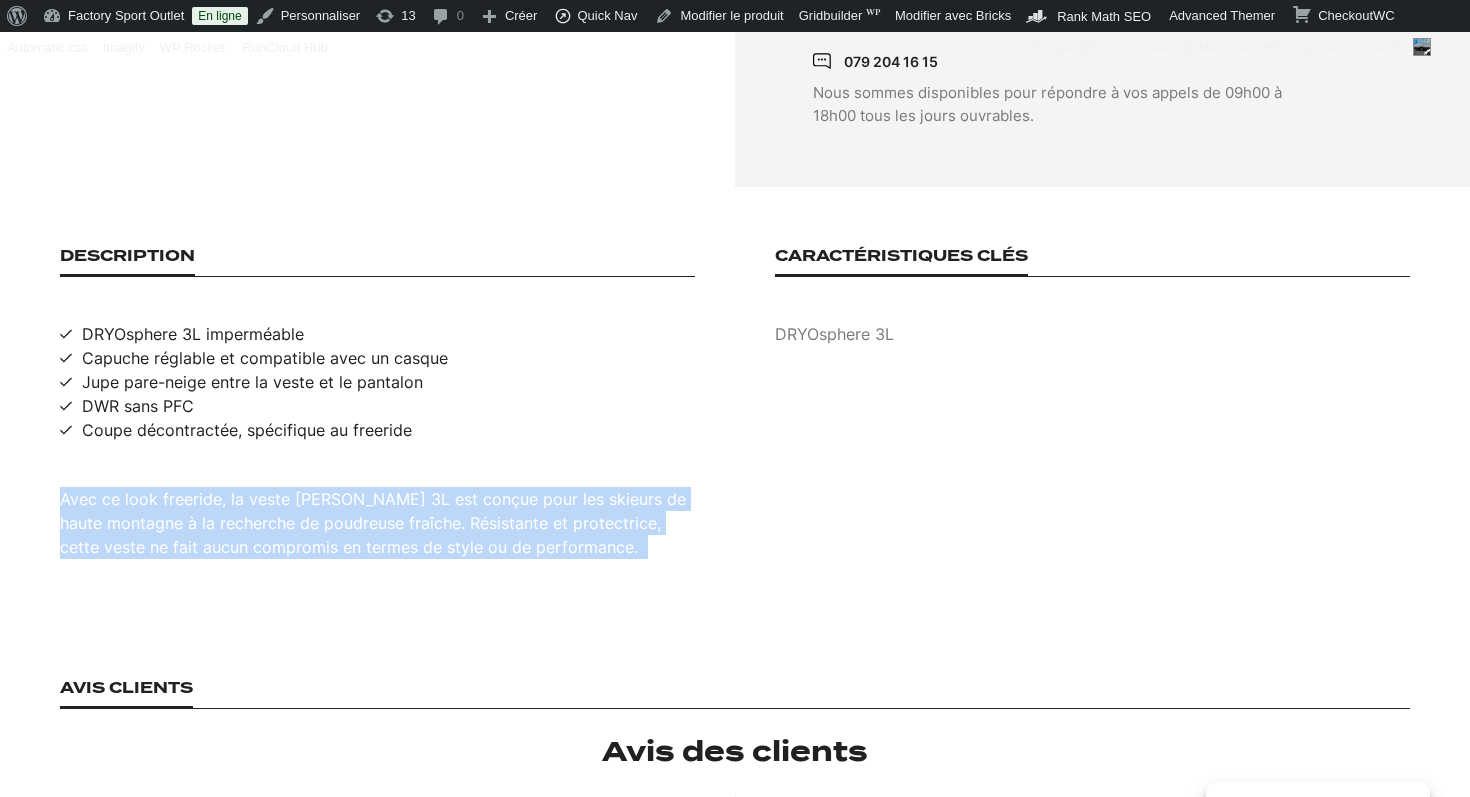 click on "Avec ce look freeride, la veste SCOTT Vertic 3L est conçue pour les skieurs de haute montagne à la recherche de poudreuse fraîche. Résistante et protectrice, cette veste ne fait aucun compromis en termes de style ou de performance." at bounding box center (373, 523) 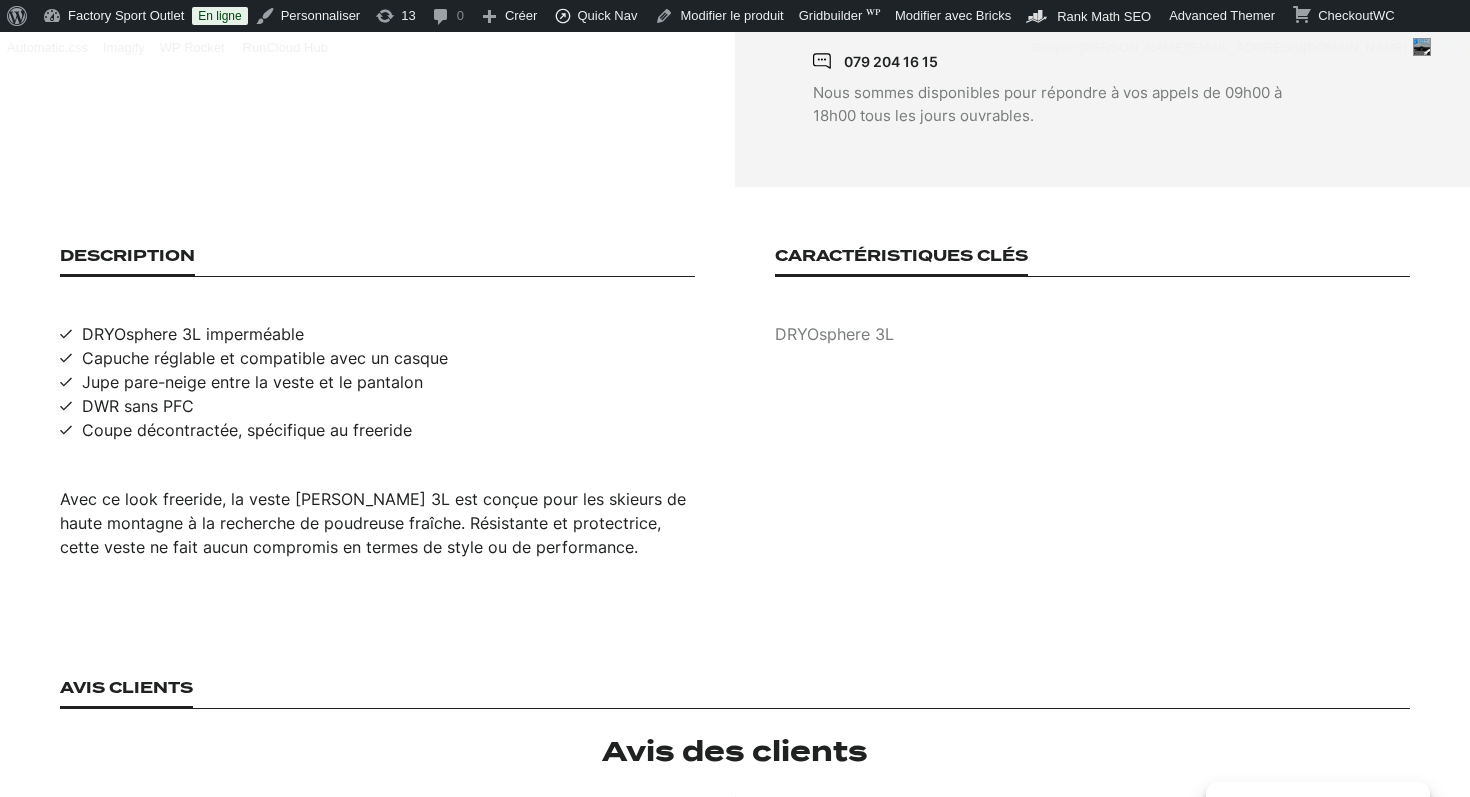 click on "DRYOsphere 3L imperméable" at bounding box center [193, 334] 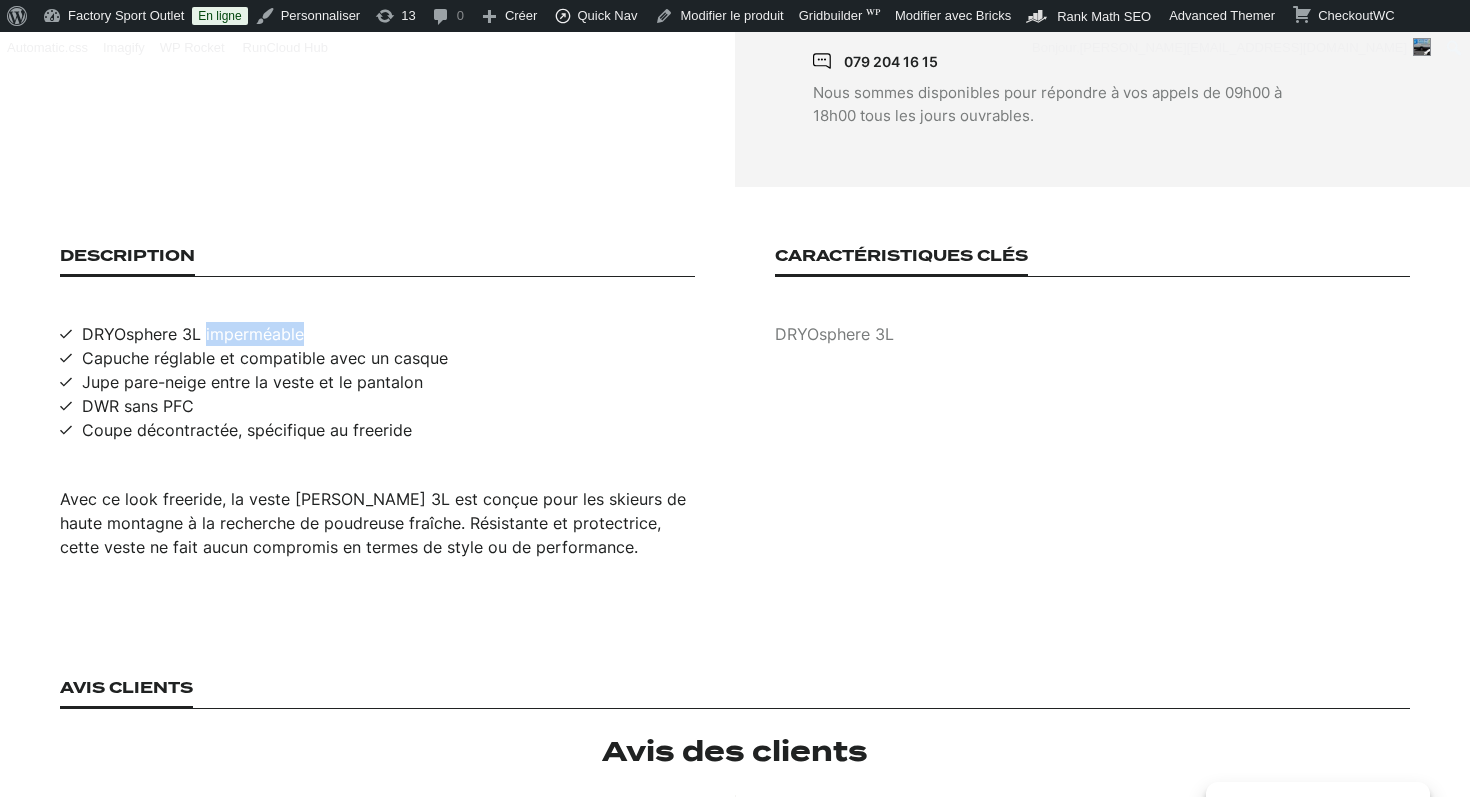 click on "DRYOsphere 3L imperméable" at bounding box center [193, 334] 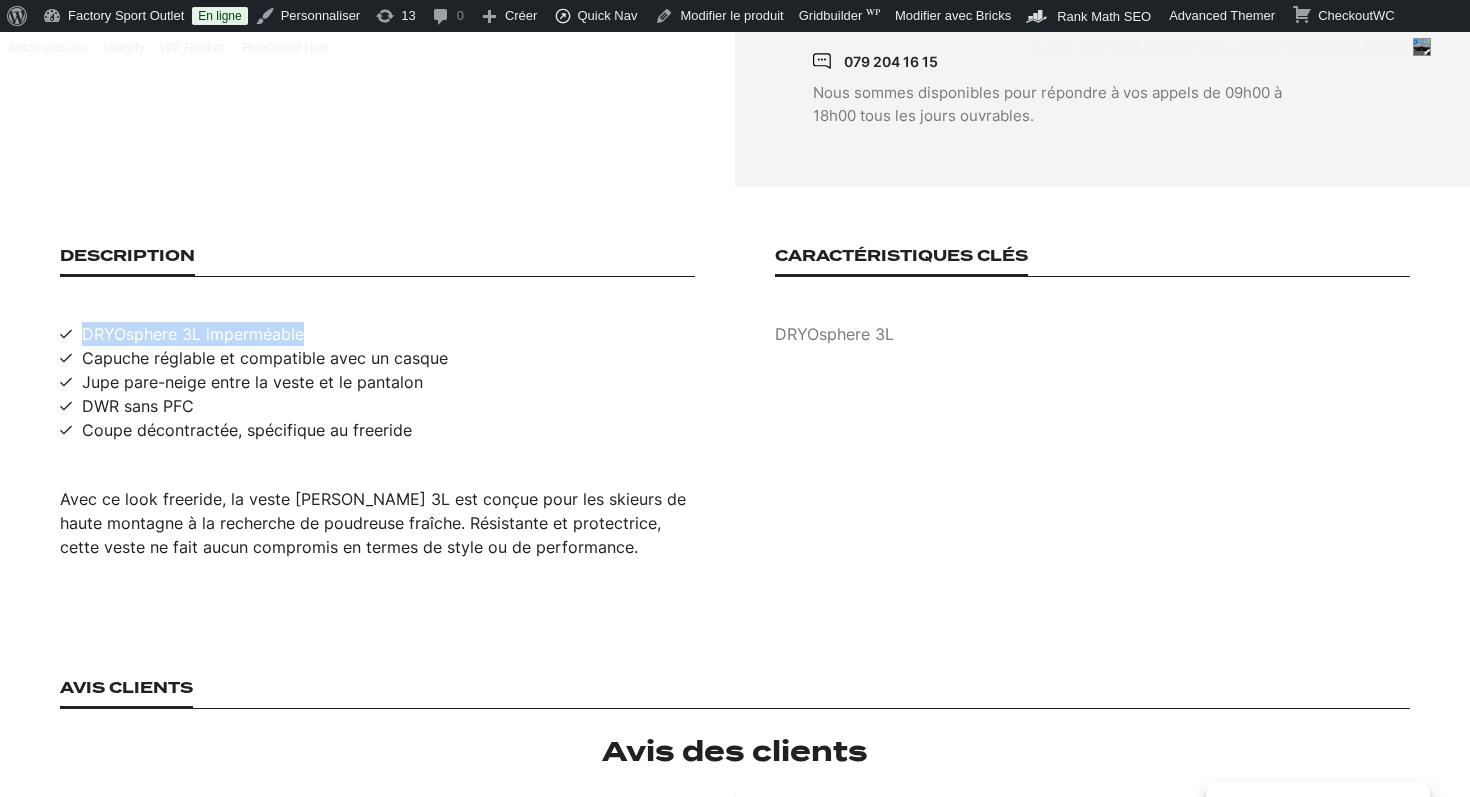 click on "DRYOsphere 3L imperméable" at bounding box center (193, 334) 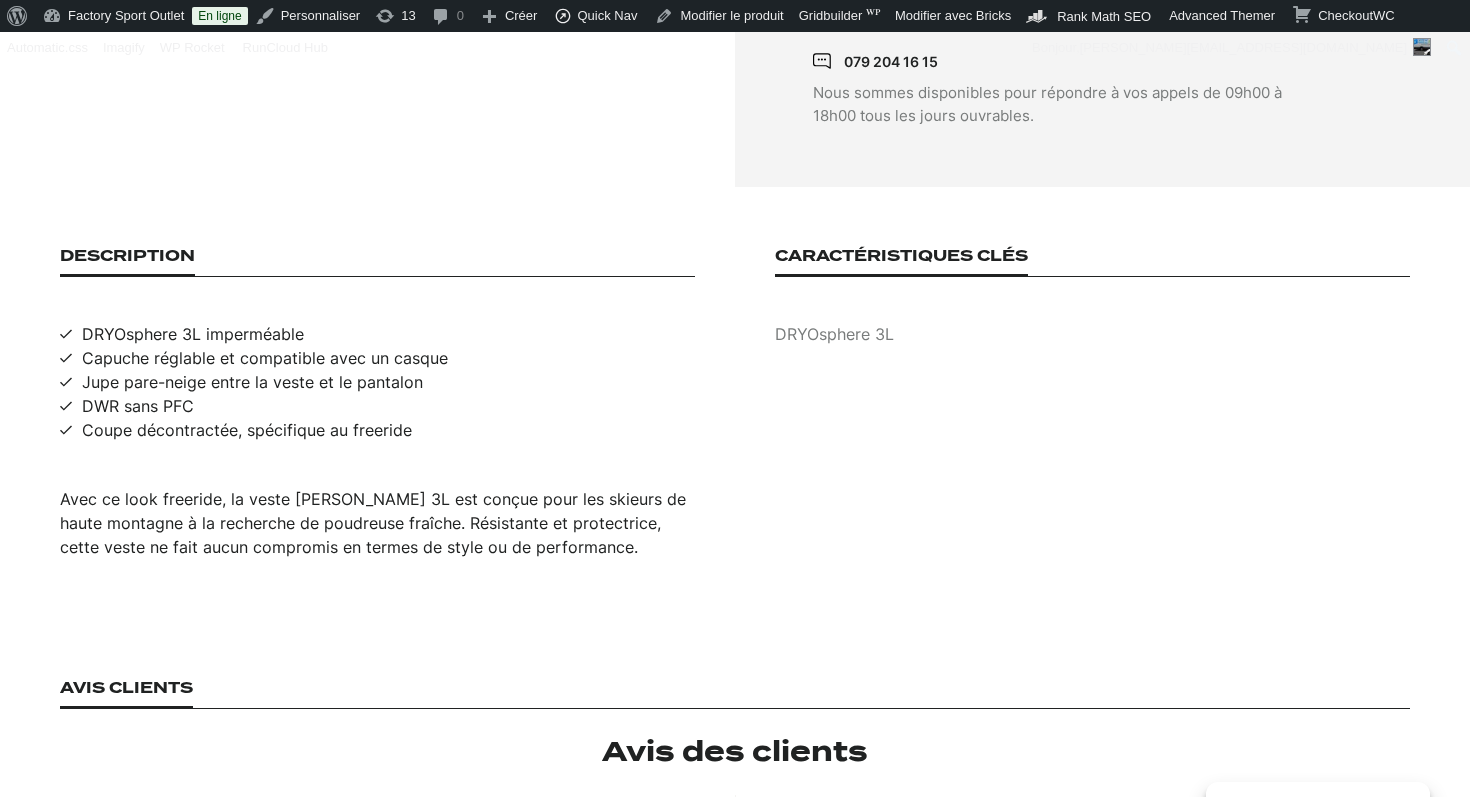 click on "Capuche réglable et compatible avec un casque" at bounding box center (265, 358) 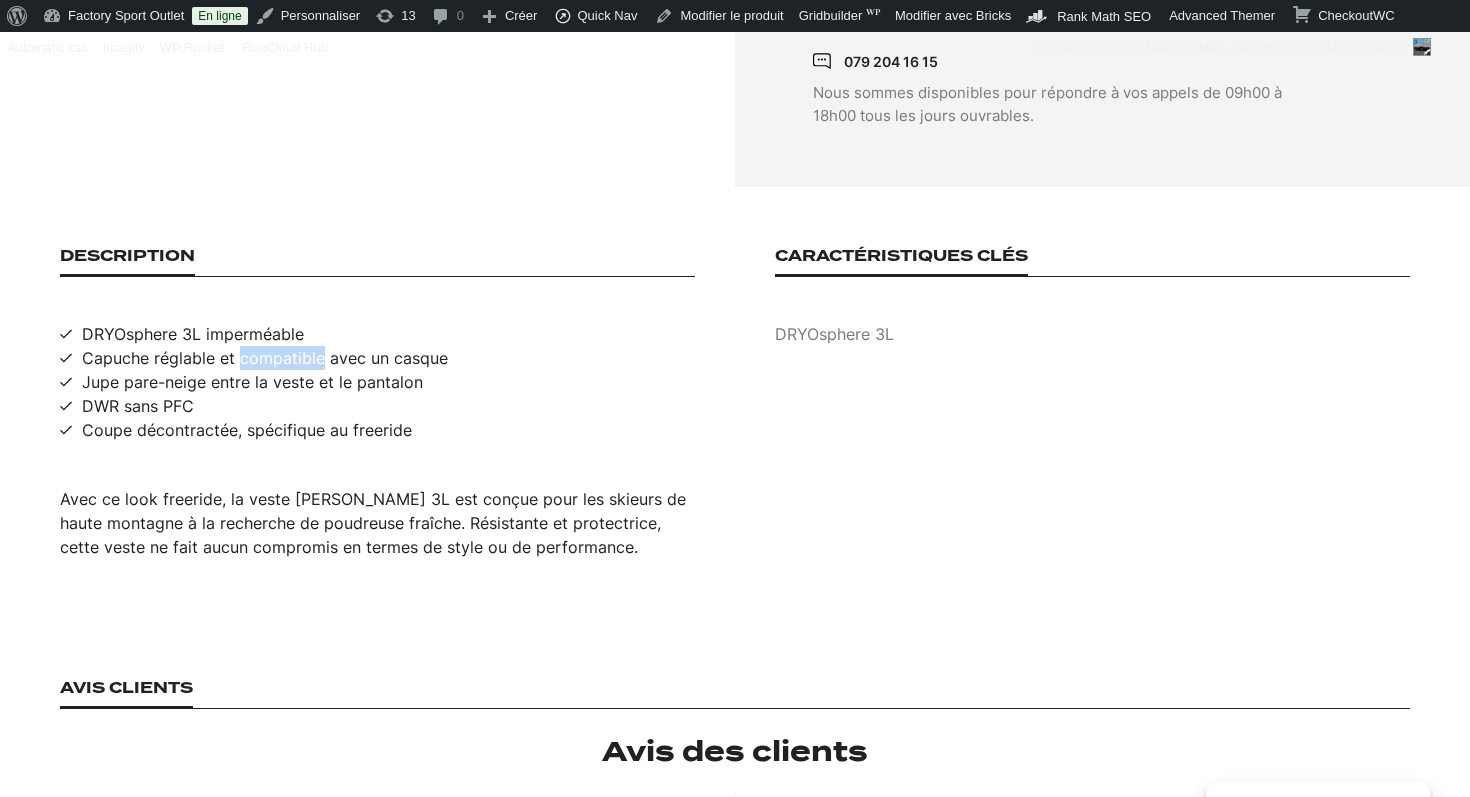 click on "Capuche réglable et compatible avec un casque" at bounding box center (265, 358) 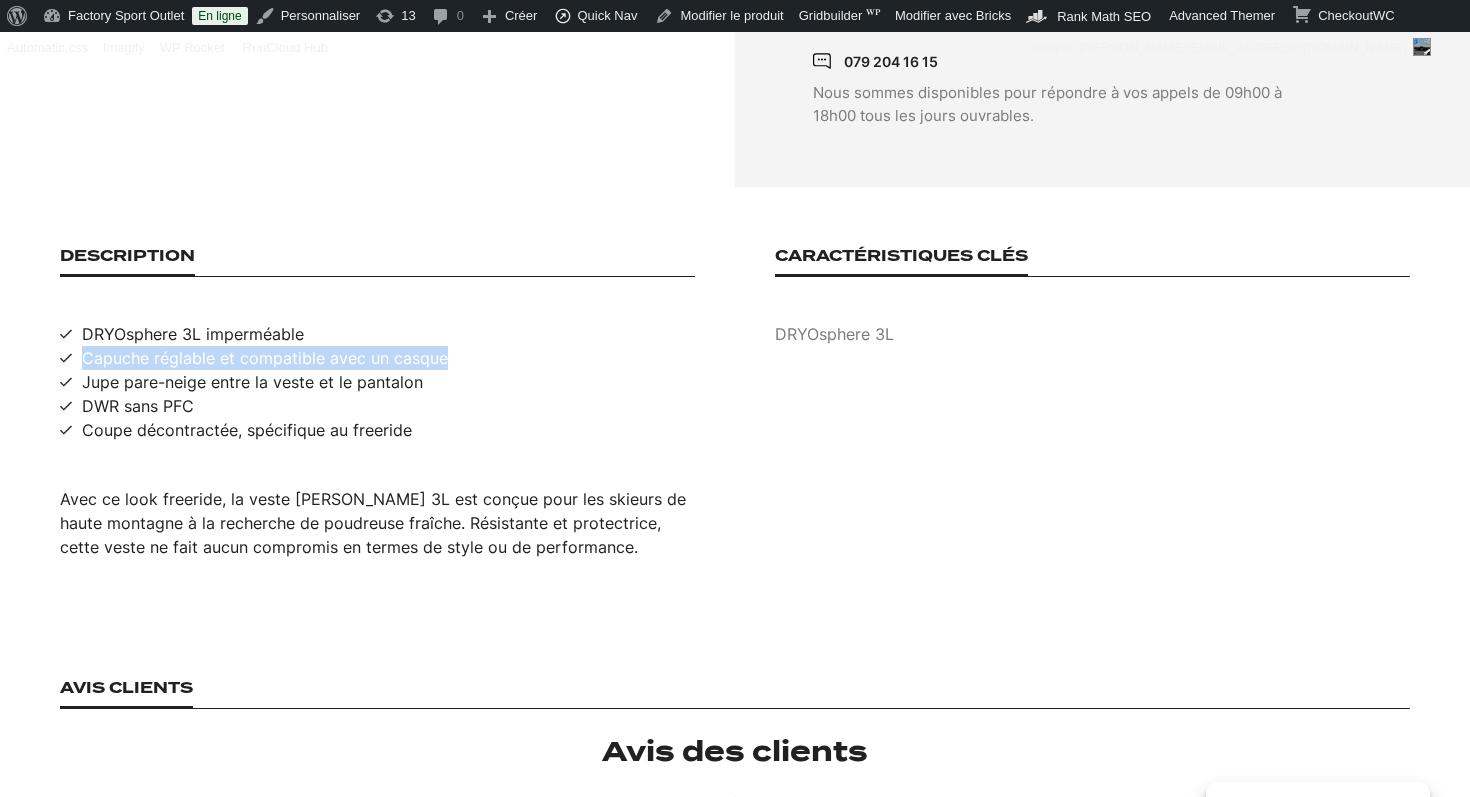 click on "Capuche réglable et compatible avec un casque" at bounding box center (265, 358) 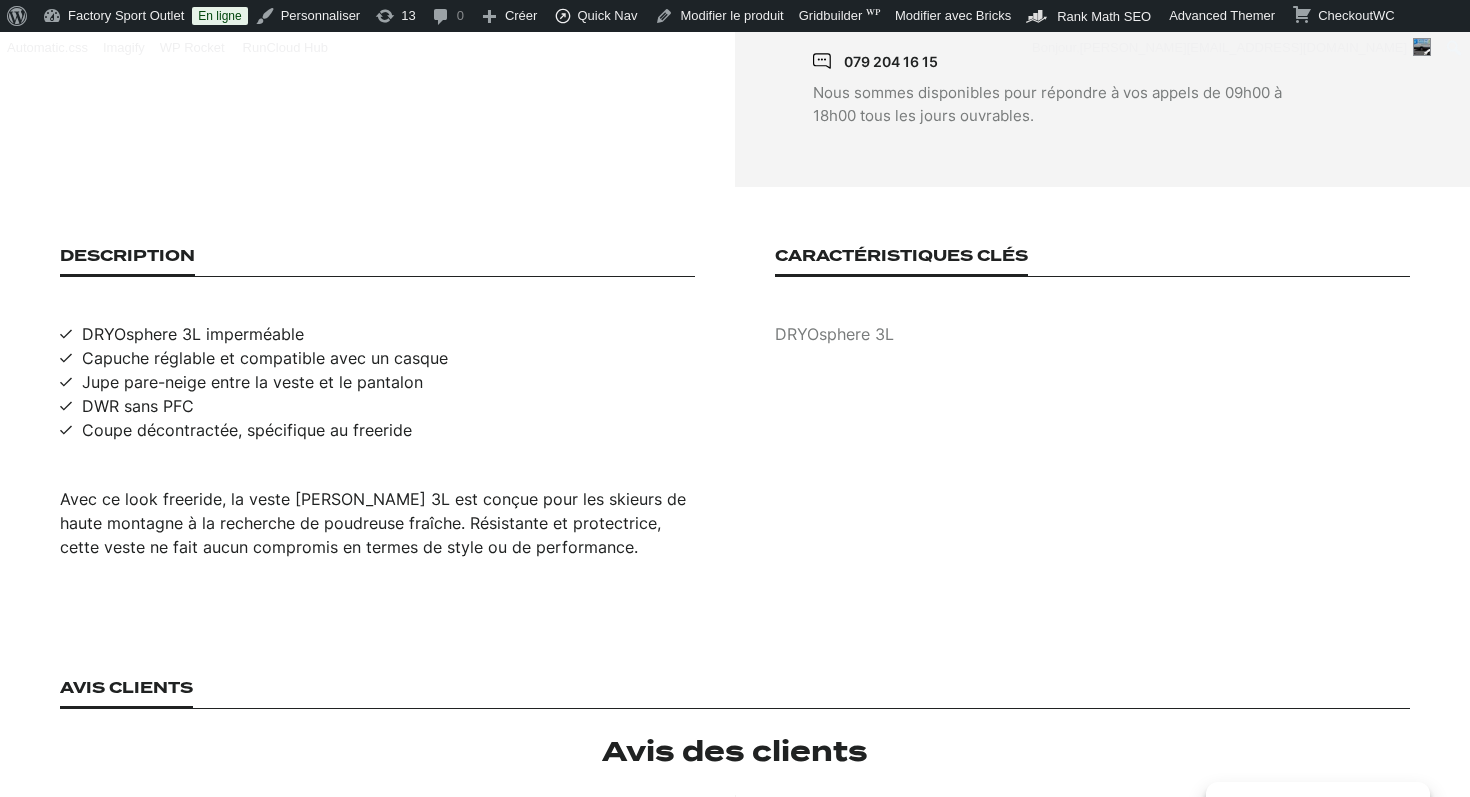 click on "Jupe pare-neige entre la veste et le pantalon" at bounding box center (252, 382) 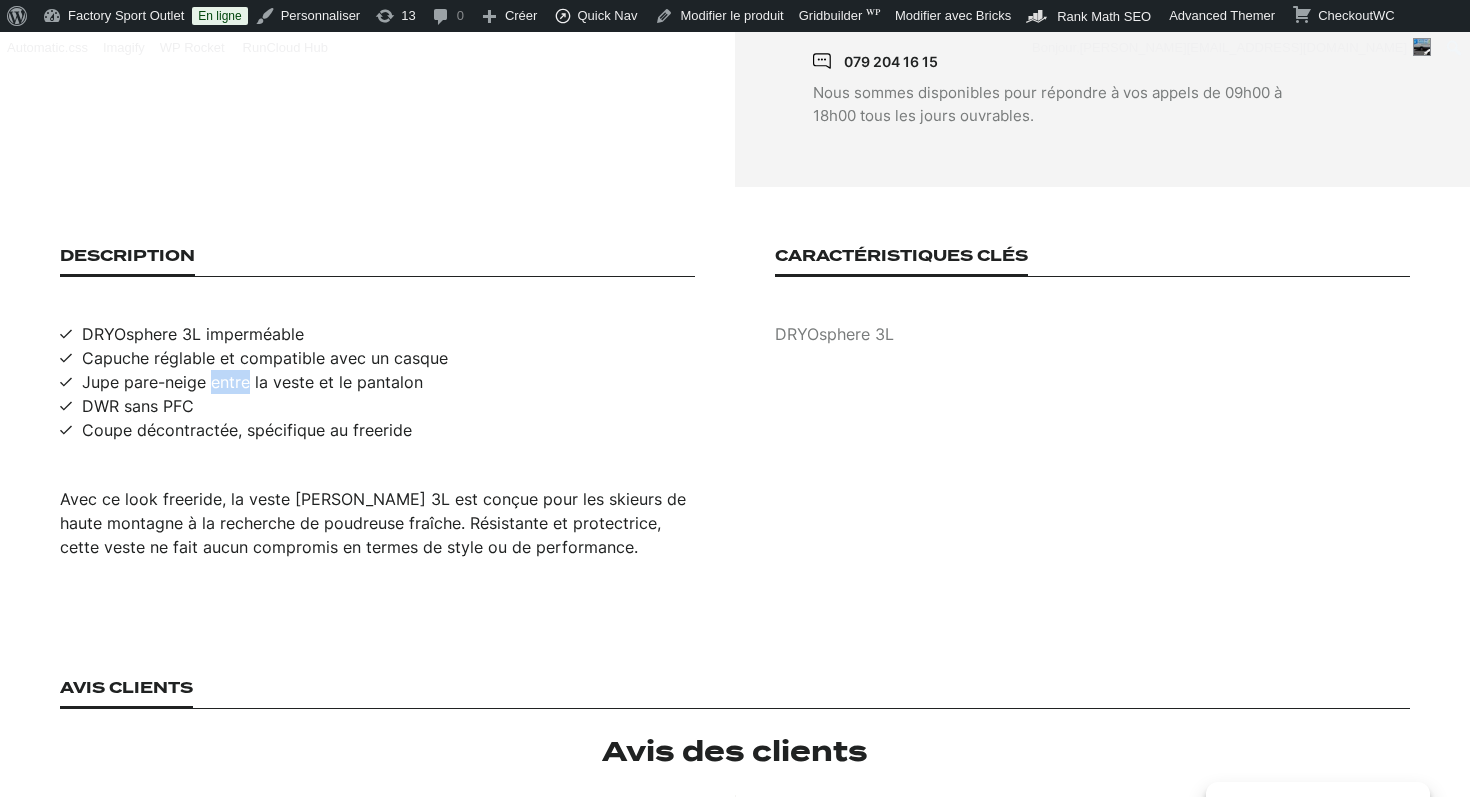 click on "Jupe pare-neige entre la veste et le pantalon" at bounding box center [252, 382] 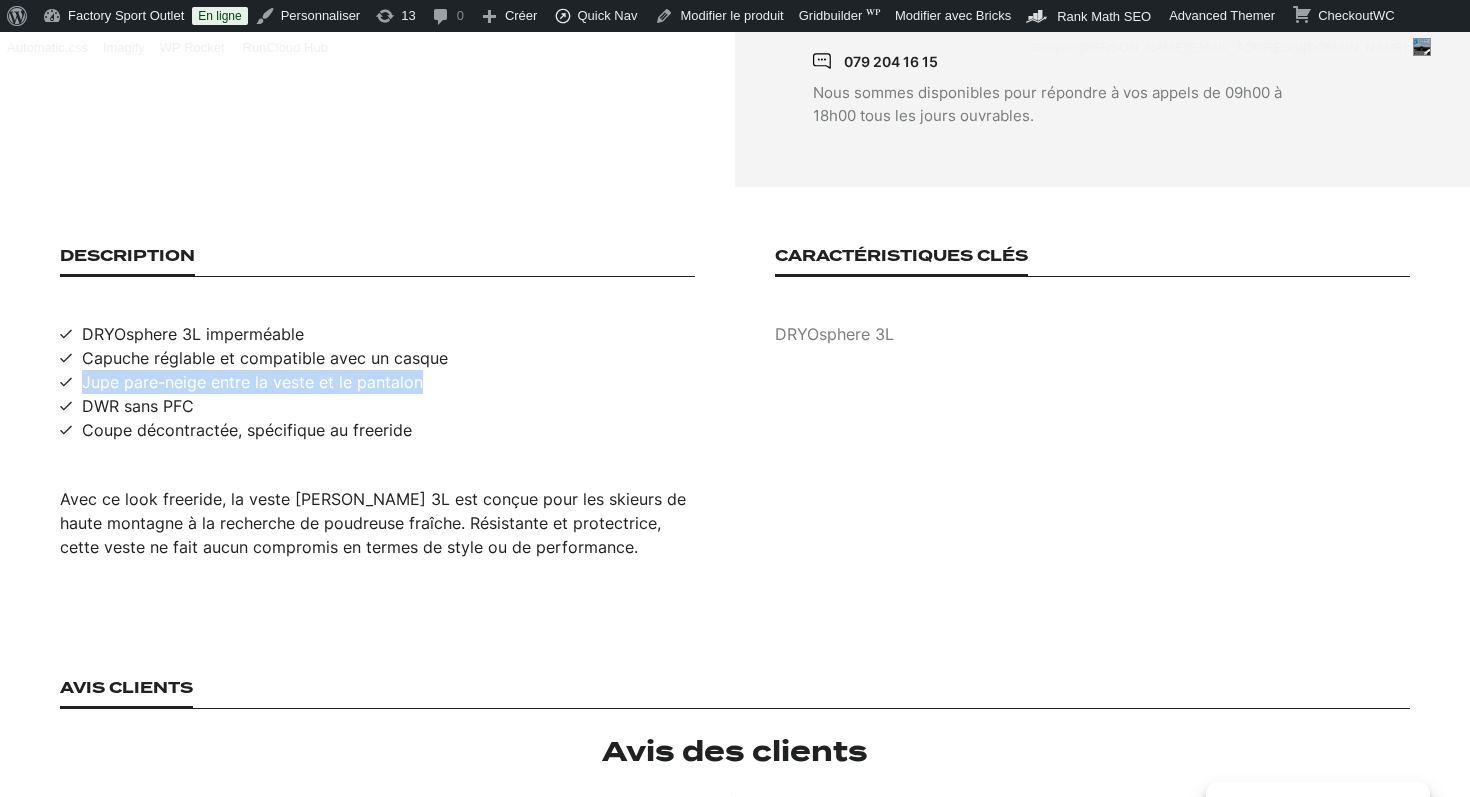 click on "Jupe pare-neige entre la veste et le pantalon" at bounding box center [252, 382] 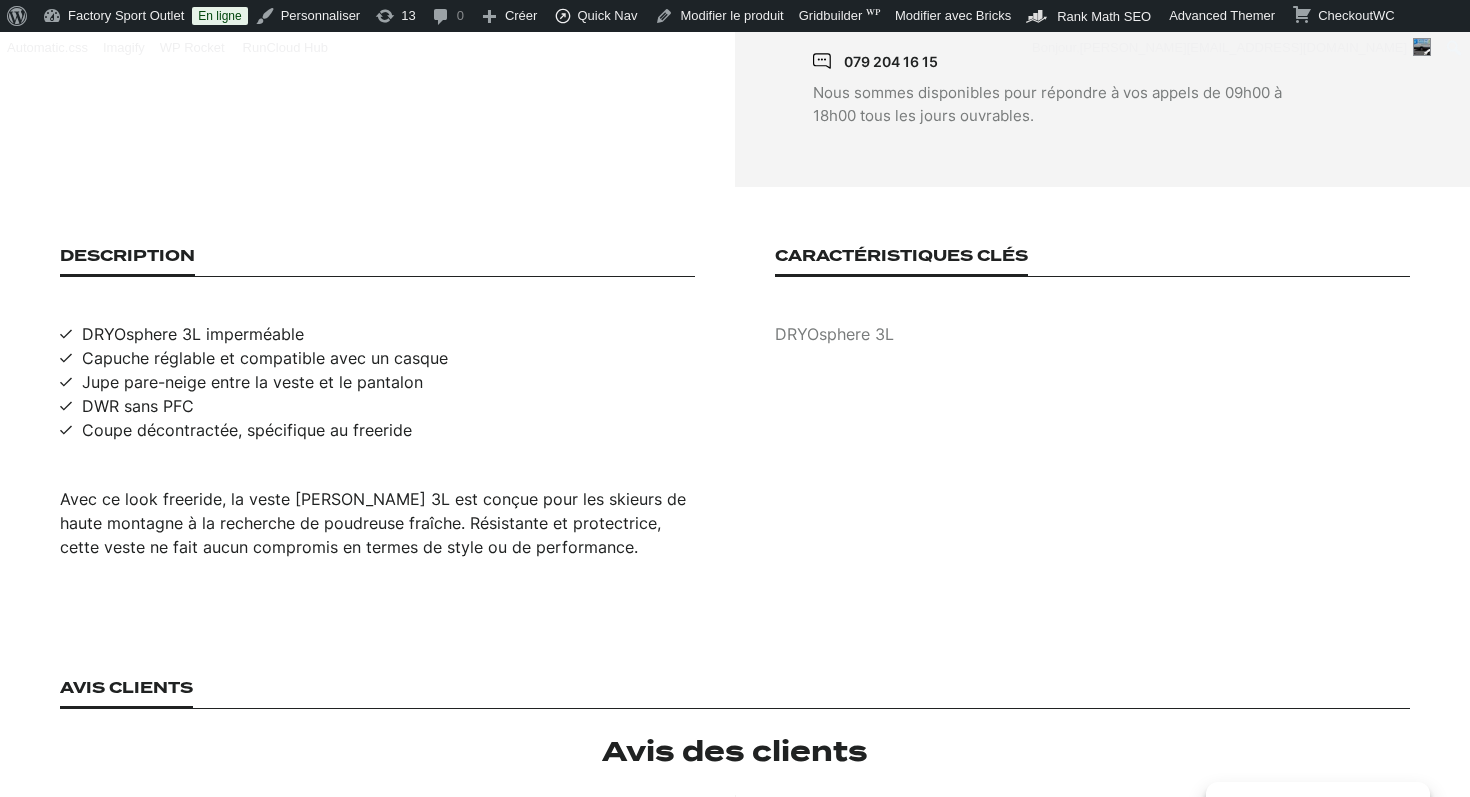 click on "DWR sans PFC" at bounding box center [138, 406] 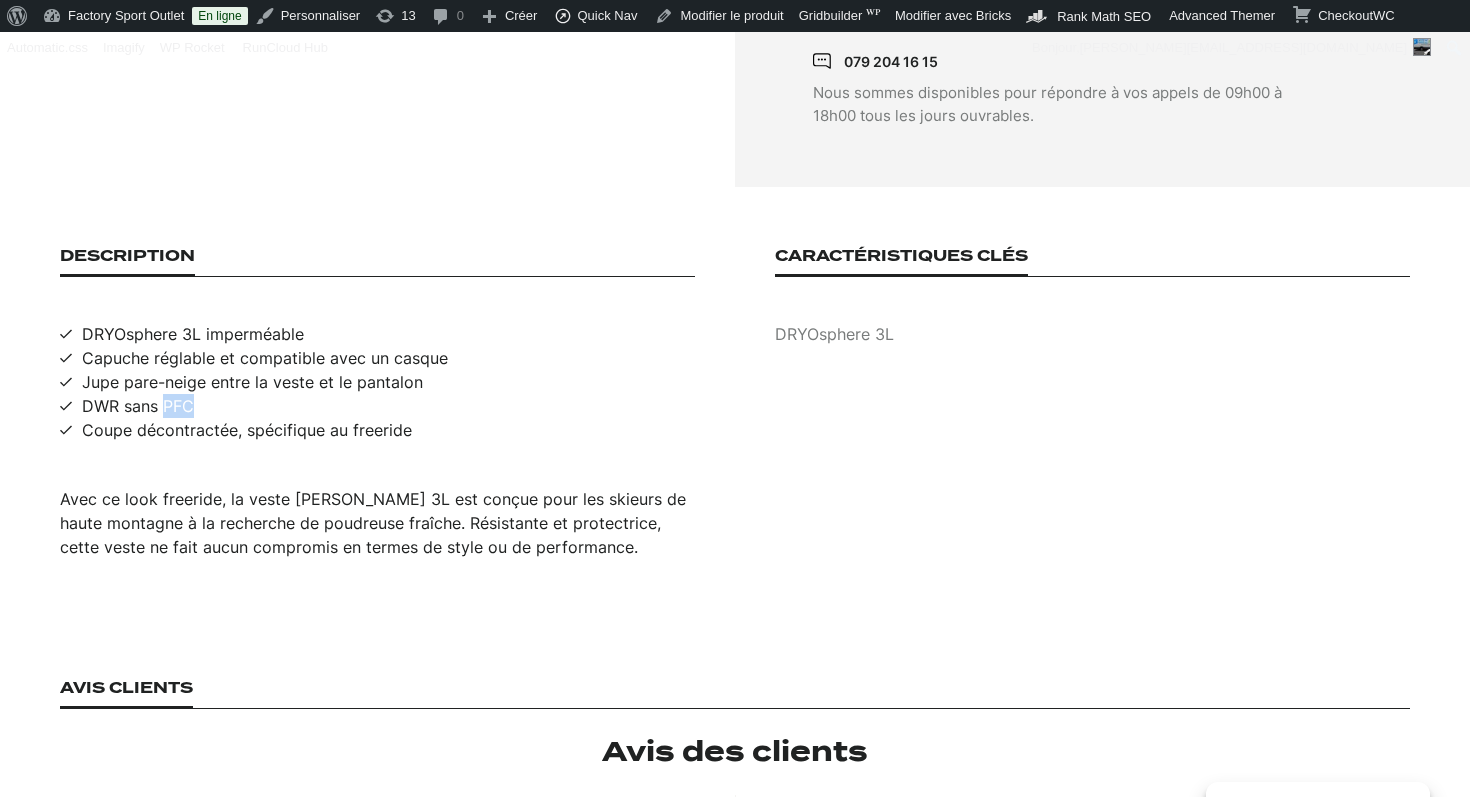 click on "DWR sans PFC" at bounding box center (138, 406) 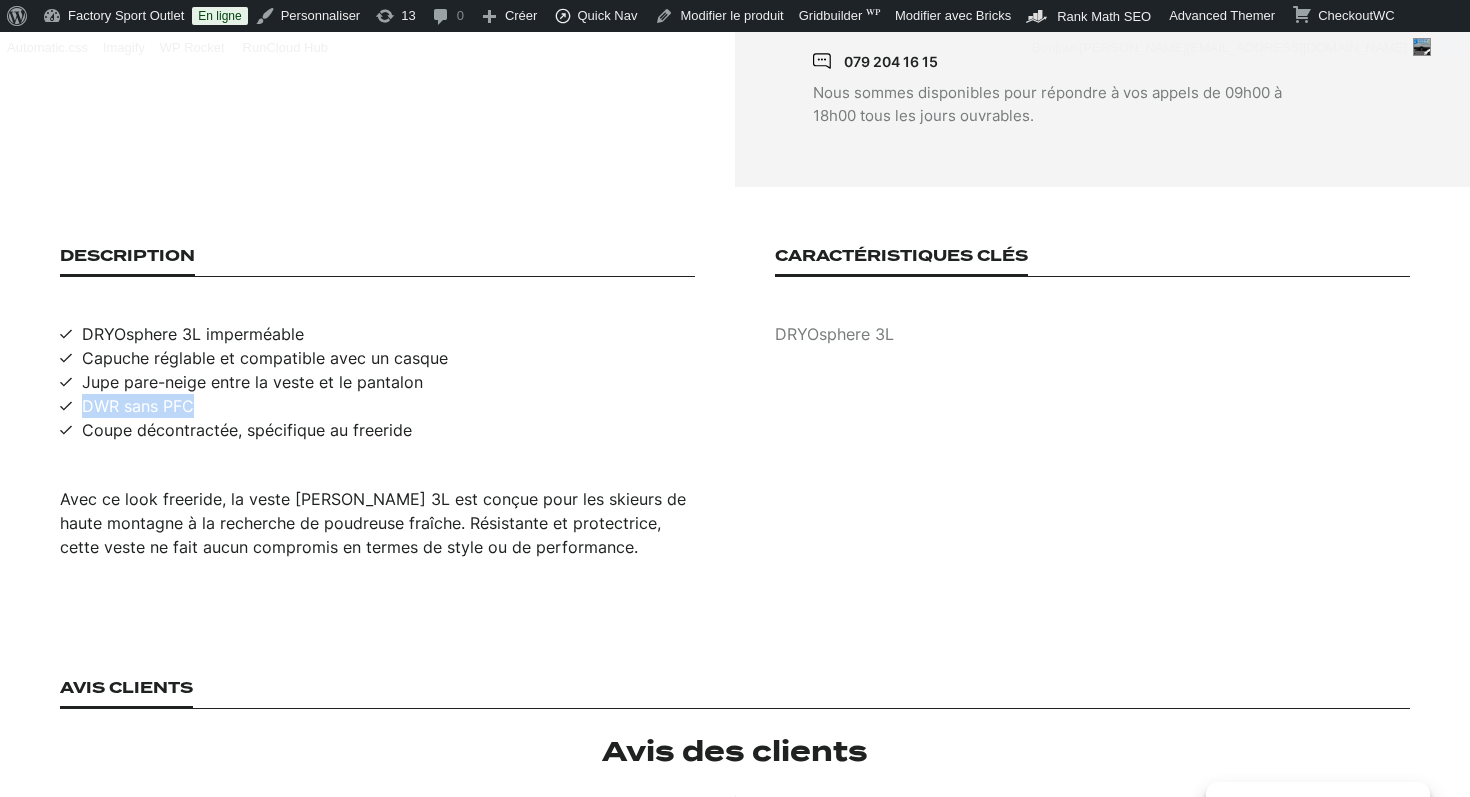click on "DWR sans PFC" at bounding box center (138, 406) 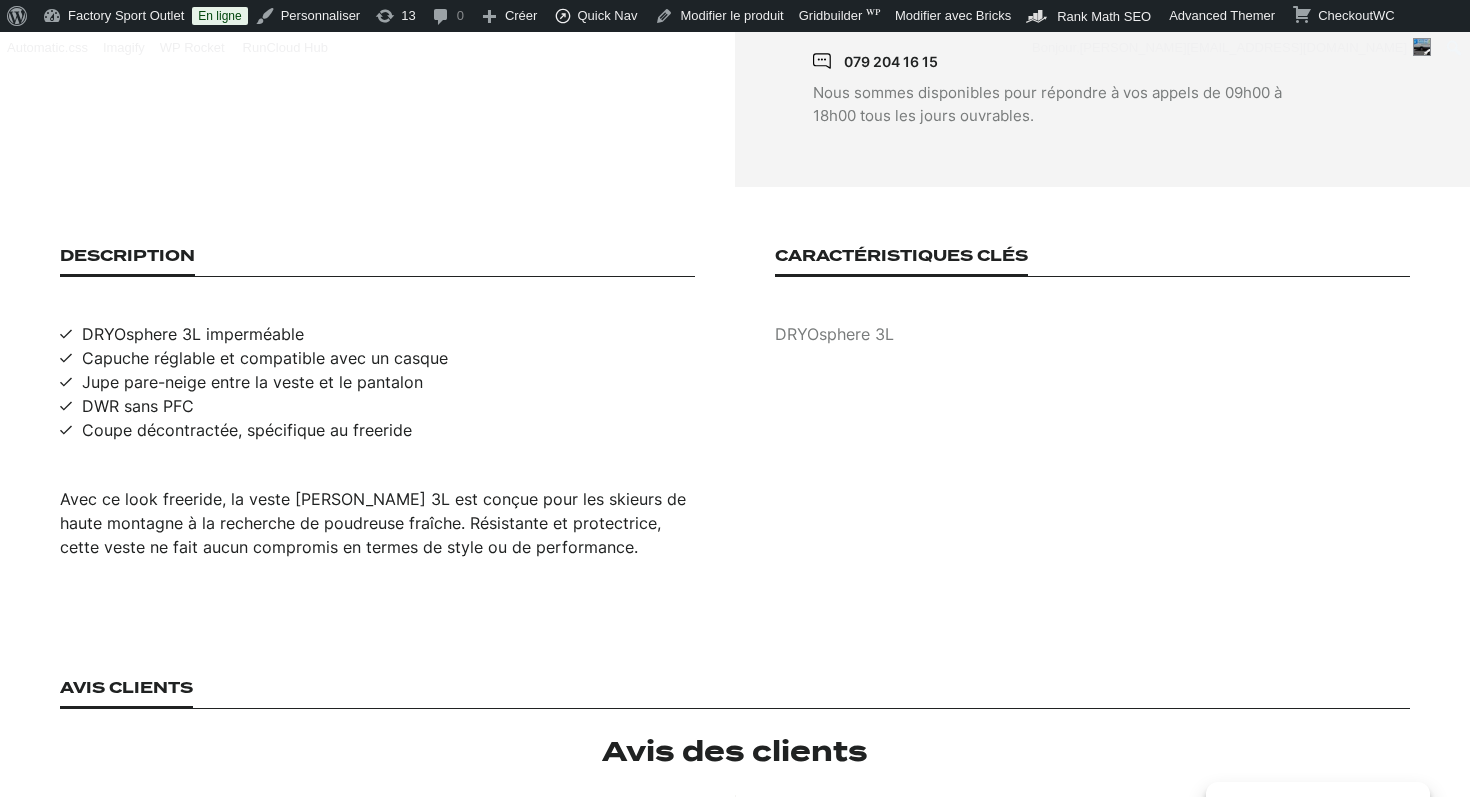 click on "Coupe décontractée, spécifique au freeride" at bounding box center [247, 430] 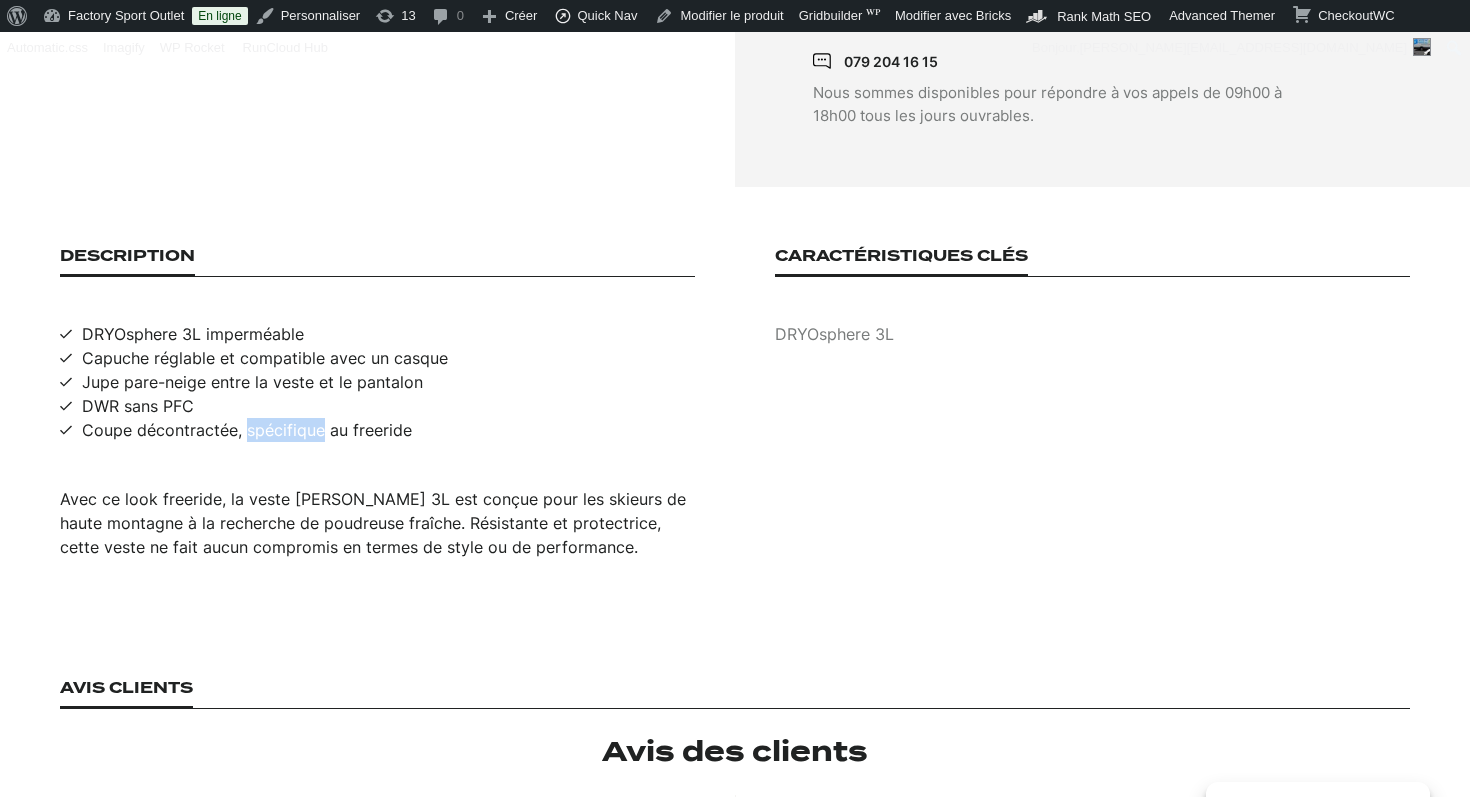 click on "Coupe décontractée, spécifique au freeride" at bounding box center [247, 430] 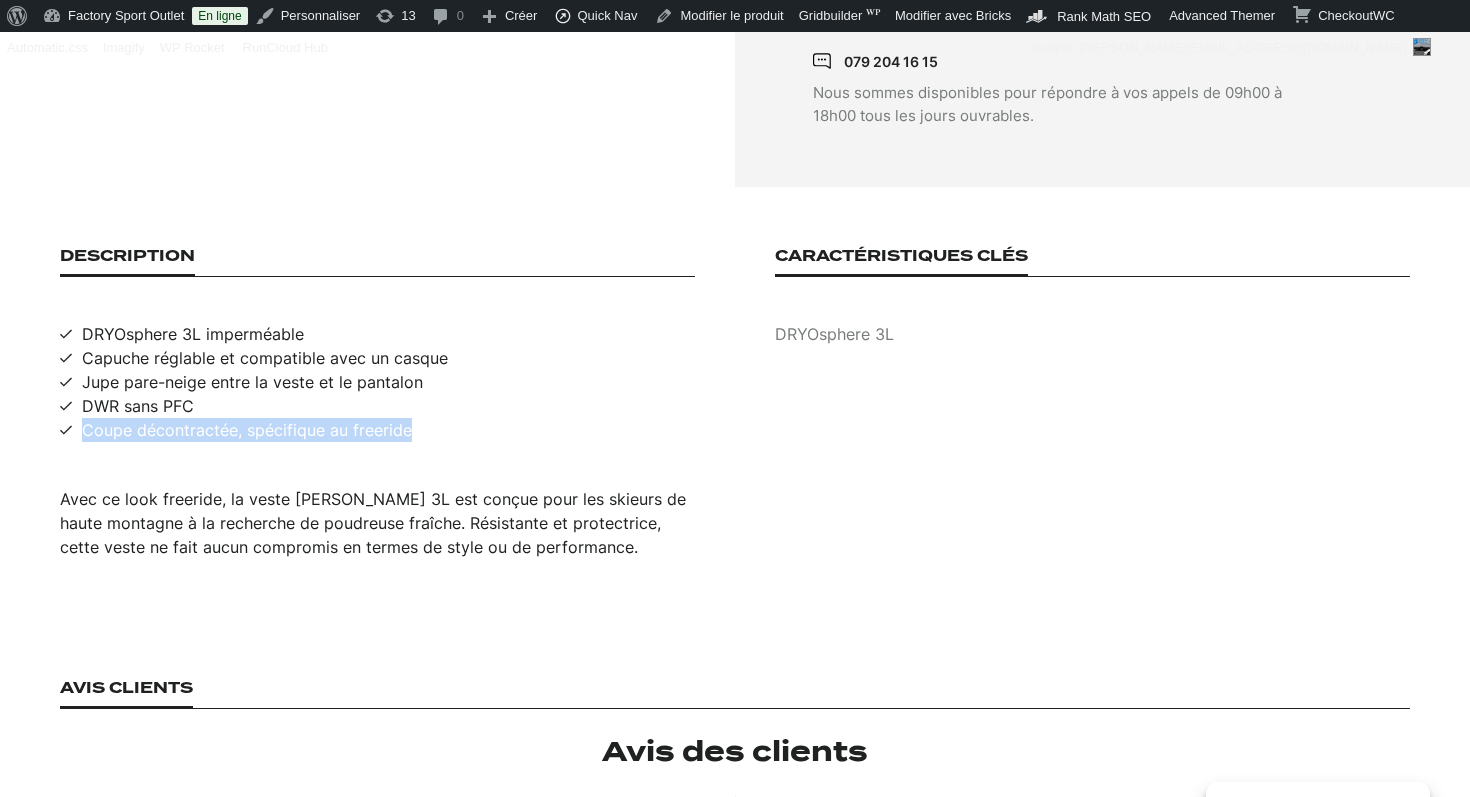 click on "Coupe décontractée, spécifique au freeride" at bounding box center (247, 430) 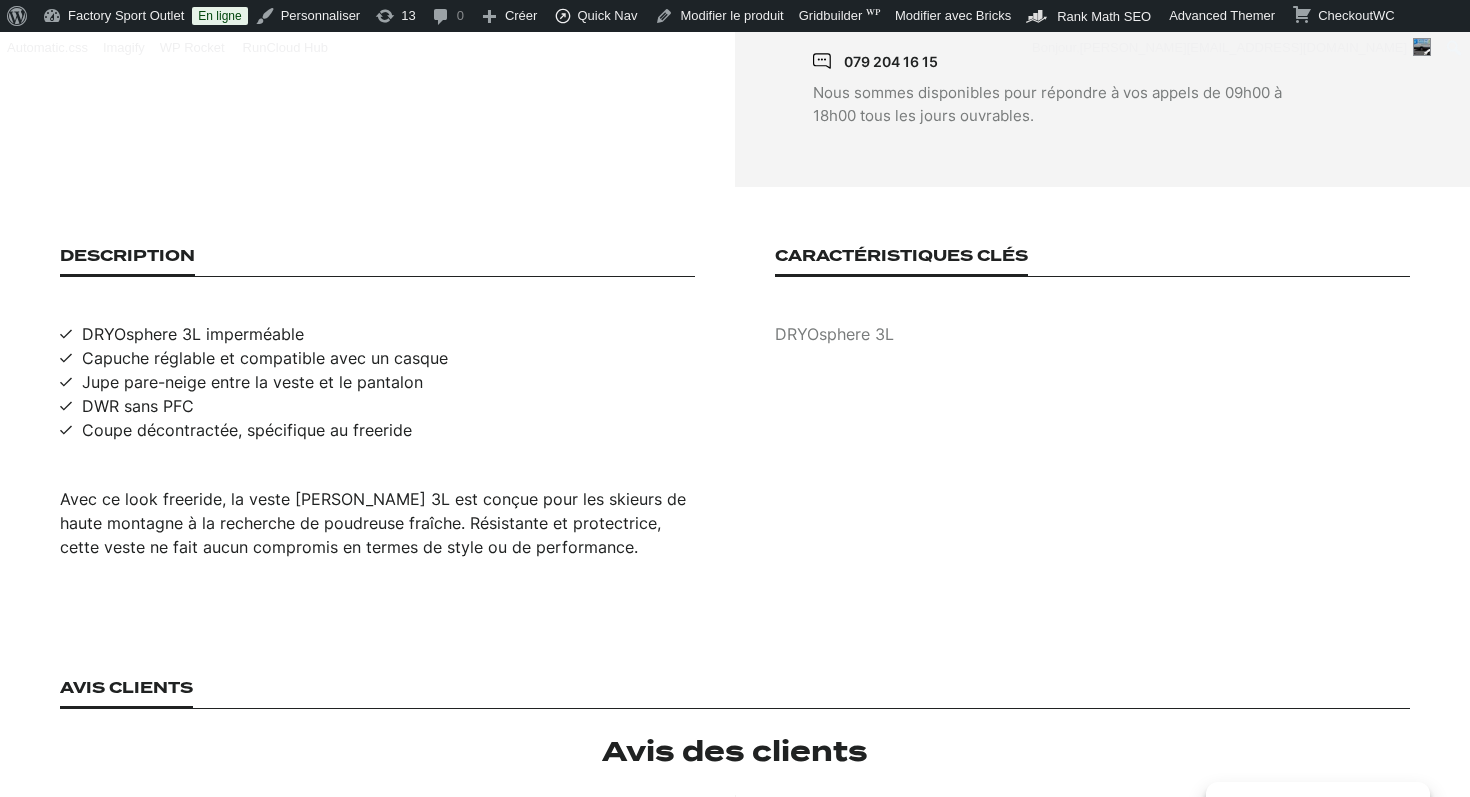 click on "DRYOsphere 3L" at bounding box center [1092, 334] 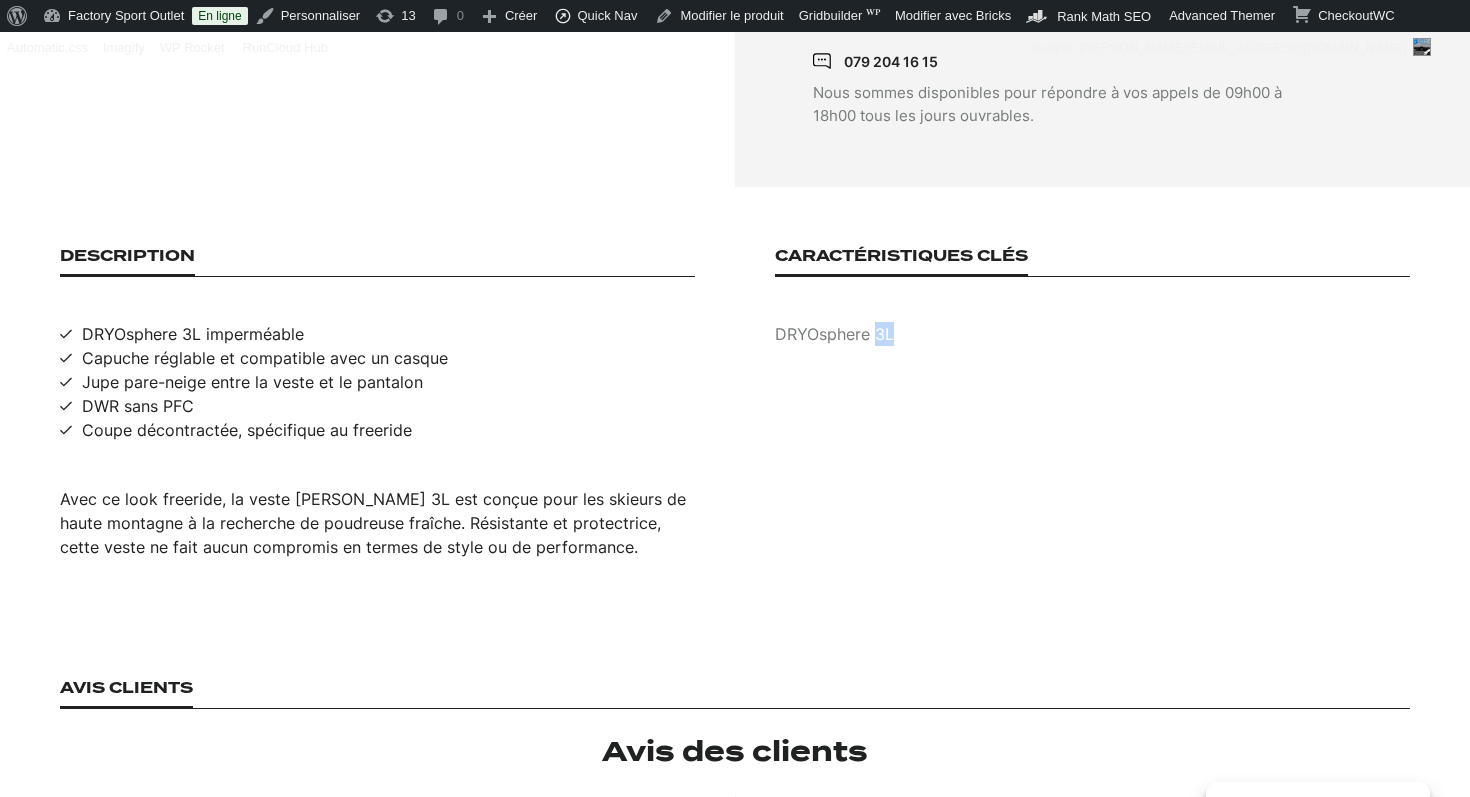 click on "DRYOsphere 3L" at bounding box center (1092, 334) 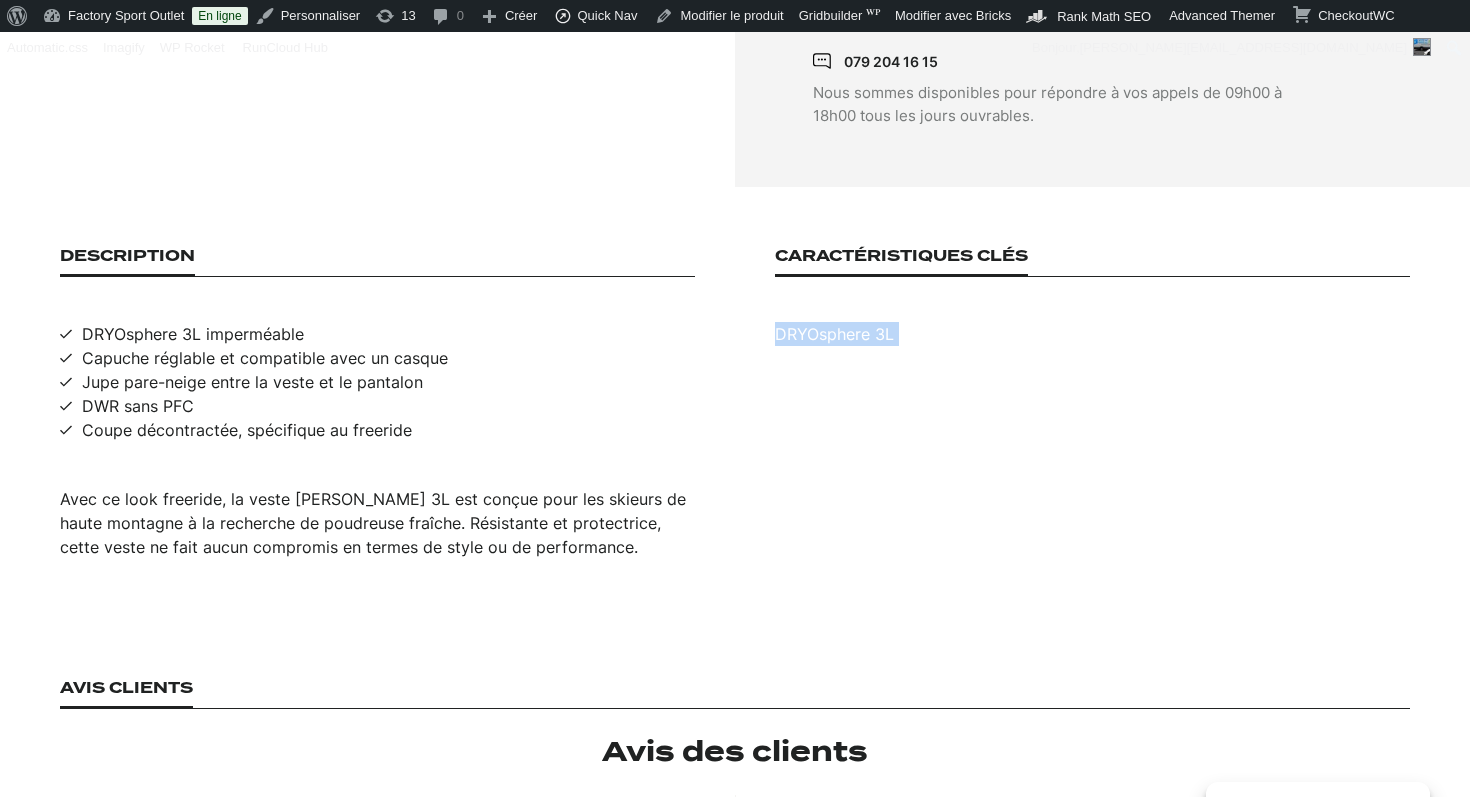 click on "DRYOsphere 3L" at bounding box center (1092, 334) 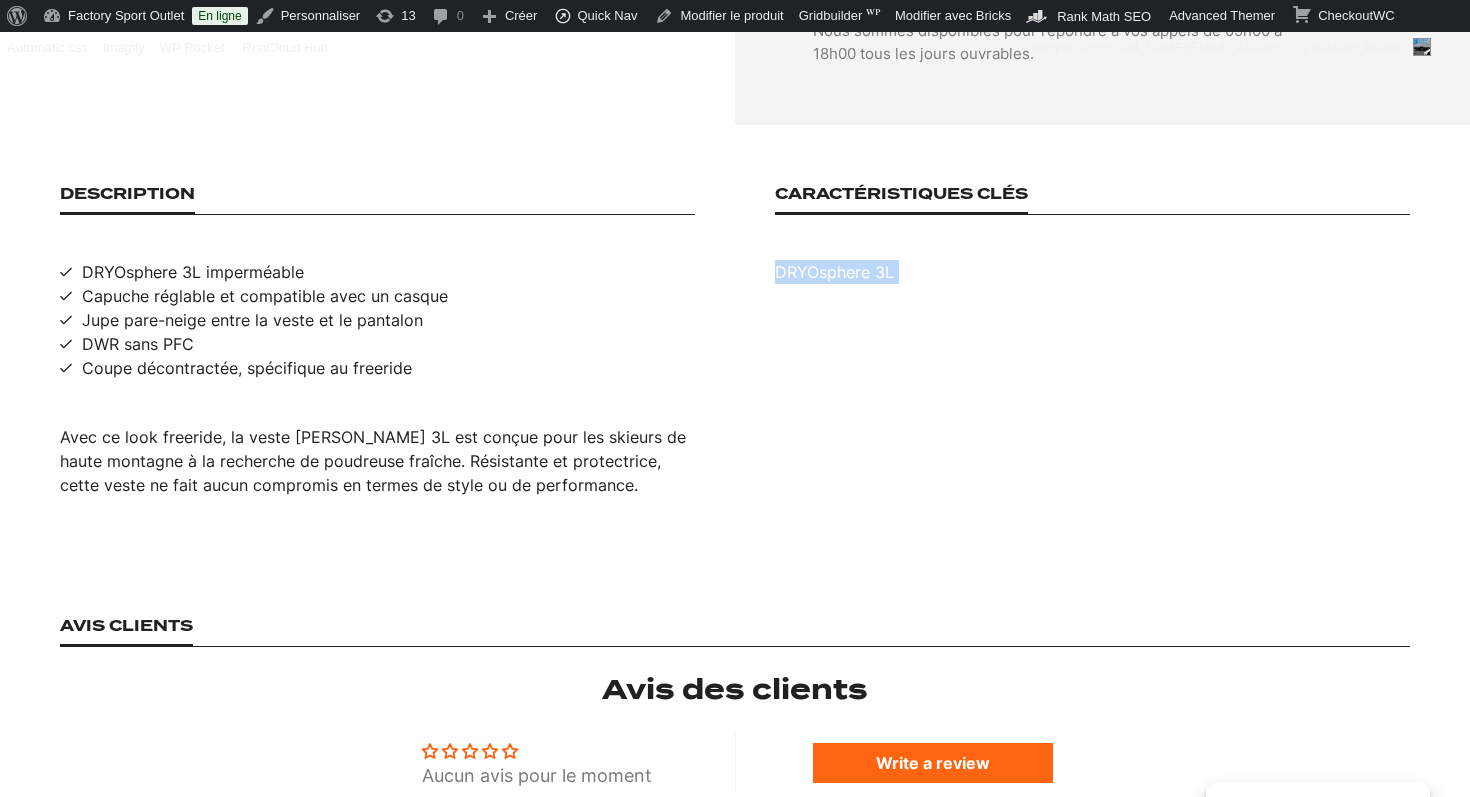 scroll, scrollTop: 1345, scrollLeft: 0, axis: vertical 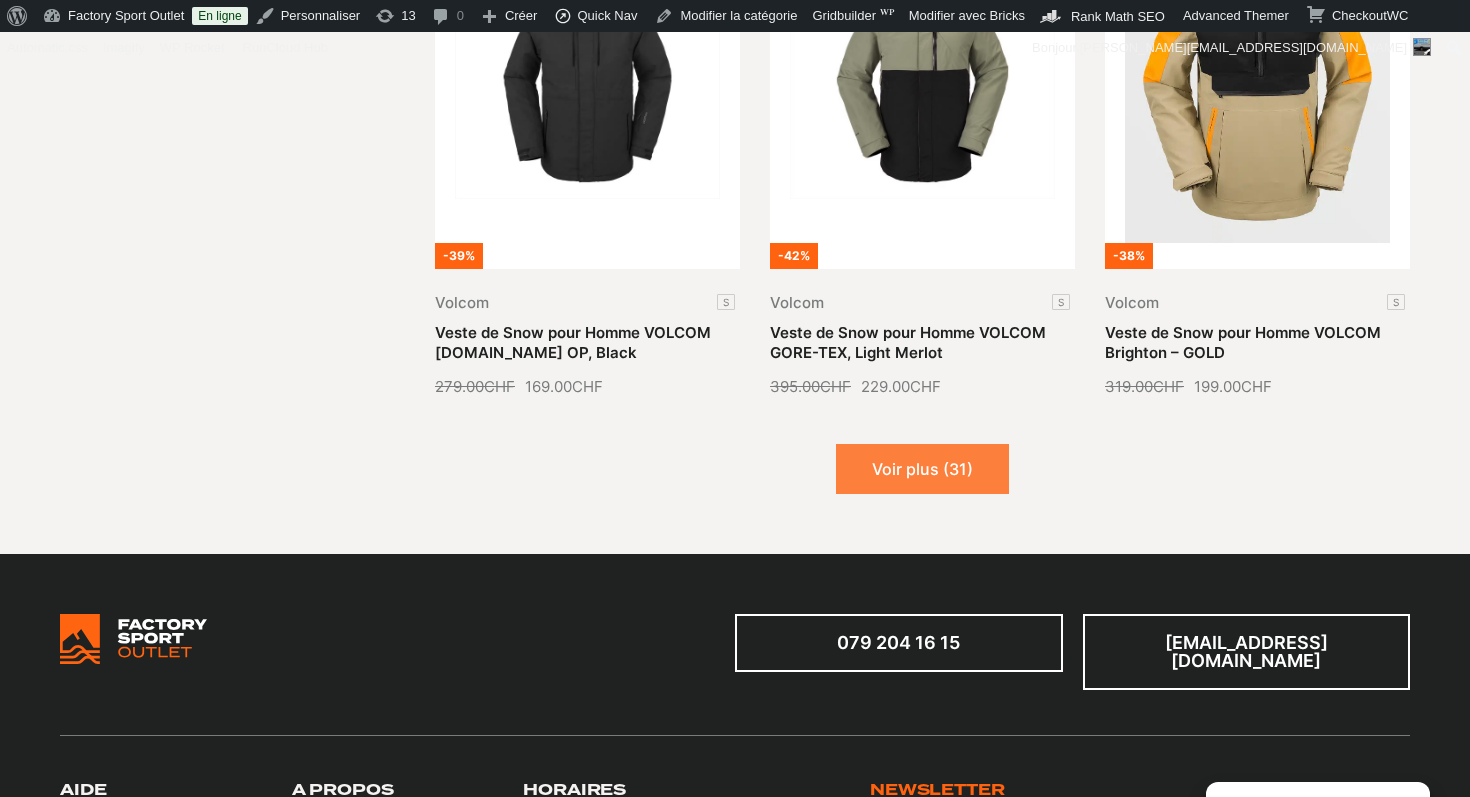 click on "Voir plus (31)" at bounding box center [922, 469] 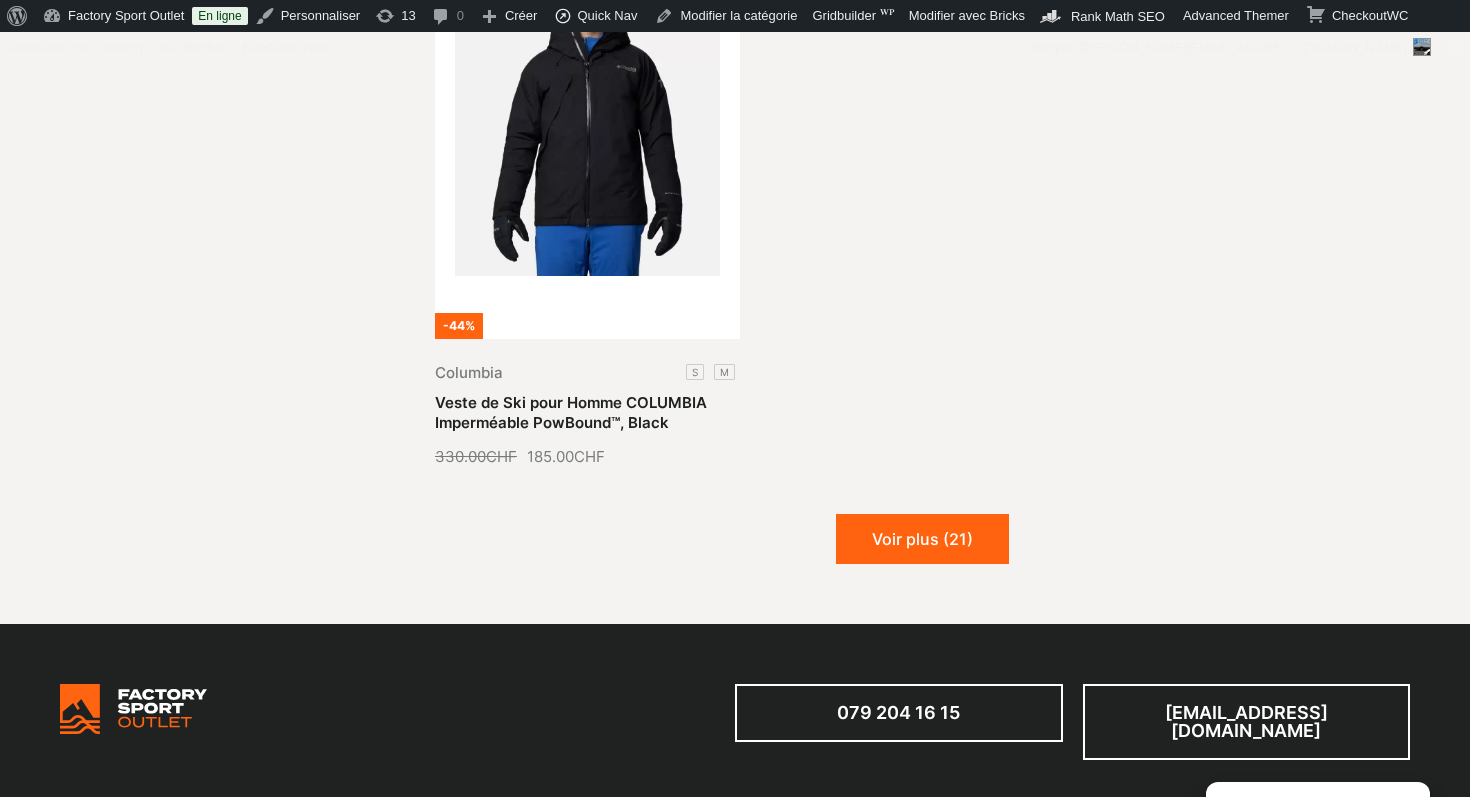 scroll, scrollTop: 4811, scrollLeft: 0, axis: vertical 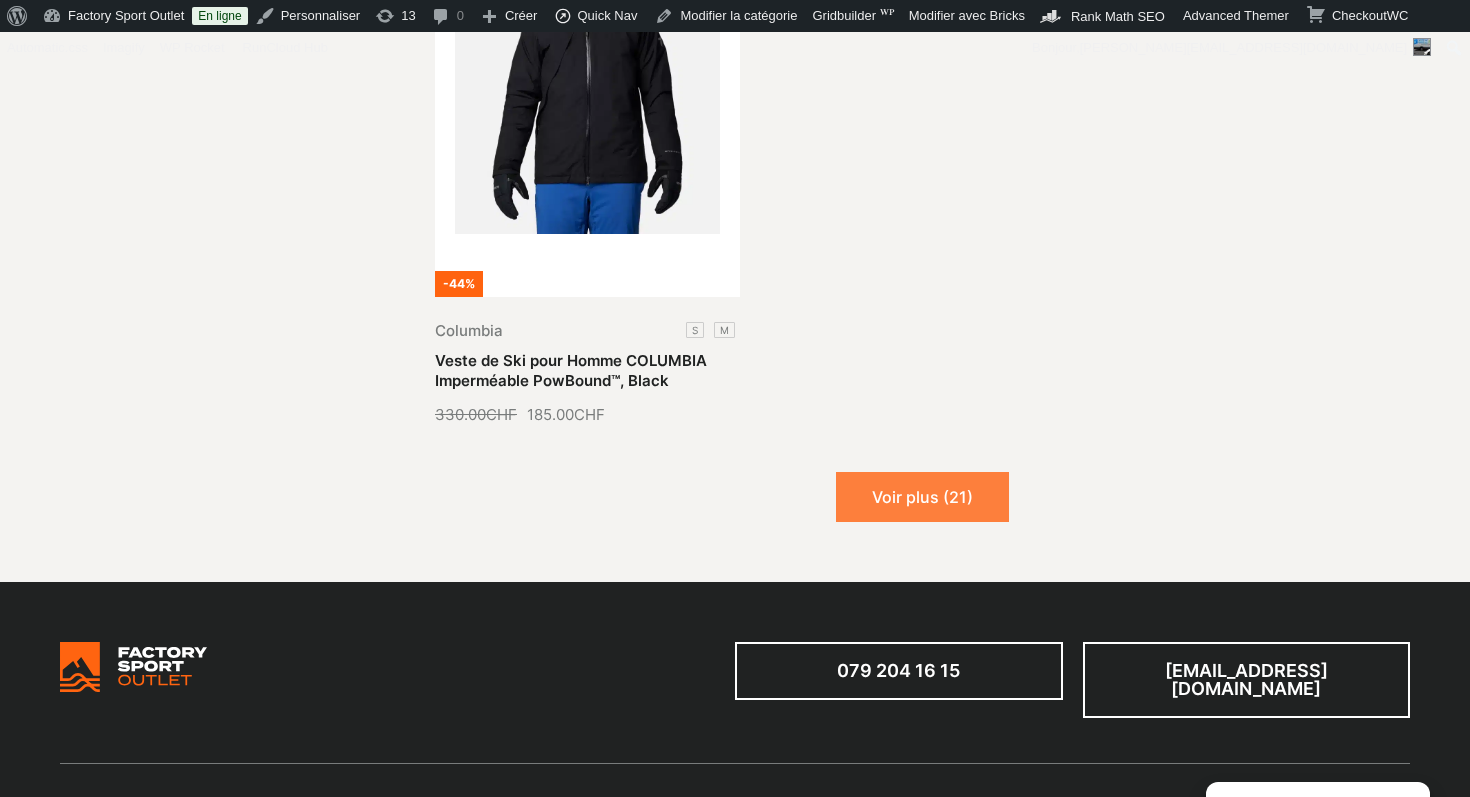 click on "Voir plus (21)" at bounding box center [922, 497] 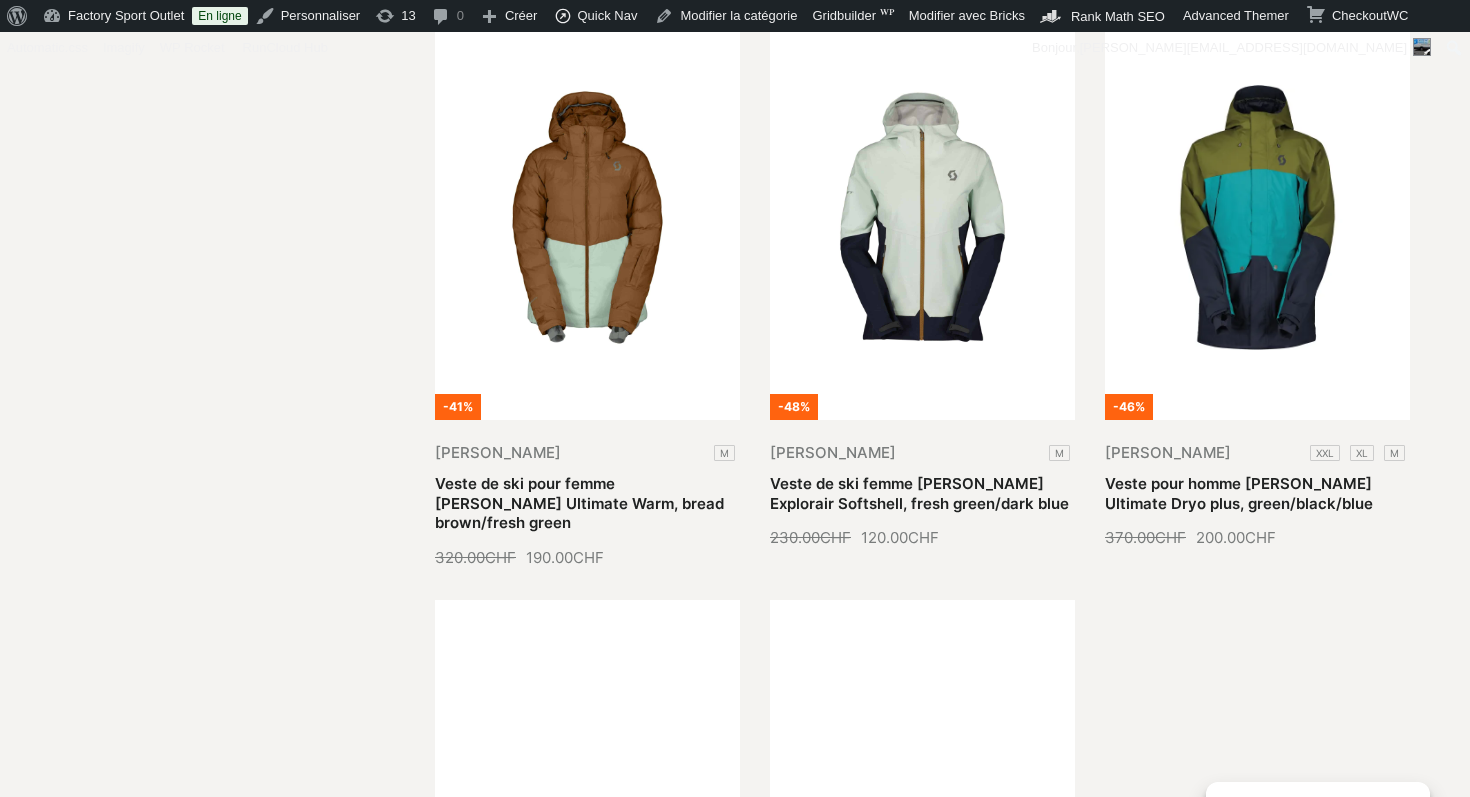 scroll, scrollTop: 5655, scrollLeft: 0, axis: vertical 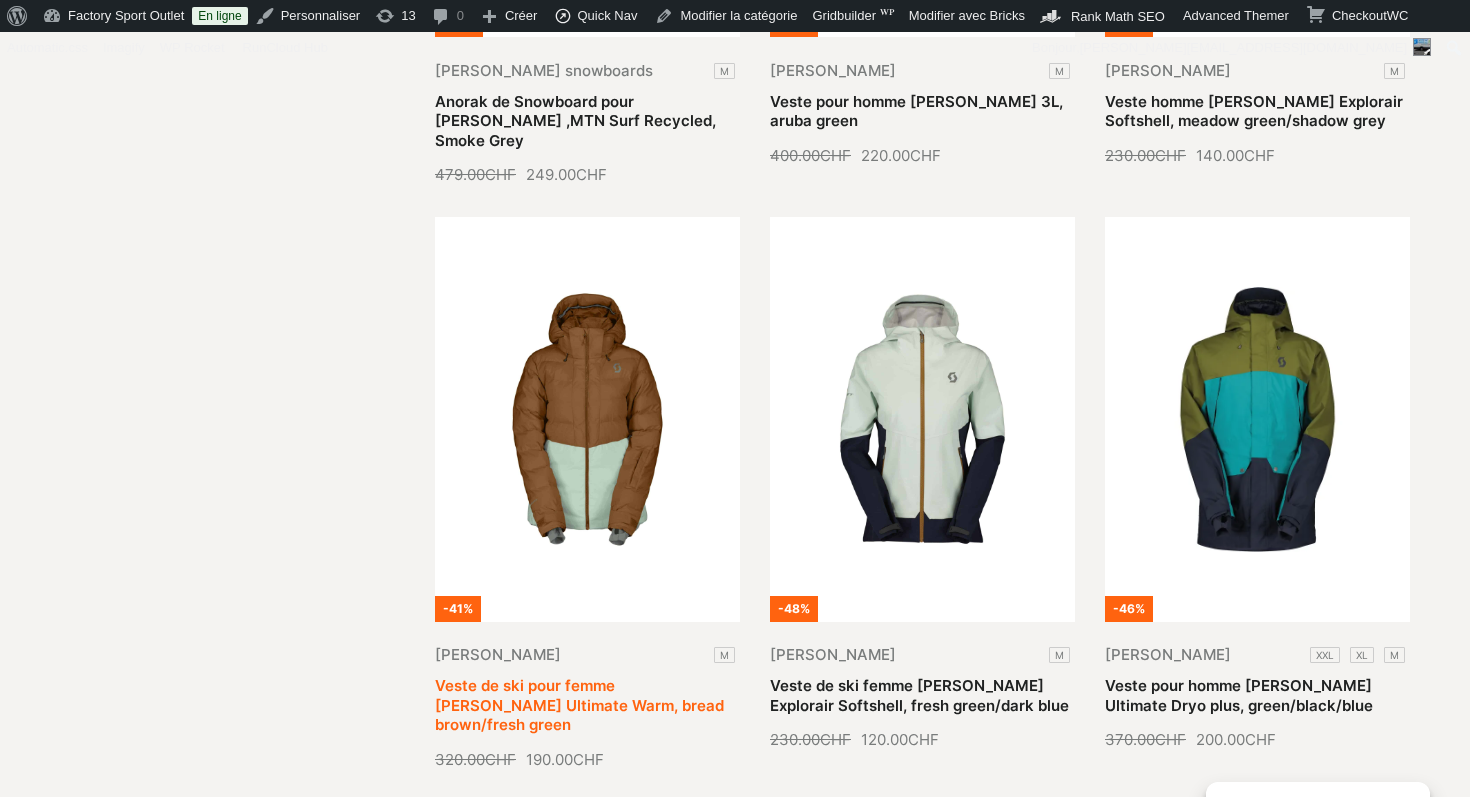 type 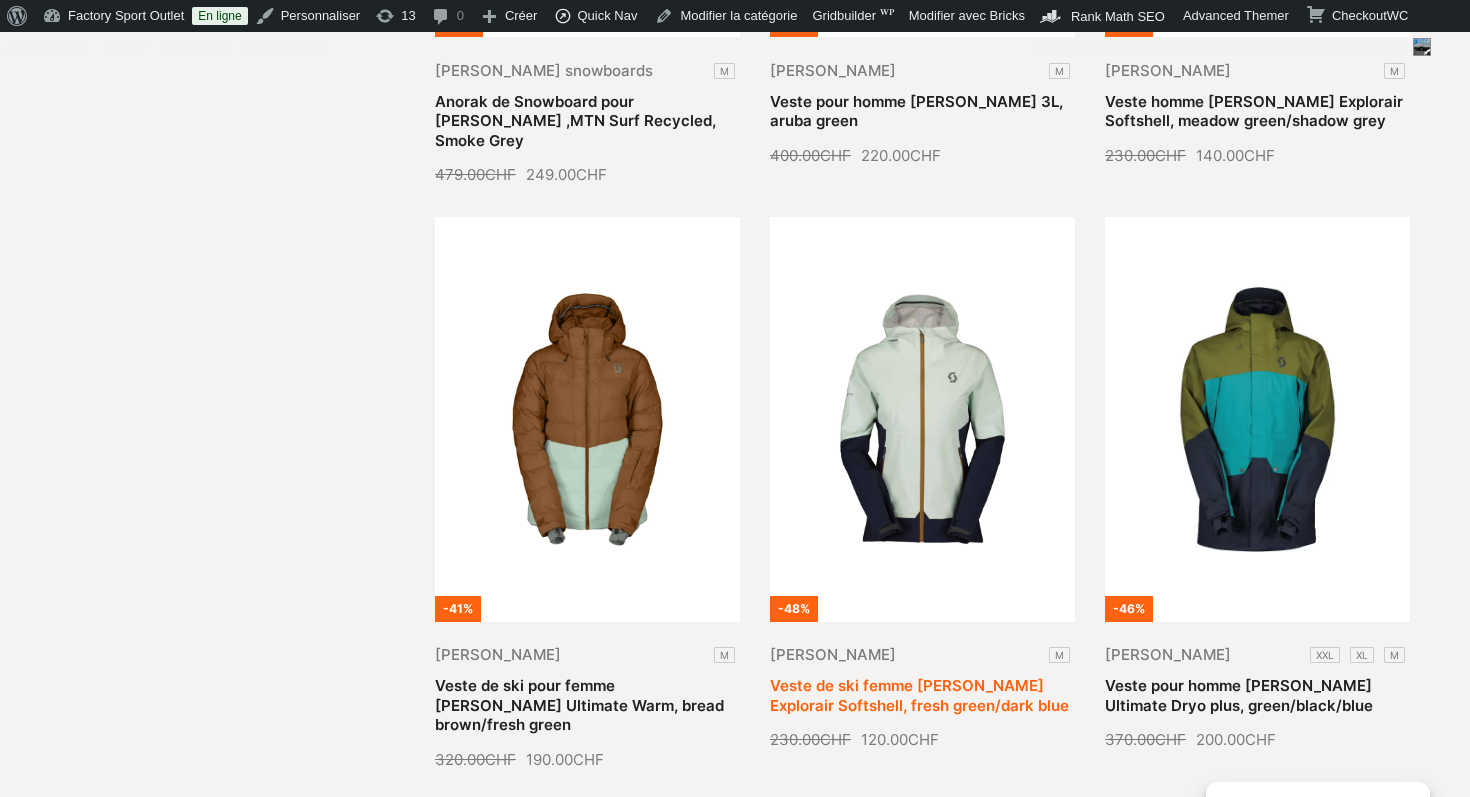 click on "Veste de ski femme SCOTT Explorair Softshell, fresh green/dark blue" at bounding box center (919, 695) 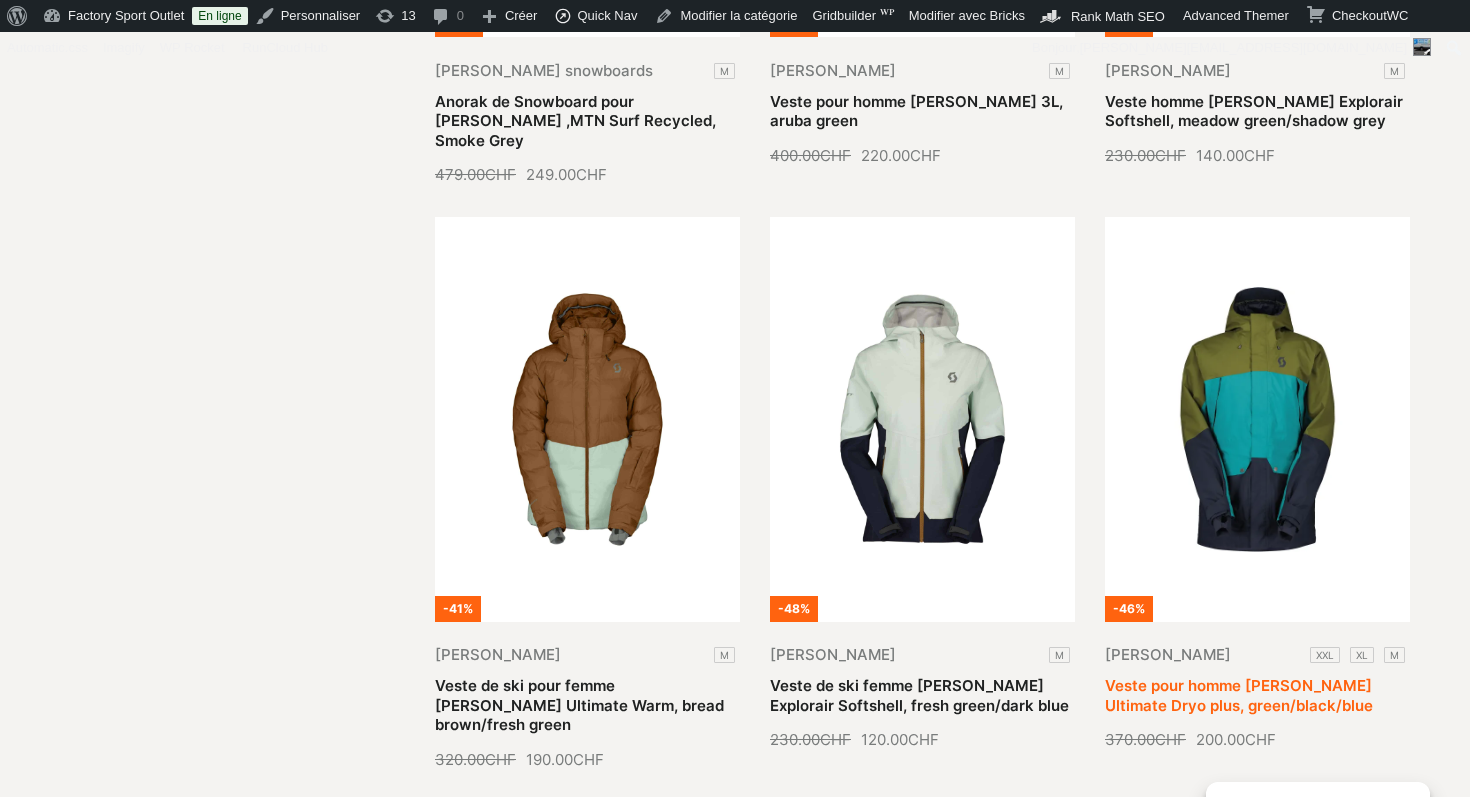 click on "Veste pour homme SCOTT Ultimate Dryo plus, green/black/blue" at bounding box center (1239, 695) 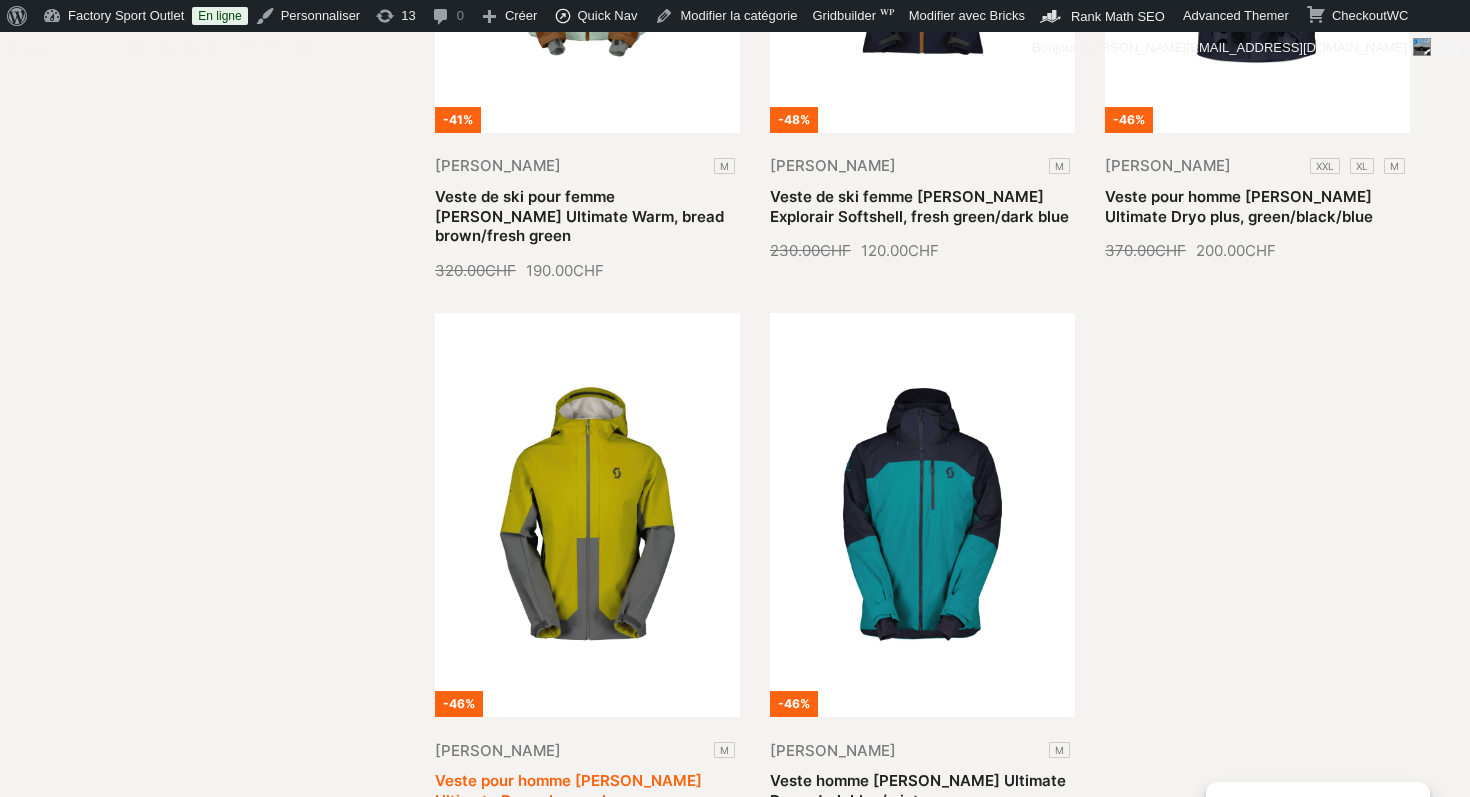 scroll, scrollTop: 6229, scrollLeft: 0, axis: vertical 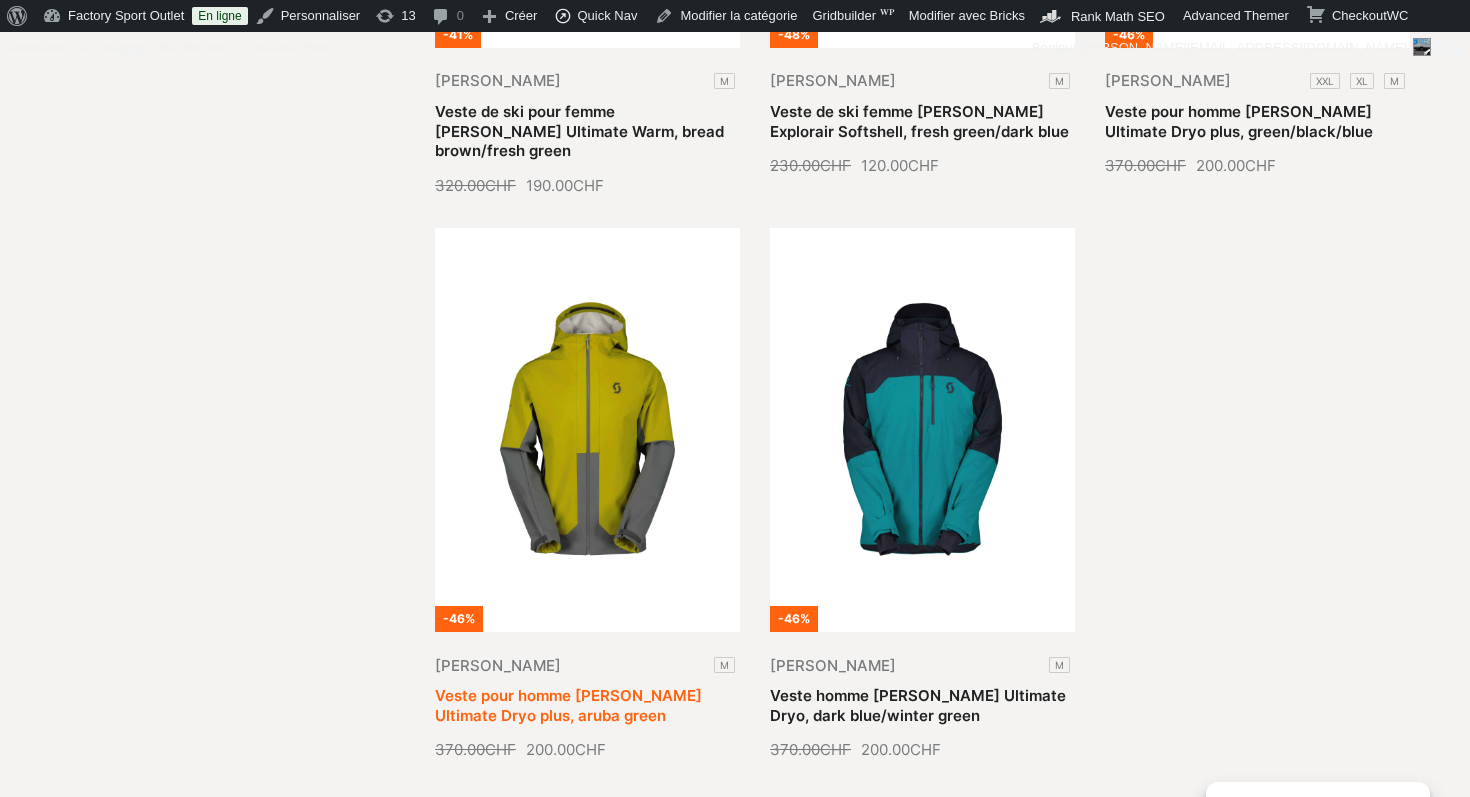click on "Veste pour homme SCOTT Ultimate Dryo plus, aruba green" at bounding box center [568, 705] 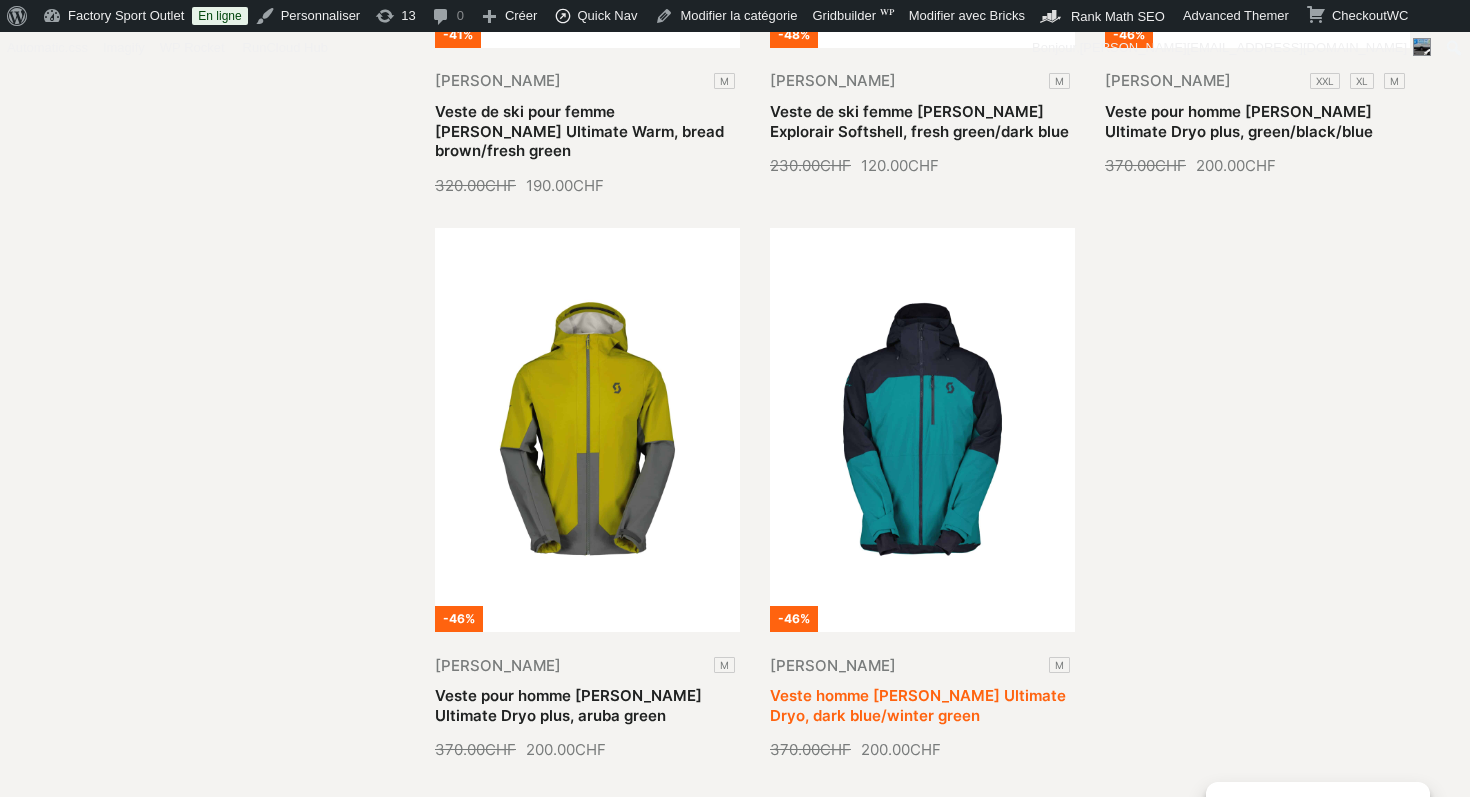click on "Veste homme [PERSON_NAME] Ultimate Dryo, dark blue/winter green" at bounding box center (918, 705) 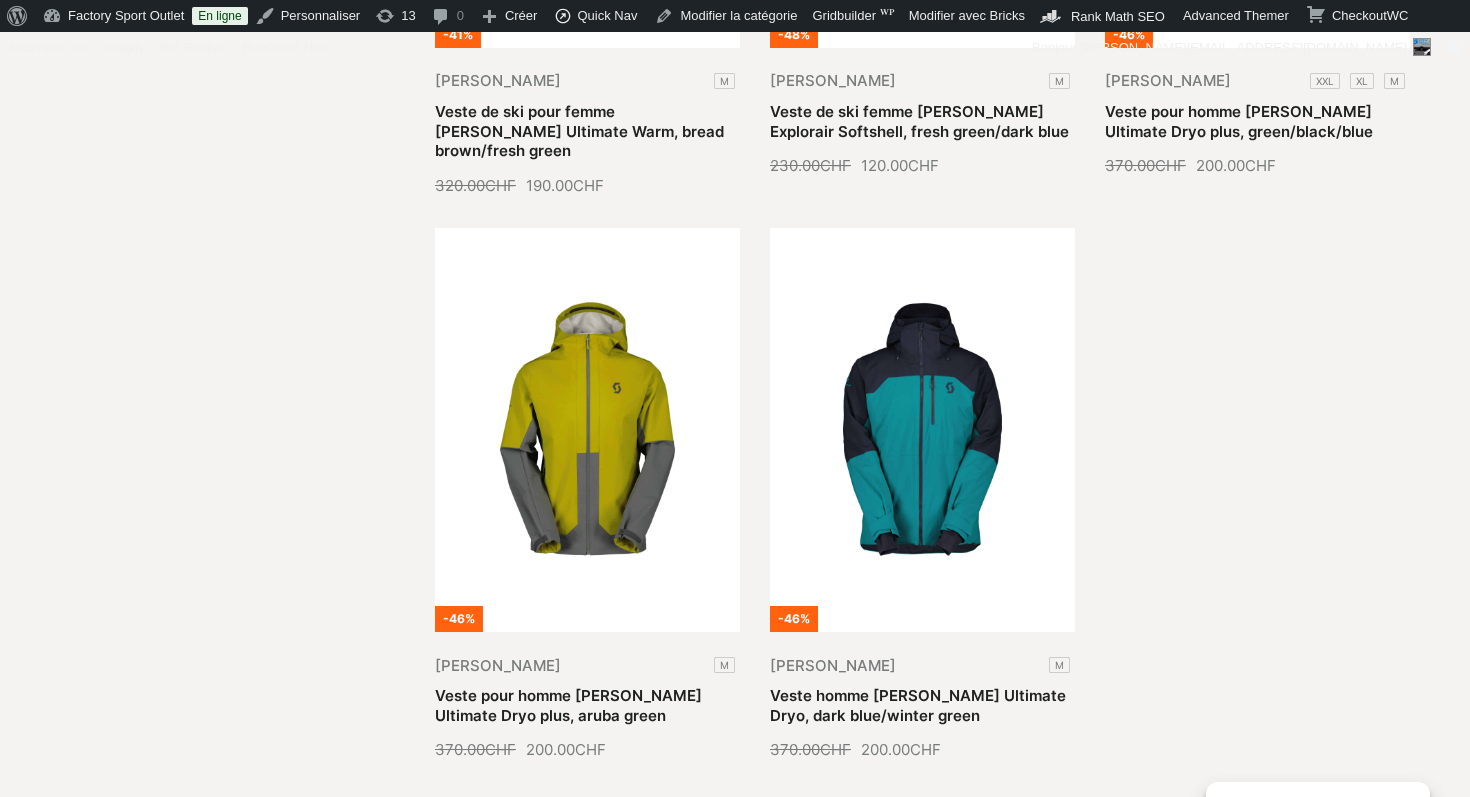 click on "Voir plus (11)" at bounding box center [922, 832] 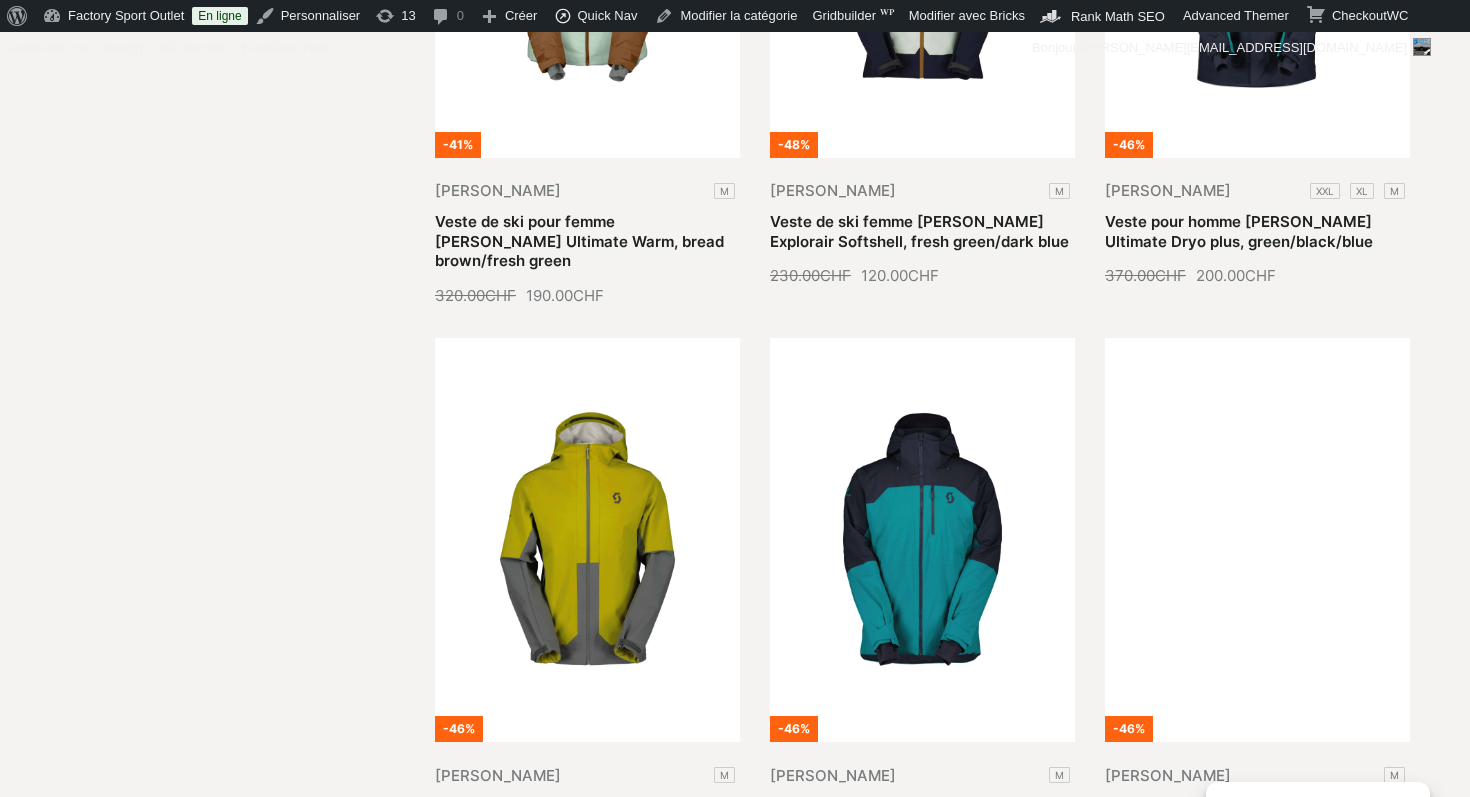 scroll, scrollTop: 6144, scrollLeft: 0, axis: vertical 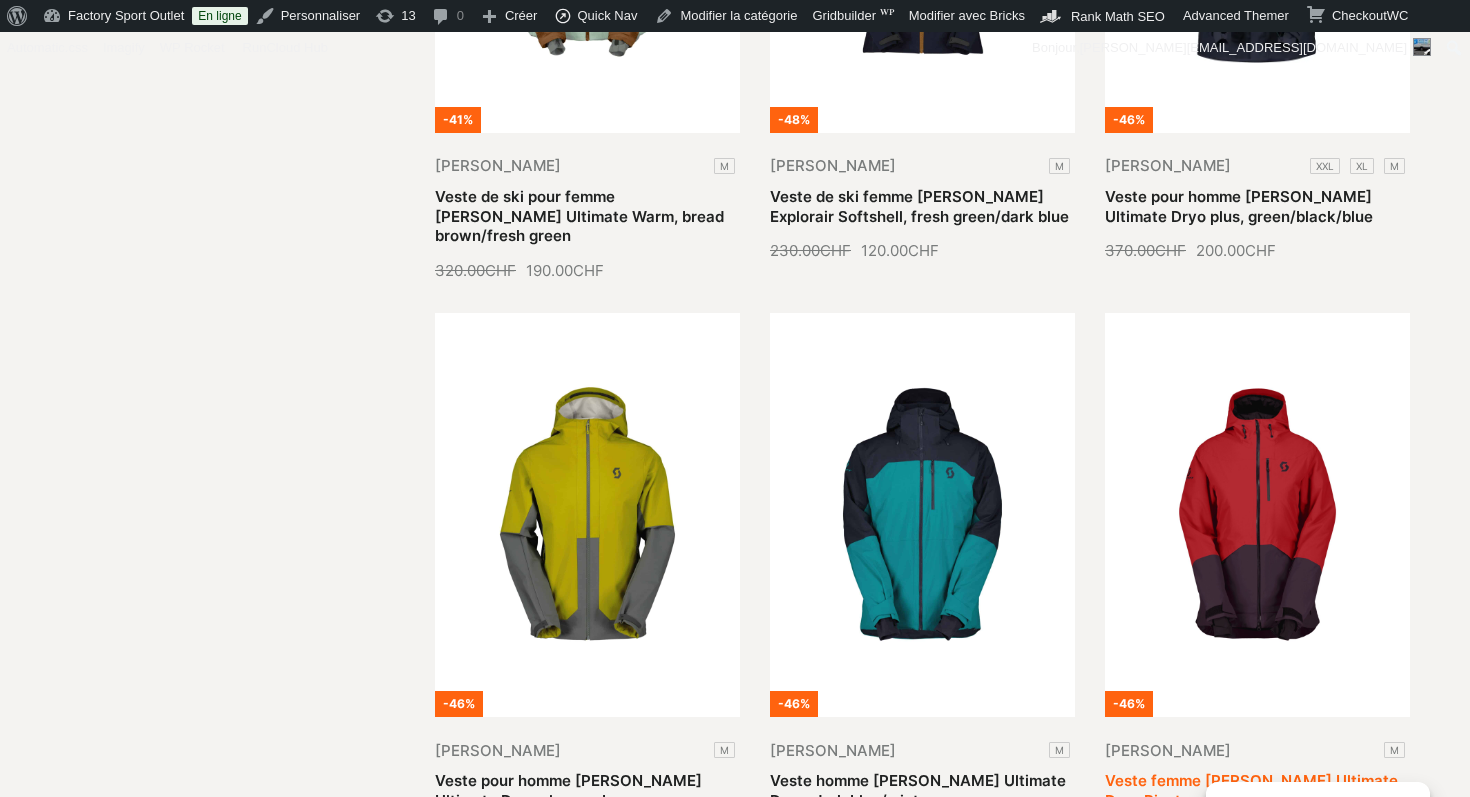click on "Veste femme Scott Ultimate Dryo Ripstop, Power red/rich purple" at bounding box center (1251, 790) 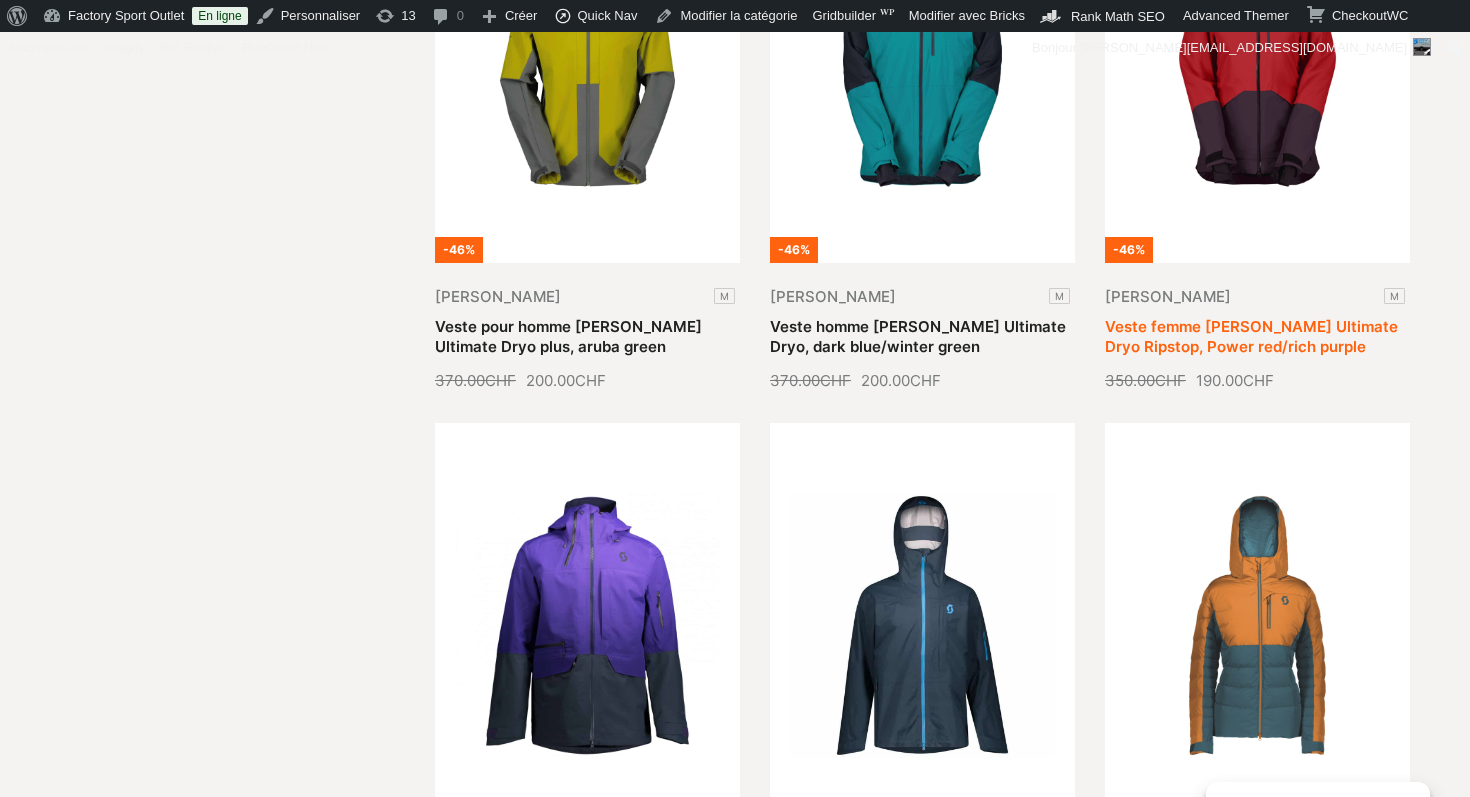 scroll, scrollTop: 6821, scrollLeft: 0, axis: vertical 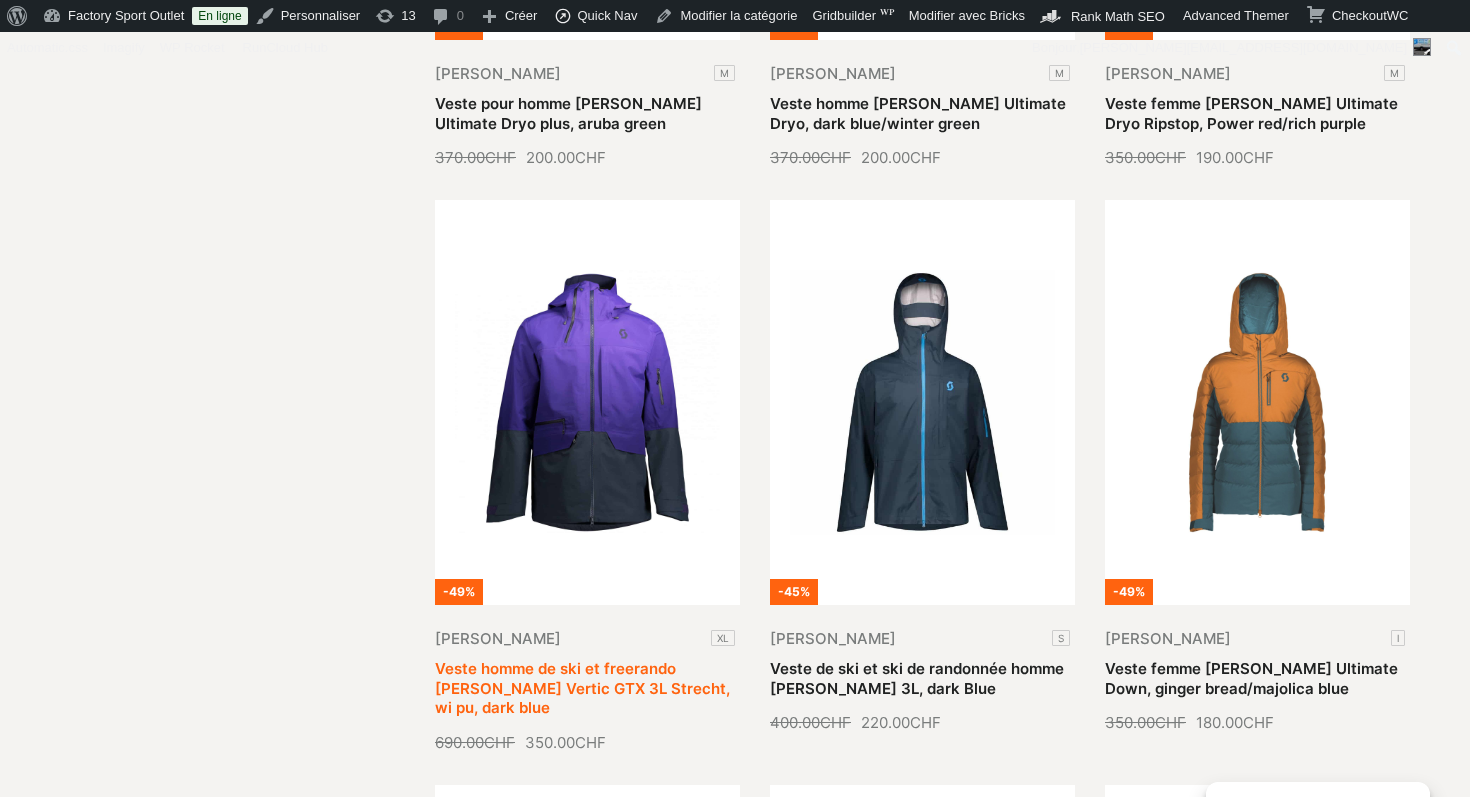 click on "Veste homme de ski et freerando Scott Vertic GTX 3L Strecht, wi pu, dark blue" at bounding box center [582, 688] 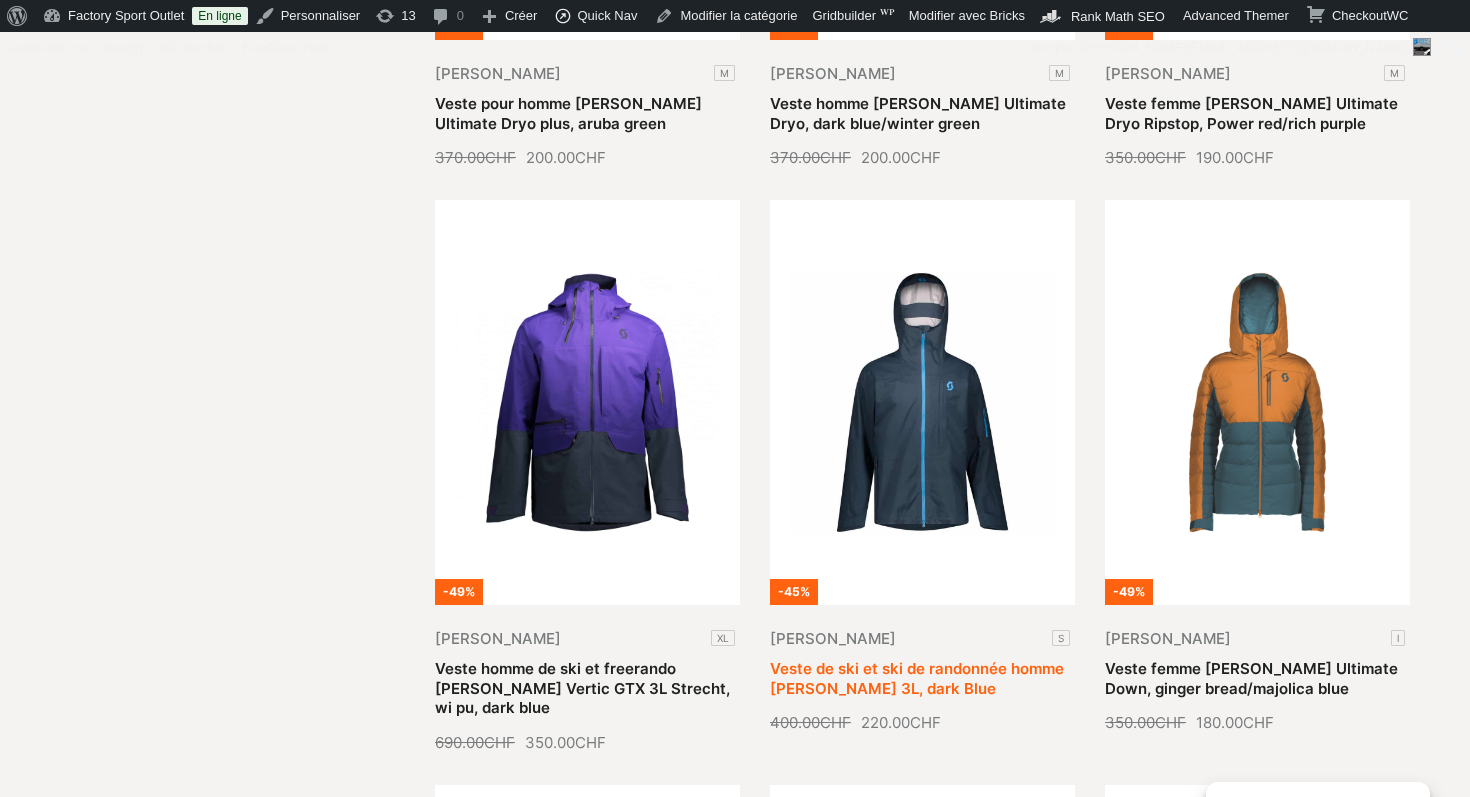click on "Veste de ski et ski de randonnée homme Scott Vertic 3L, dark Blue" at bounding box center (917, 678) 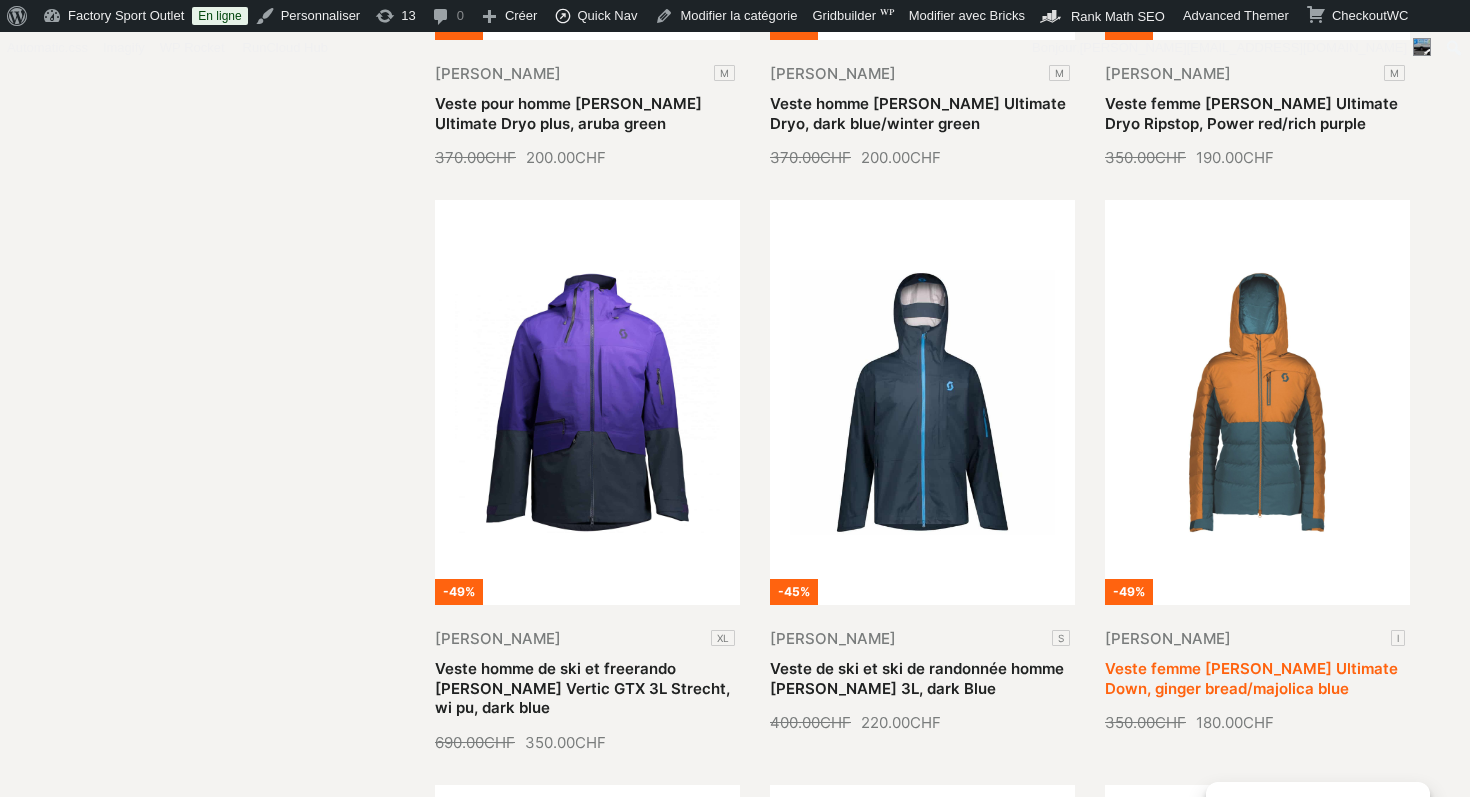 click on "Veste femme Scott Ultimate Down, ginger bread/majolica blue" at bounding box center (1251, 678) 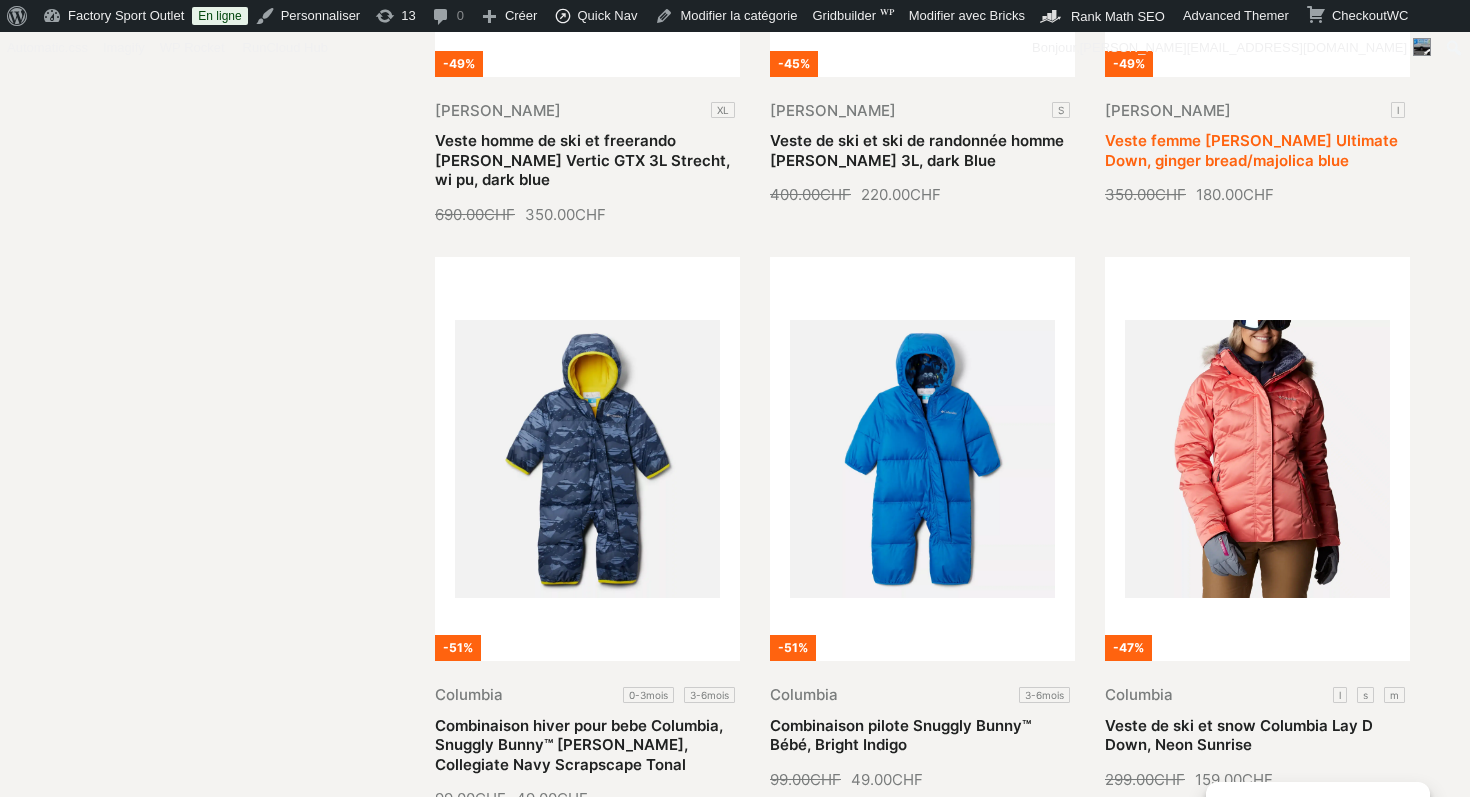 scroll, scrollTop: 7370, scrollLeft: 0, axis: vertical 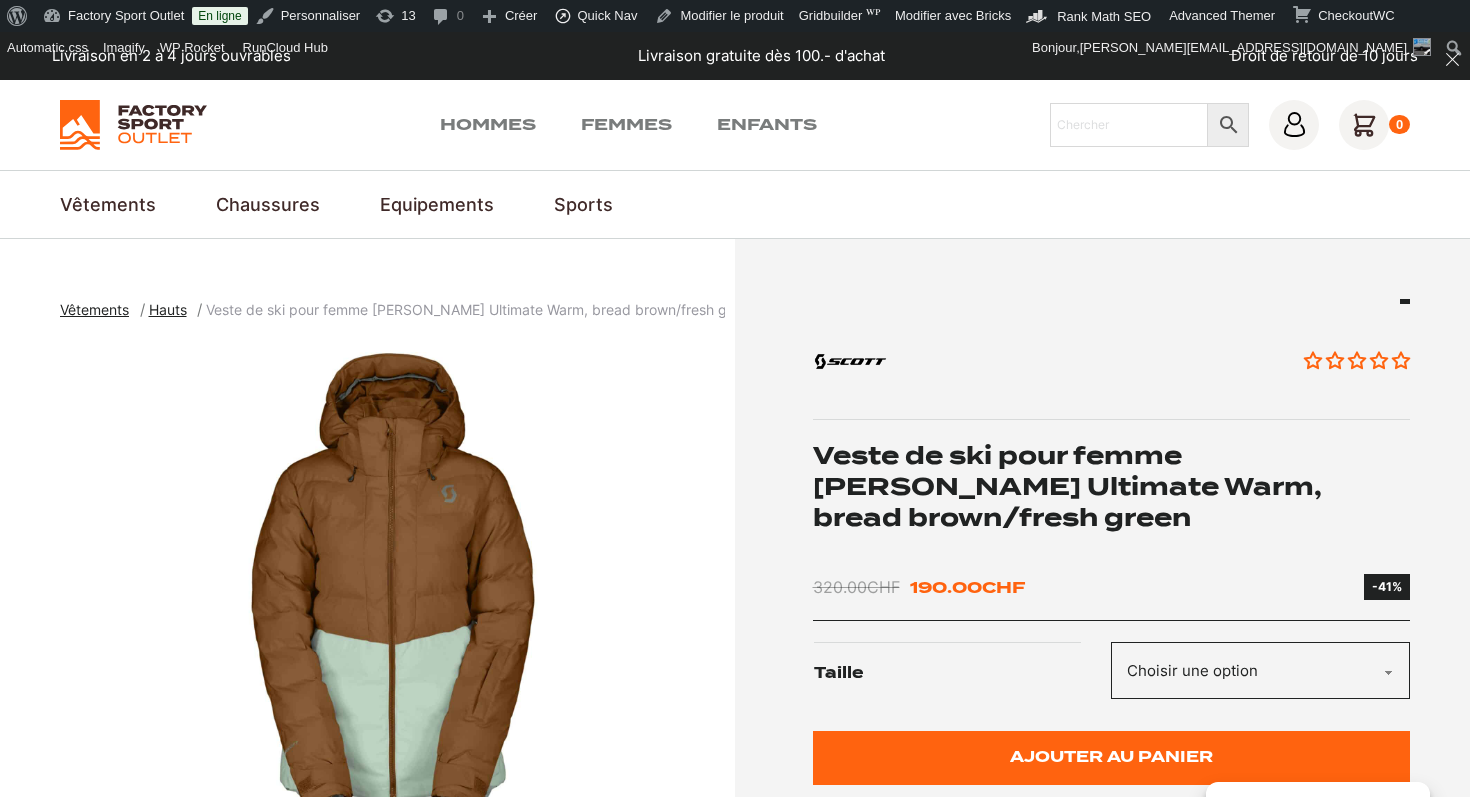 click on "Veste de ski pour femme [PERSON_NAME] Ultimate Warm, bread brown/fresh green" at bounding box center [1112, 487] 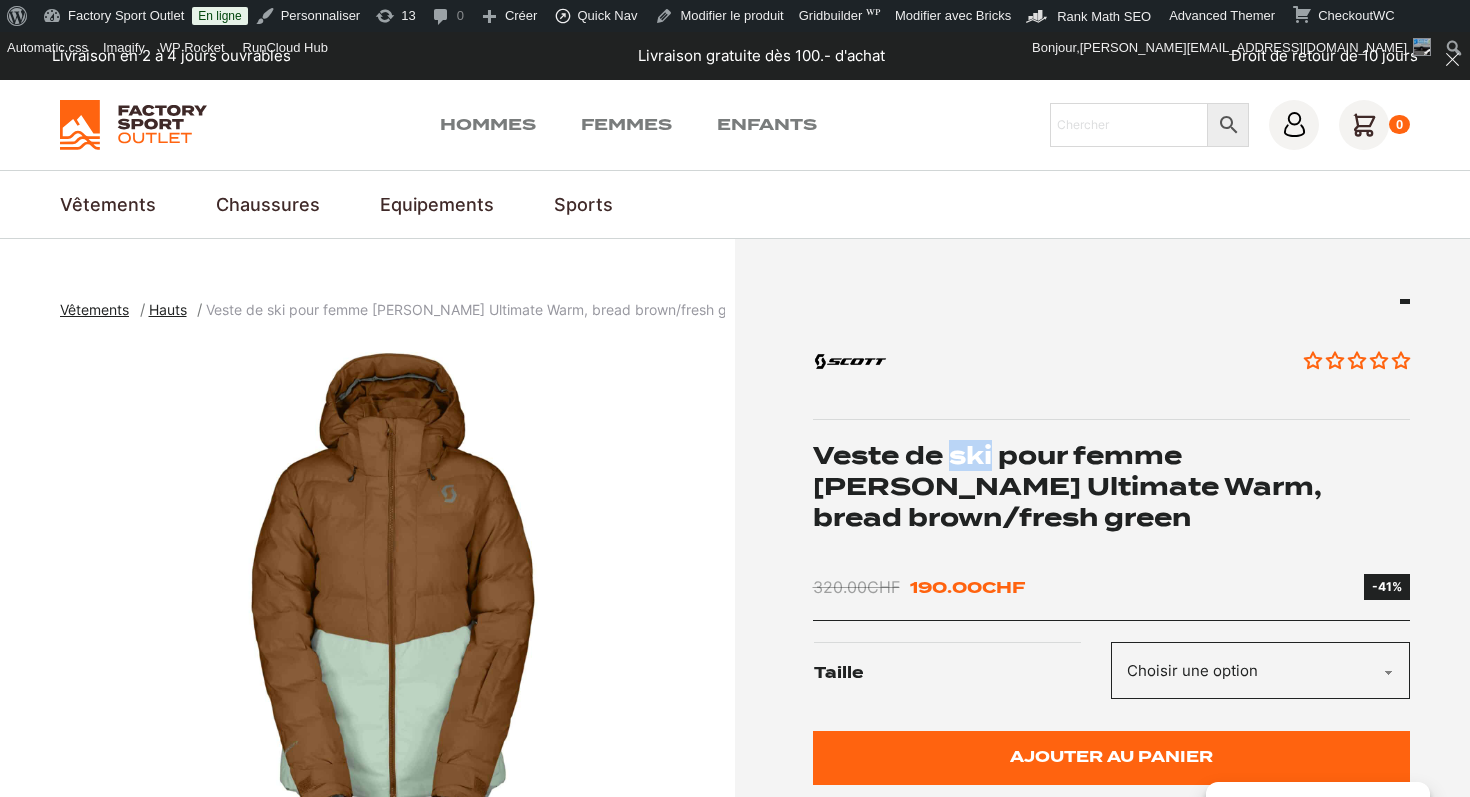 click on "Veste de ski pour femme [PERSON_NAME] Ultimate Warm, bread brown/fresh green" at bounding box center (1112, 487) 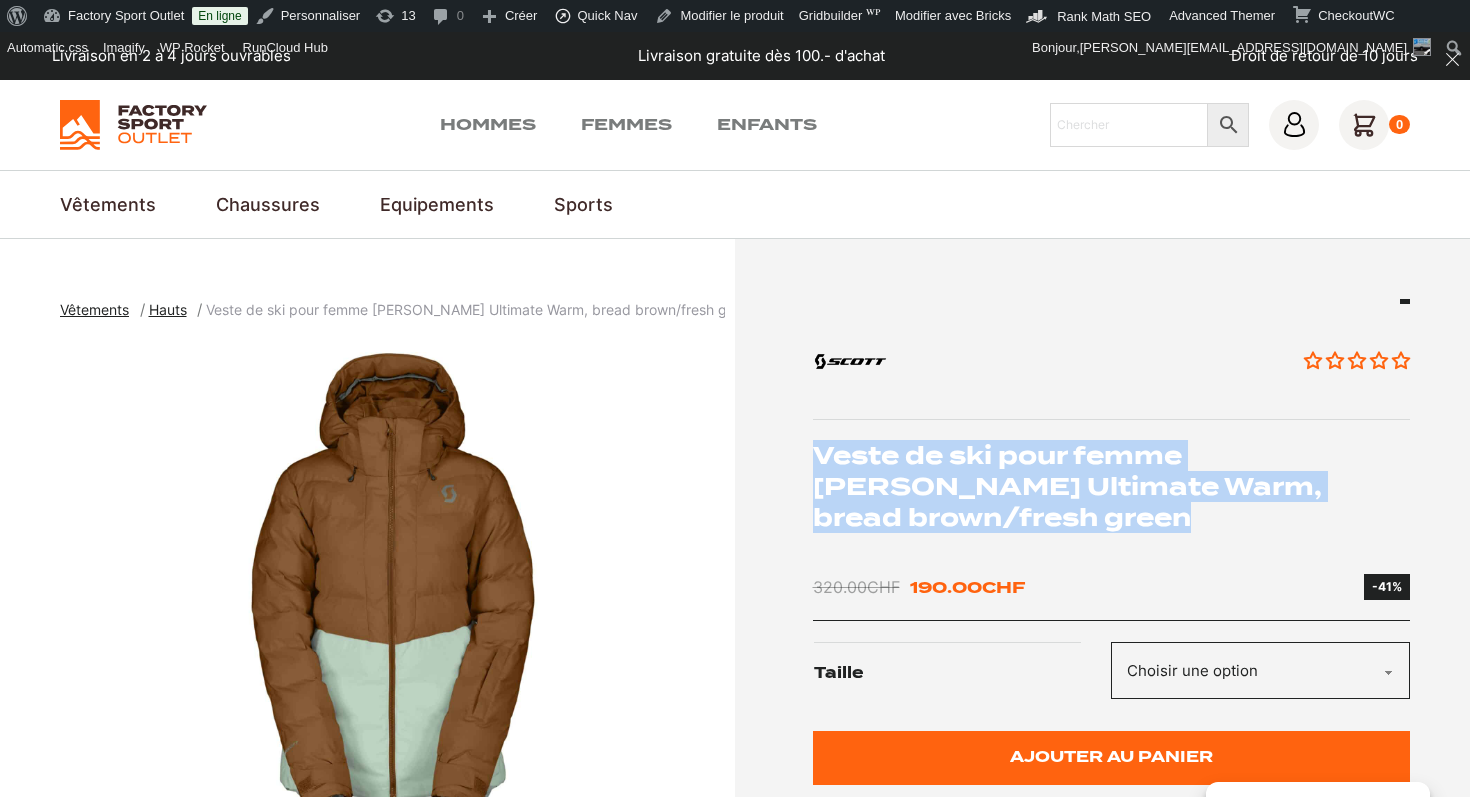 click on "Veste de ski pour femme [PERSON_NAME] Ultimate Warm, bread brown/fresh green" at bounding box center (1112, 487) 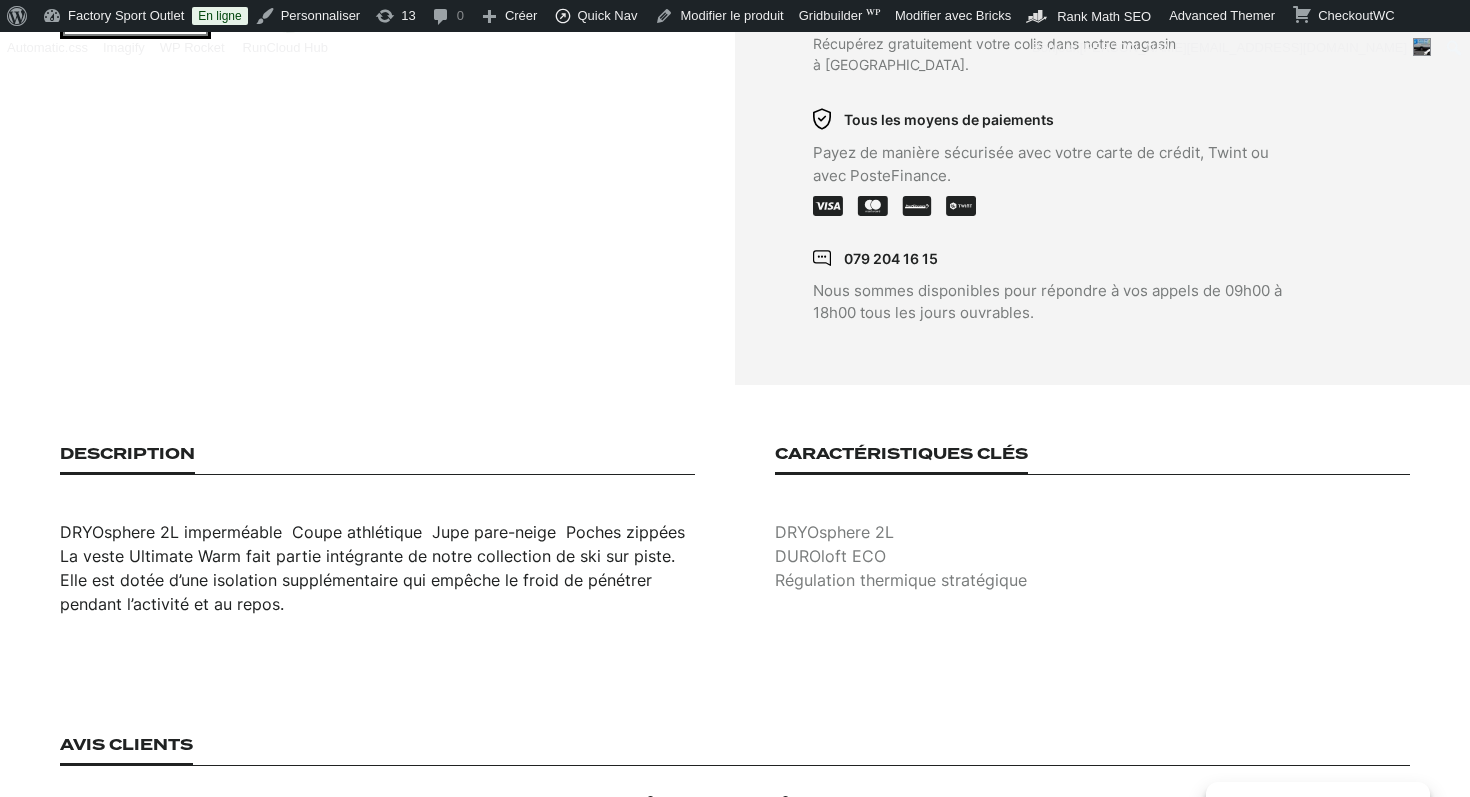 scroll, scrollTop: 1051, scrollLeft: 0, axis: vertical 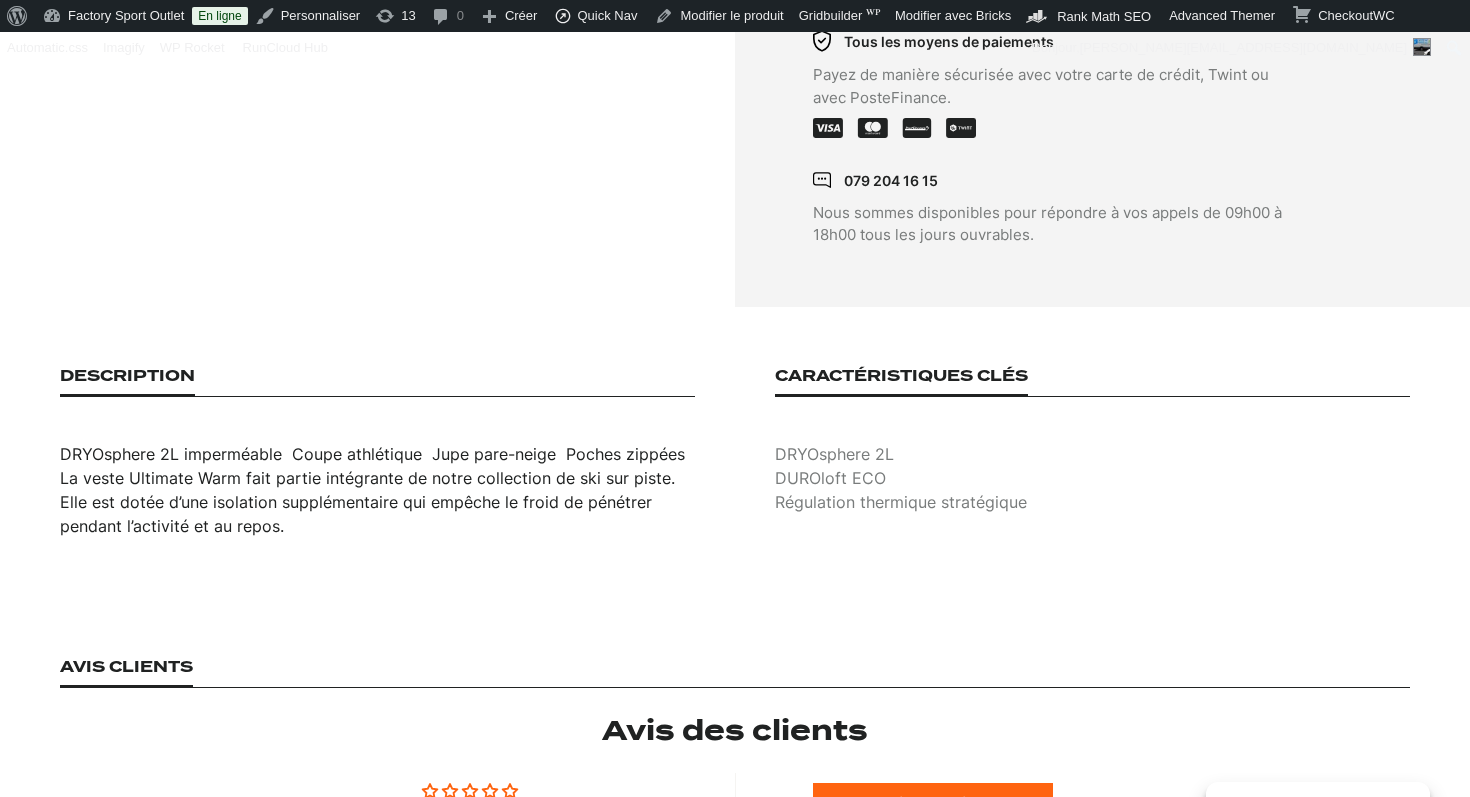 click on "La veste Ultimate Warm fait partie intégrante de notre collection de ski sur piste. Elle est dotée d’une isolation supplémentaire qui empêche le froid de pénétrer pendant l’activité et au repos." at bounding box center [367, 502] 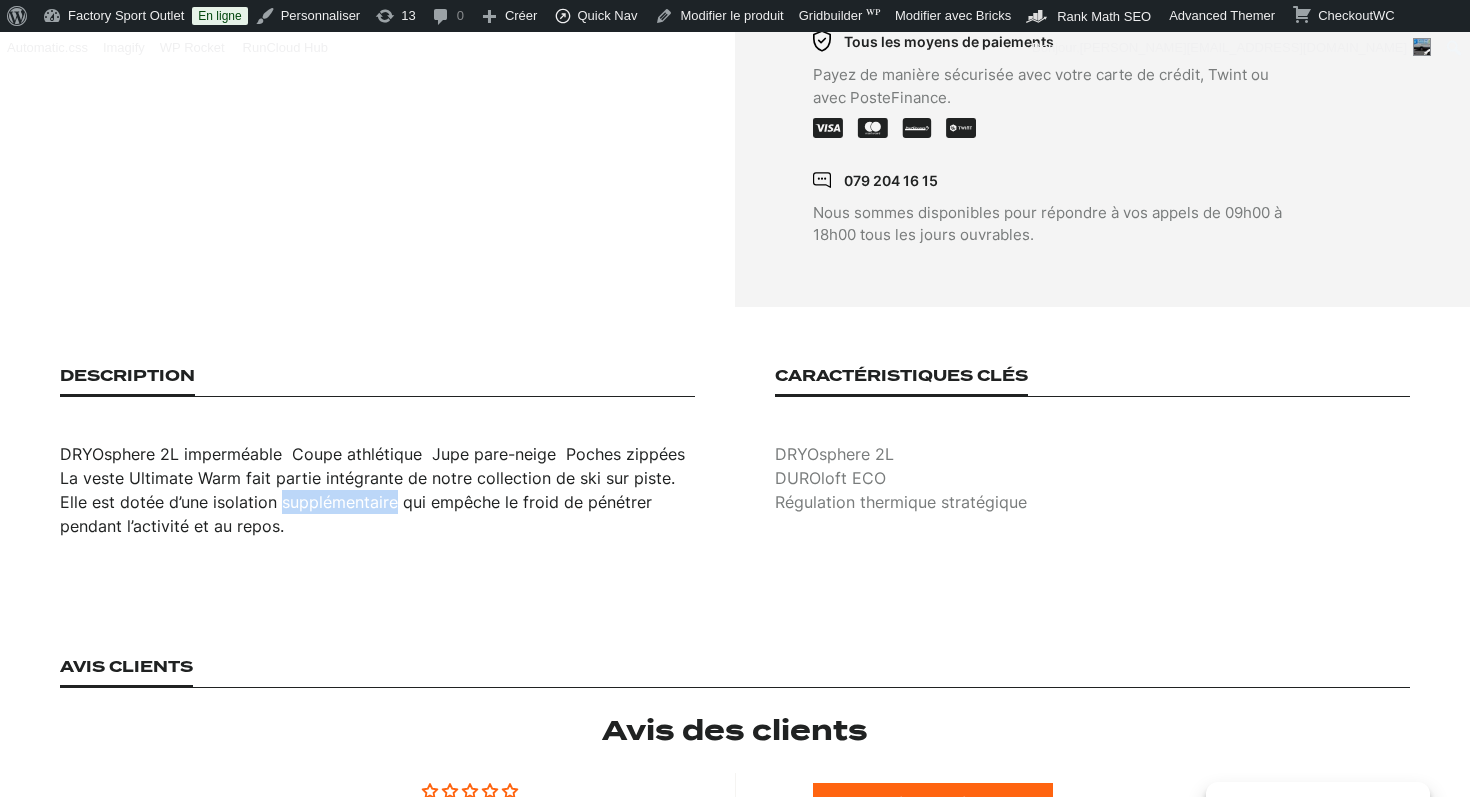 click on "La veste Ultimate Warm fait partie intégrante de notre collection de ski sur piste. Elle est dotée d’une isolation supplémentaire qui empêche le froid de pénétrer pendant l’activité et au repos." at bounding box center (367, 502) 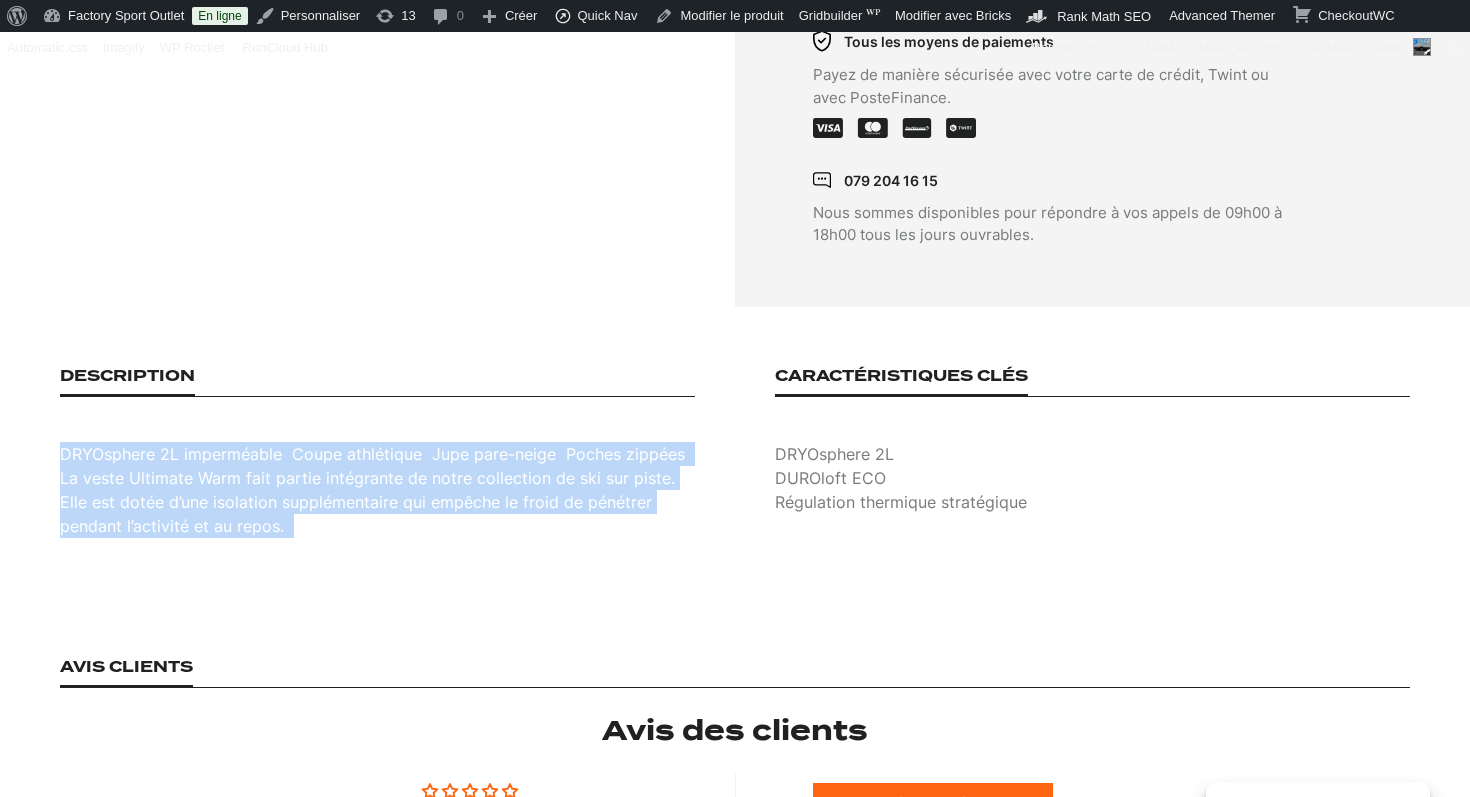 click on "La veste Ultimate Warm fait partie intégrante de notre collection de ski sur piste. Elle est dotée d’une isolation supplémentaire qui empêche le froid de pénétrer pendant l’activité et au repos." at bounding box center [367, 502] 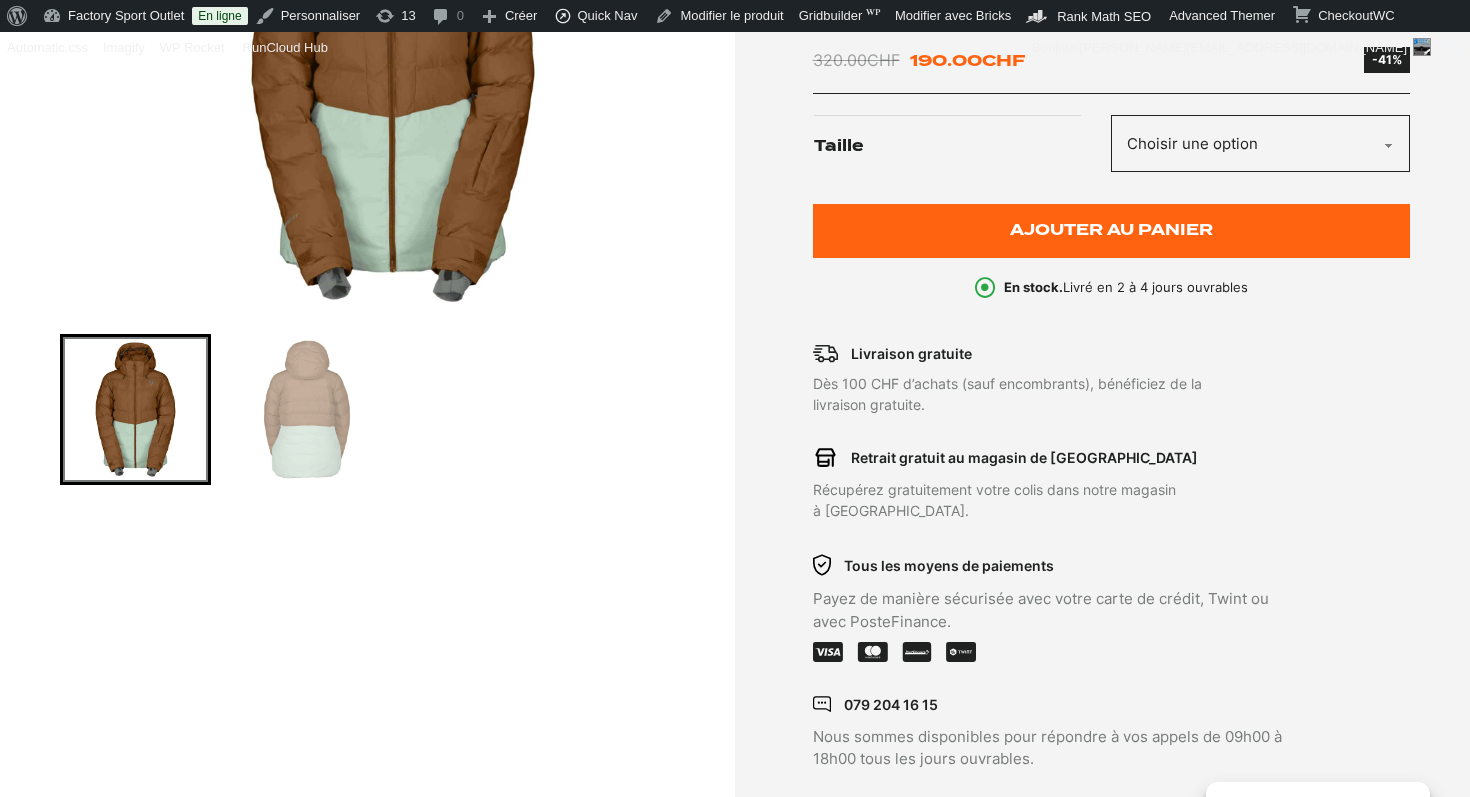 scroll, scrollTop: 241, scrollLeft: 0, axis: vertical 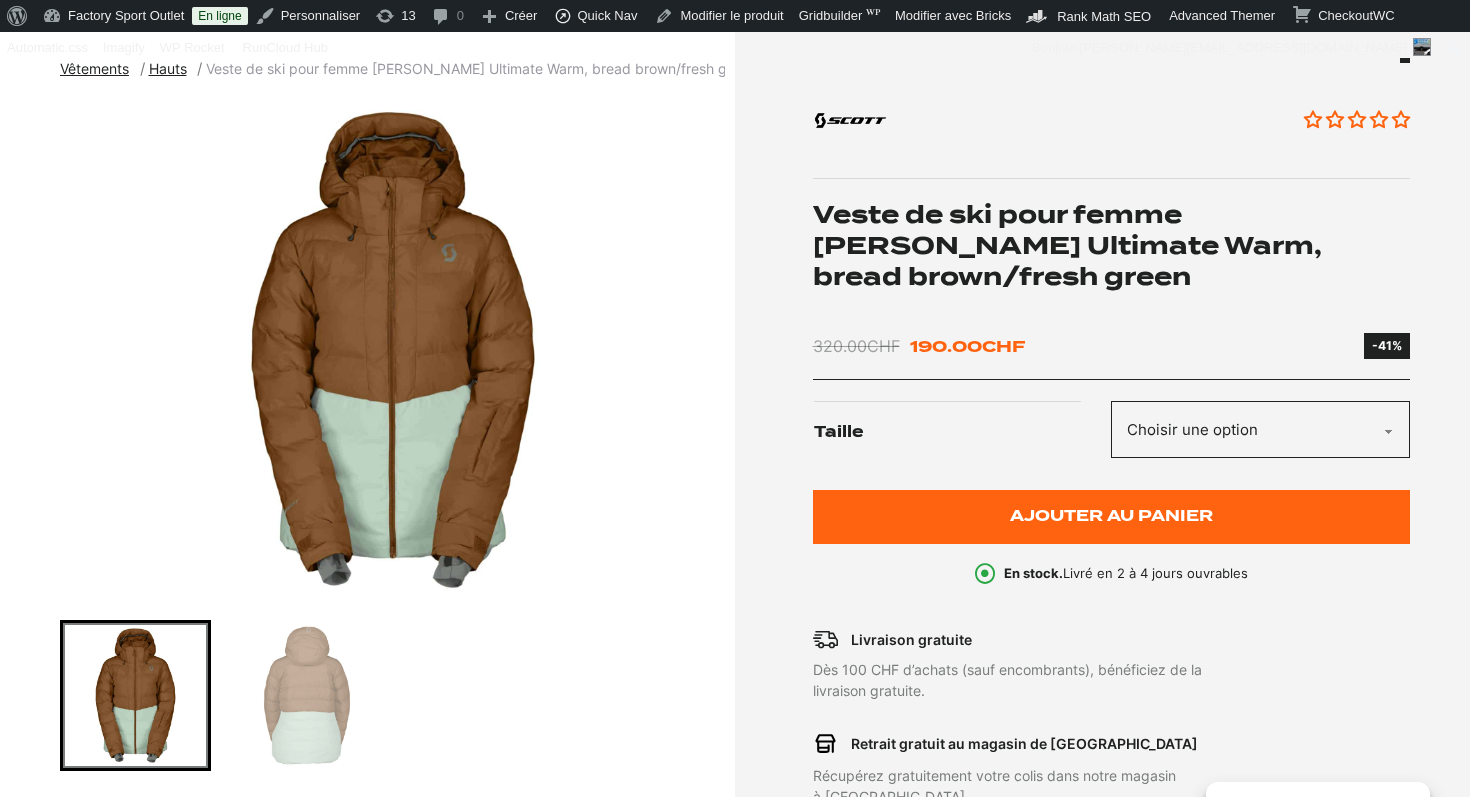 click at bounding box center [392, 350] 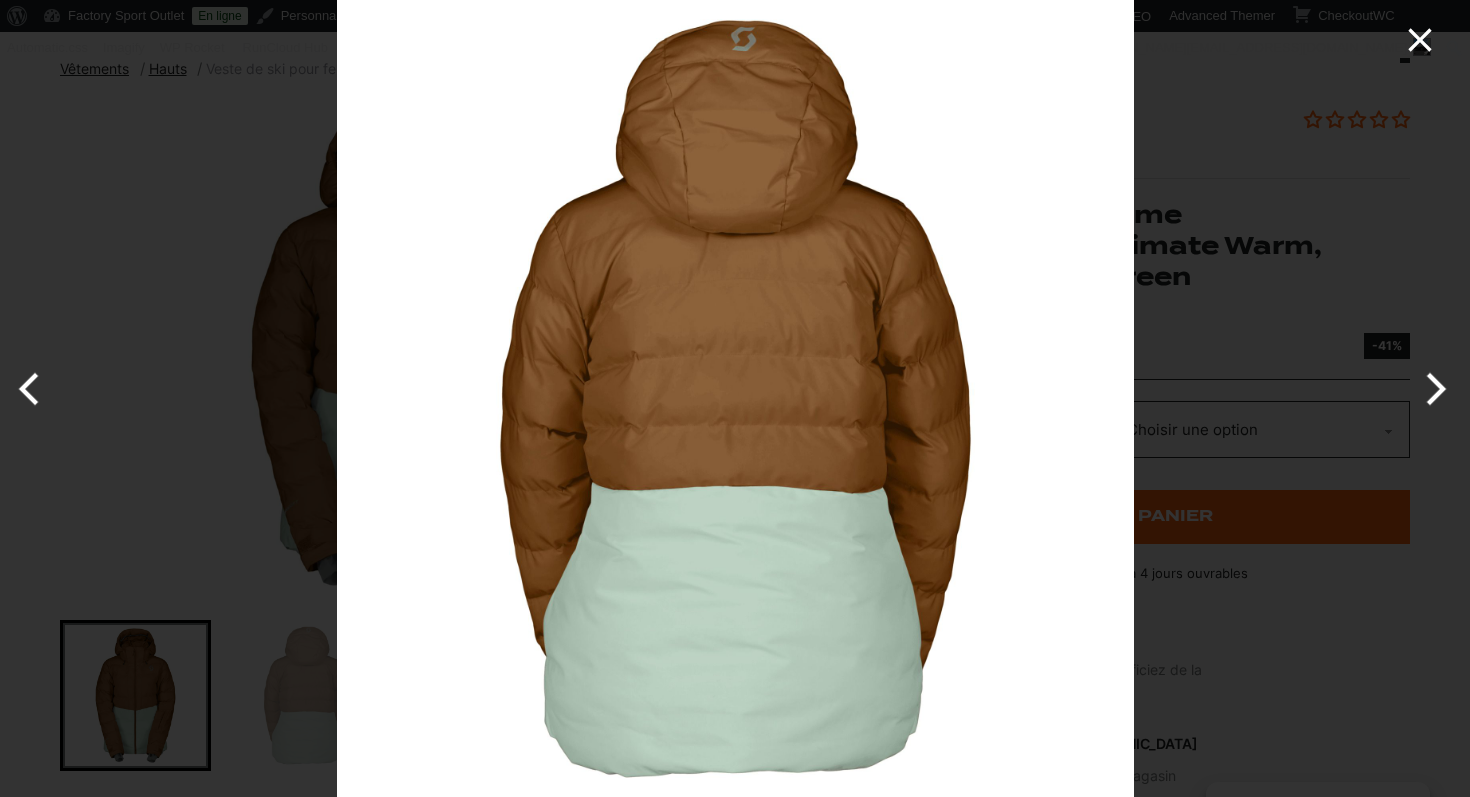 click 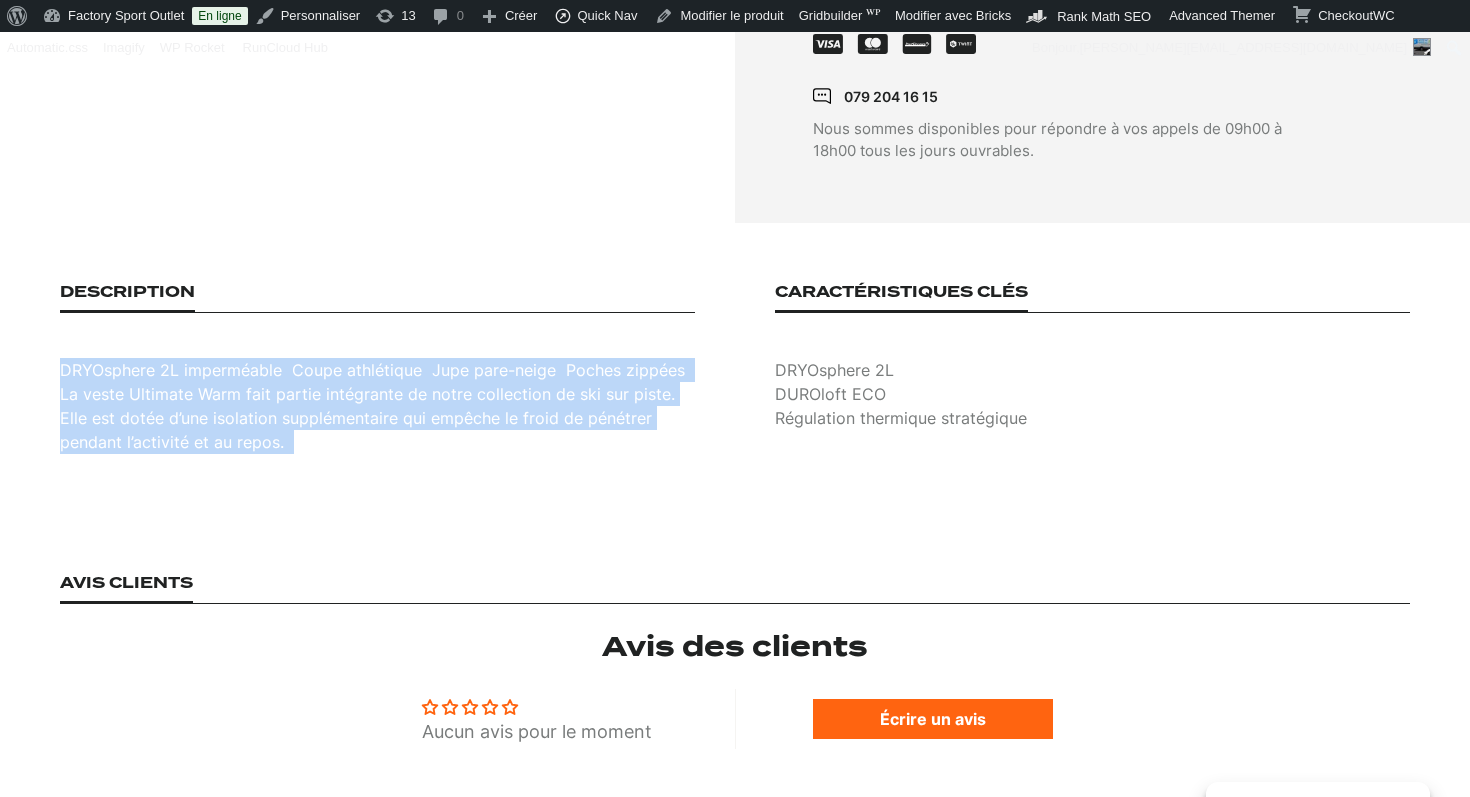 scroll, scrollTop: 1161, scrollLeft: 0, axis: vertical 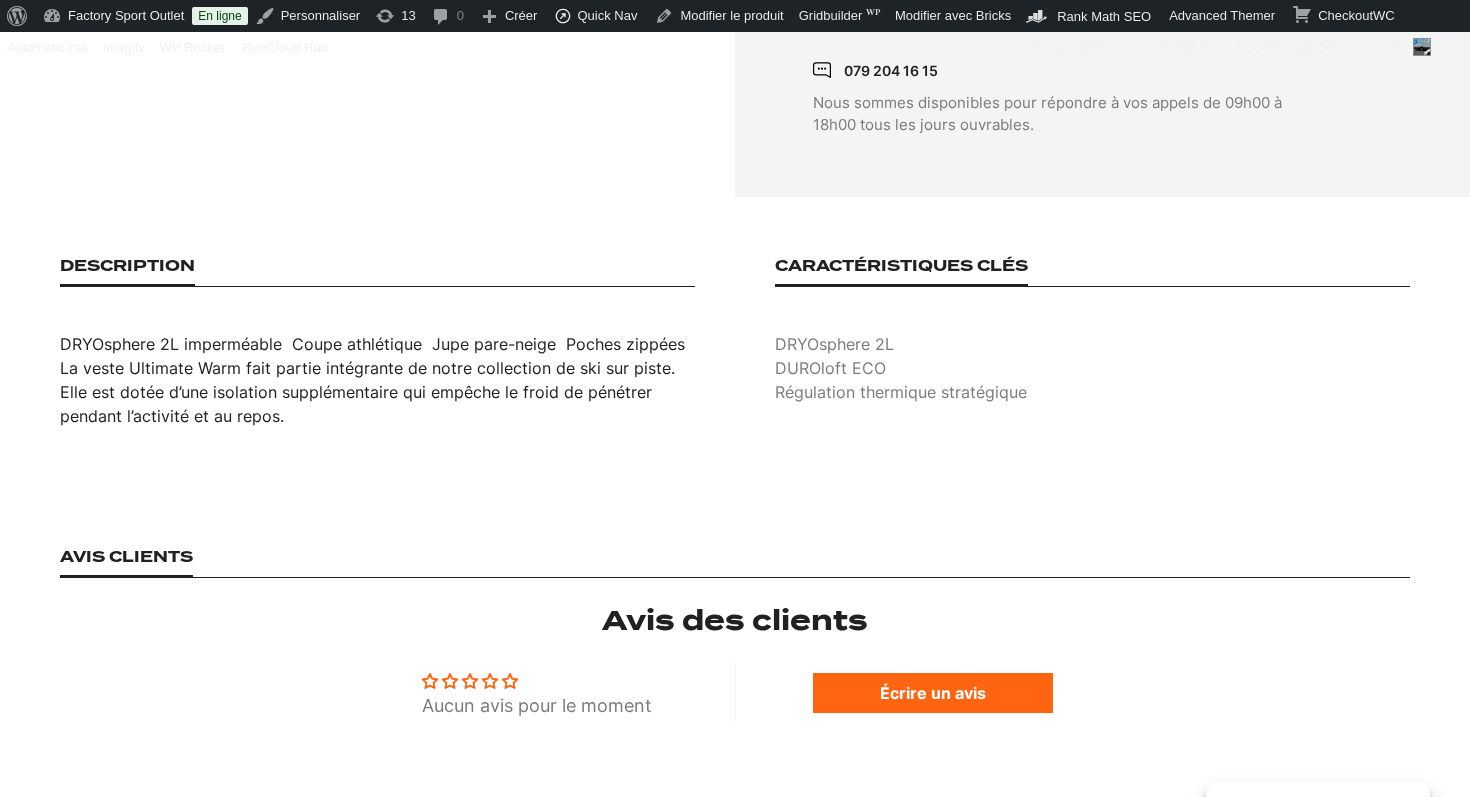 click on "Description DRYOsphere 2L imperméable
Coupe athlétique
Jupe pare-neige
Poches zippées
La veste Ultimate Warm fait partie intégrante de notre collection de ski sur piste. Elle est dotée d’une isolation supplémentaire qui empêche le froid de pénétrer pendant l’activité et au repos." at bounding box center [377, 342] 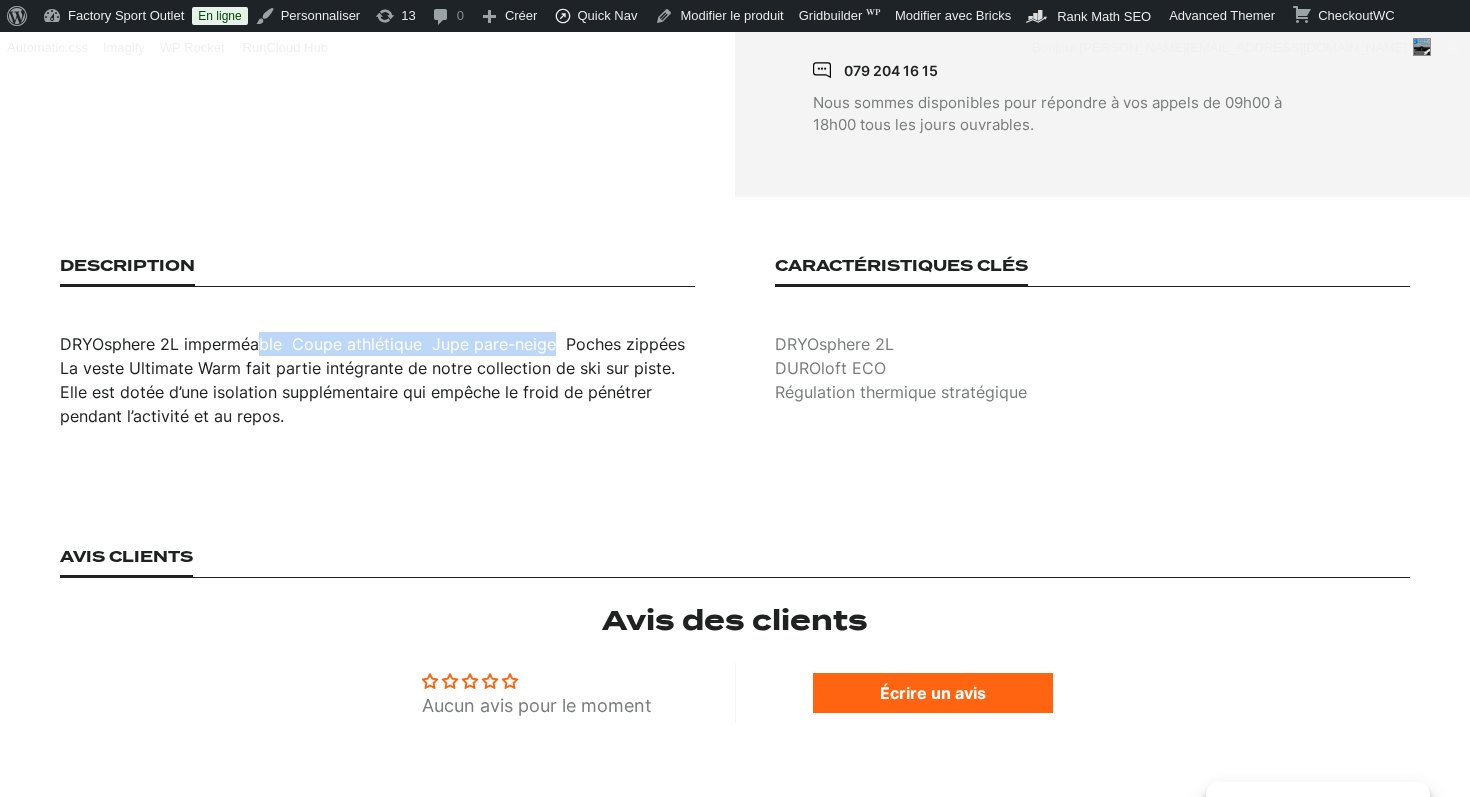 drag, startPoint x: 548, startPoint y: 318, endPoint x: 254, endPoint y: 327, distance: 294.13773 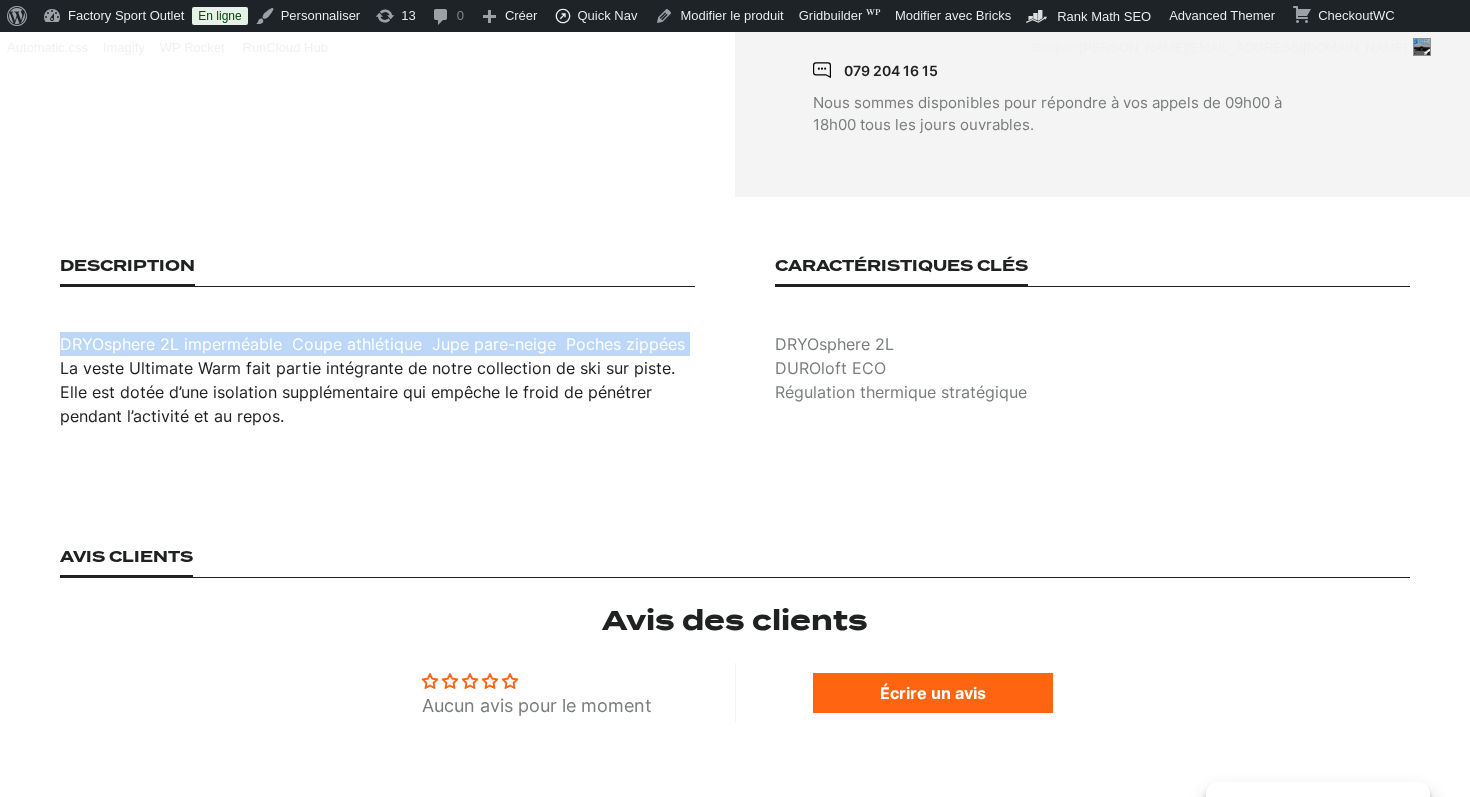 drag, startPoint x: 689, startPoint y: 325, endPoint x: 56, endPoint y: 328, distance: 633.0071 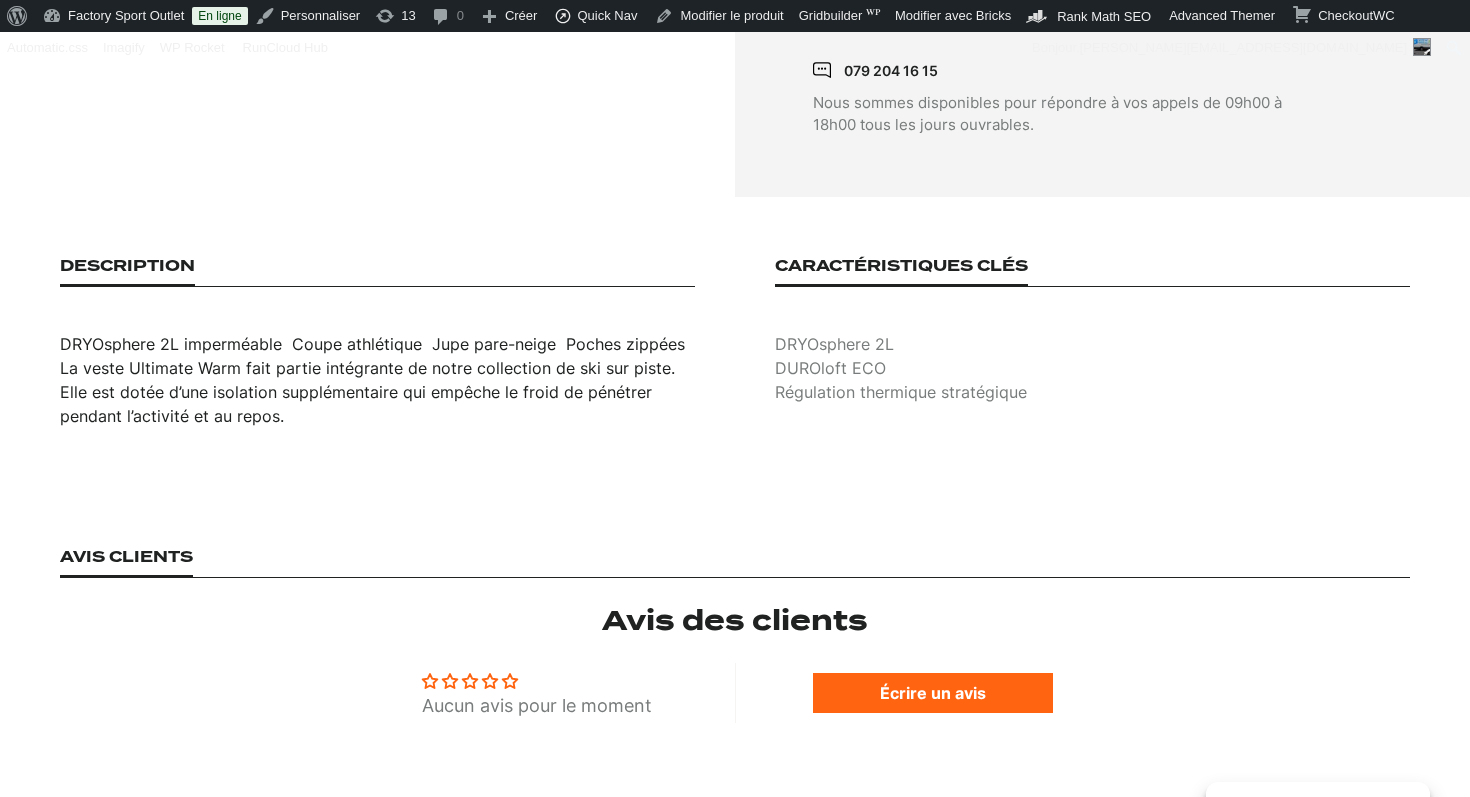 click on "DUROloft ECO" at bounding box center [1092, 368] 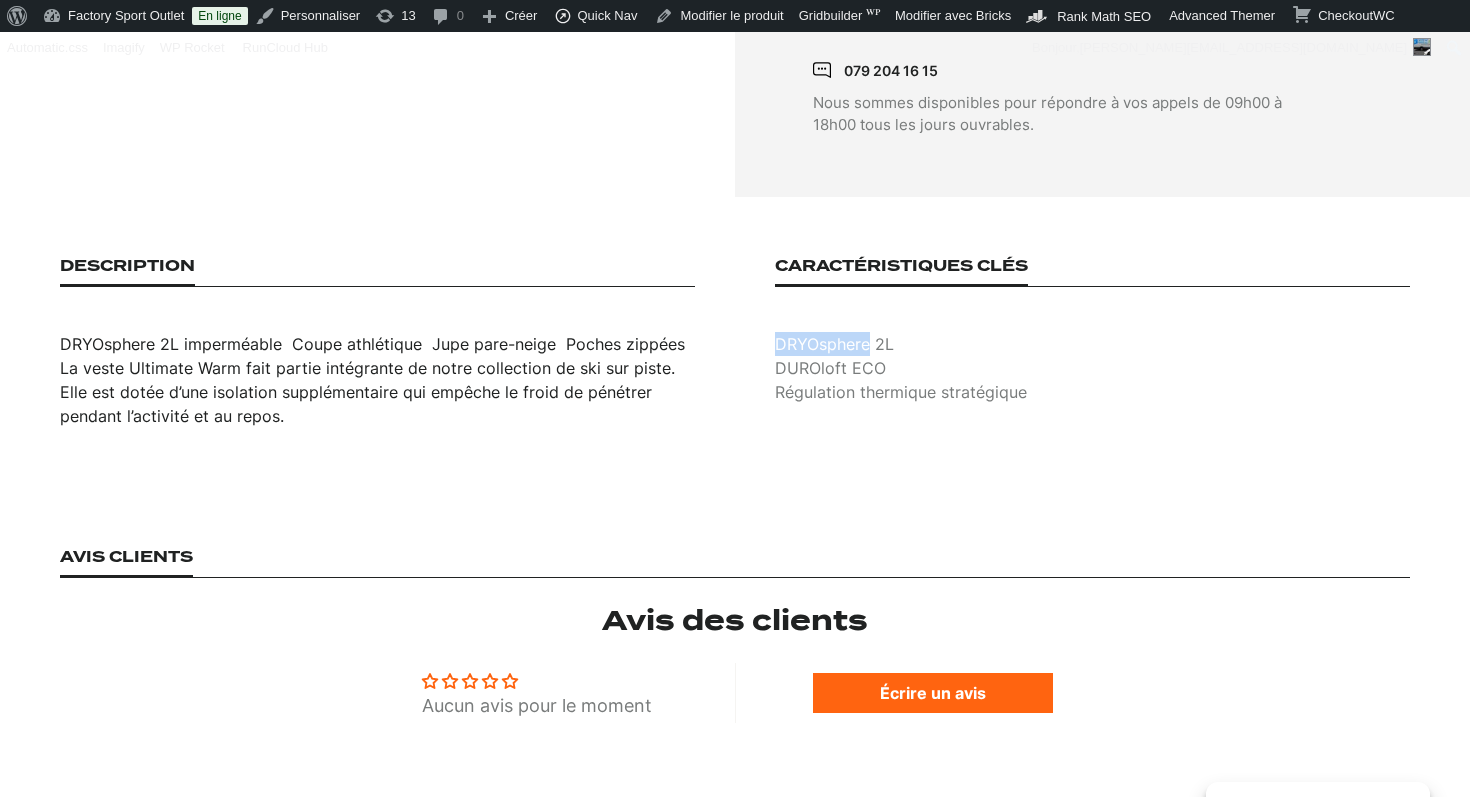 click on "DRYOsphere 2L" at bounding box center (1092, 344) 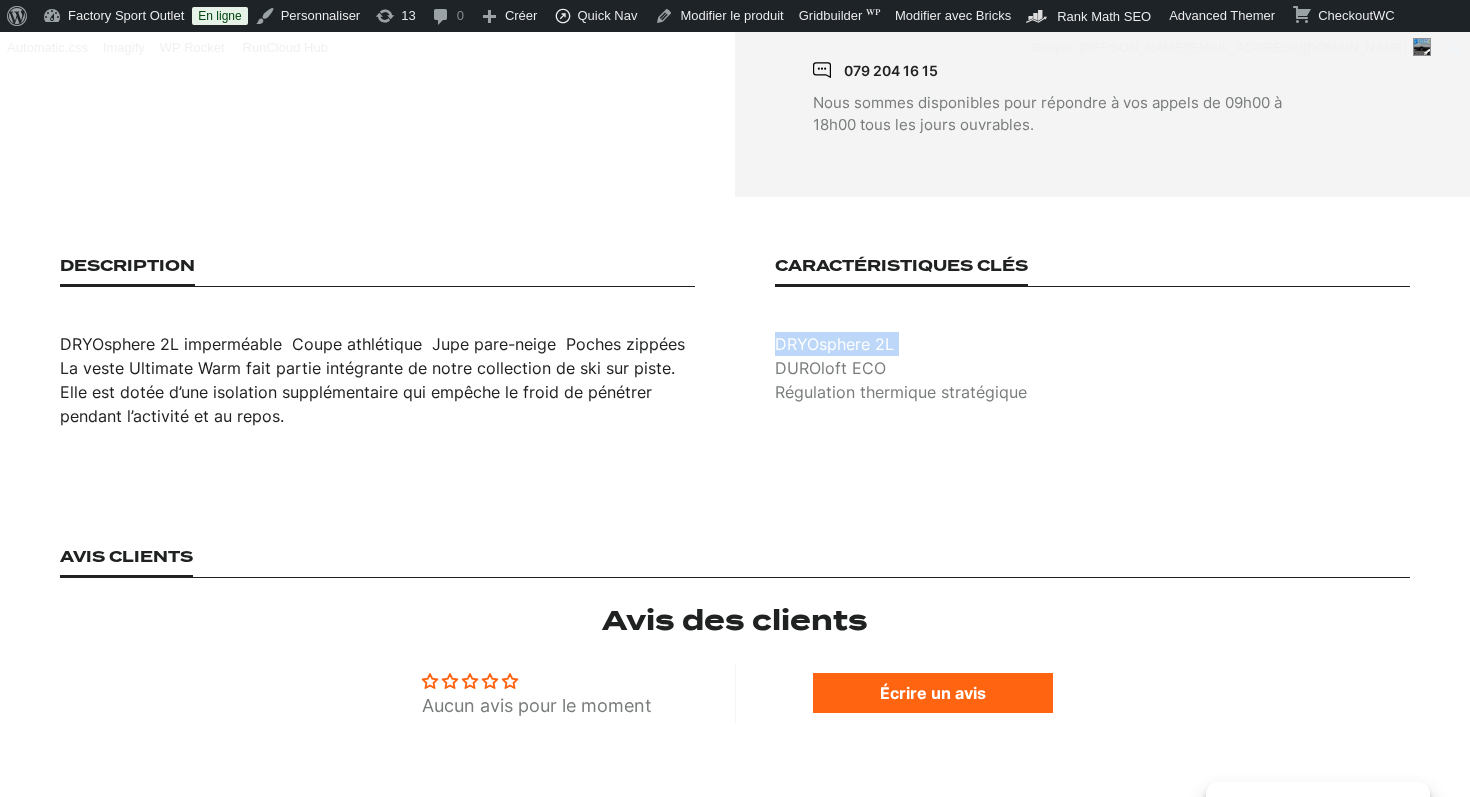 click on "DRYOsphere 2L" at bounding box center (1092, 344) 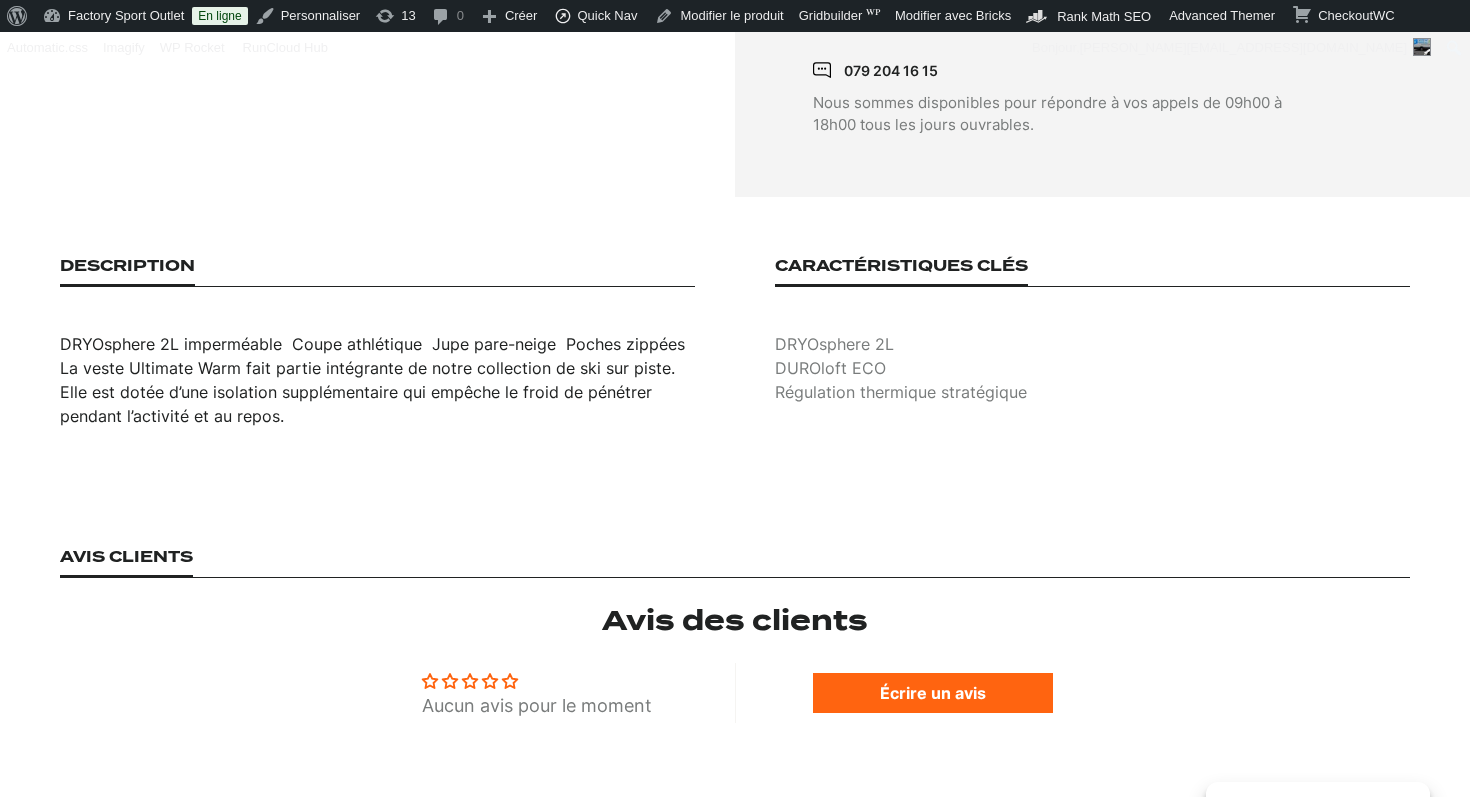 click on "DUROloft ECO" at bounding box center (1092, 368) 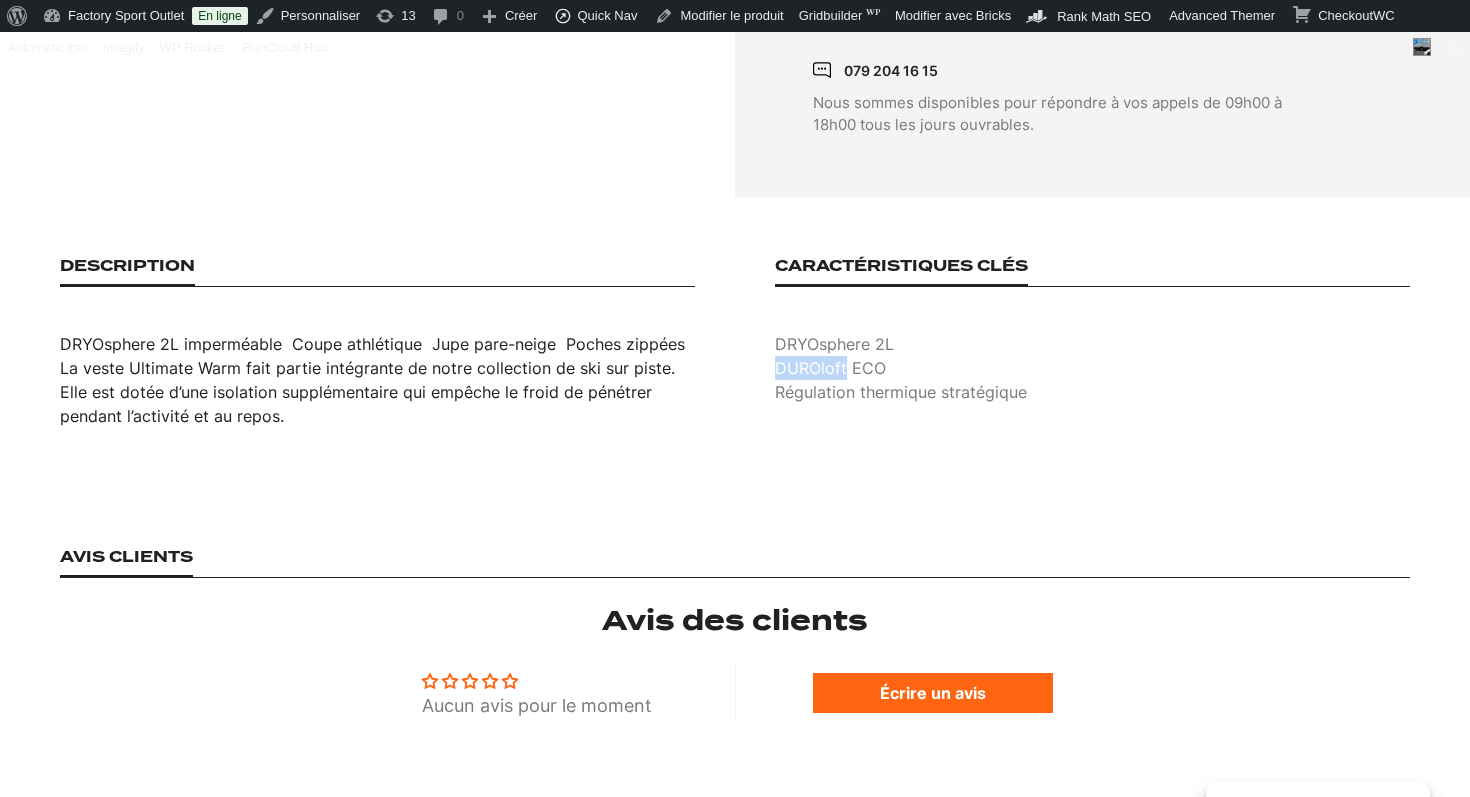 click on "DUROloft ECO" at bounding box center [1092, 368] 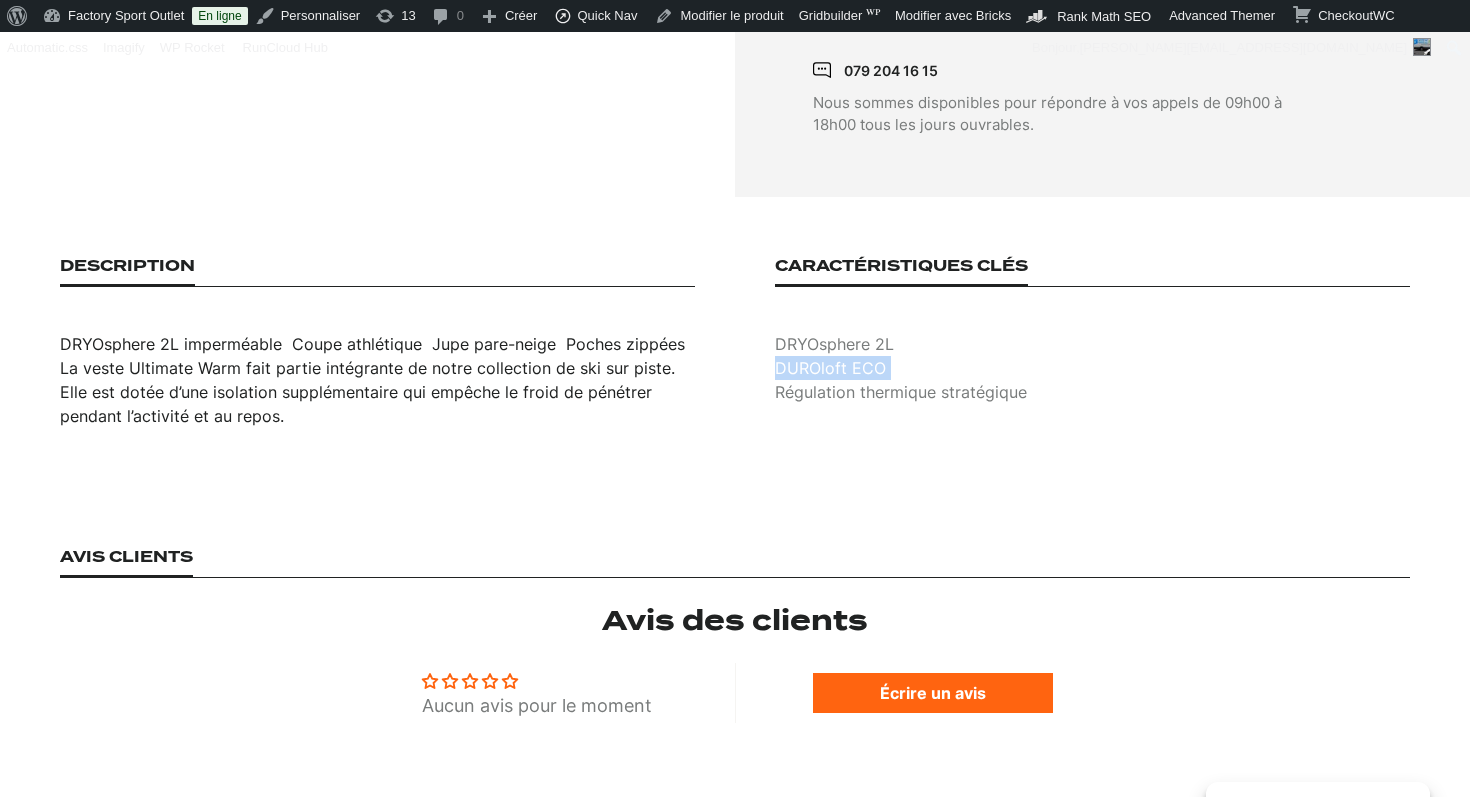 click on "DUROloft ECO" at bounding box center [1092, 368] 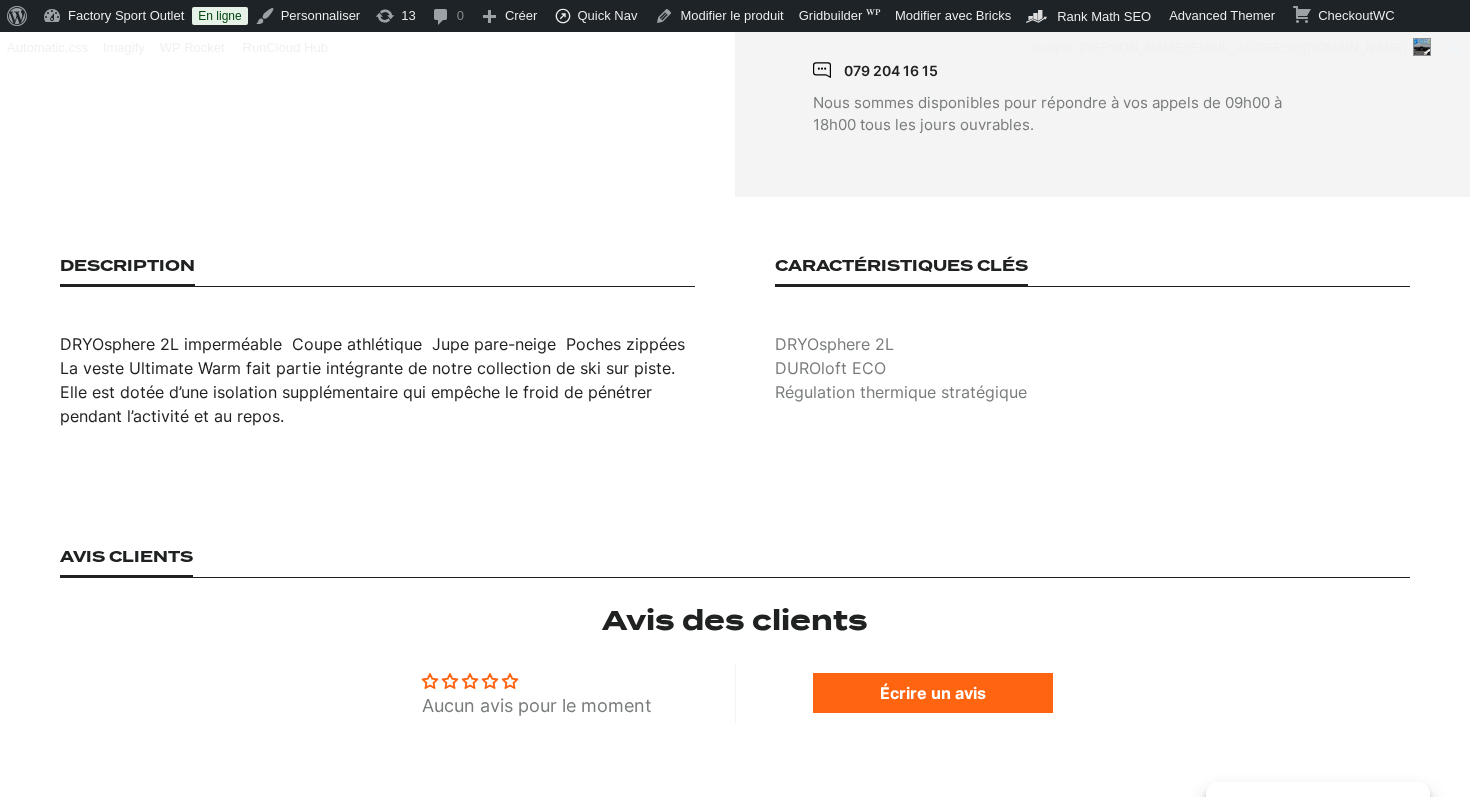 click on "Régulation thermique stratégique" at bounding box center [1092, 392] 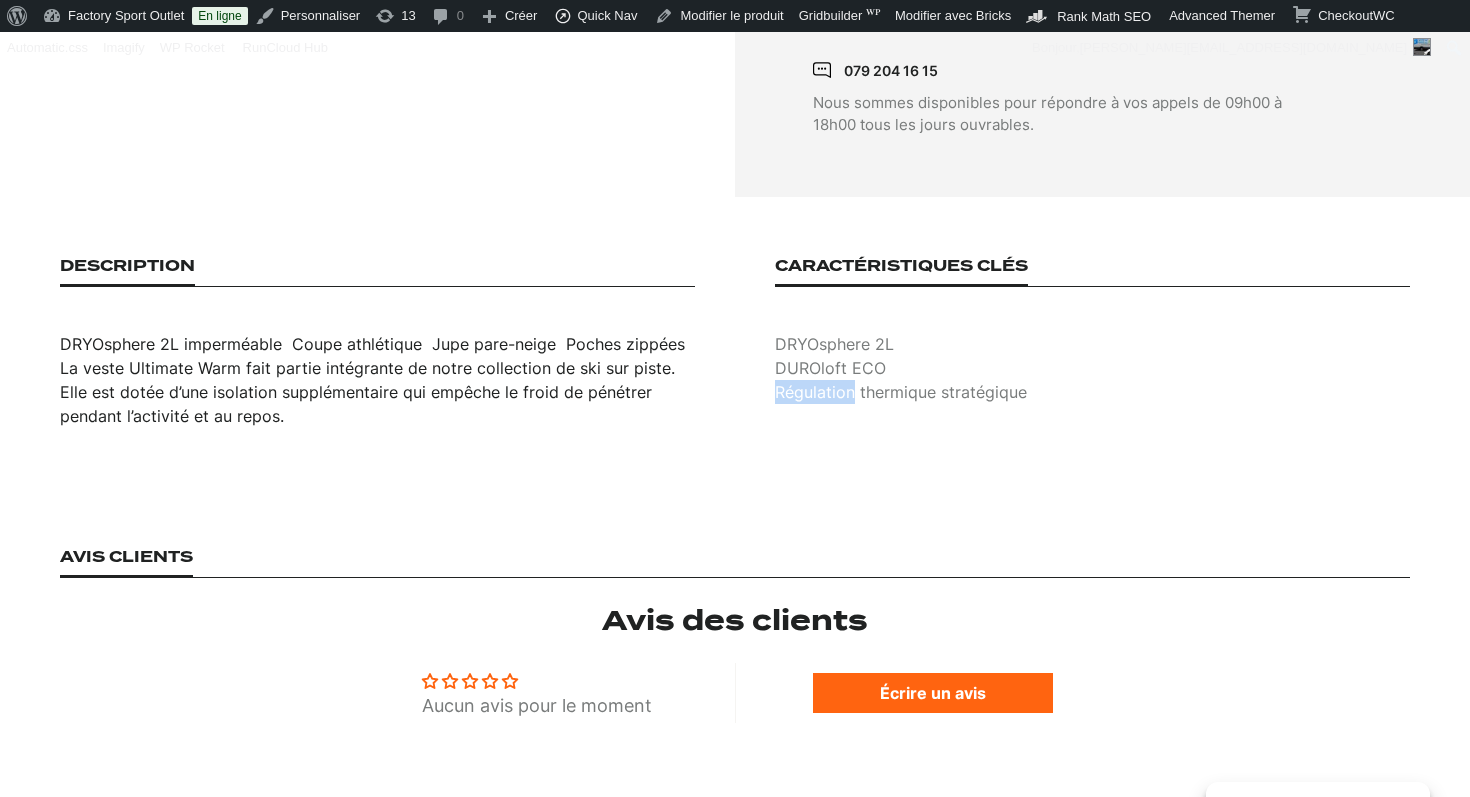 click on "Régulation thermique stratégique" at bounding box center (1092, 392) 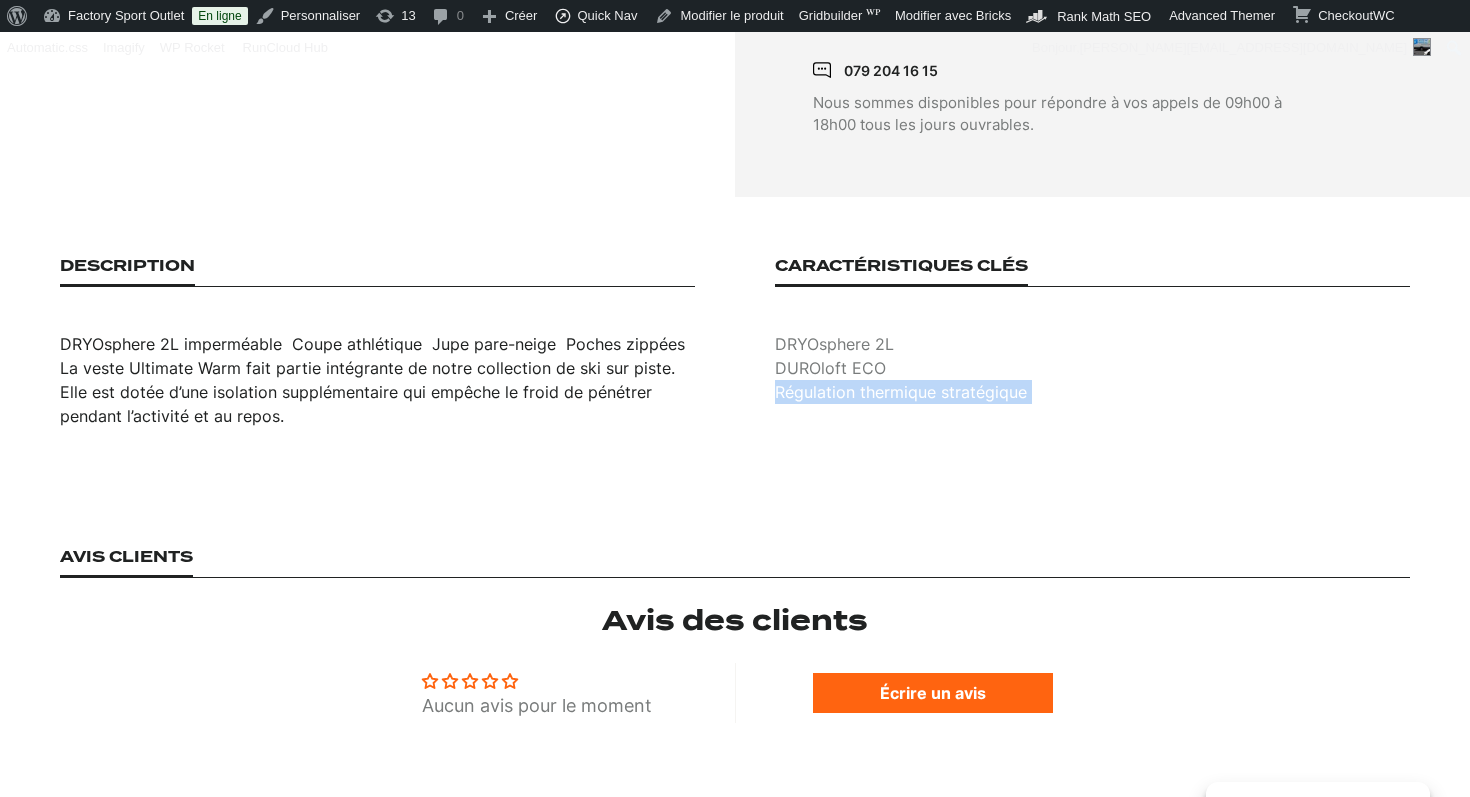 click on "Régulation thermique stratégique" at bounding box center (1092, 392) 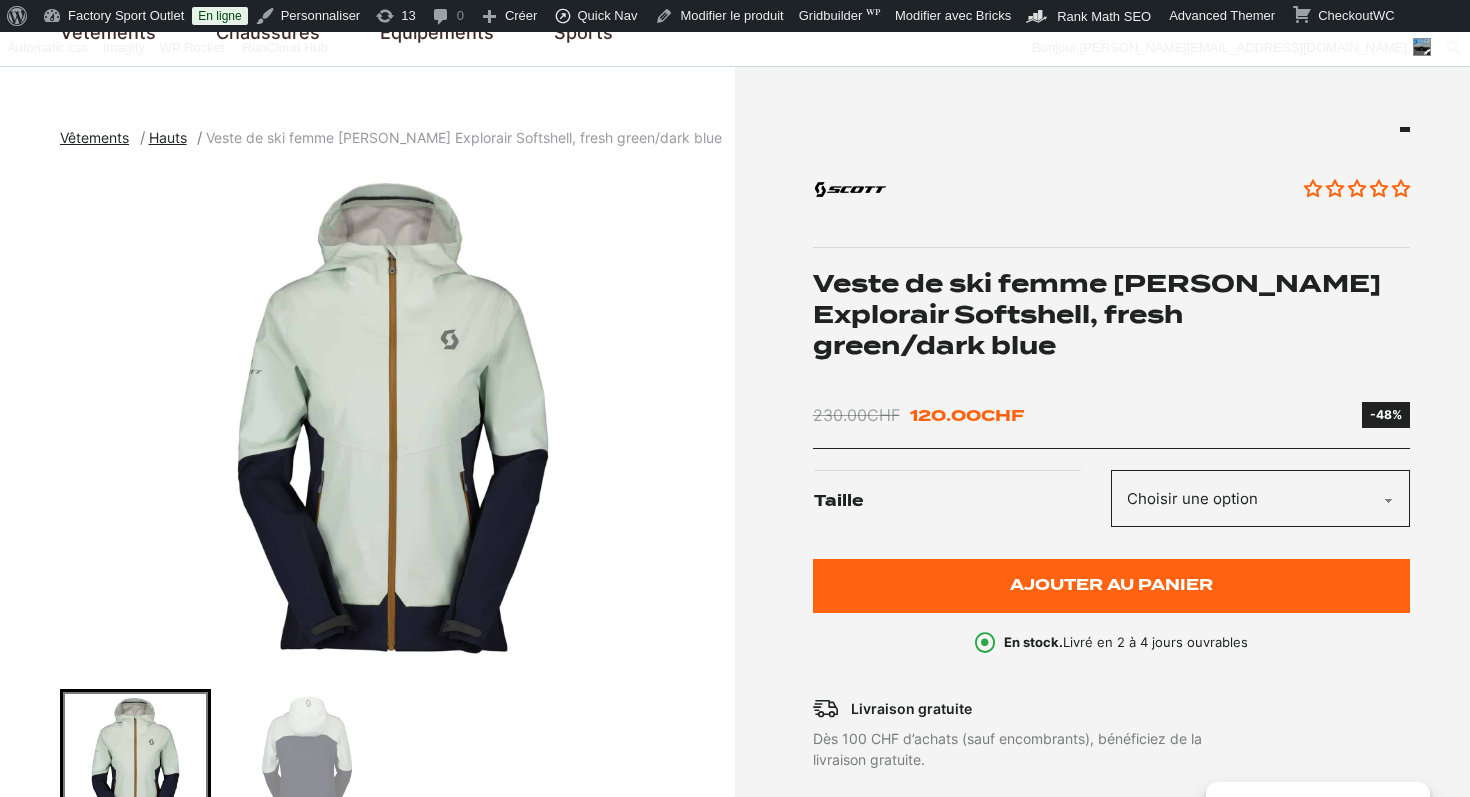 scroll, scrollTop: 115, scrollLeft: 0, axis: vertical 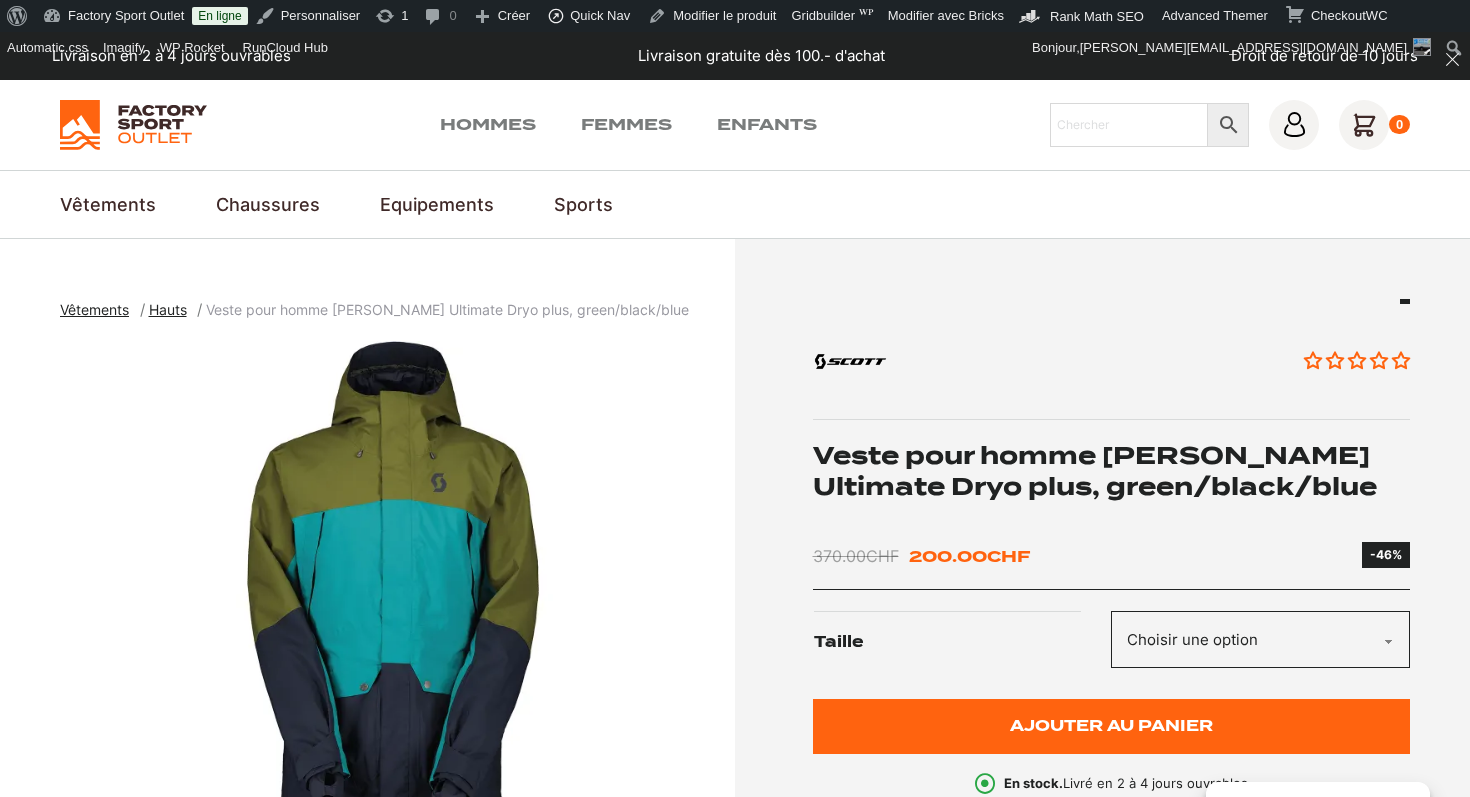 click on "Veste pour homme [PERSON_NAME] Ultimate Dryo plus, green/black/blue" at bounding box center (1112, 471) 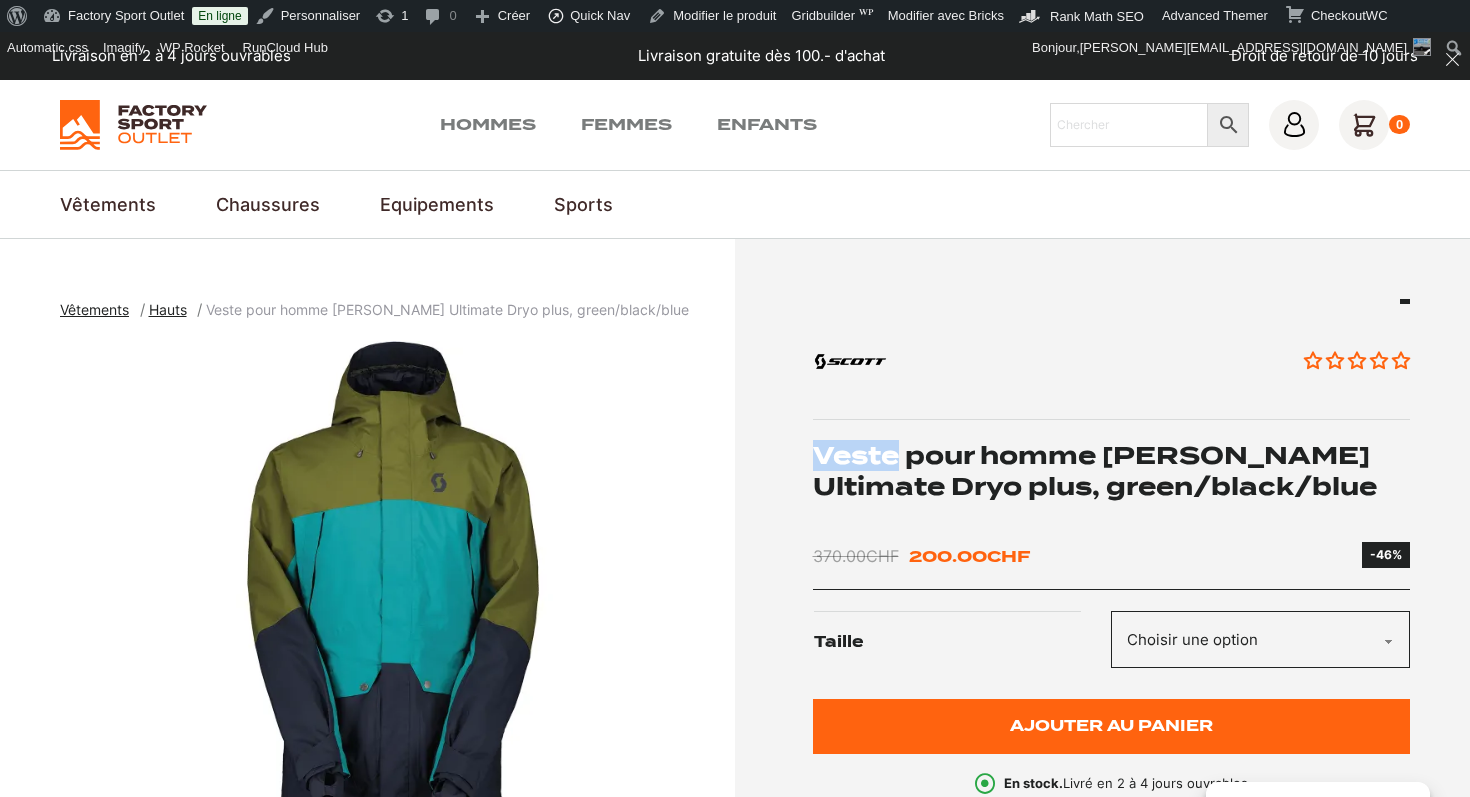 click on "Veste pour homme [PERSON_NAME] Ultimate Dryo plus, green/black/blue" at bounding box center [1112, 471] 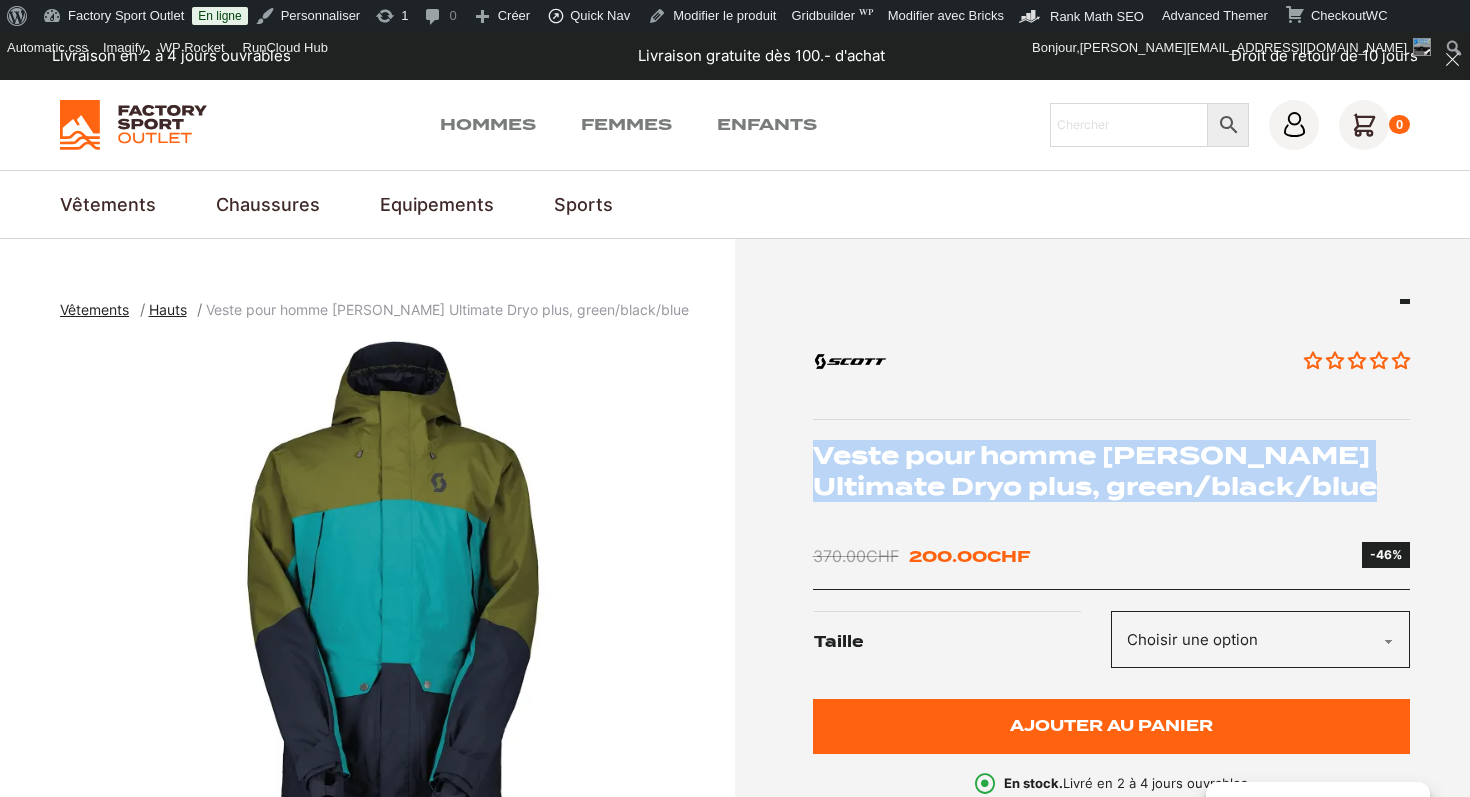 click on "Veste pour homme [PERSON_NAME] Ultimate Dryo plus, green/black/blue" at bounding box center (1112, 471) 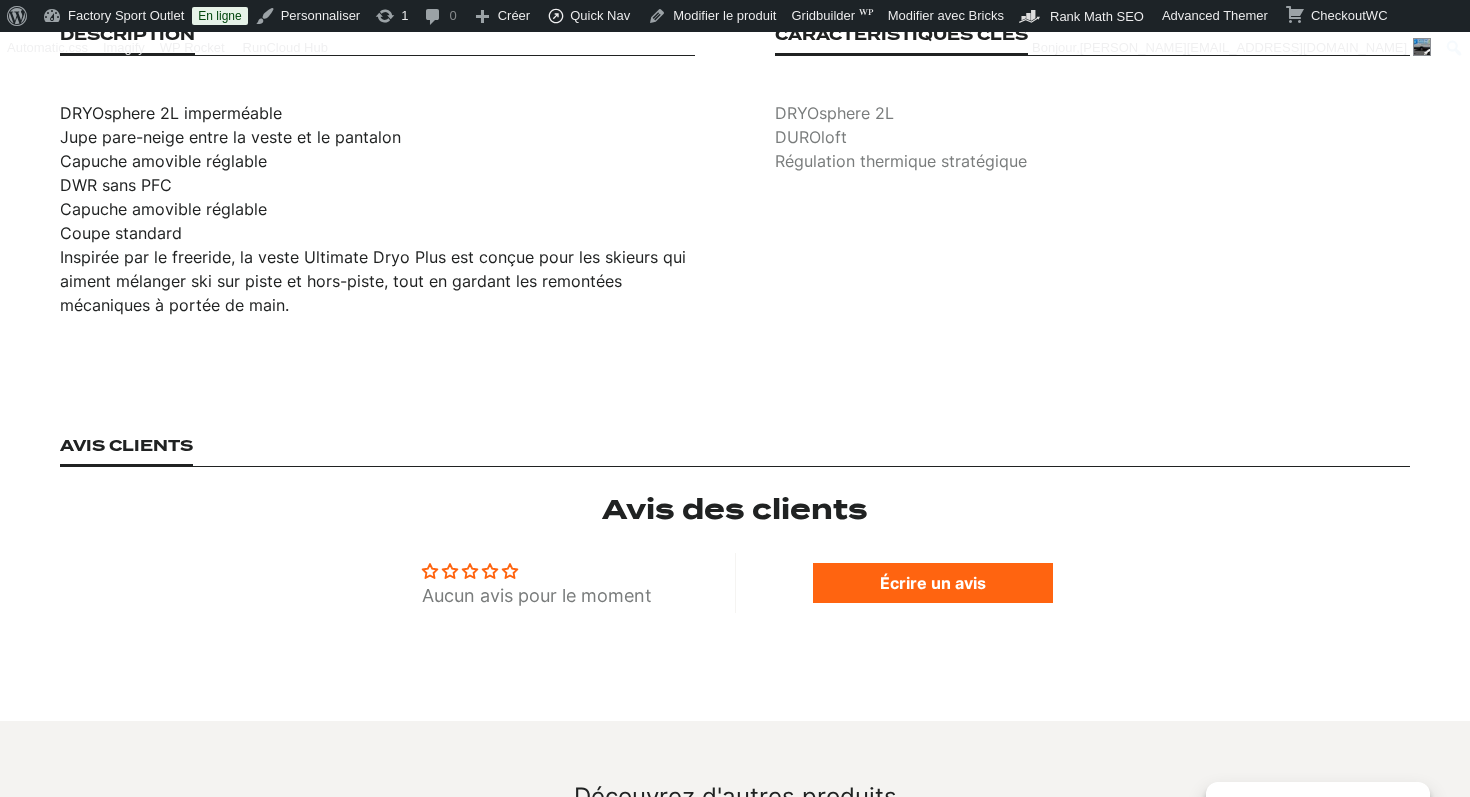 scroll, scrollTop: 1234, scrollLeft: 0, axis: vertical 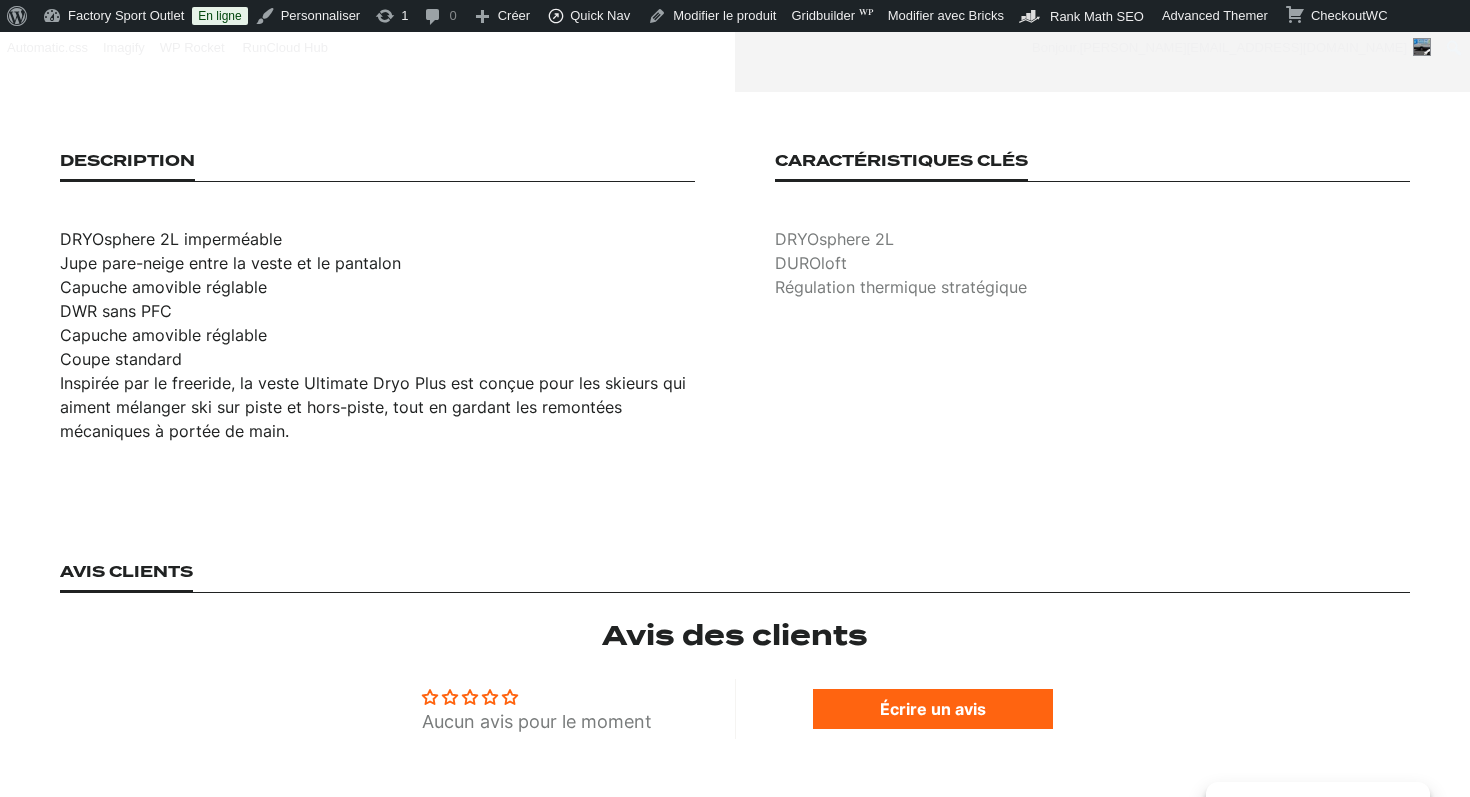 click on "DRYOsphere 2L imperméable
Jupe pare-neige entre la veste et le pantalon
Capuche amovible réglable
DWR sans PFC
Capuche amovible réglable
Coupe standard
Inspirée par le freeride, la veste Ultimate Dryo Plus est conçue pour les skieurs qui aiment mélanger ski sur piste et hors-piste, tout en gardant les remontées mécaniques à portée de main." at bounding box center [377, 335] 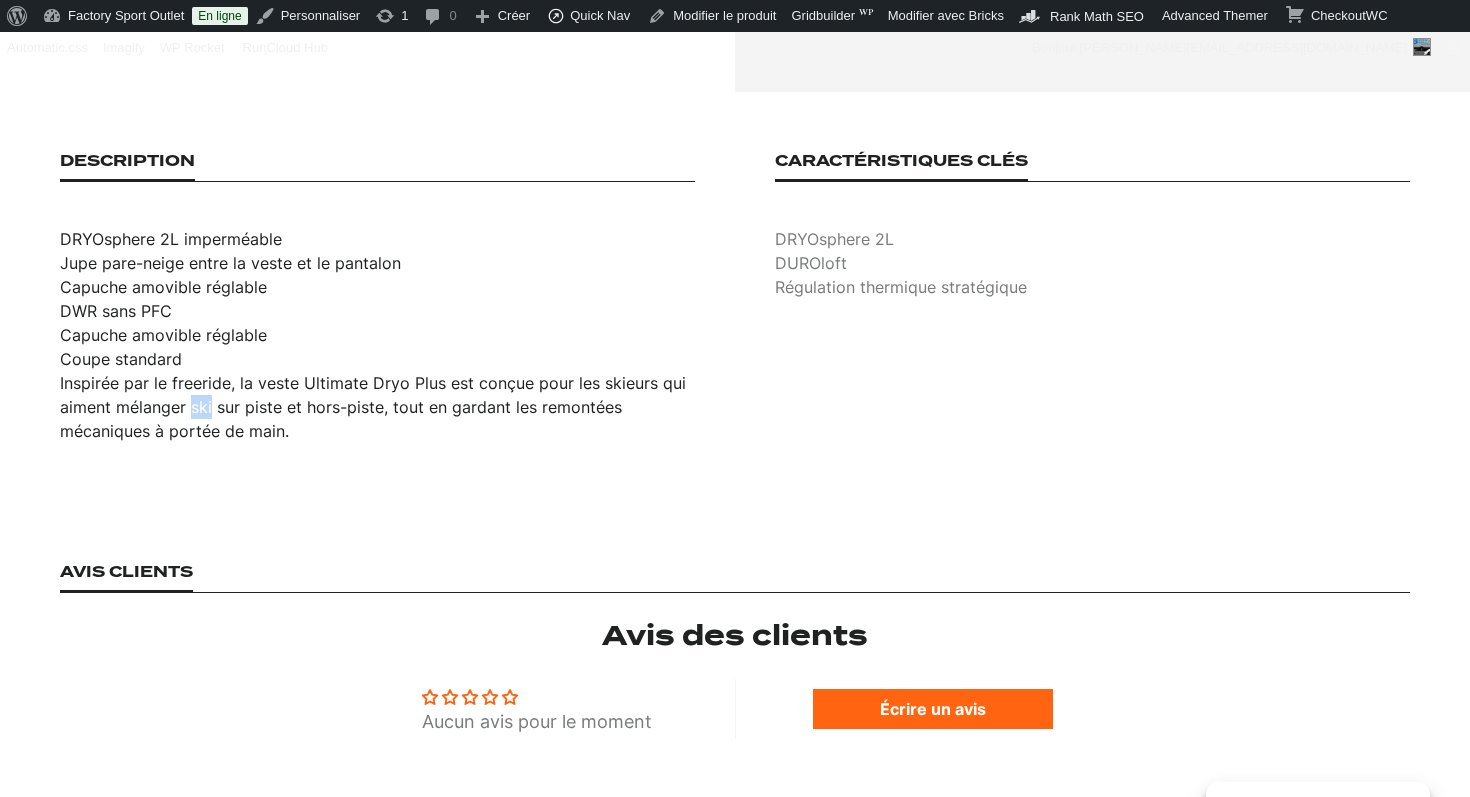 click on "DRYOsphere 2L imperméable
Jupe pare-neige entre la veste et le pantalon
Capuche amovible réglable
DWR sans PFC
Capuche amovible réglable
Coupe standard
Inspirée par le freeride, la veste Ultimate Dryo Plus est conçue pour les skieurs qui aiment mélanger ski sur piste et hors-piste, tout en gardant les remontées mécaniques à portée de main." at bounding box center (377, 335) 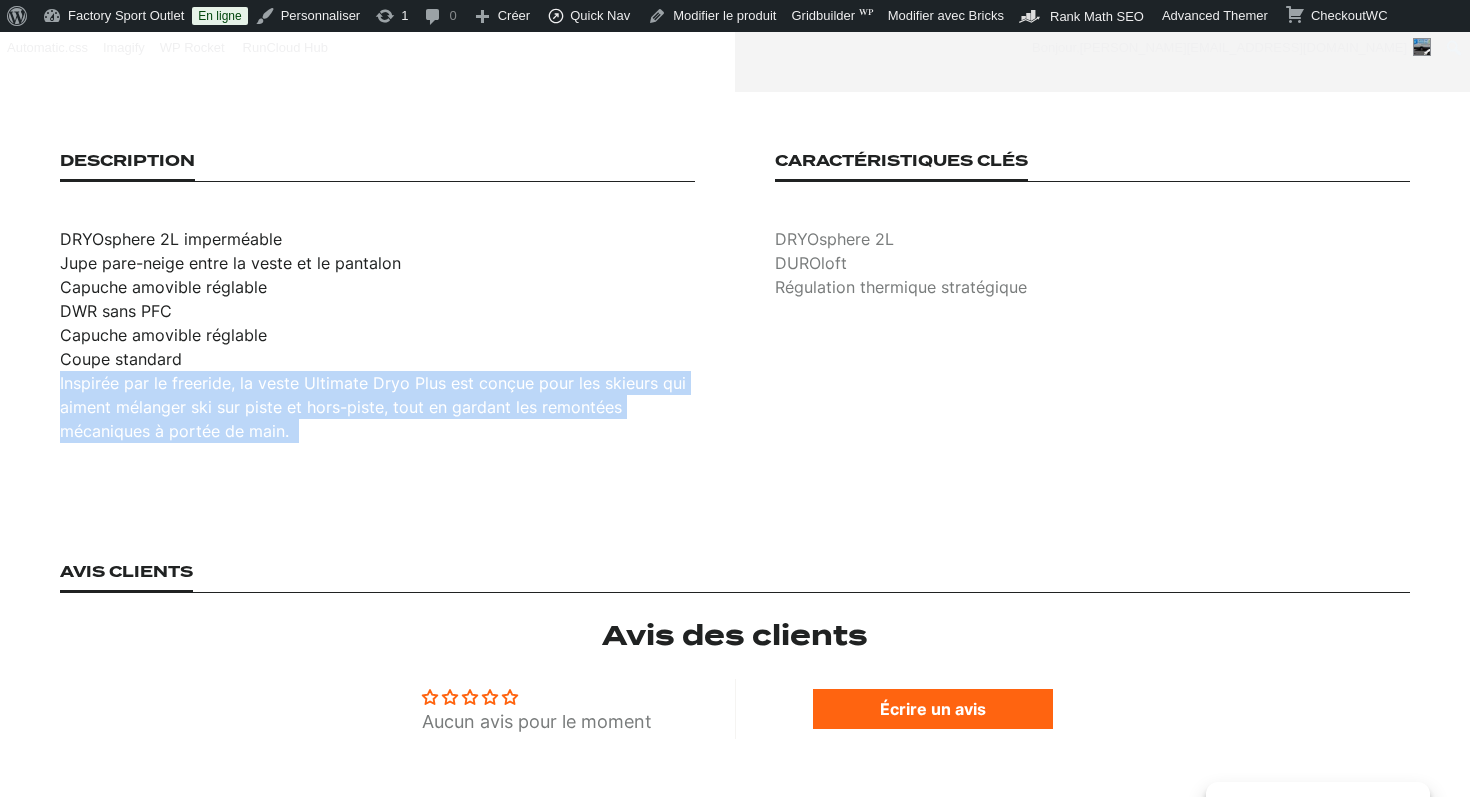click on "DRYOsphere 2L imperméable
Jupe pare-neige entre la veste et le pantalon
Capuche amovible réglable
DWR sans PFC
Capuche amovible réglable
Coupe standard
Inspirée par le freeride, la veste Ultimate Dryo Plus est conçue pour les skieurs qui aiment mélanger ski sur piste et hors-piste, tout en gardant les remontées mécaniques à portée de main." at bounding box center [377, 335] 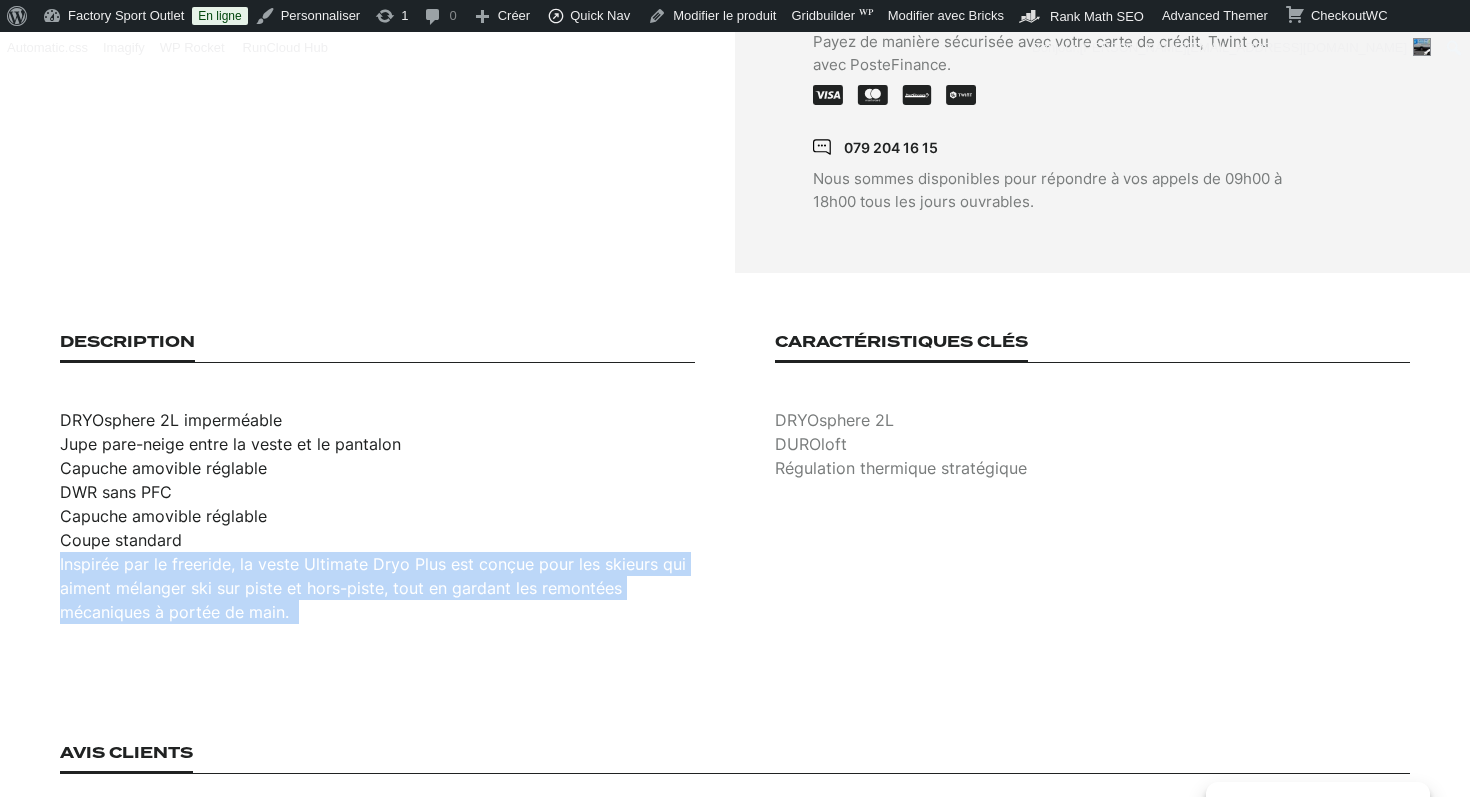 scroll, scrollTop: 553, scrollLeft: 0, axis: vertical 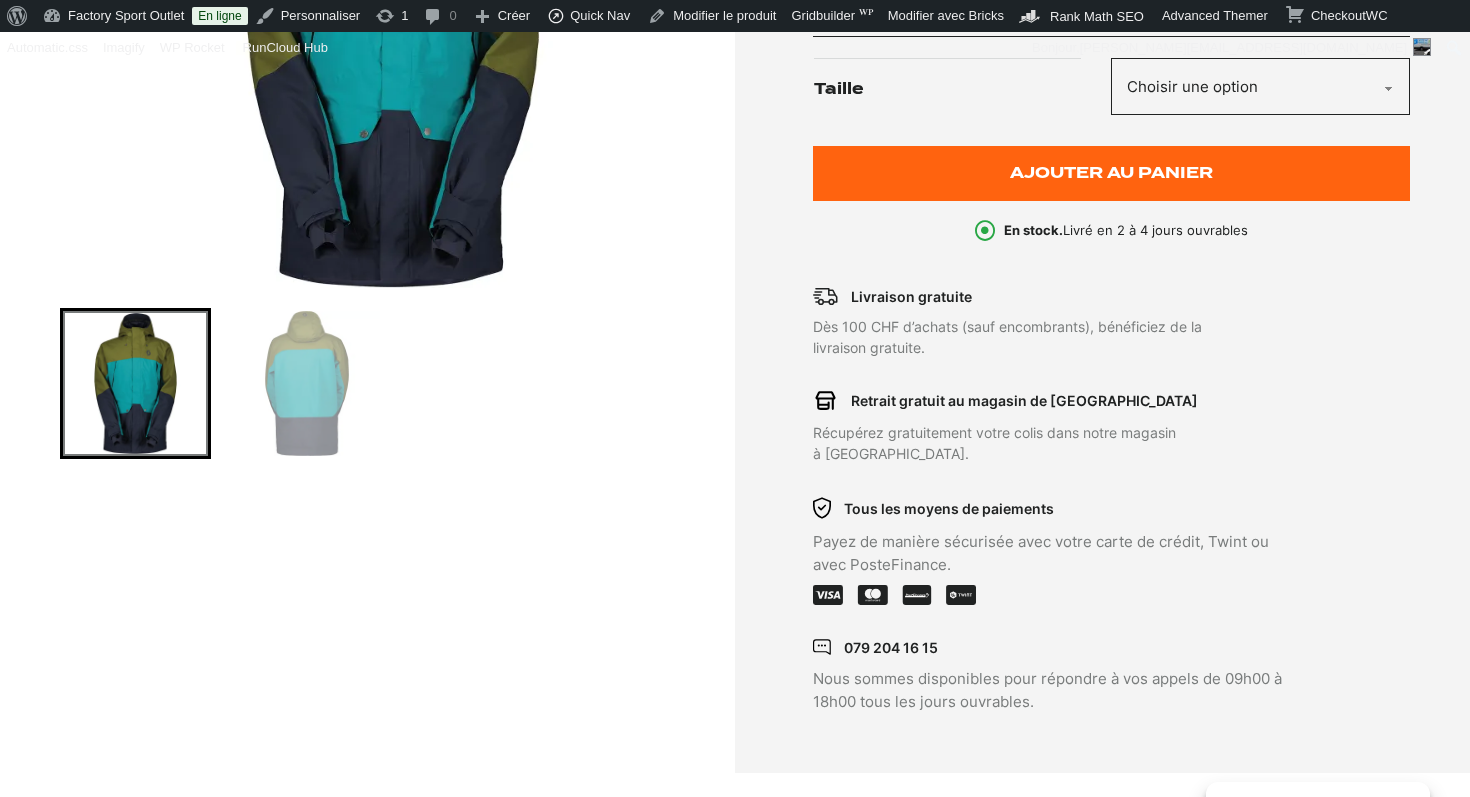 click at bounding box center (392, 38) 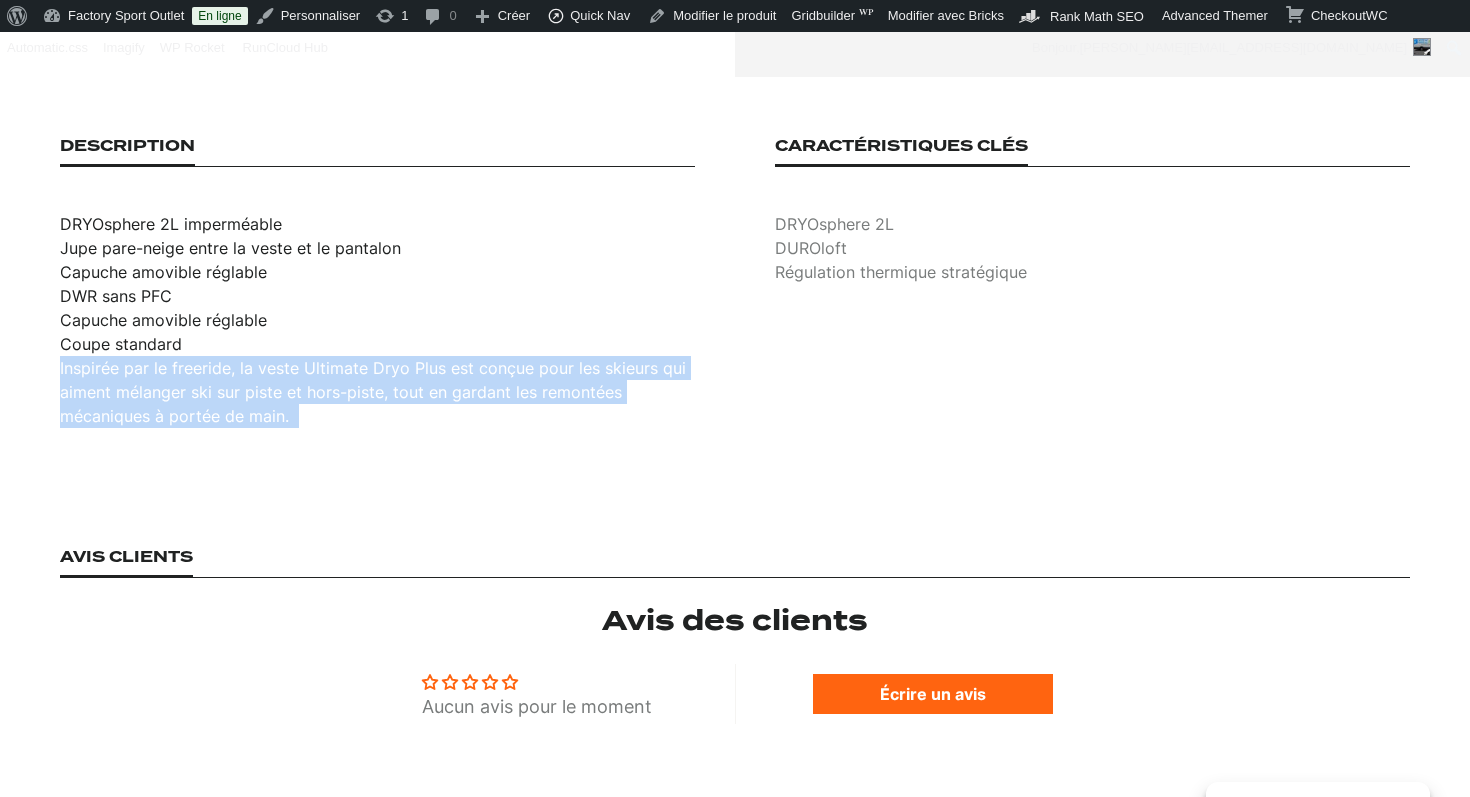 scroll, scrollTop: 1164, scrollLeft: 0, axis: vertical 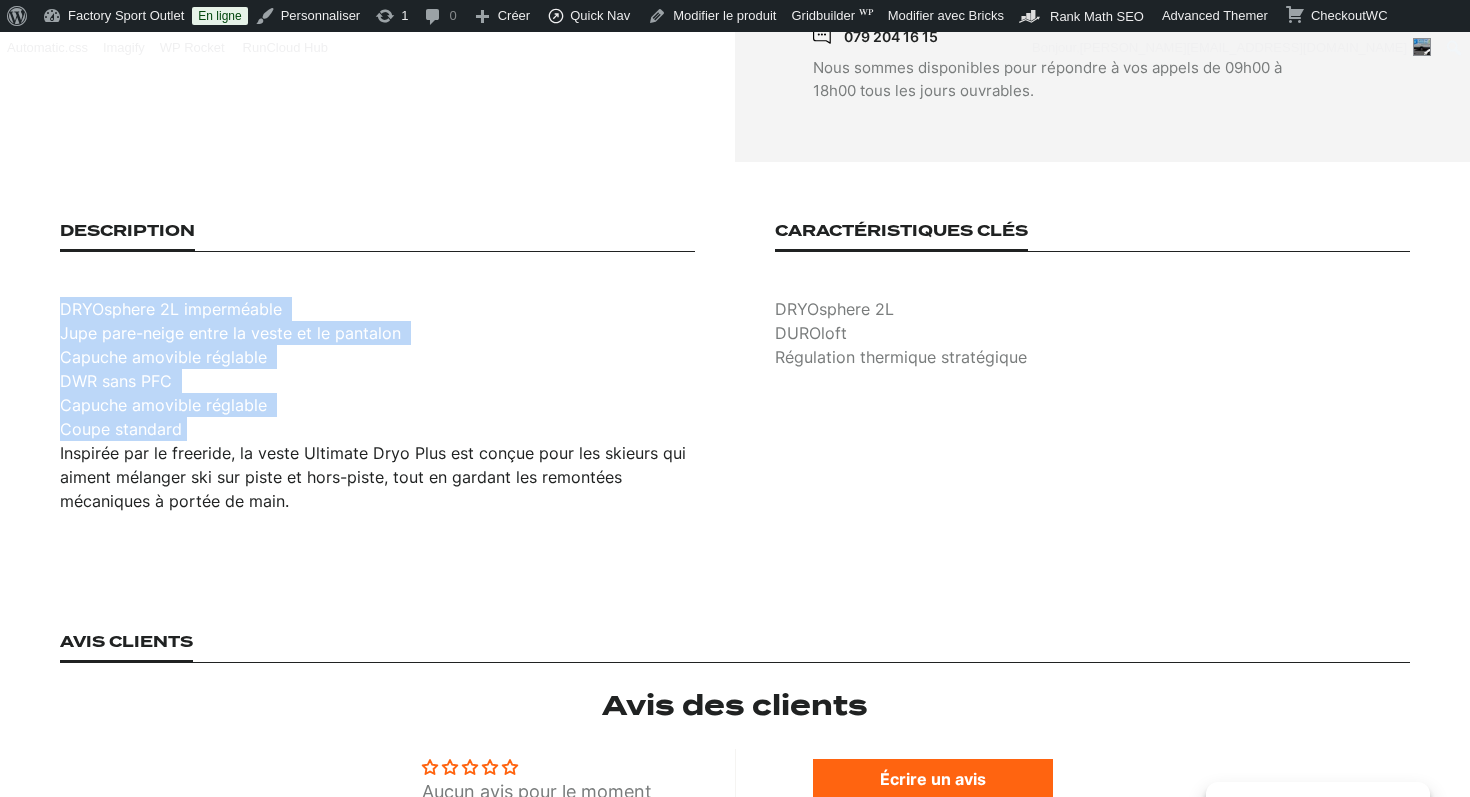 drag, startPoint x: 183, startPoint y: 411, endPoint x: 60, endPoint y: 284, distance: 176.79932 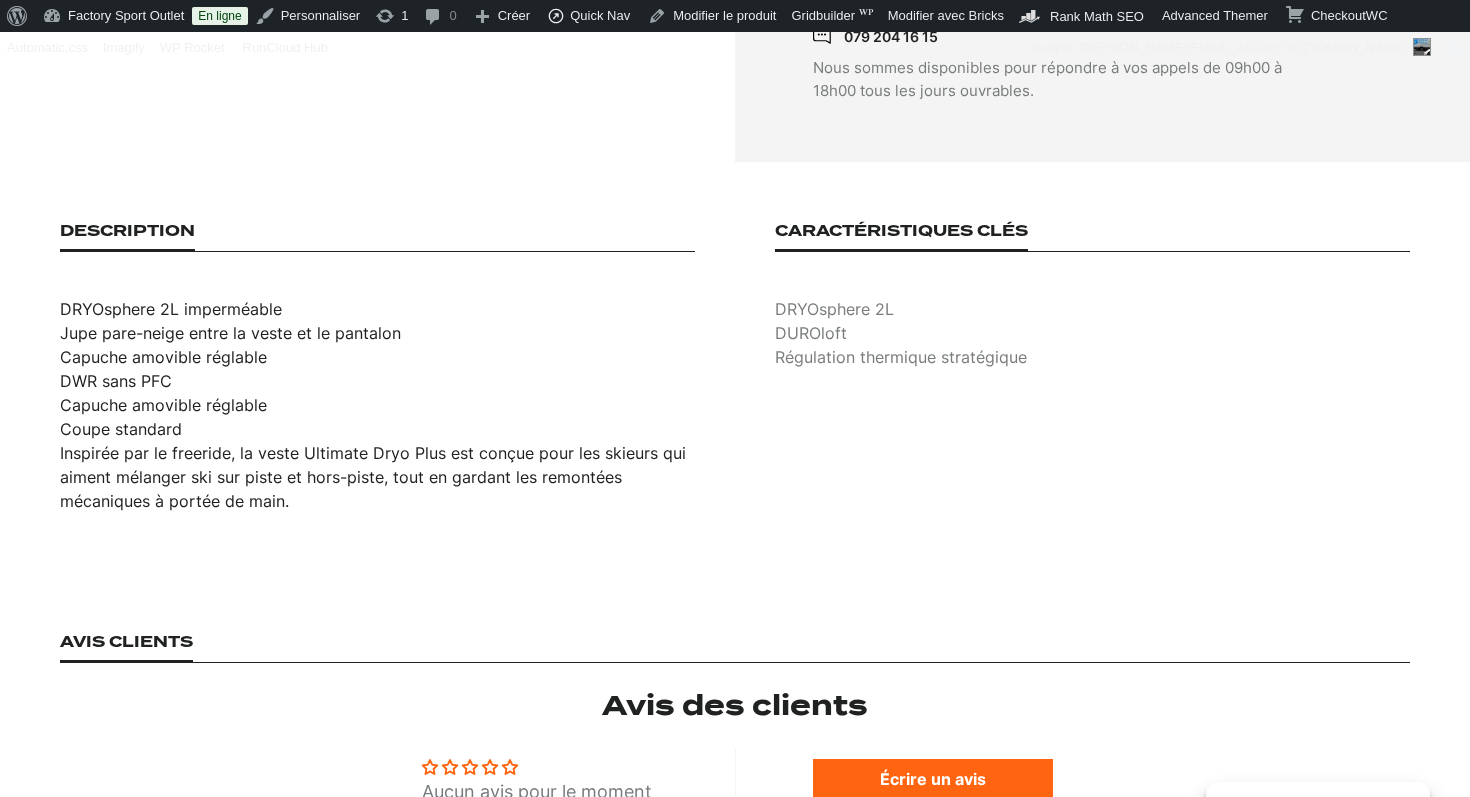 click on "DRYOsphere 2L" at bounding box center (1092, 309) 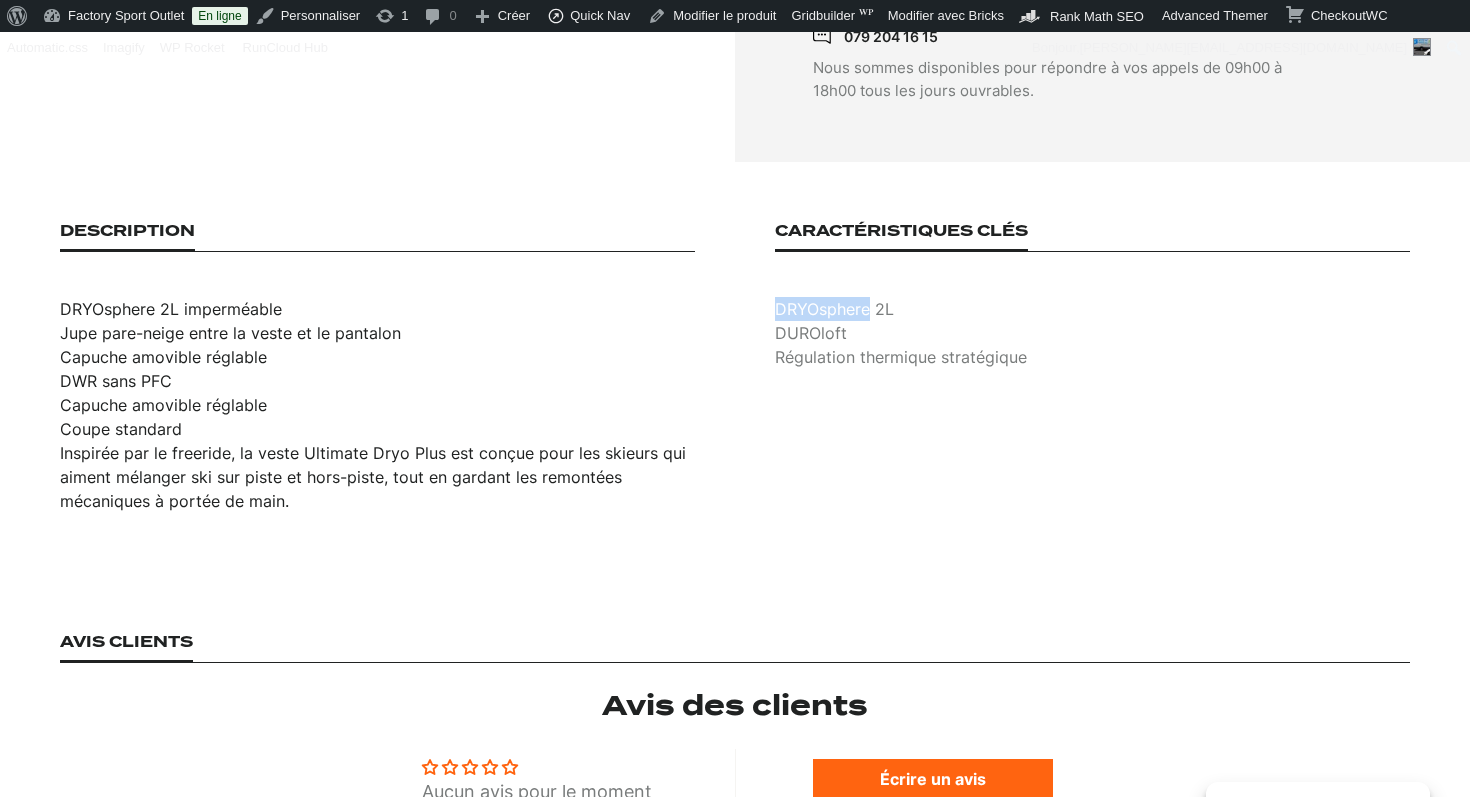 click on "DRYOsphere 2L" at bounding box center (1092, 309) 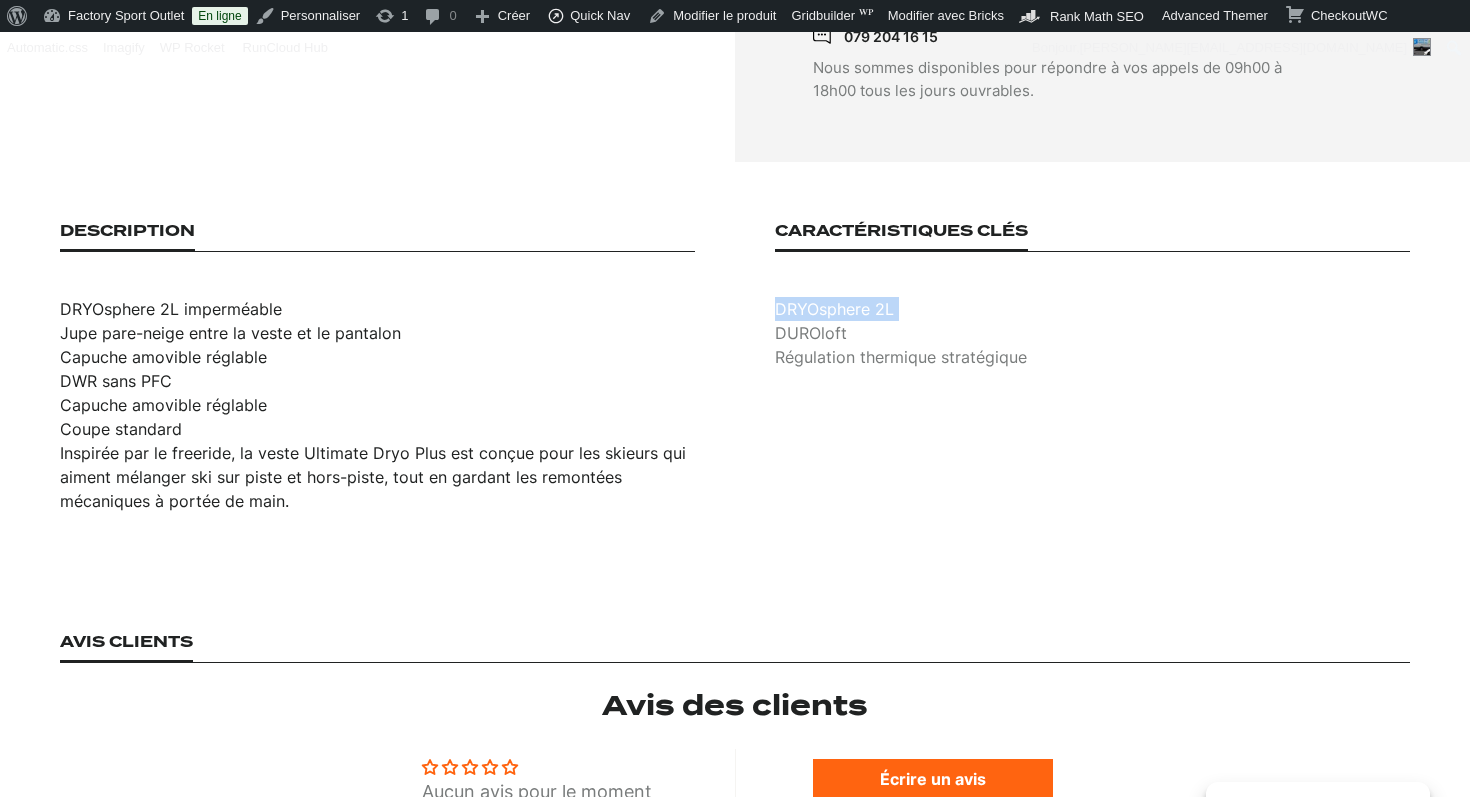 click on "DRYOsphere 2L" at bounding box center (1092, 309) 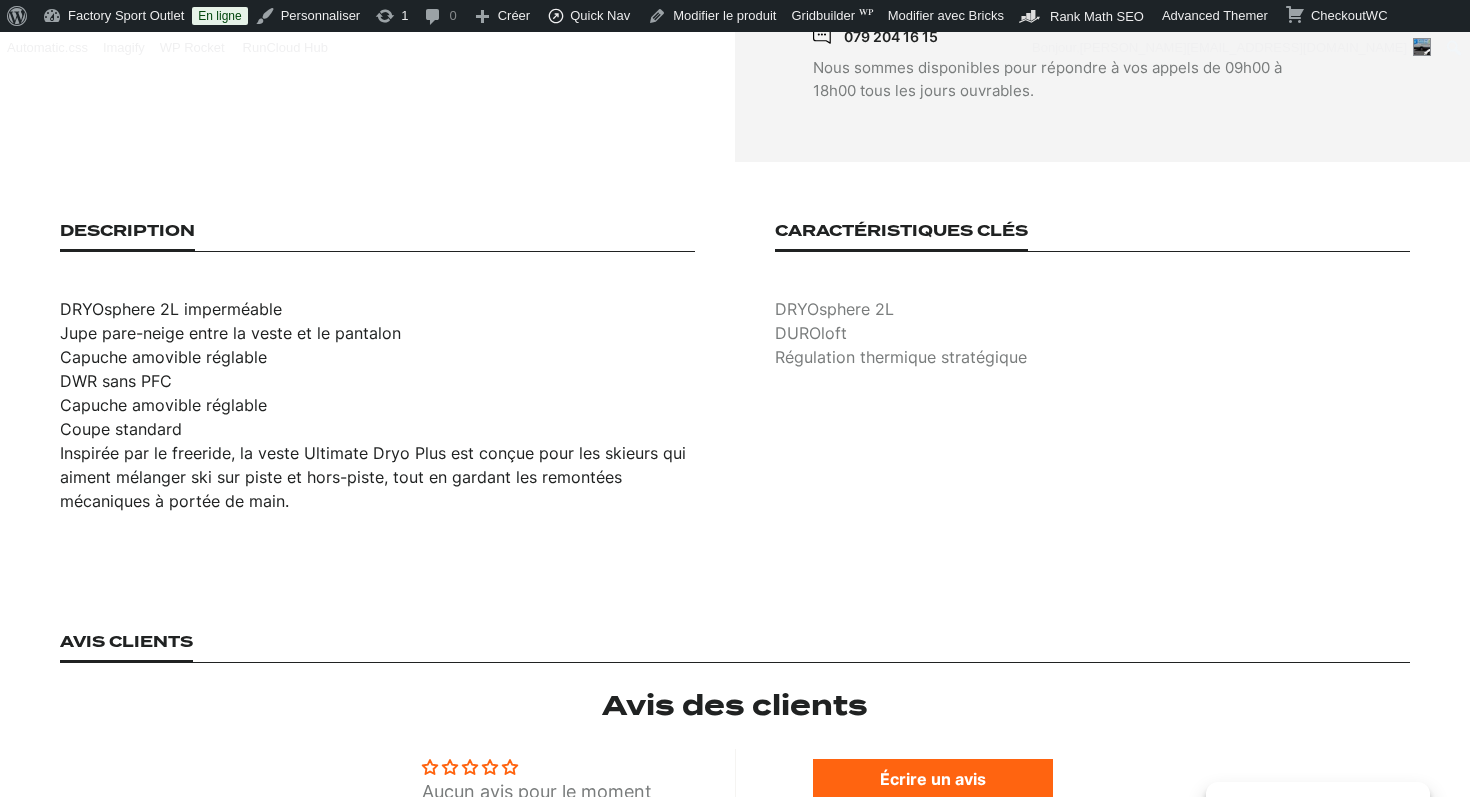 click on "DUROloft" at bounding box center (1092, 333) 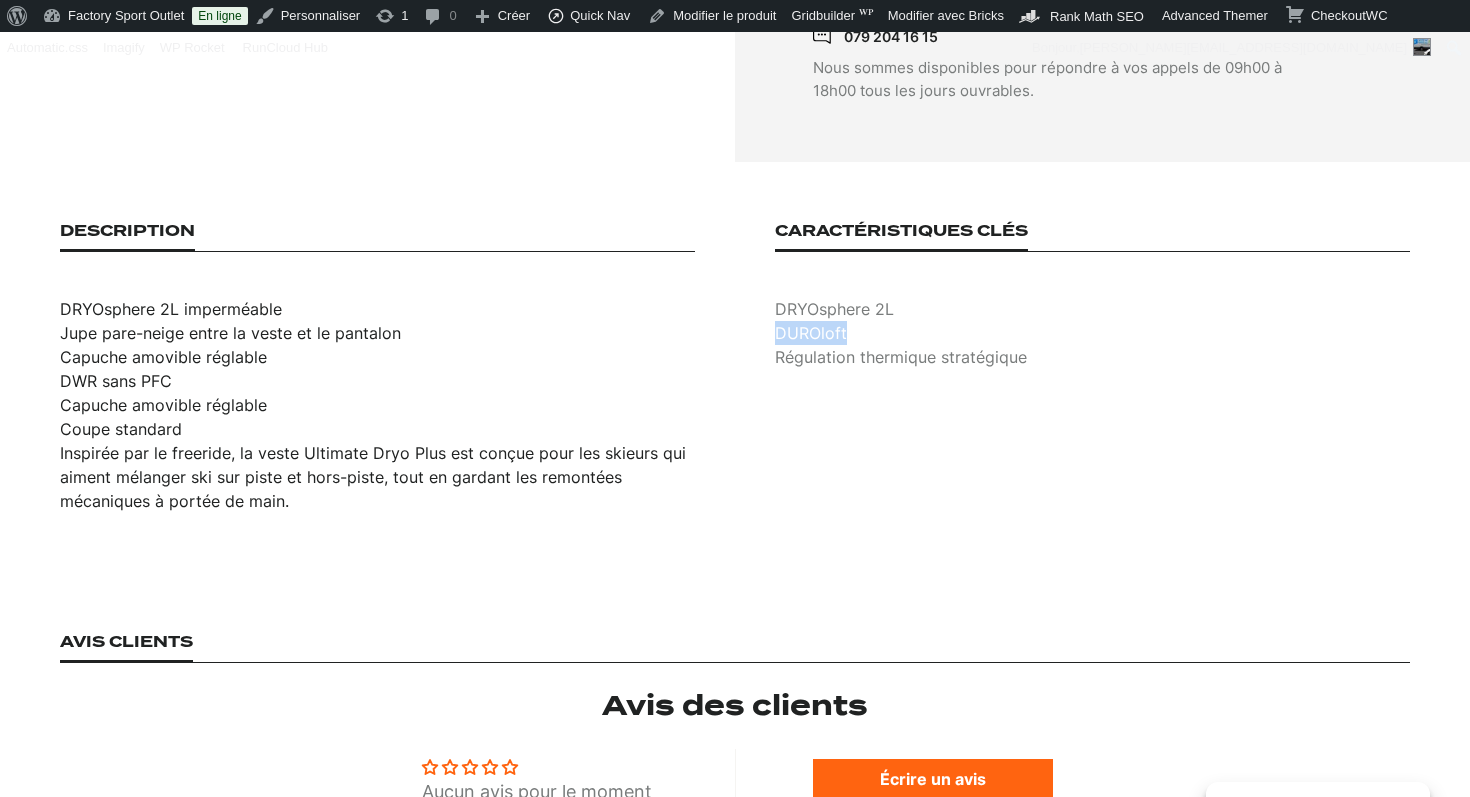 click on "DUROloft" at bounding box center [1092, 333] 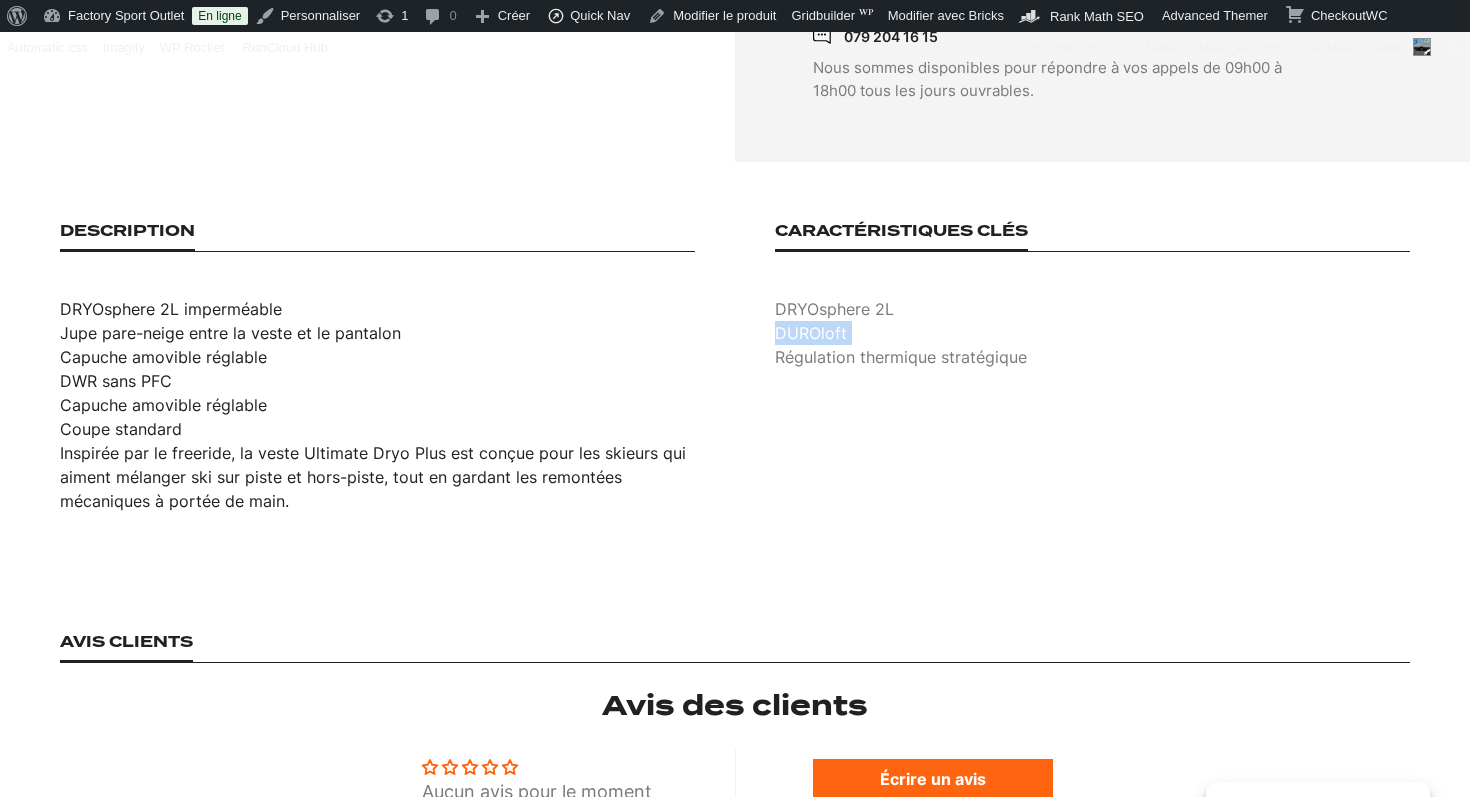click on "DUROloft" at bounding box center (1092, 333) 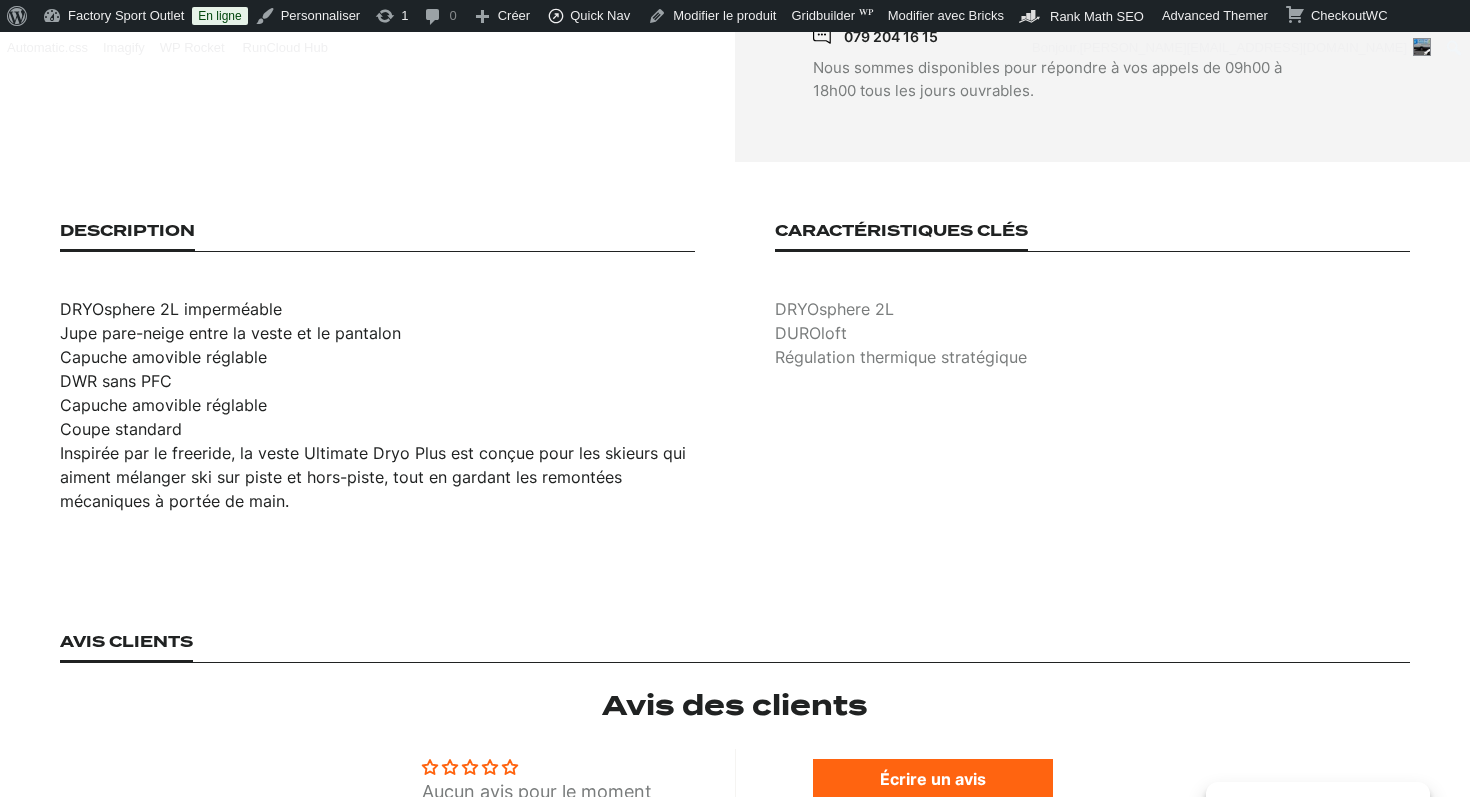 click on "Régulation thermique stratégique" at bounding box center [1092, 357] 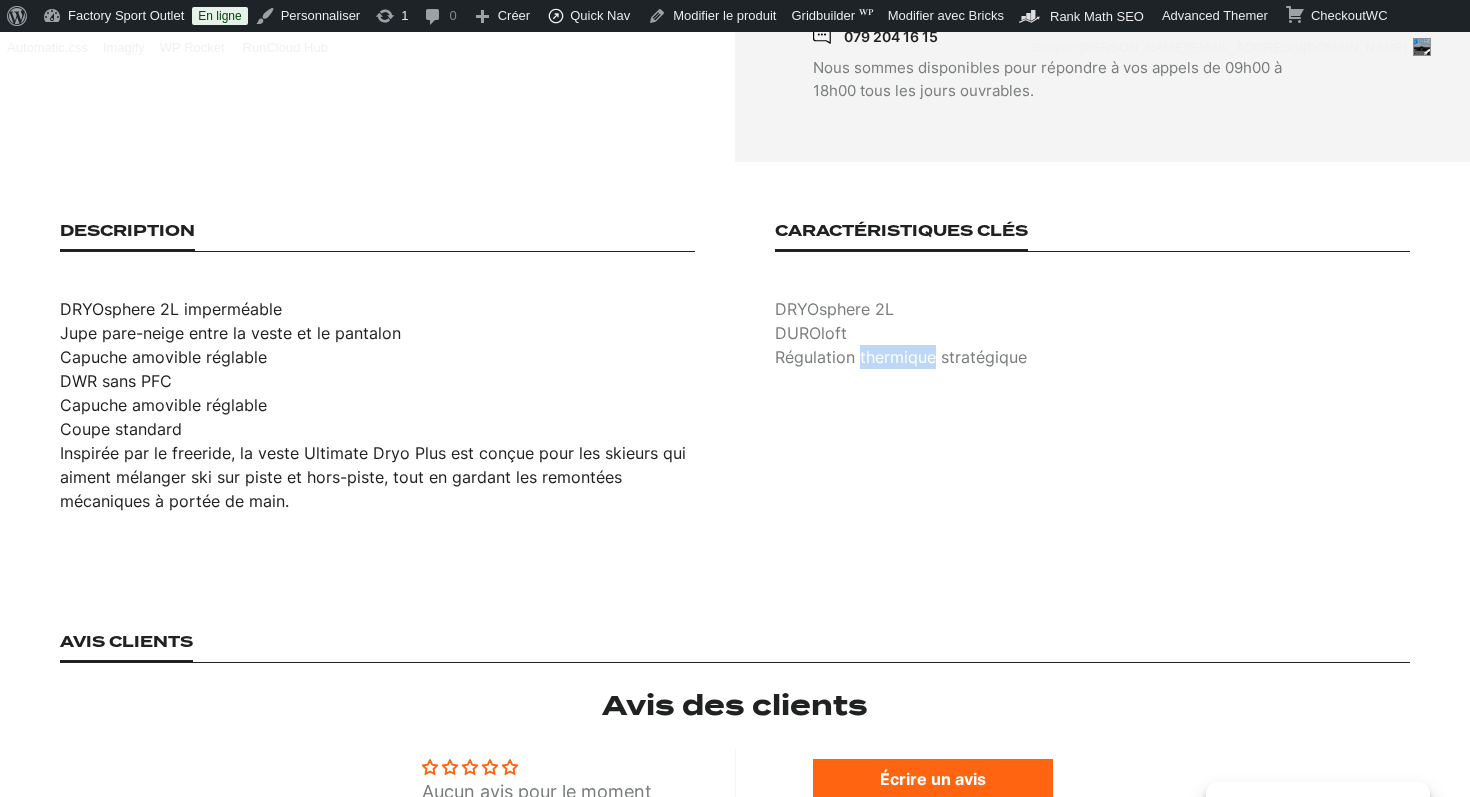 click on "Régulation thermique stratégique" at bounding box center (1092, 357) 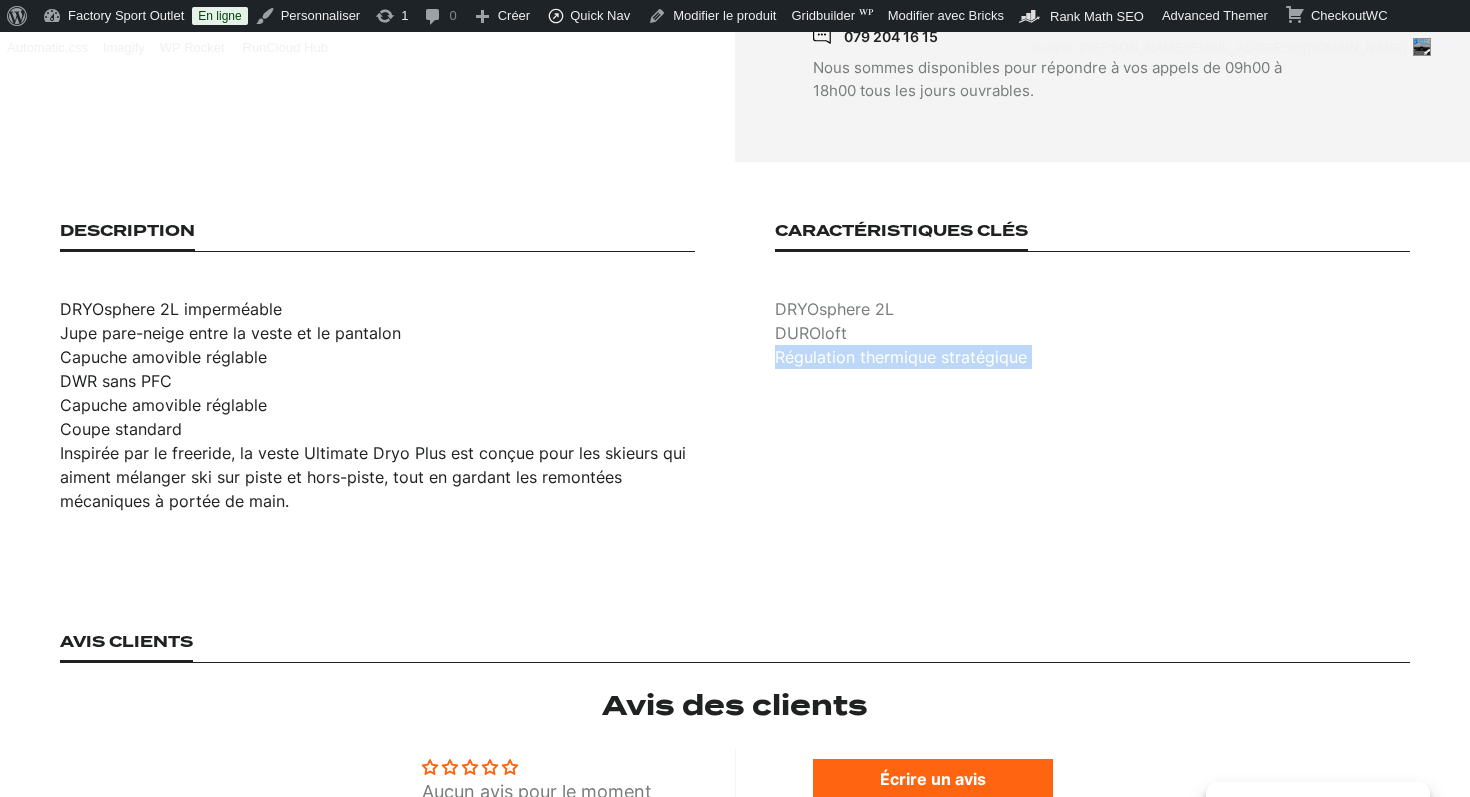 click on "Régulation thermique stratégique" at bounding box center [1092, 357] 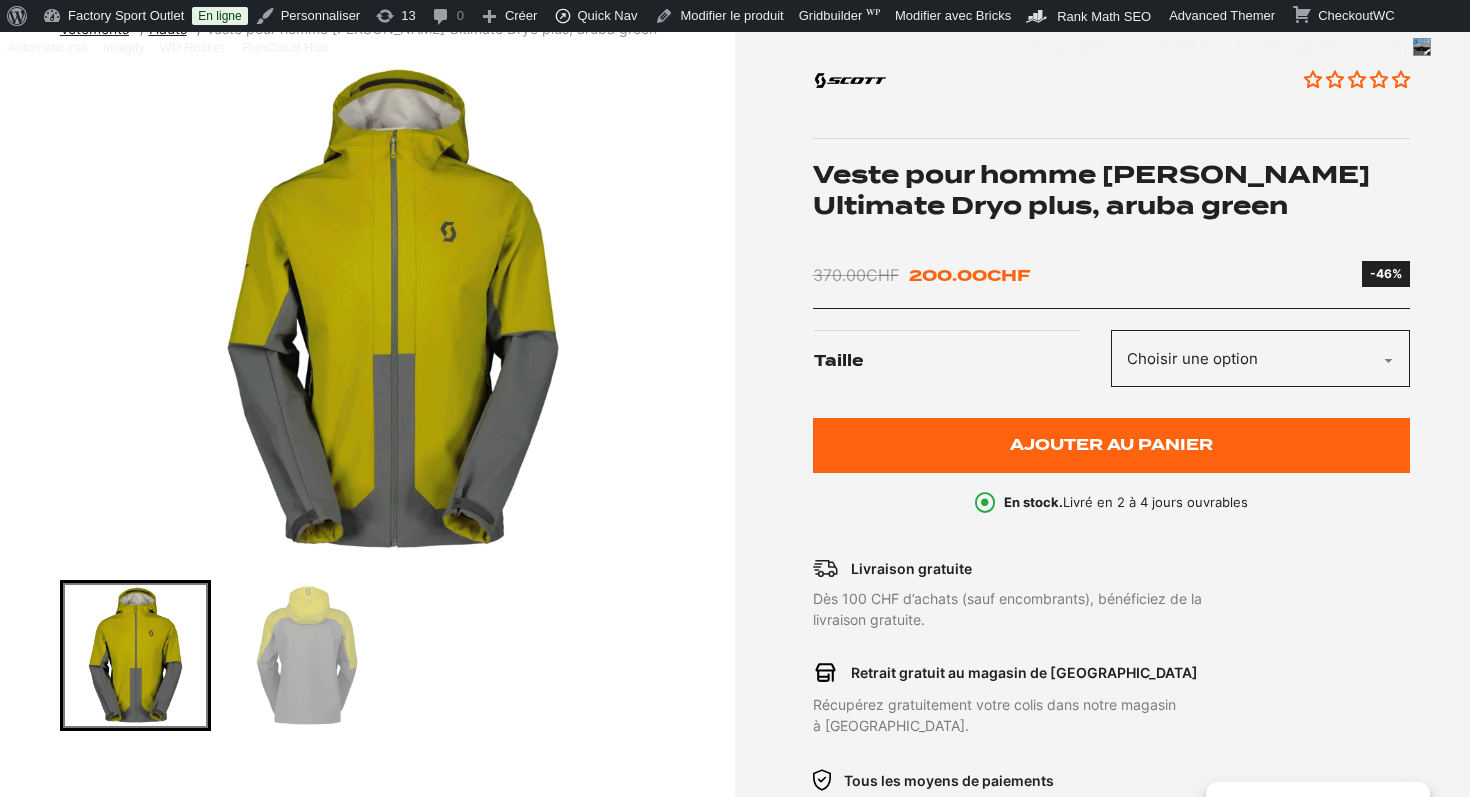 scroll, scrollTop: 262, scrollLeft: 0, axis: vertical 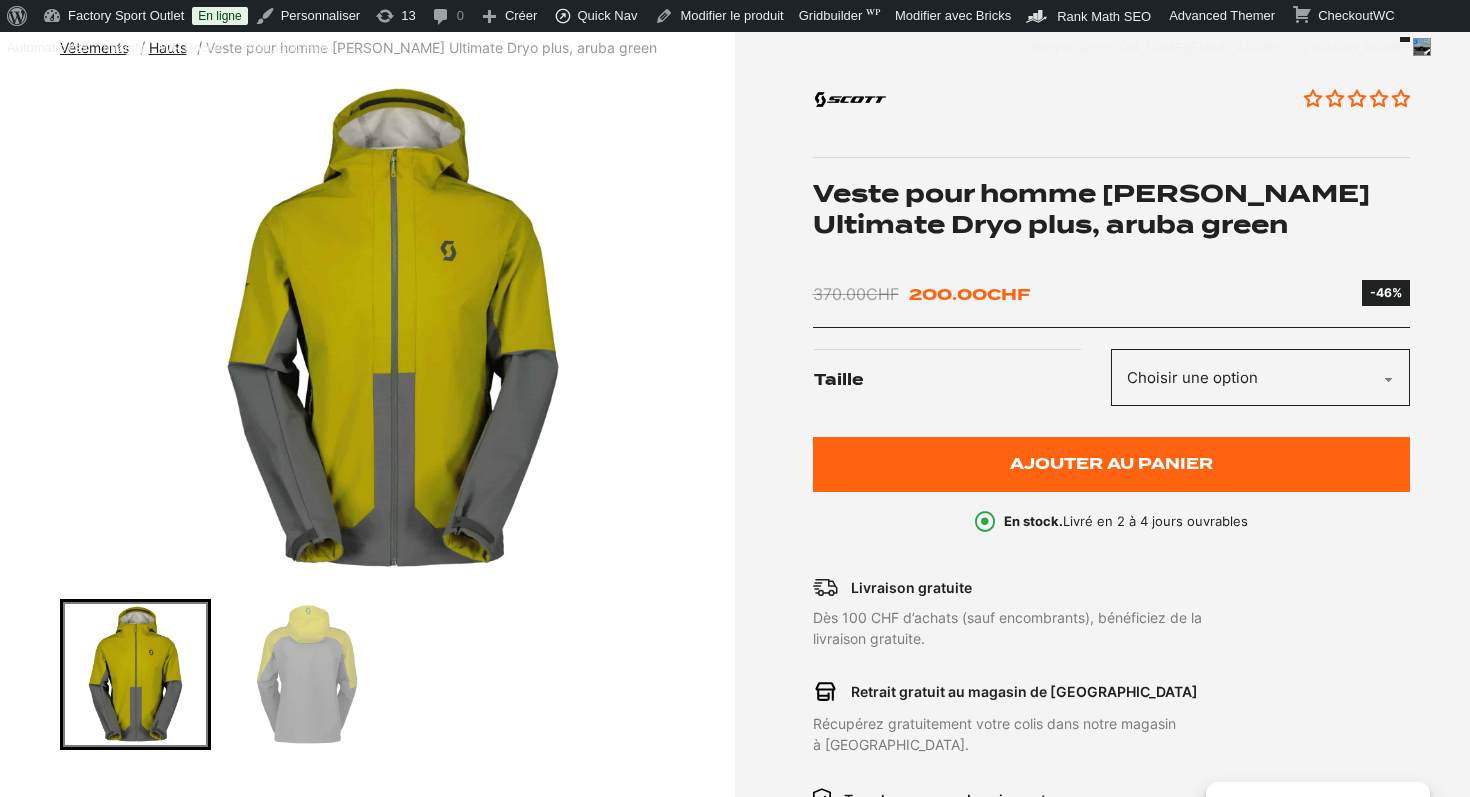 click on "Veste pour homme [PERSON_NAME] Ultimate Dryo plus, aruba green" at bounding box center (1112, 209) 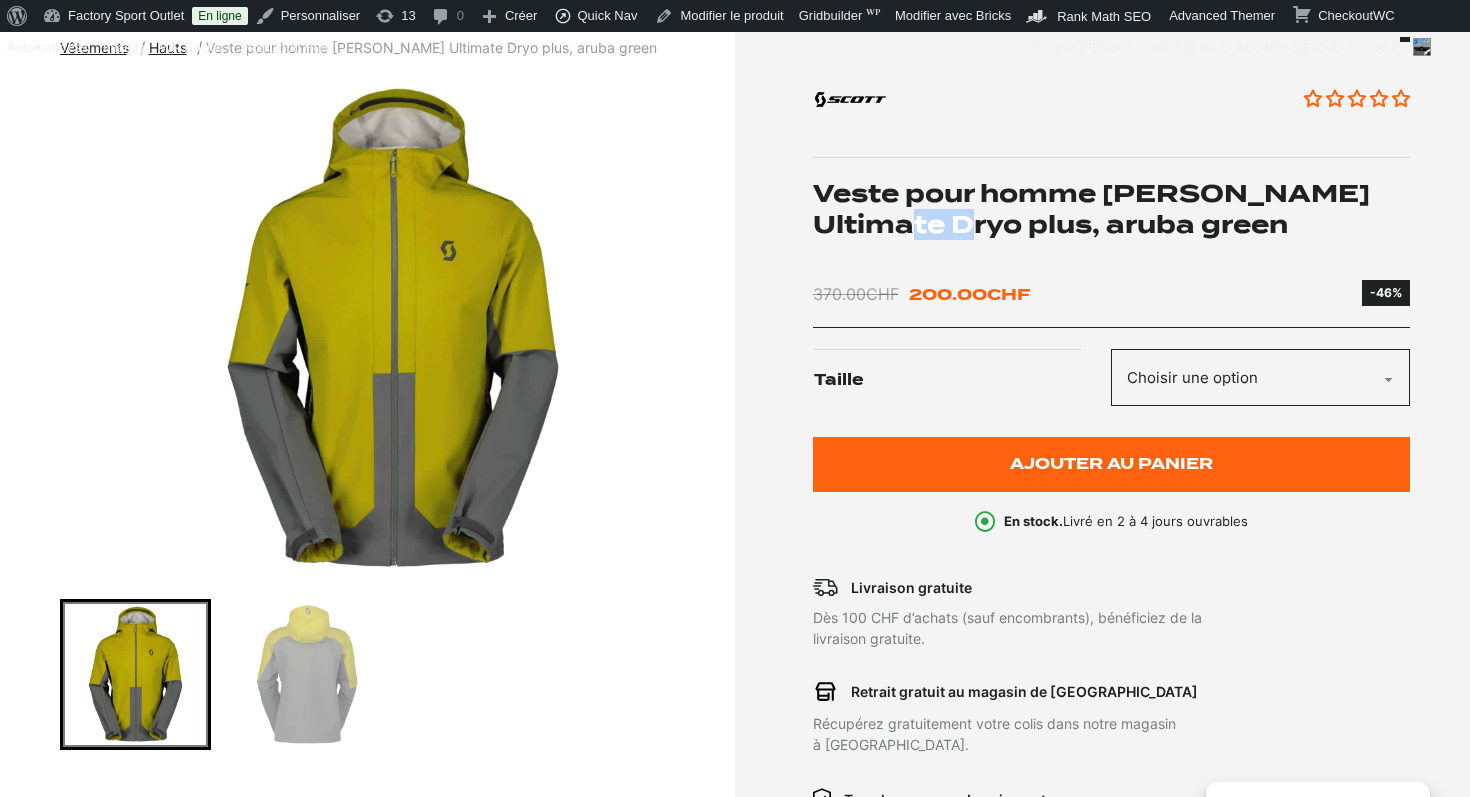 click on "Veste pour homme [PERSON_NAME] Ultimate Dryo plus, aruba green" at bounding box center (1112, 209) 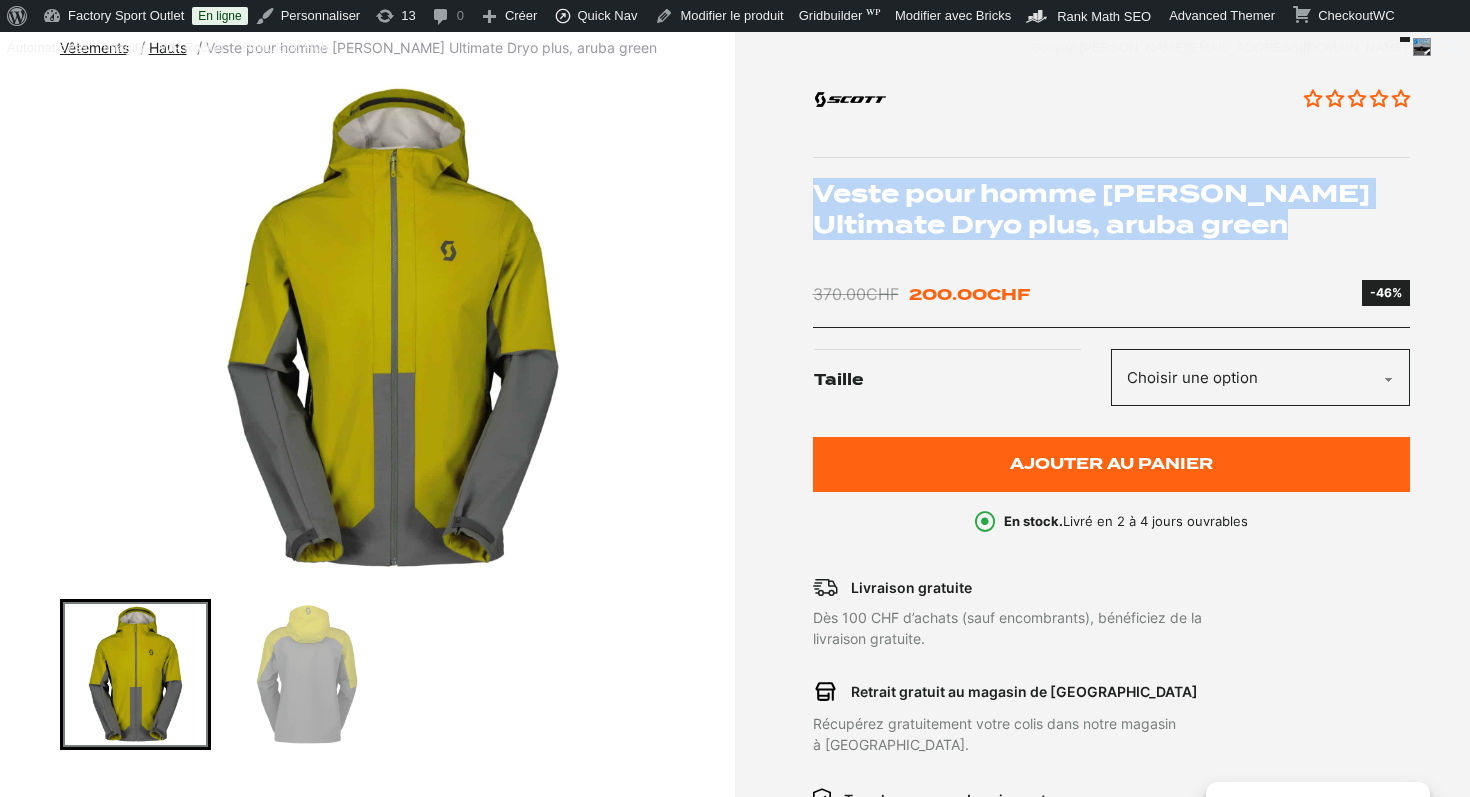 click on "Veste pour homme [PERSON_NAME] Ultimate Dryo plus, aruba green" at bounding box center (1112, 209) 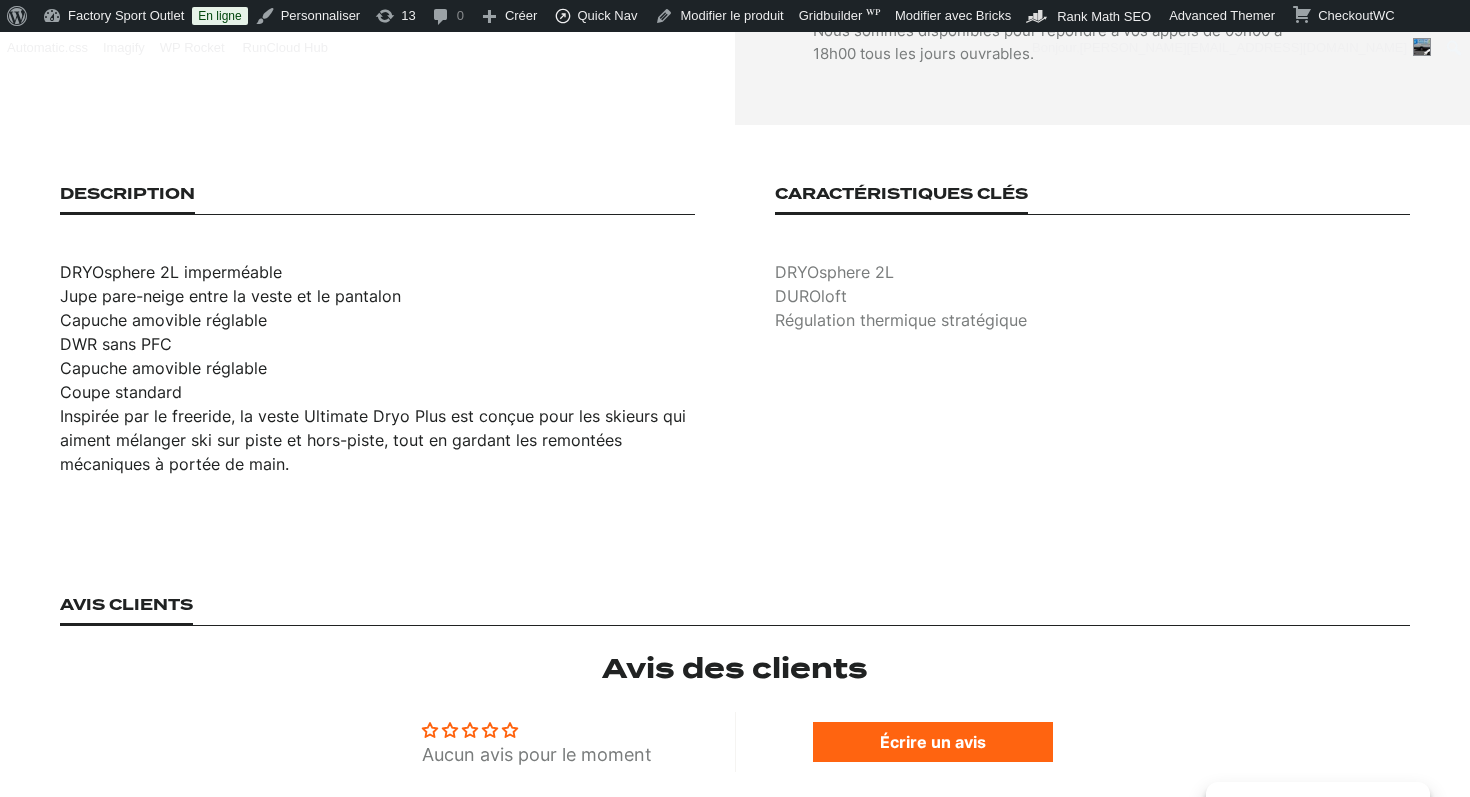 scroll, scrollTop: 1195, scrollLeft: 0, axis: vertical 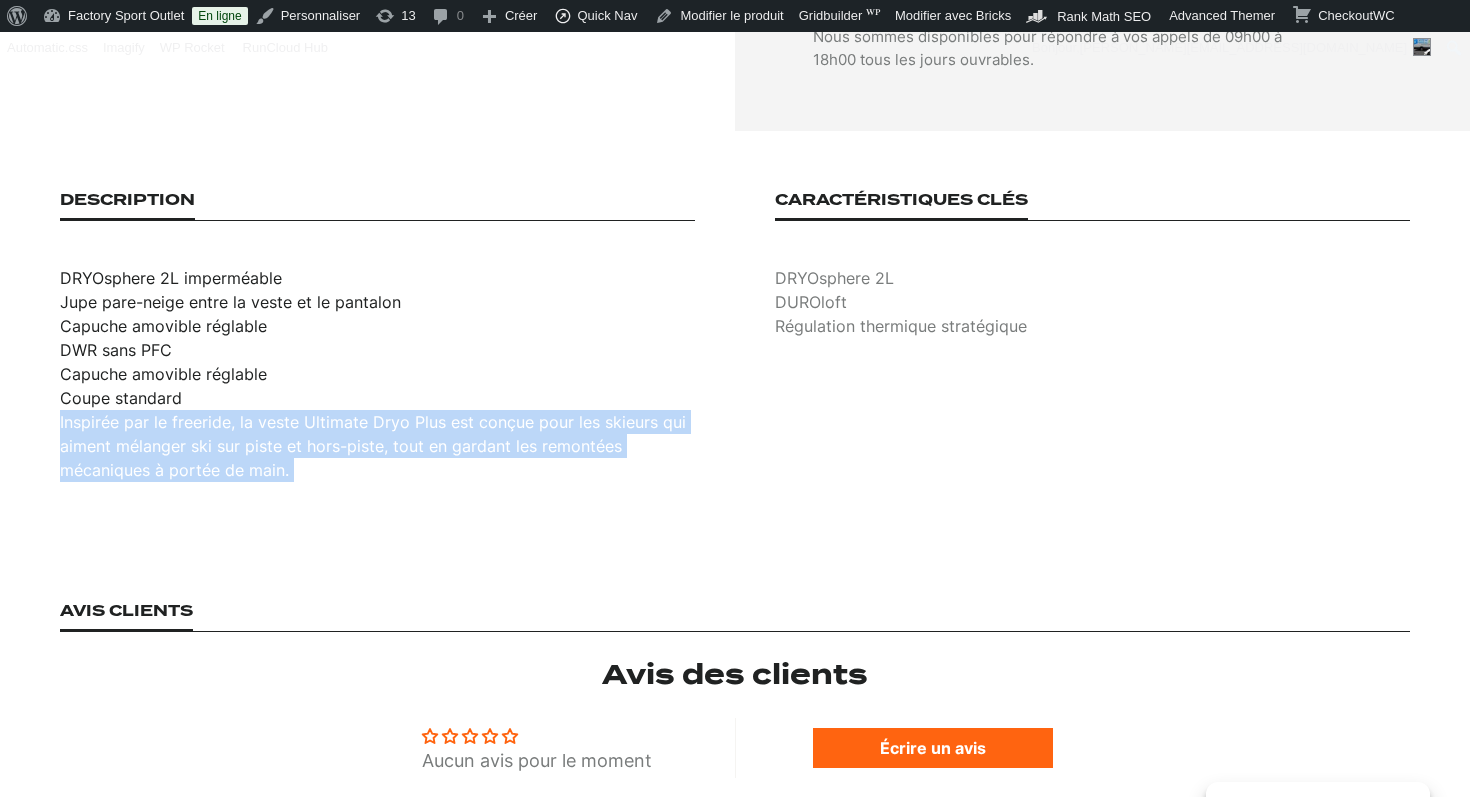 drag, startPoint x: 300, startPoint y: 449, endPoint x: 55, endPoint y: 408, distance: 248.40692 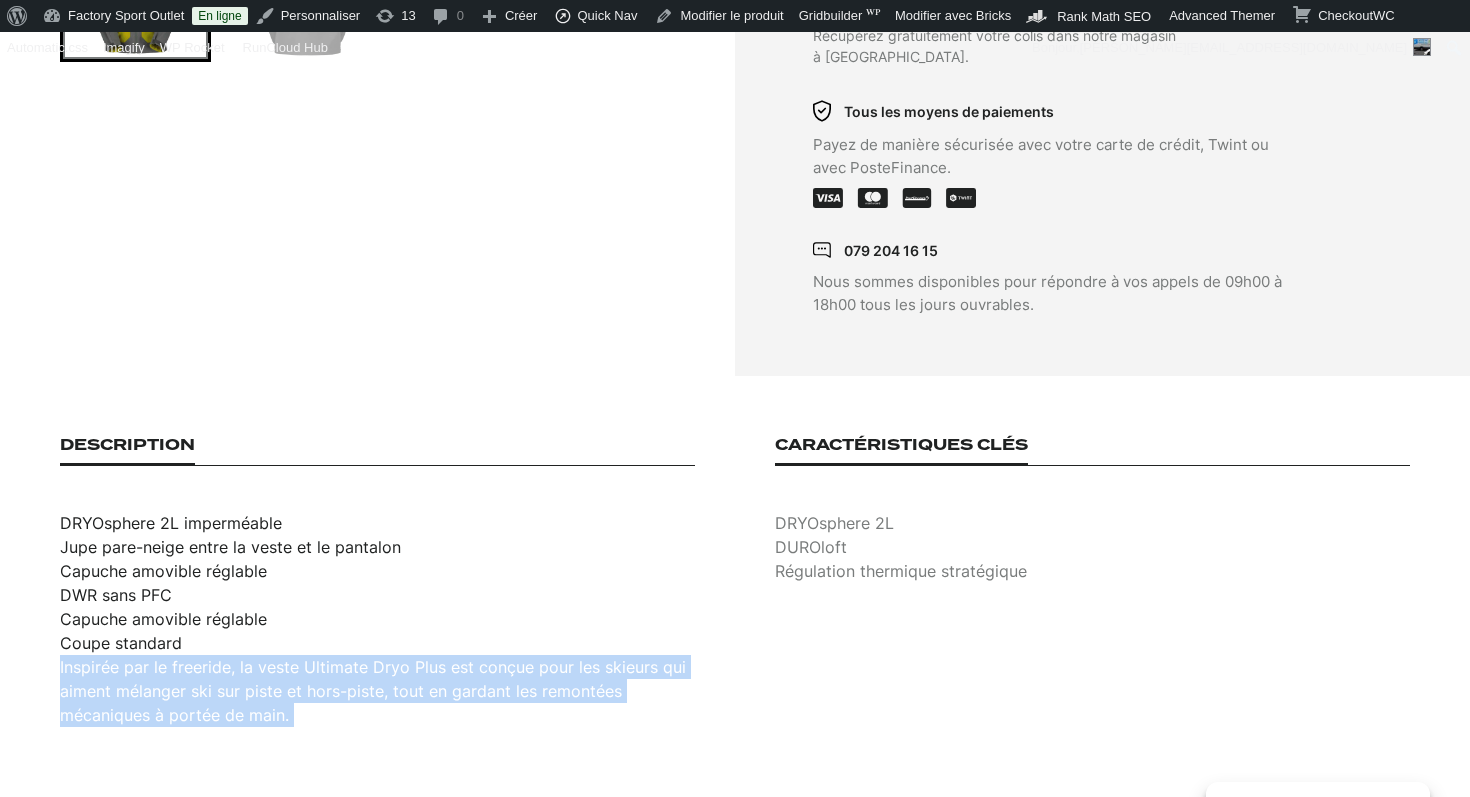 scroll, scrollTop: 475, scrollLeft: 0, axis: vertical 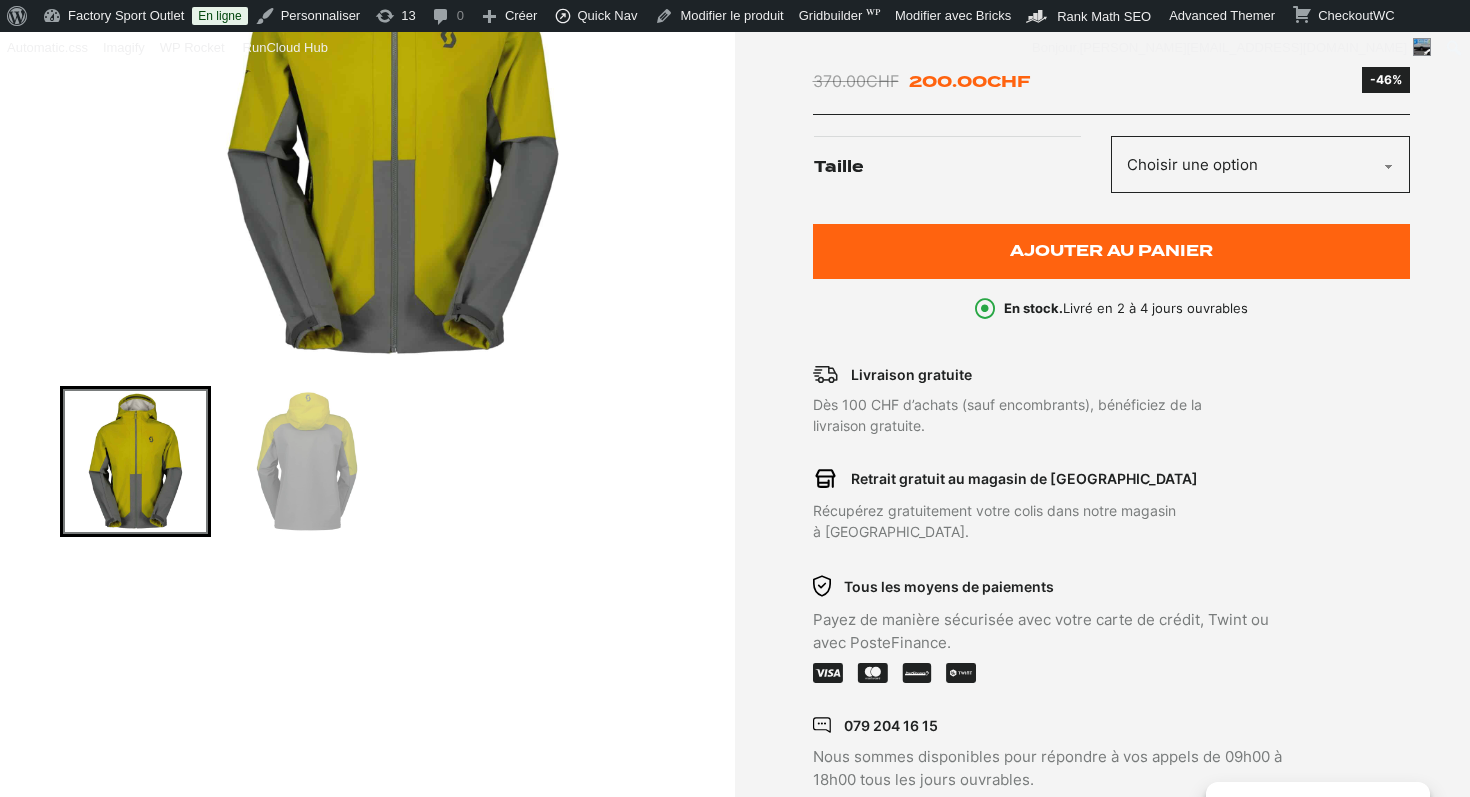 click at bounding box center [392, 116] 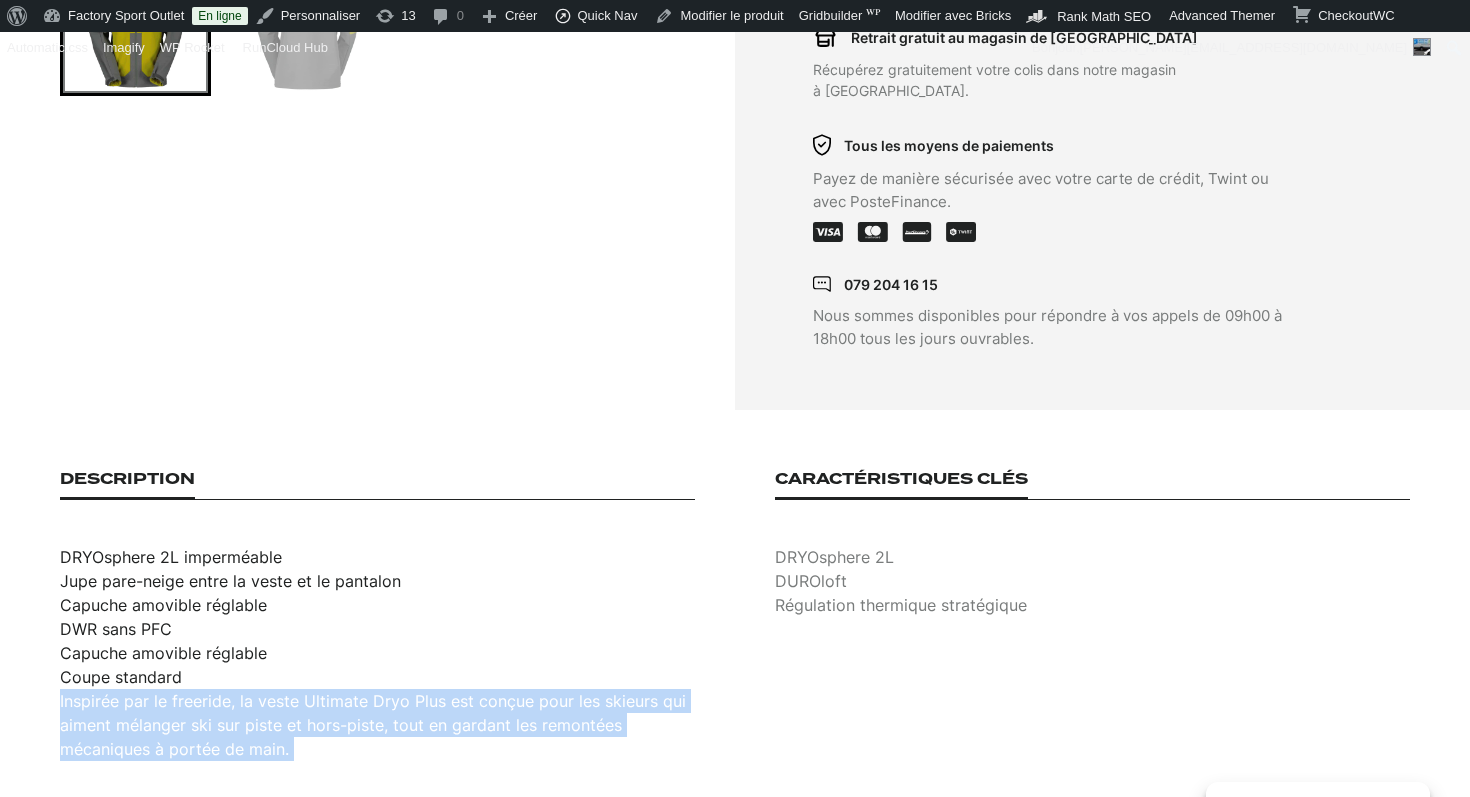 scroll, scrollTop: 946, scrollLeft: 0, axis: vertical 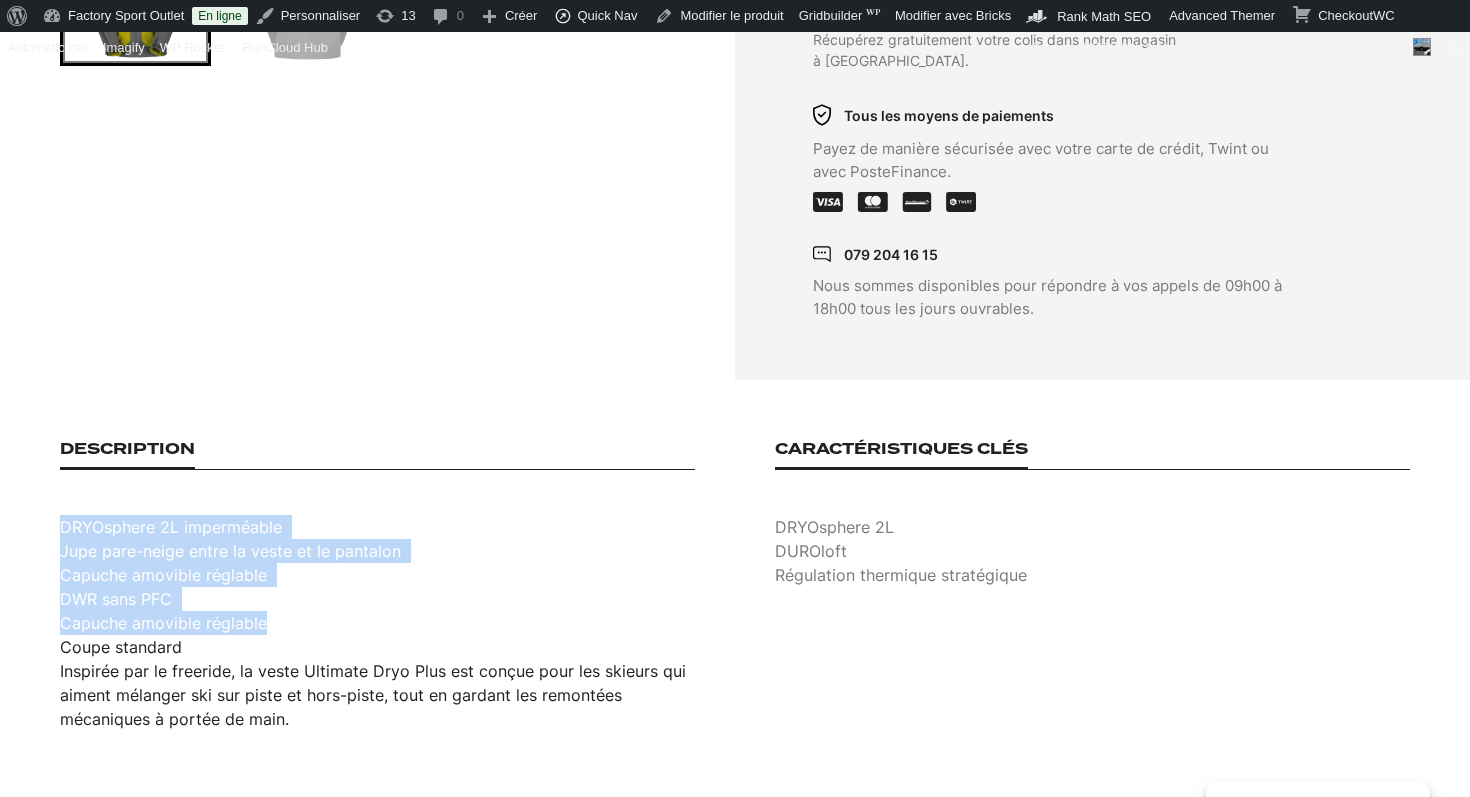 drag, startPoint x: 267, startPoint y: 606, endPoint x: 60, endPoint y: 500, distance: 232.56181 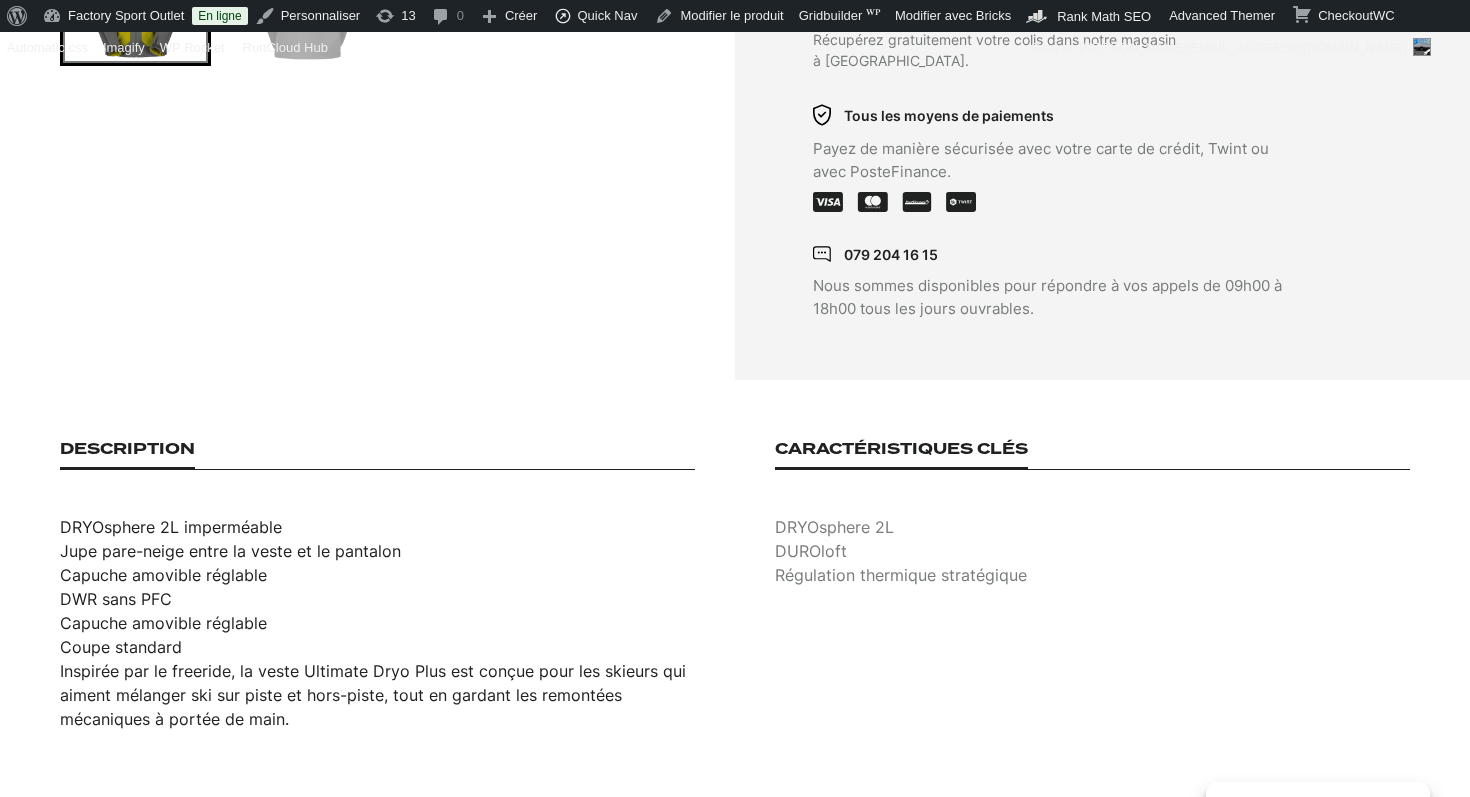 click on "DRYOsphere 2L" at bounding box center [1092, 527] 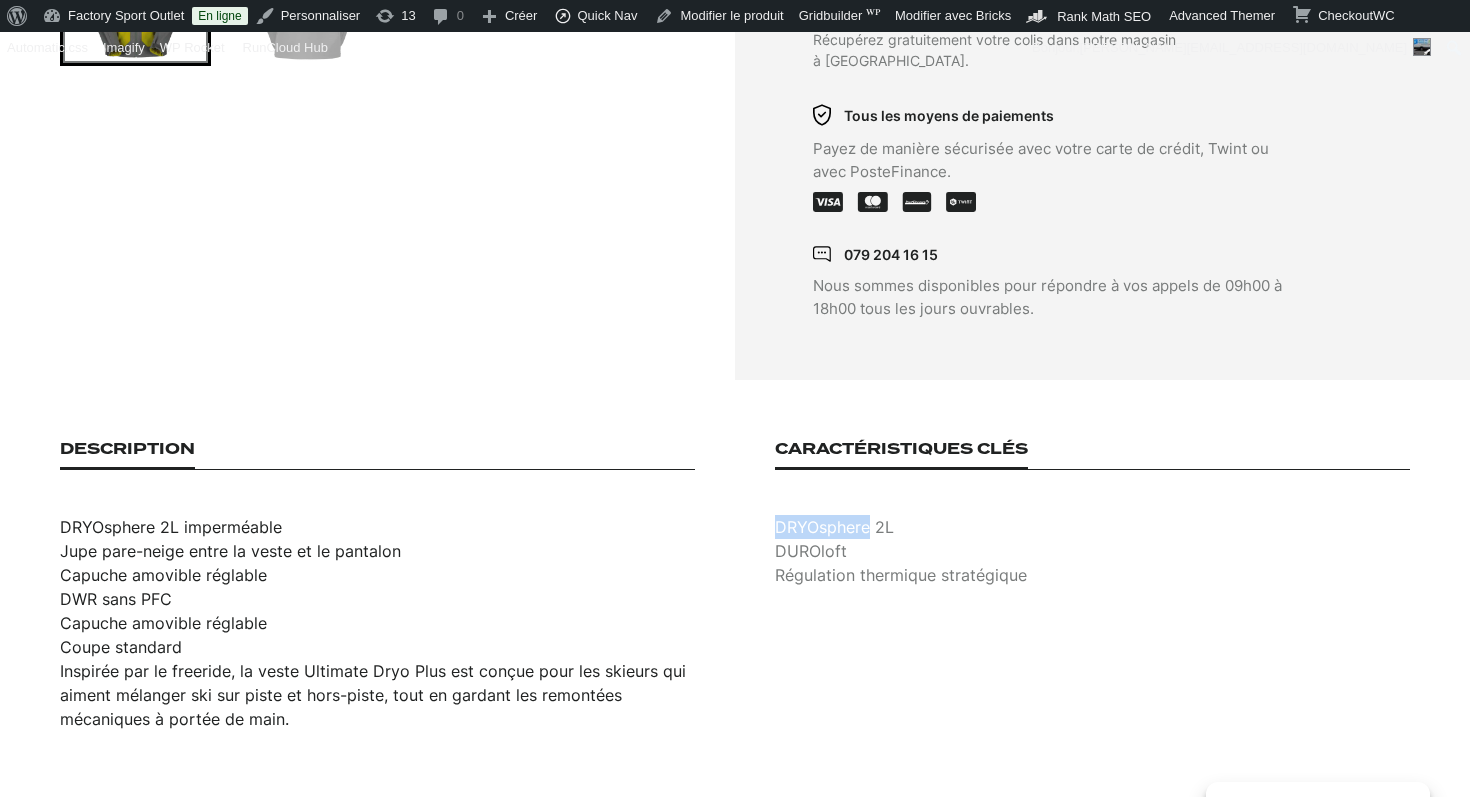 click on "DRYOsphere 2L" at bounding box center (1092, 527) 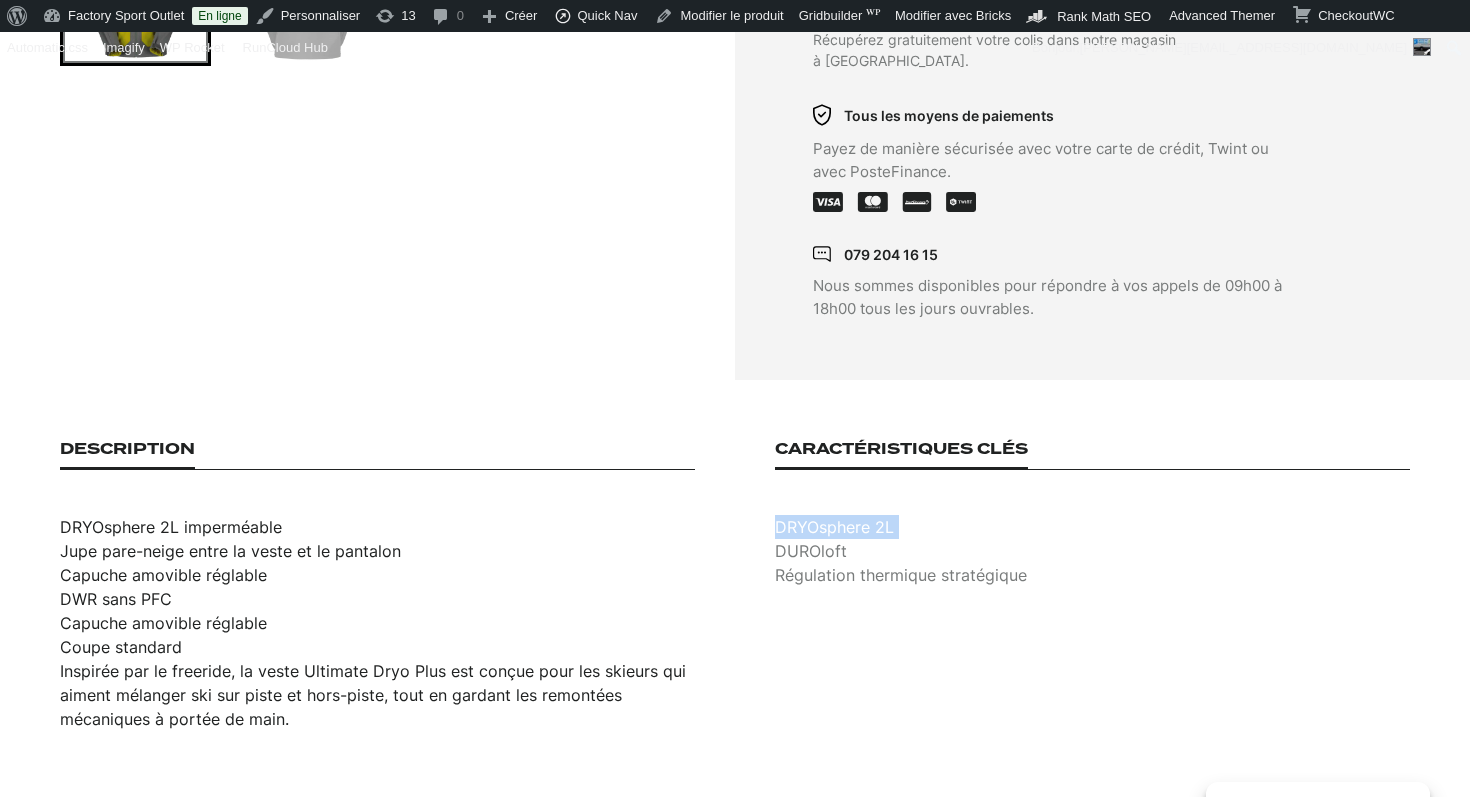 click on "DRYOsphere 2L" at bounding box center [1092, 527] 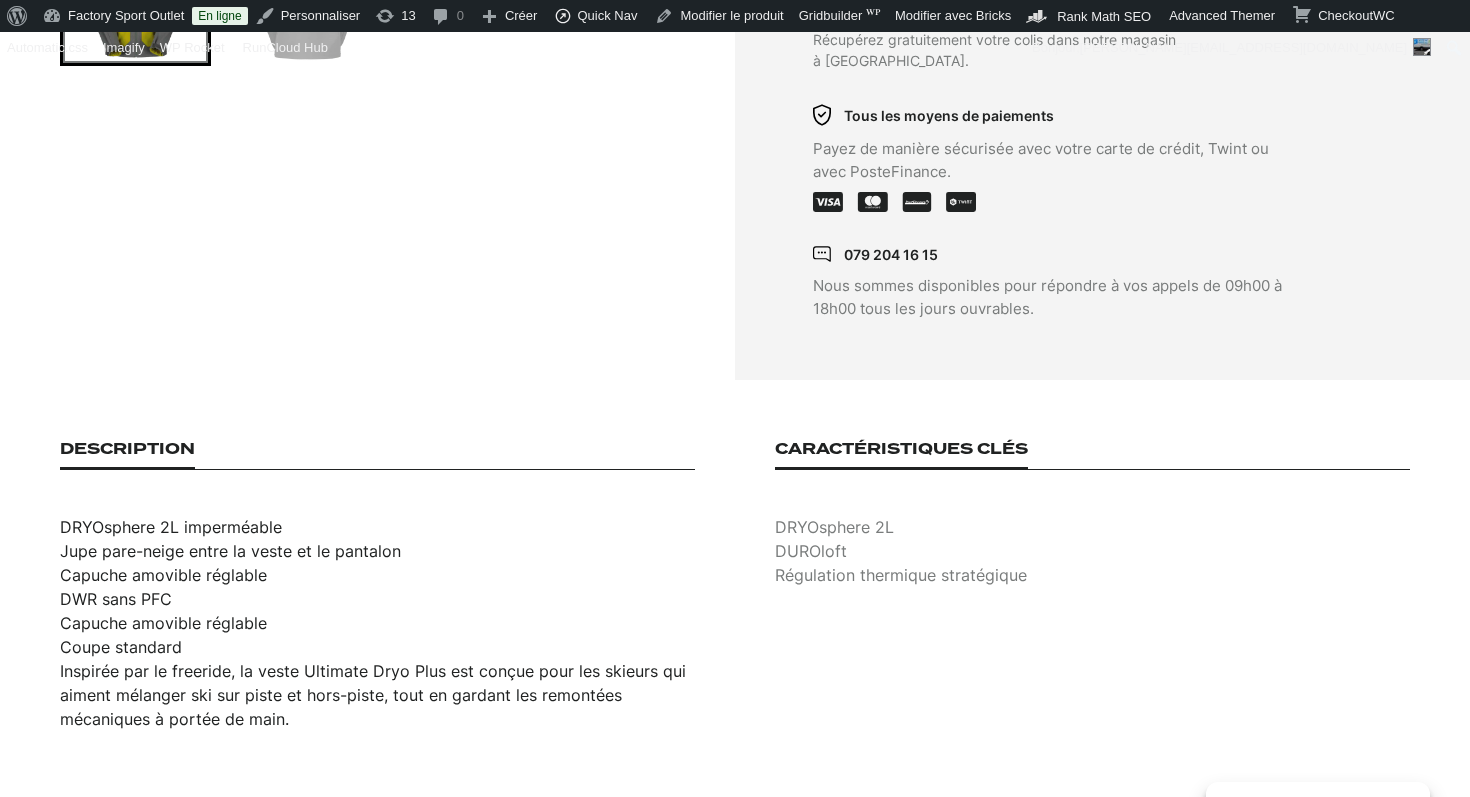 click on "DUROloft" at bounding box center (1092, 551) 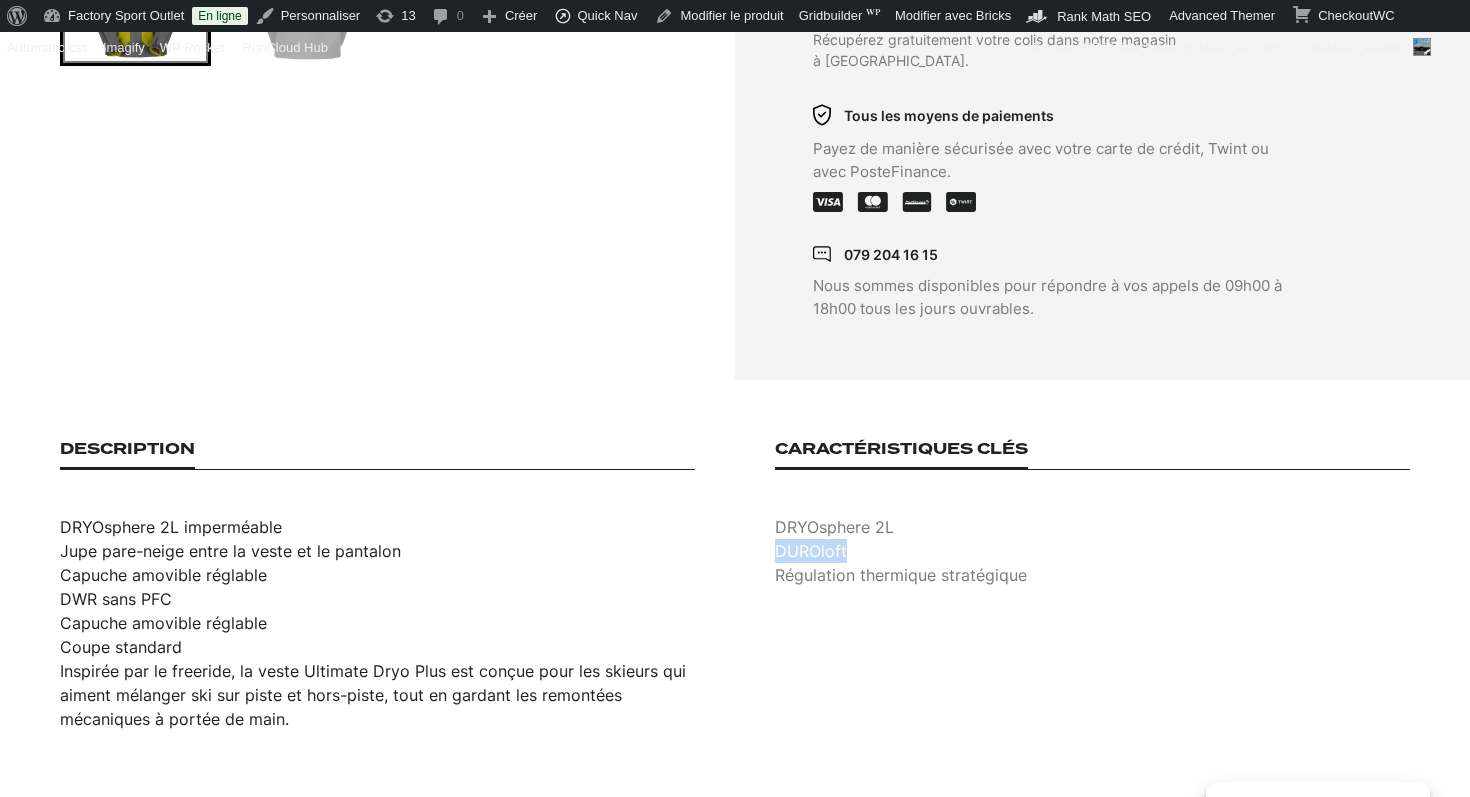click on "DUROloft" at bounding box center (1092, 551) 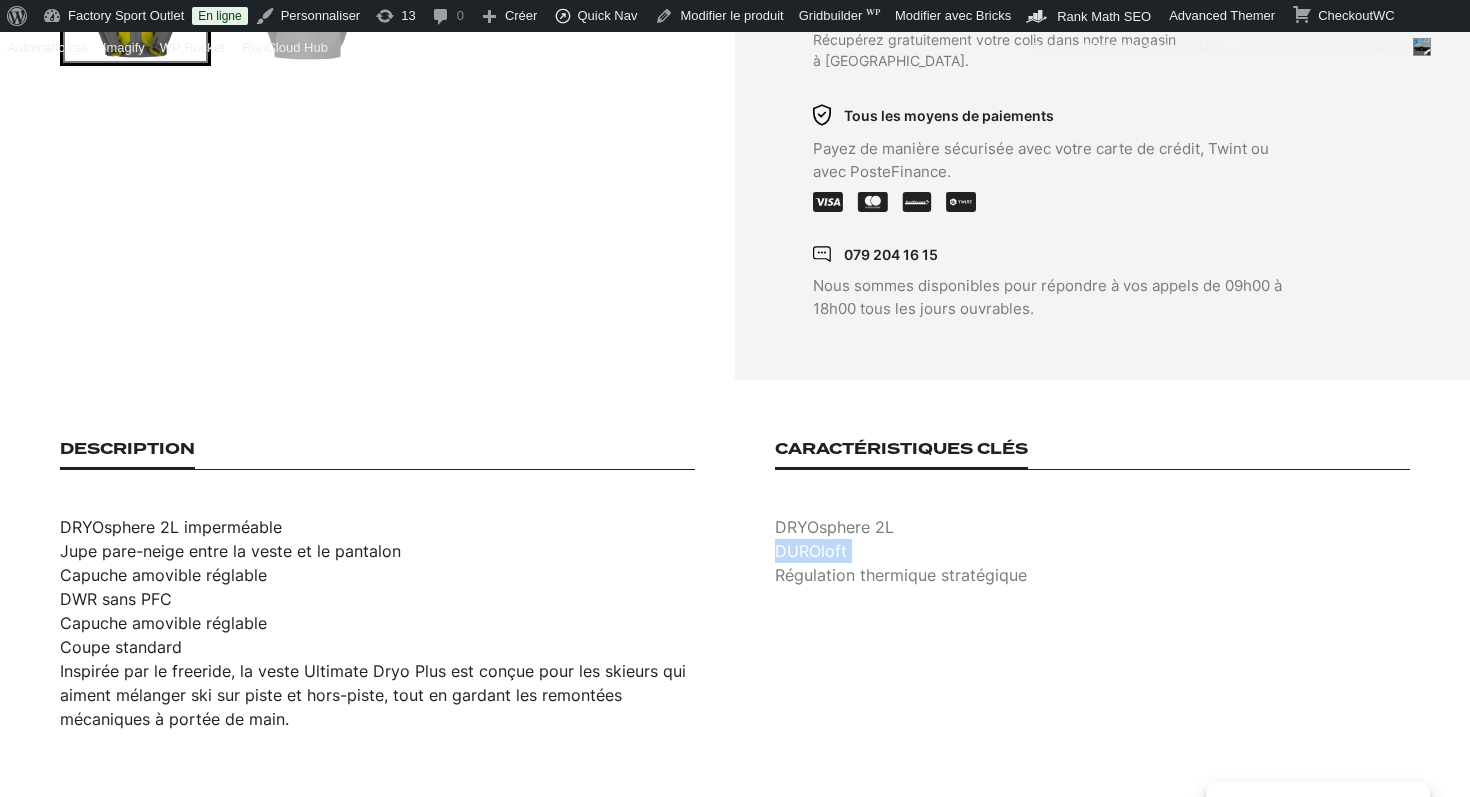 click on "DUROloft" at bounding box center (1092, 551) 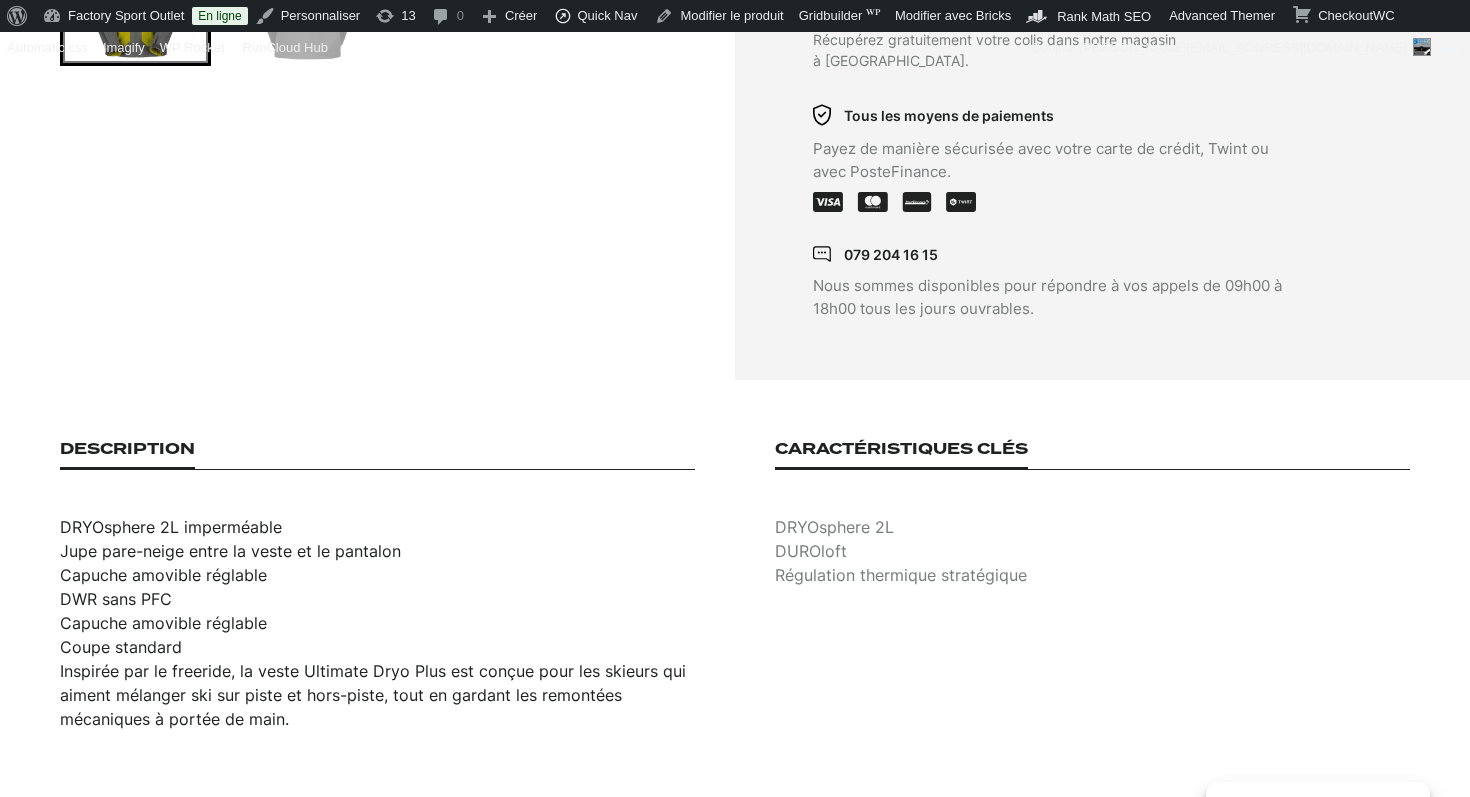 click on "Régulation thermique stratégique" at bounding box center (1092, 575) 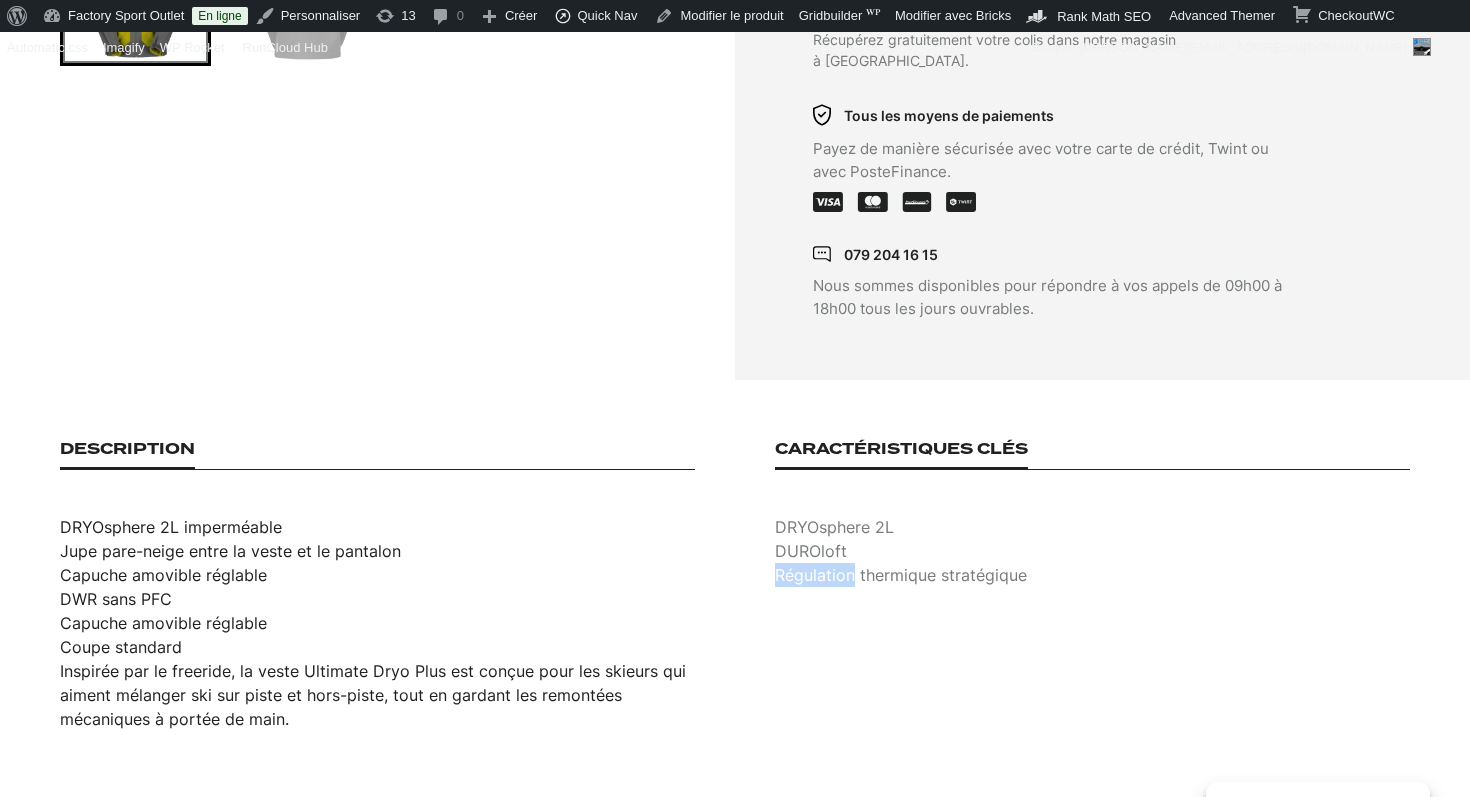 click on "Régulation thermique stratégique" at bounding box center (1092, 575) 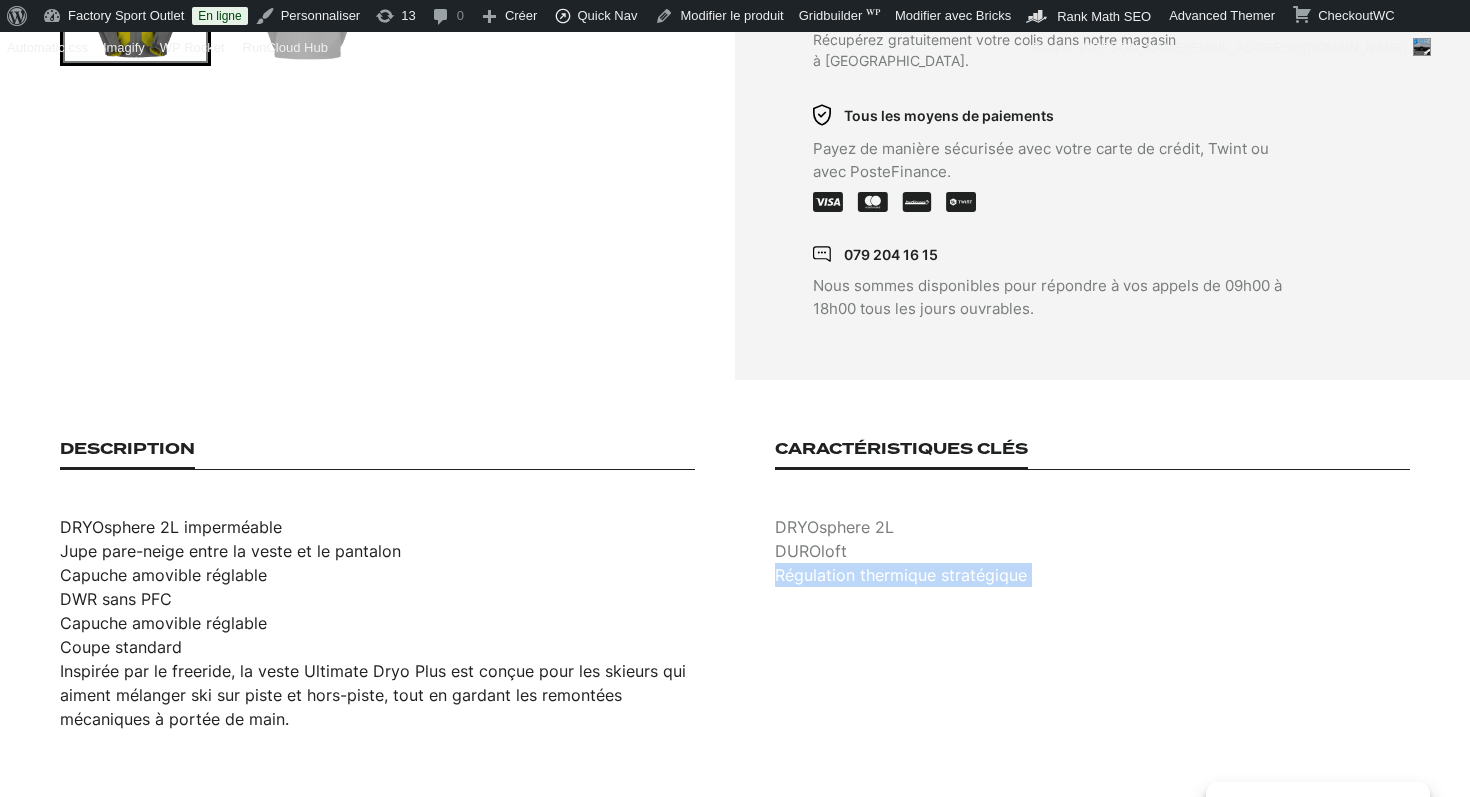 click on "Régulation thermique stratégique" at bounding box center [1092, 575] 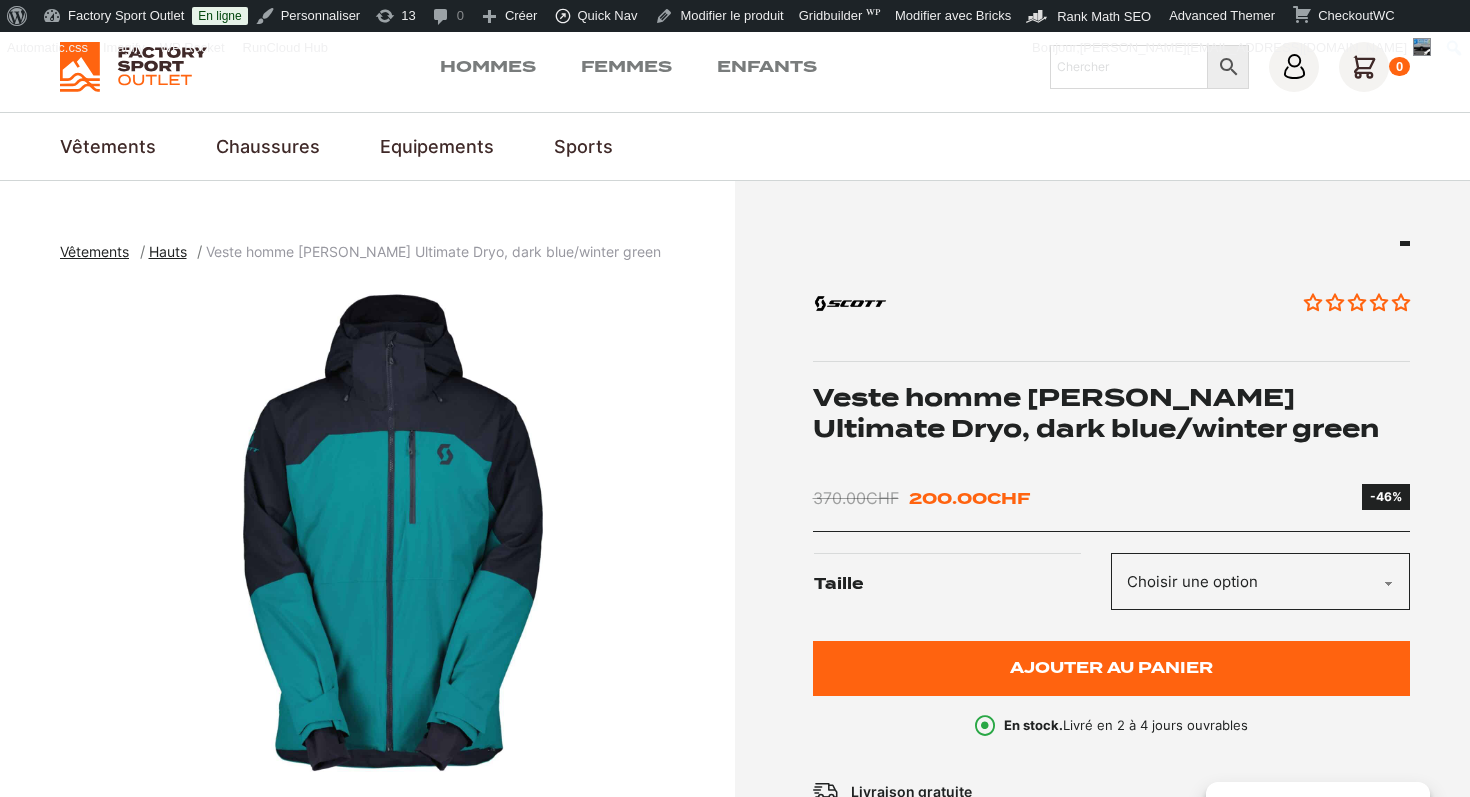 scroll, scrollTop: 179, scrollLeft: 0, axis: vertical 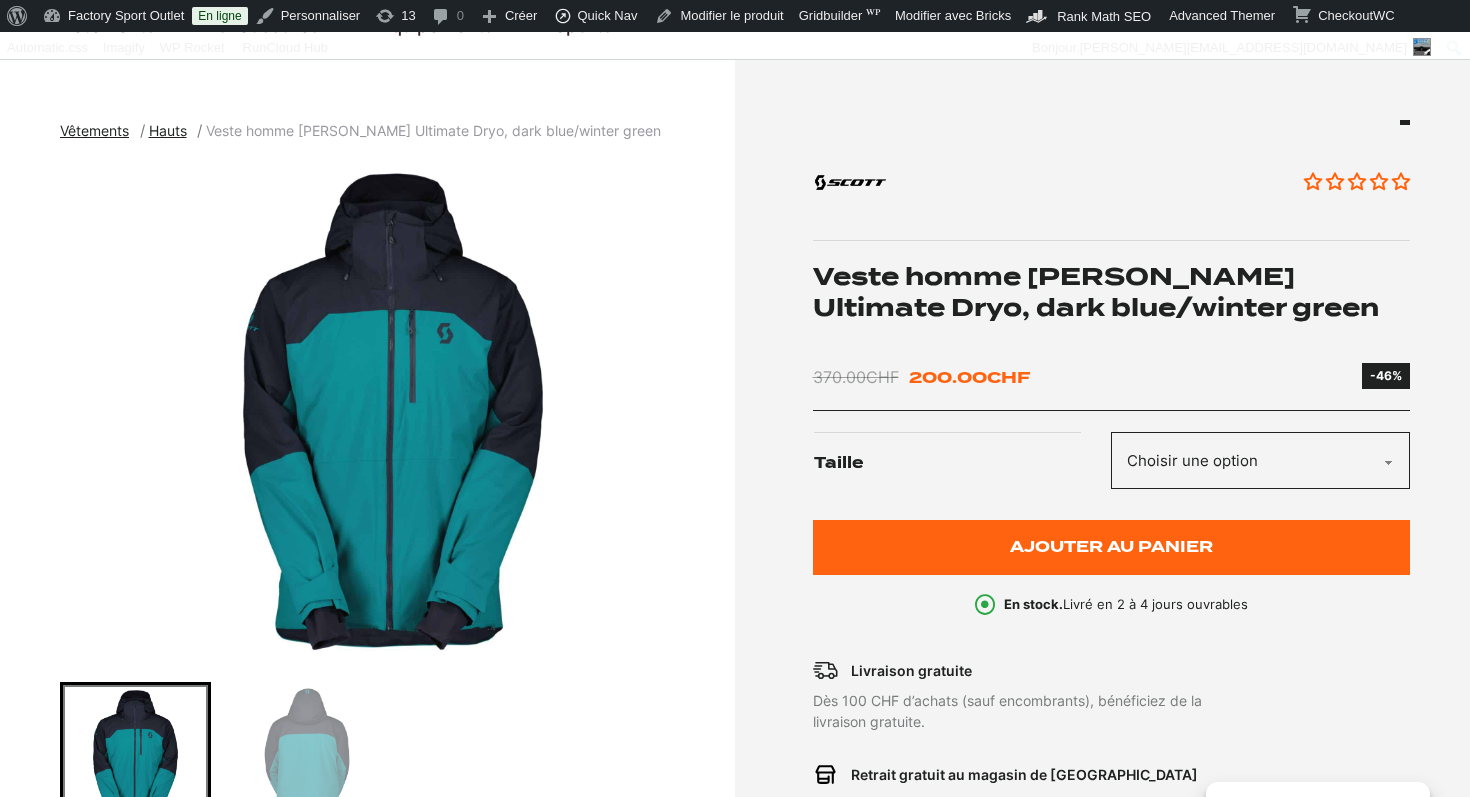 click on "Veste homme [PERSON_NAME] Ultimate Dryo, dark blue/winter green" at bounding box center [1112, 292] 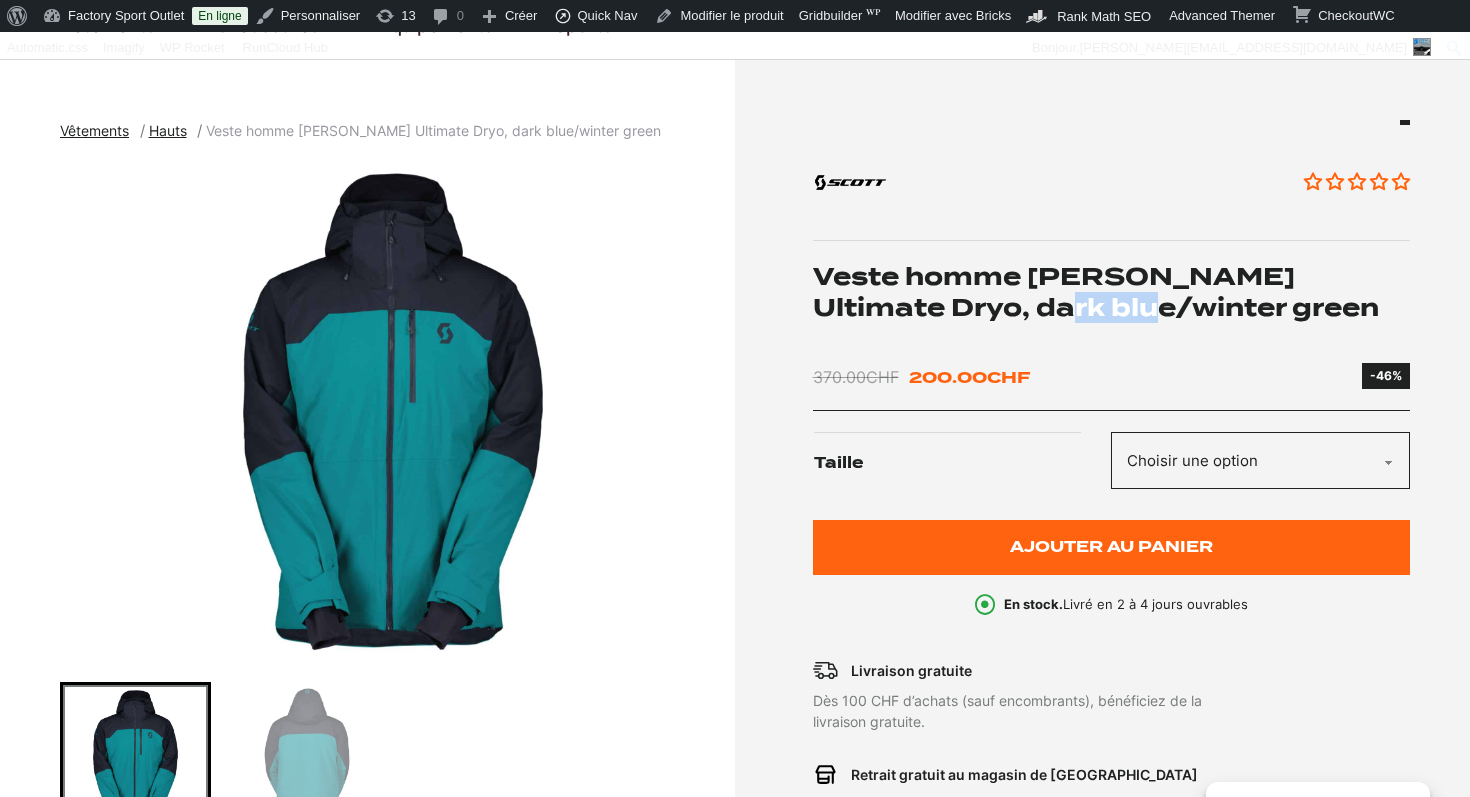 click on "Veste homme [PERSON_NAME] Ultimate Dryo, dark blue/winter green" at bounding box center [1112, 292] 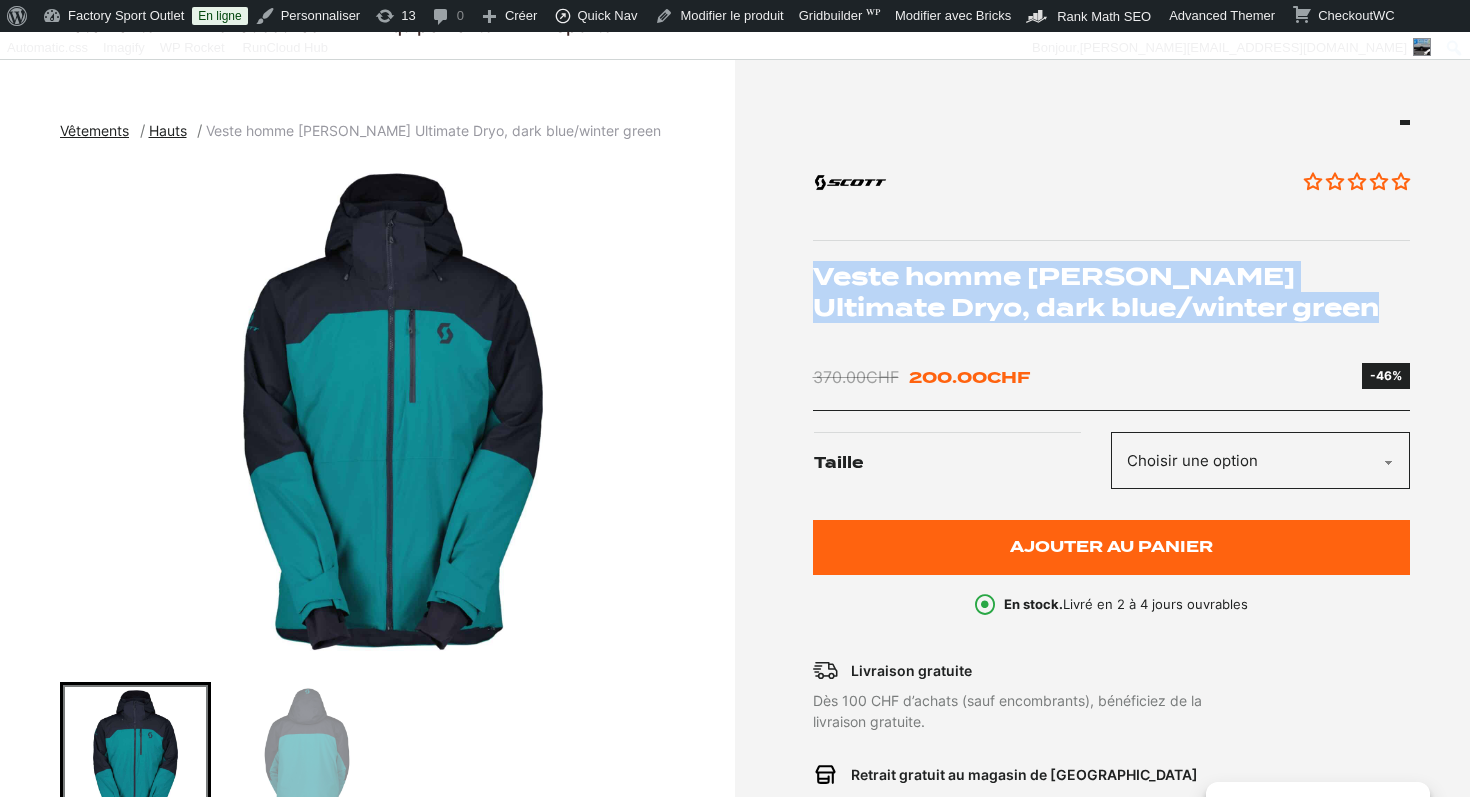 click on "Veste homme [PERSON_NAME] Ultimate Dryo, dark blue/winter green" at bounding box center (1112, 292) 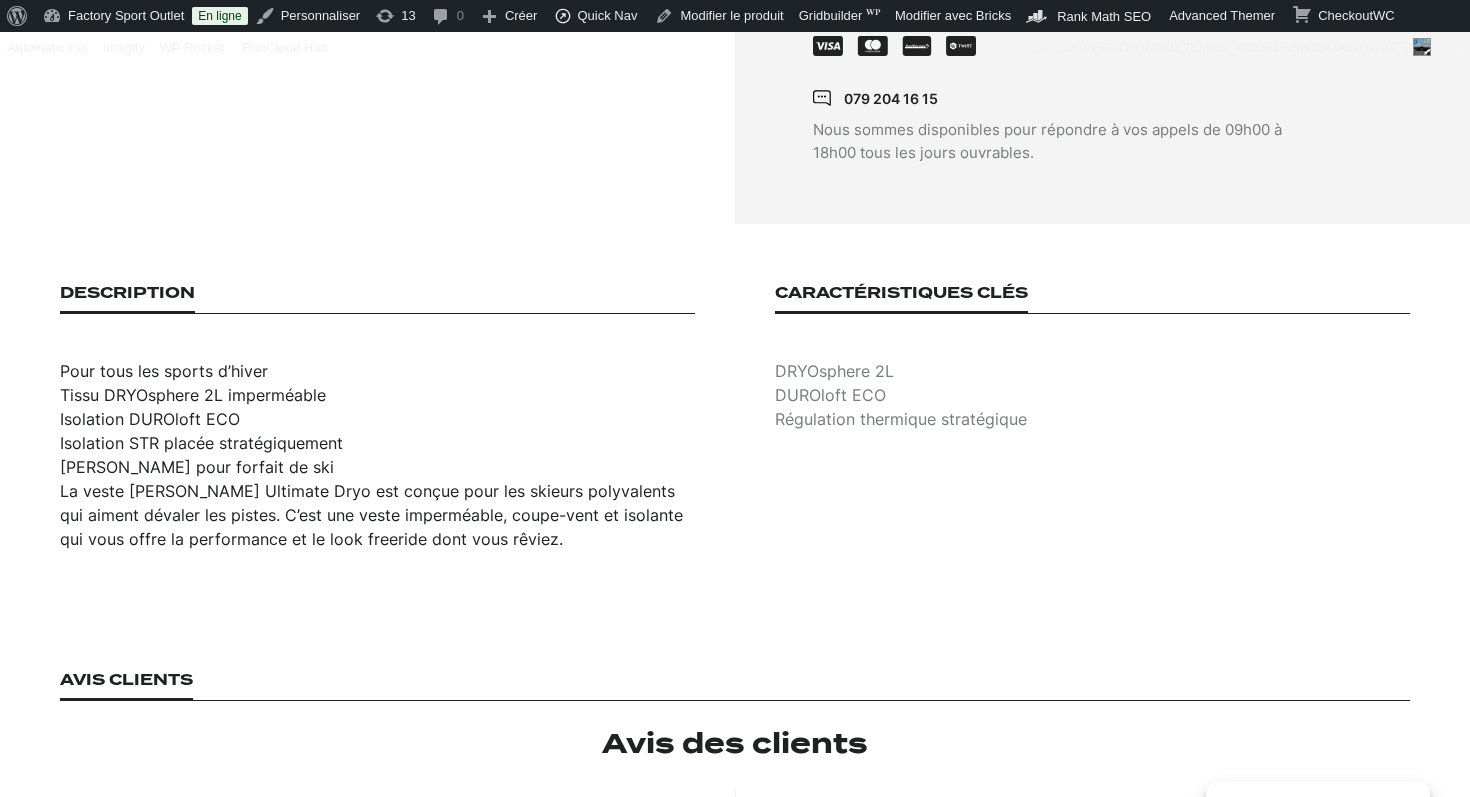 scroll, scrollTop: 1125, scrollLeft: 0, axis: vertical 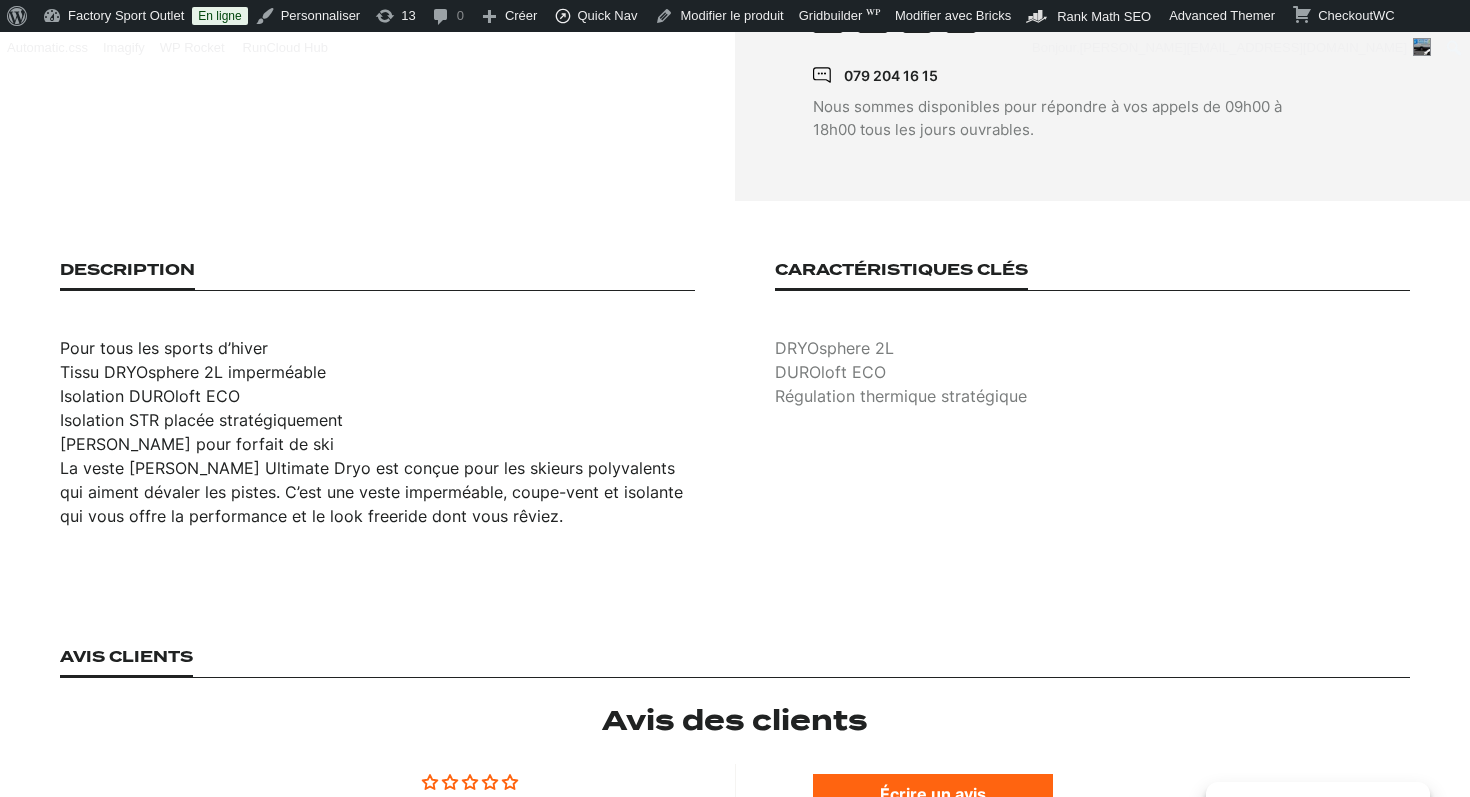 click on "La veste [PERSON_NAME] Ultimate Dryo est conçue pour les skieurs polyvalents qui aiment dévaler les pistes. C’est une veste imperméable, coupe-vent et isolante qui vous offre la performance et le look freeride dont vous rêviez." at bounding box center [371, 492] 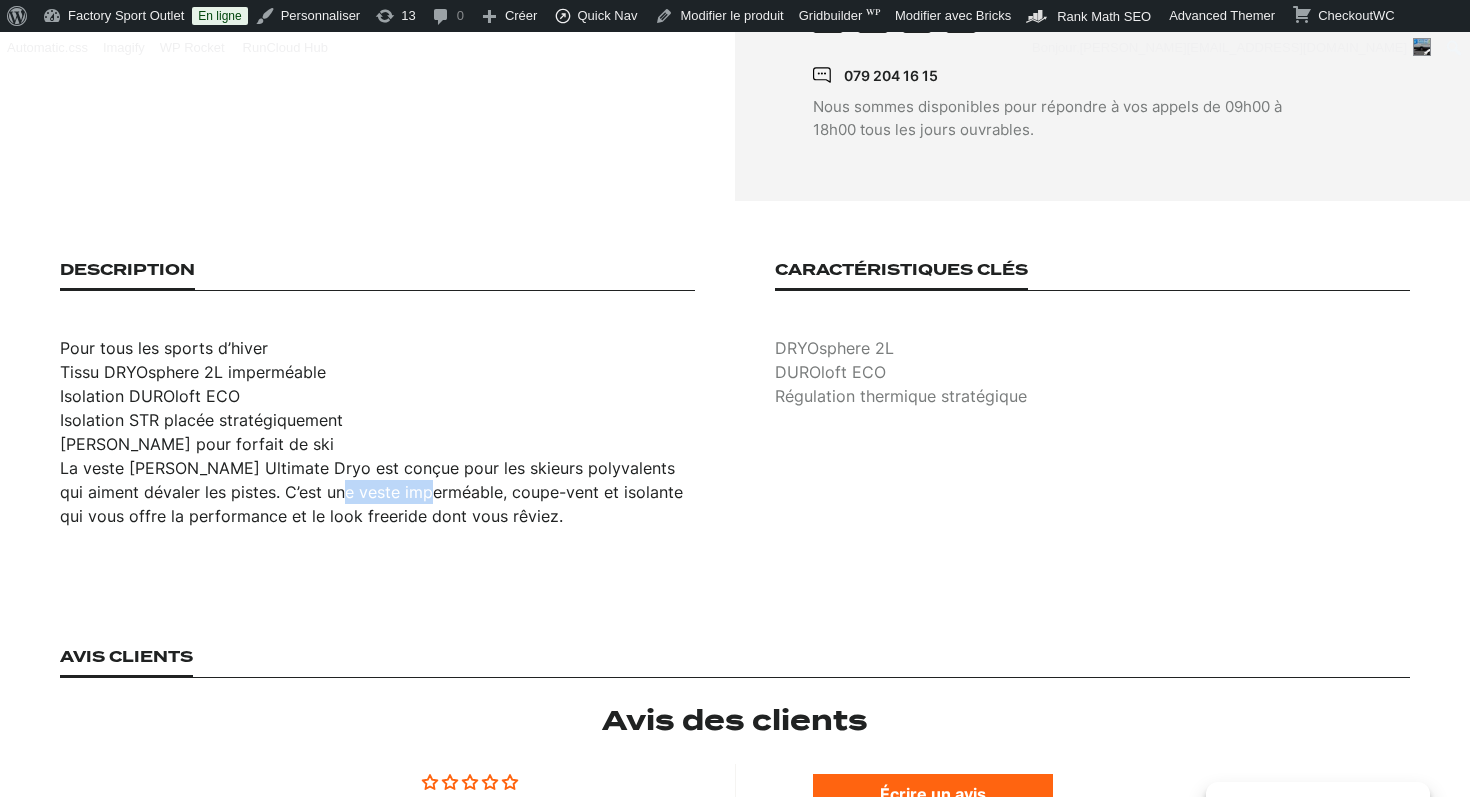 click on "La veste [PERSON_NAME] Ultimate Dryo est conçue pour les skieurs polyvalents qui aiment dévaler les pistes. C’est une veste imperméable, coupe-vent et isolante qui vous offre la performance et le look freeride dont vous rêviez." at bounding box center (371, 492) 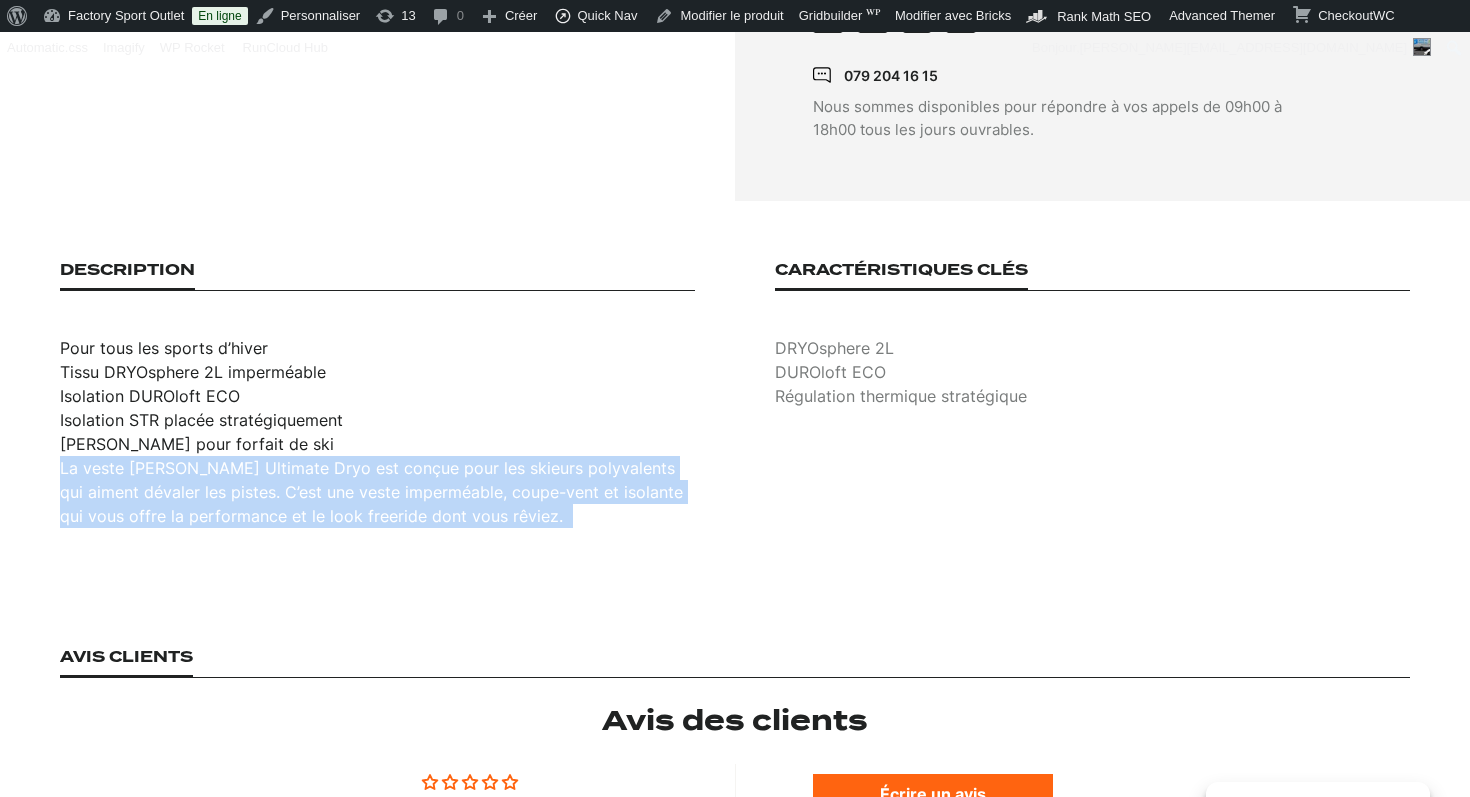 click on "La veste [PERSON_NAME] Ultimate Dryo est conçue pour les skieurs polyvalents qui aiment dévaler les pistes. C’est une veste imperméable, coupe-vent et isolante qui vous offre la performance et le look freeride dont vous rêviez." at bounding box center (371, 492) 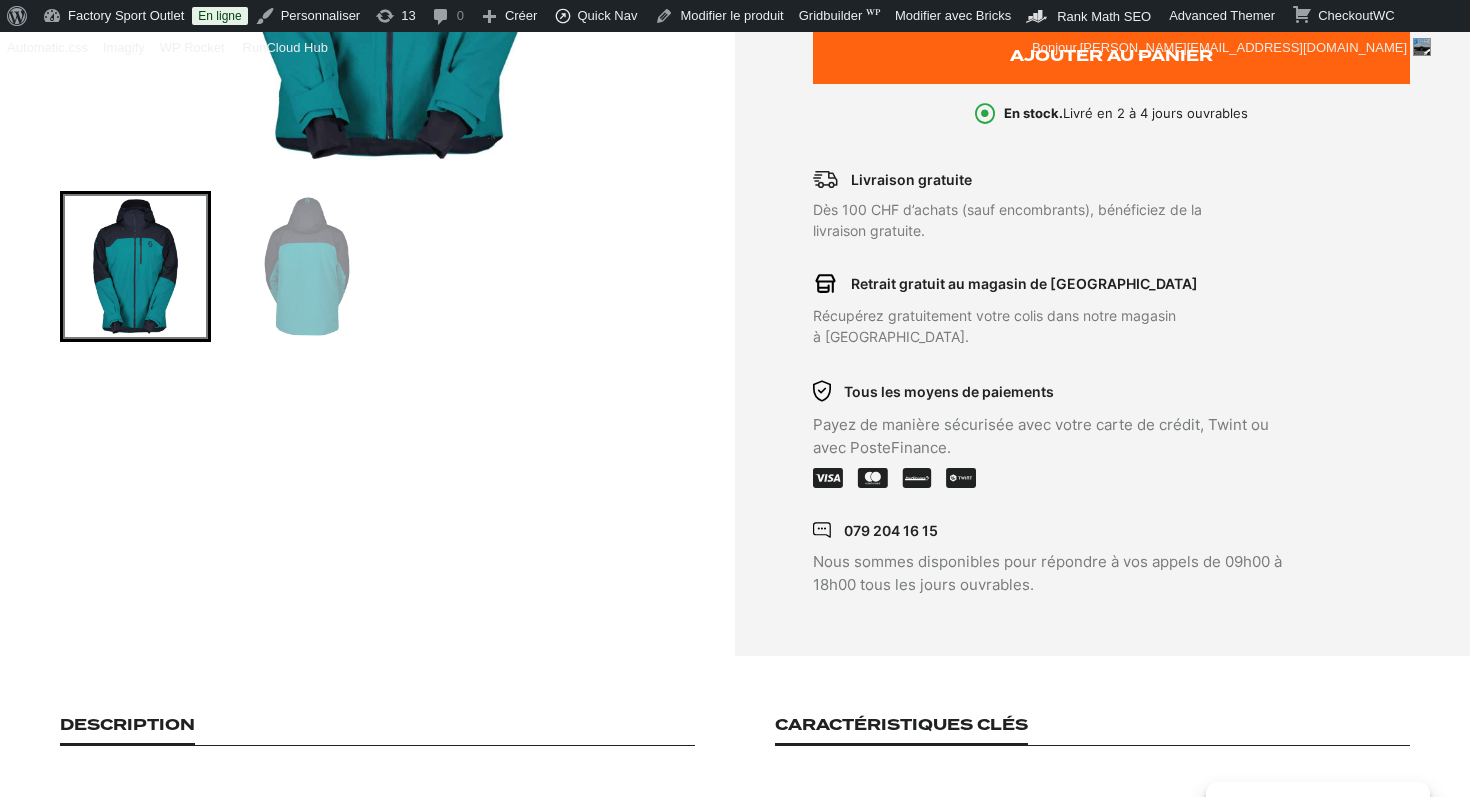click at bounding box center (392, -79) 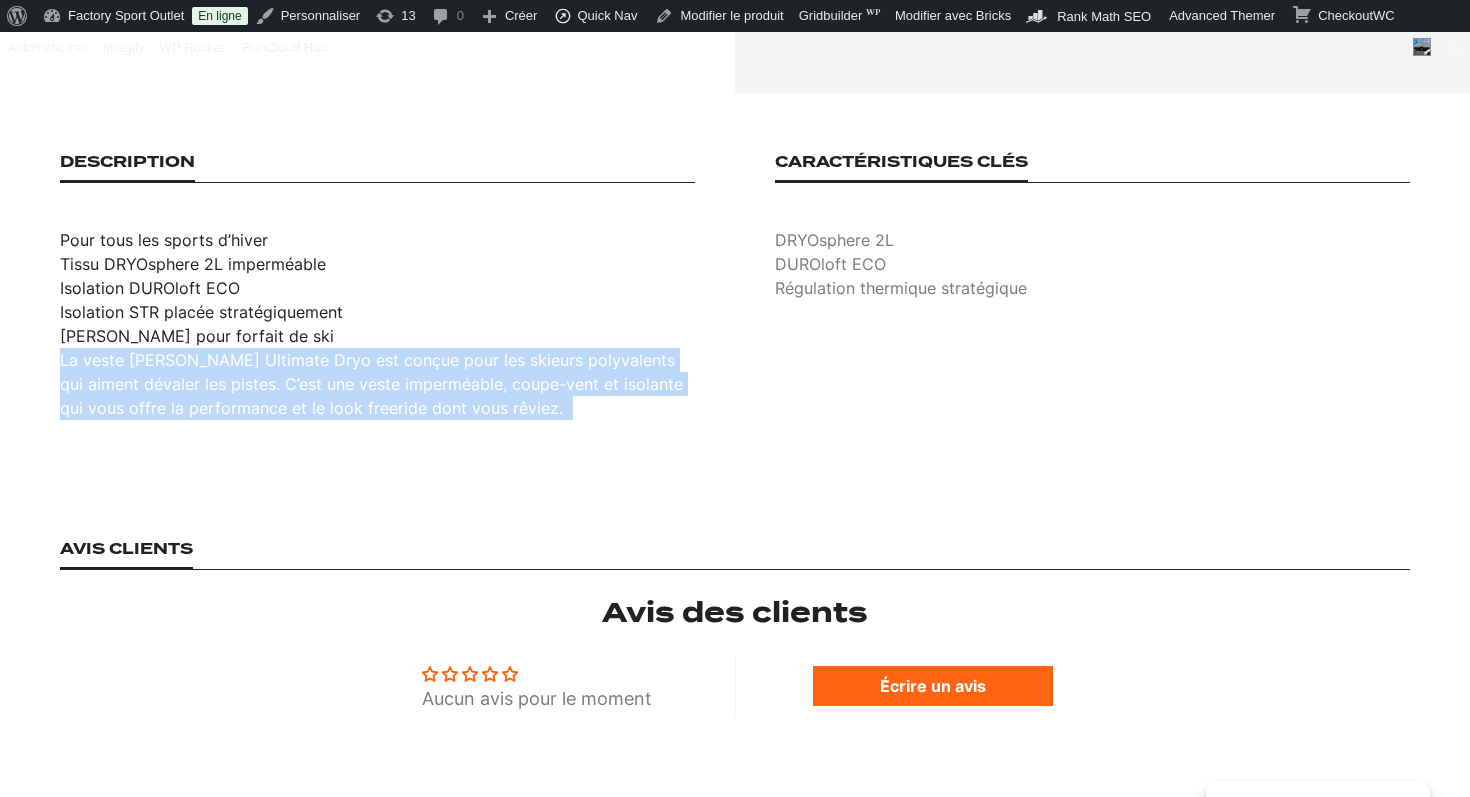 scroll, scrollTop: 1217, scrollLeft: 0, axis: vertical 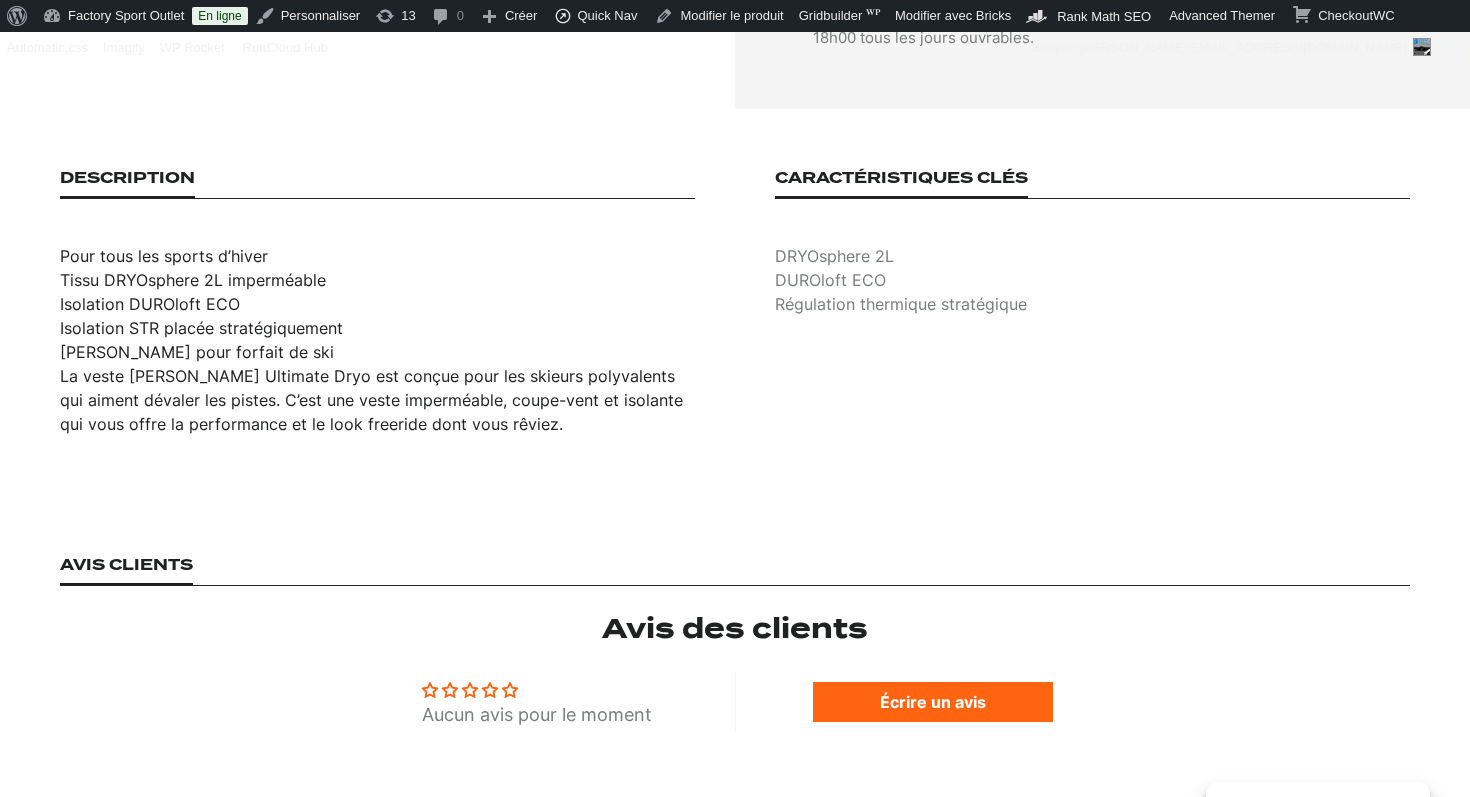 click on "Tissu DRYOsphere 2L imperméable" at bounding box center [193, 280] 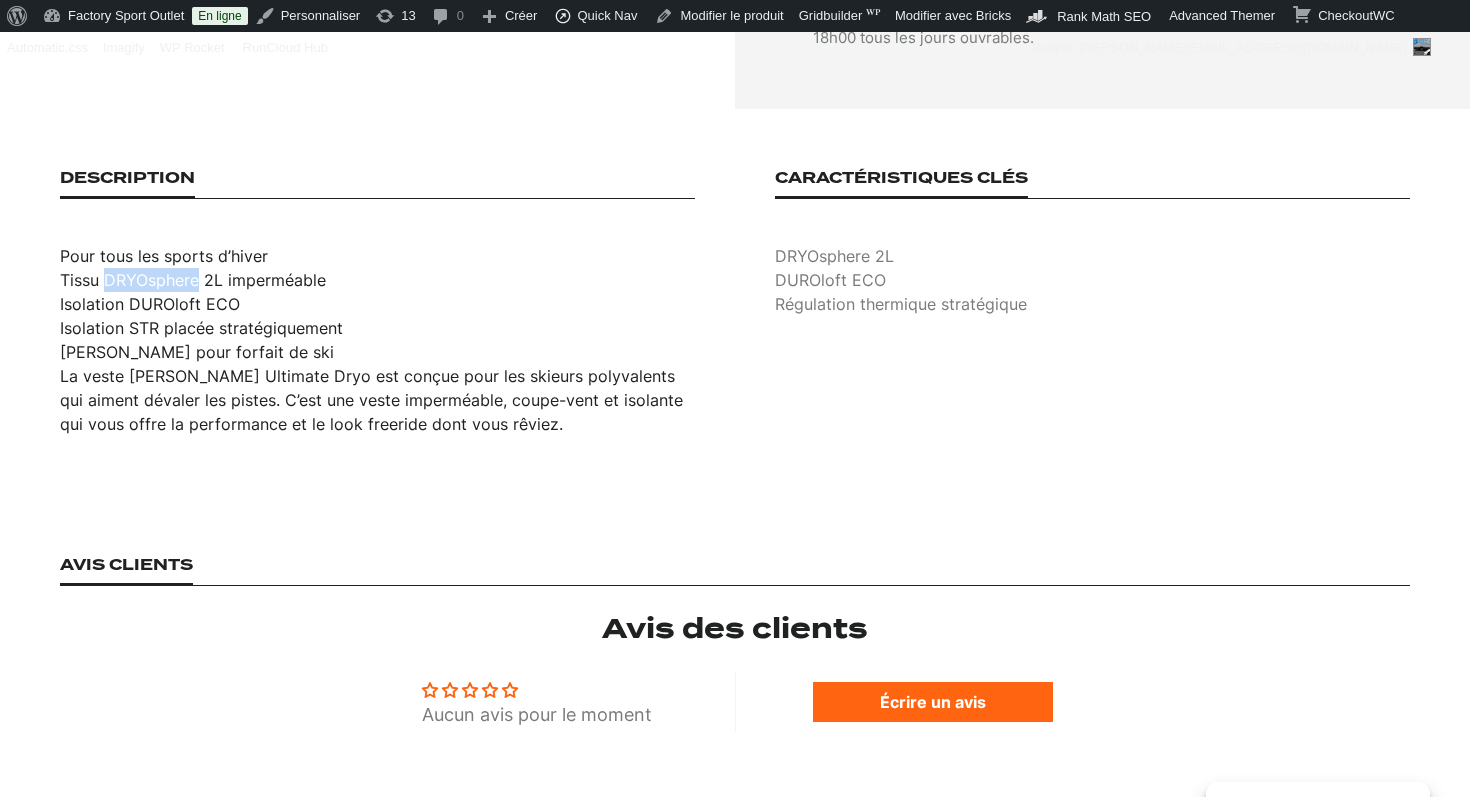 click on "Tissu DRYOsphere 2L imperméable" at bounding box center [193, 280] 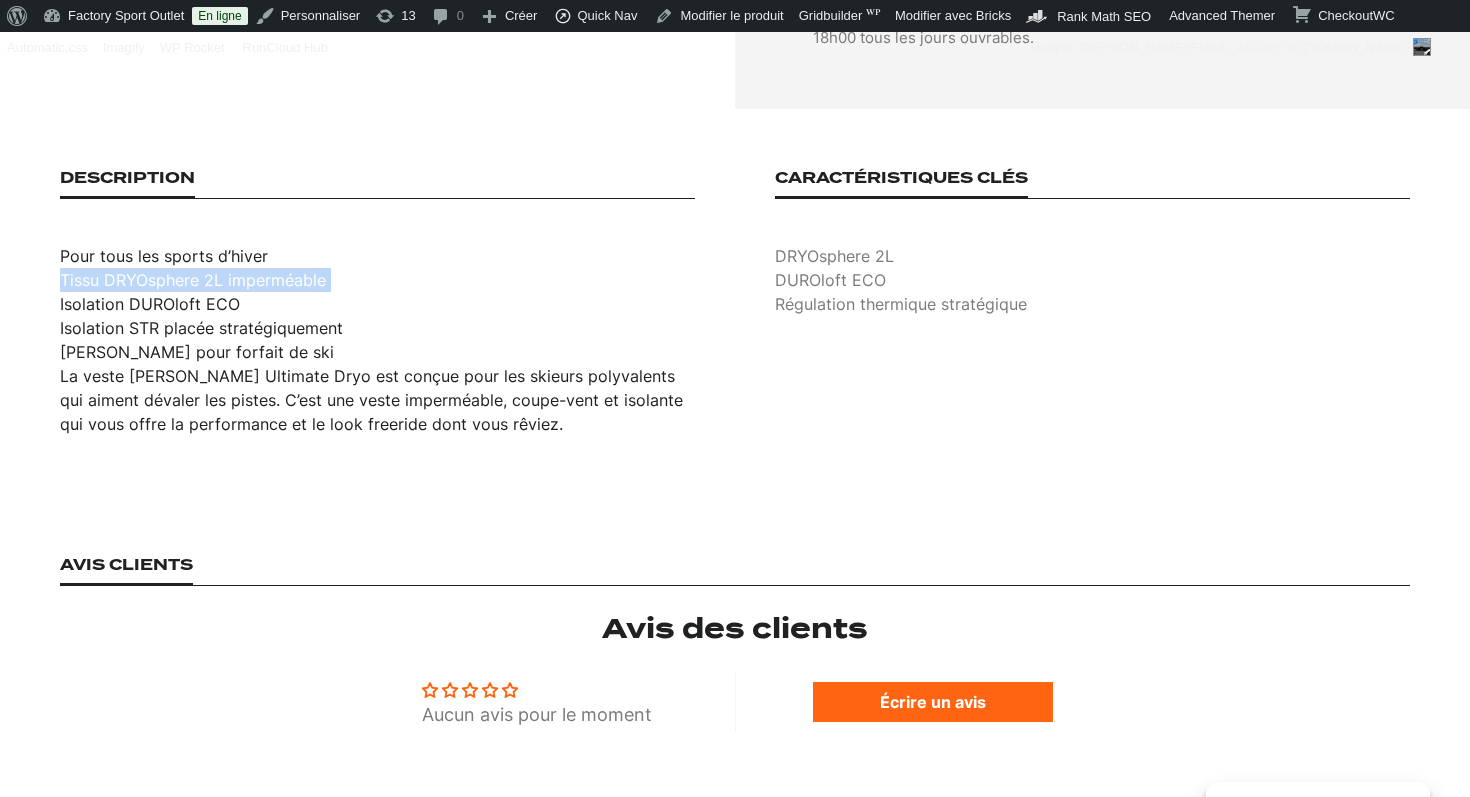 click on "Tissu DRYOsphere 2L imperméable" at bounding box center (193, 280) 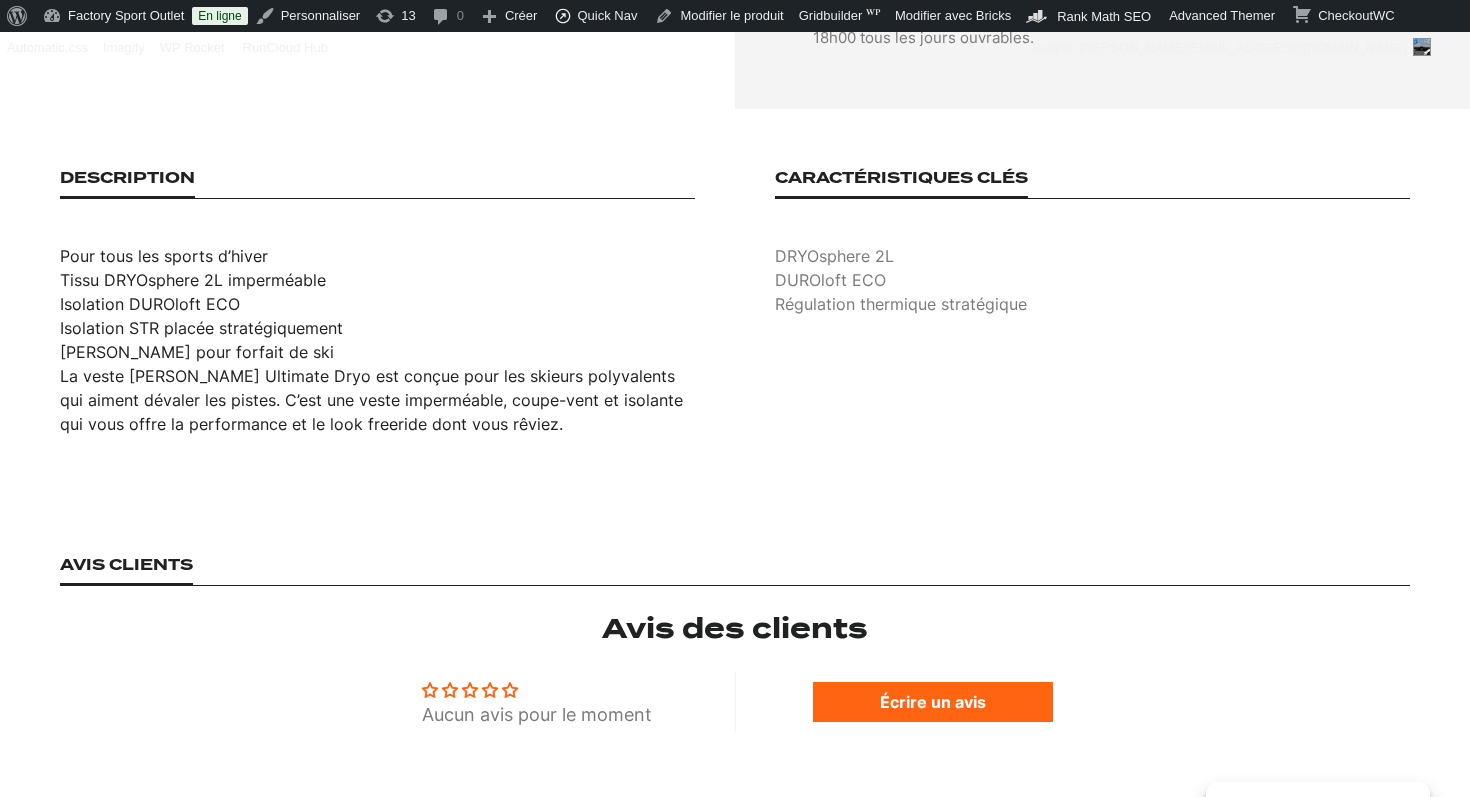 click on "Isolation DUROloft ECO" at bounding box center [150, 304] 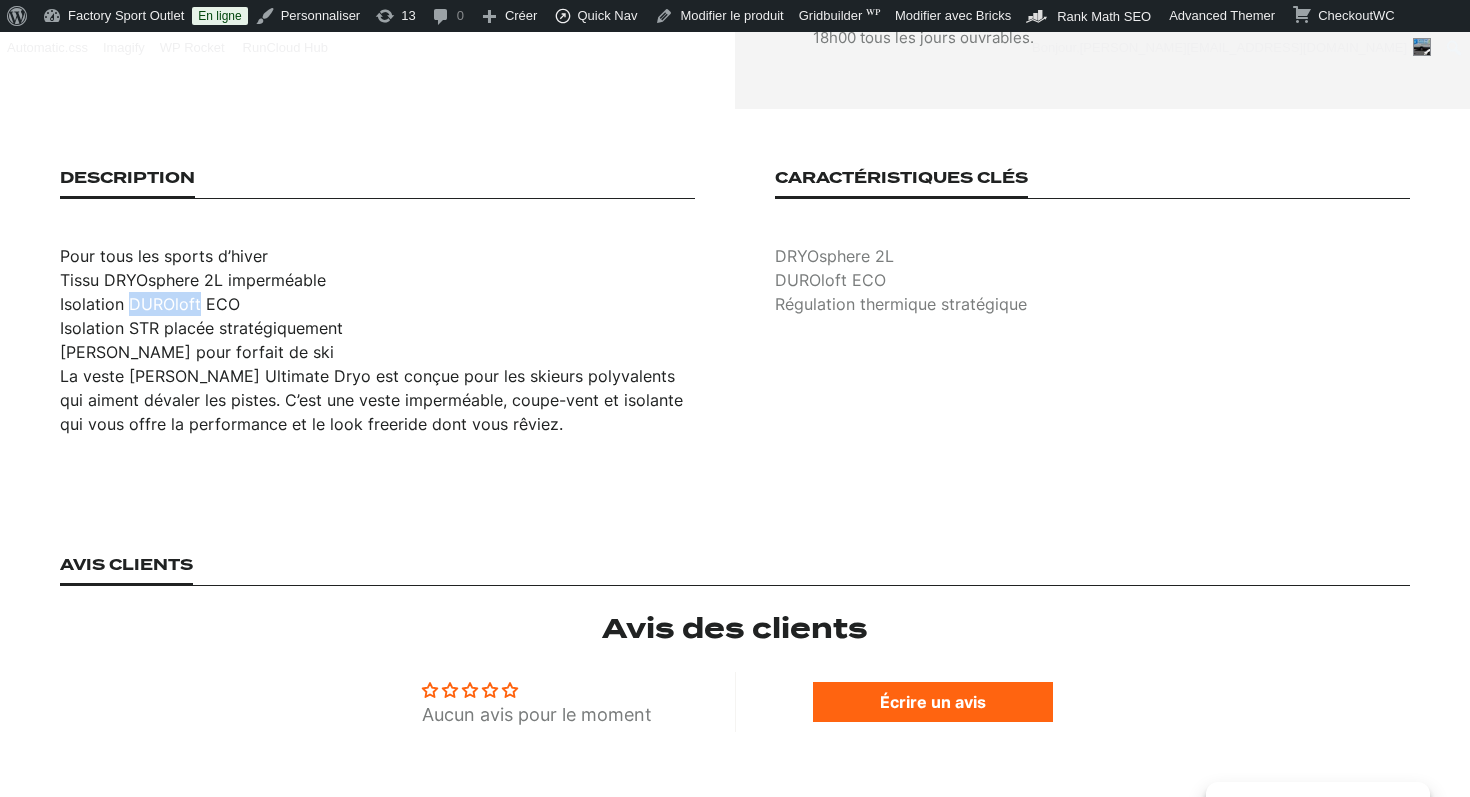 click on "Isolation DUROloft ECO" at bounding box center [150, 304] 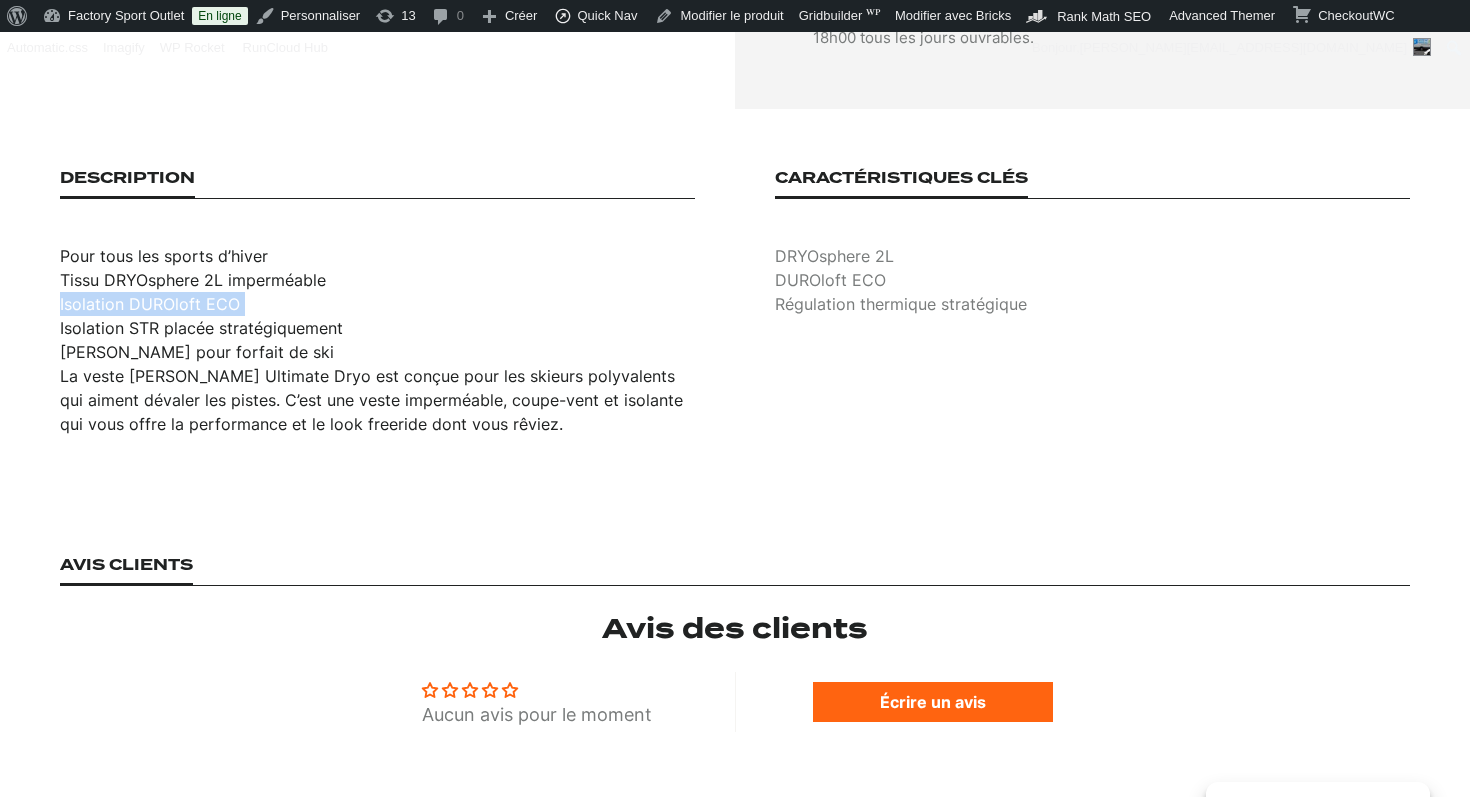 click on "Isolation DUROloft ECO" at bounding box center (150, 304) 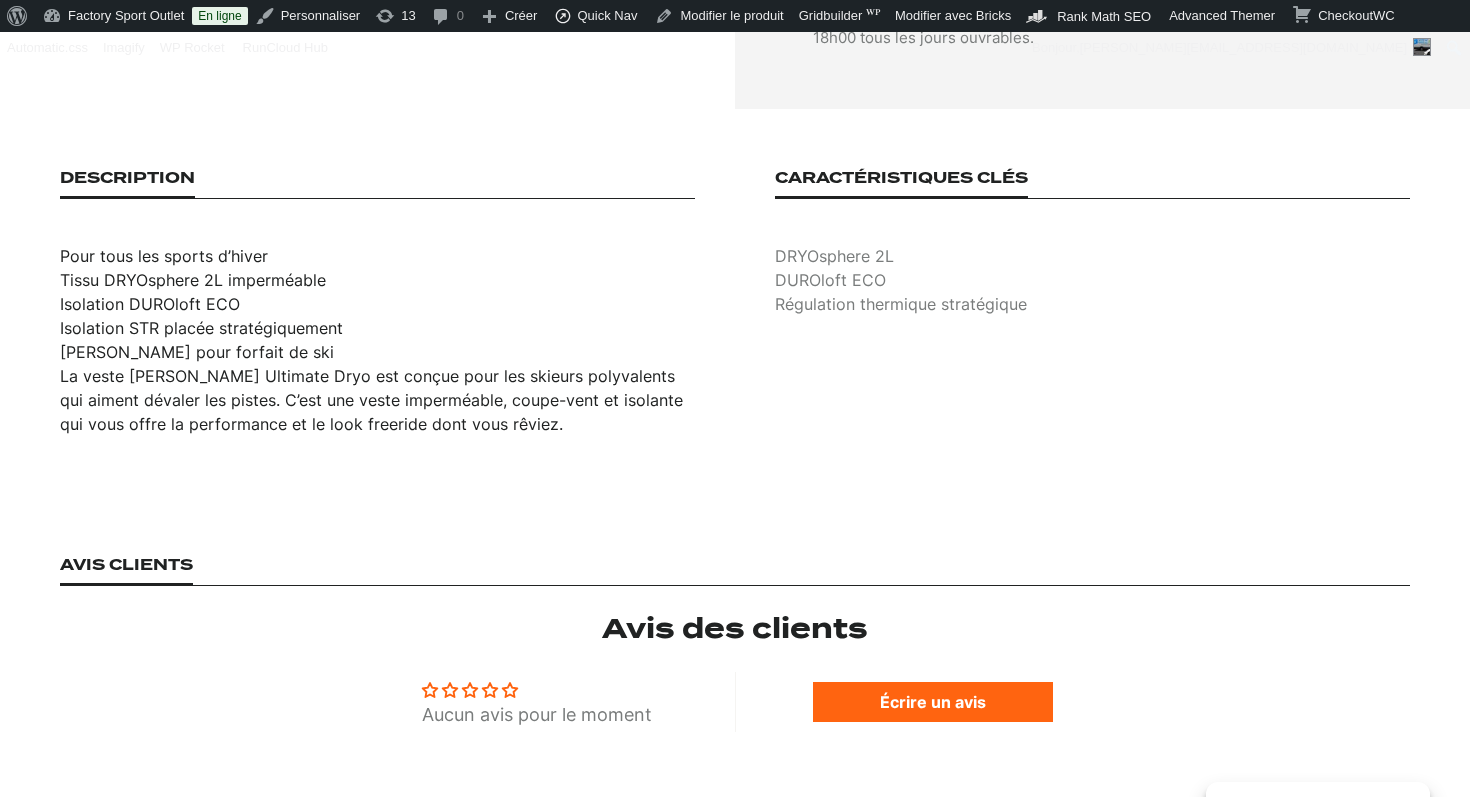 click on "Isolation STR placée stratégiquement" at bounding box center [201, 328] 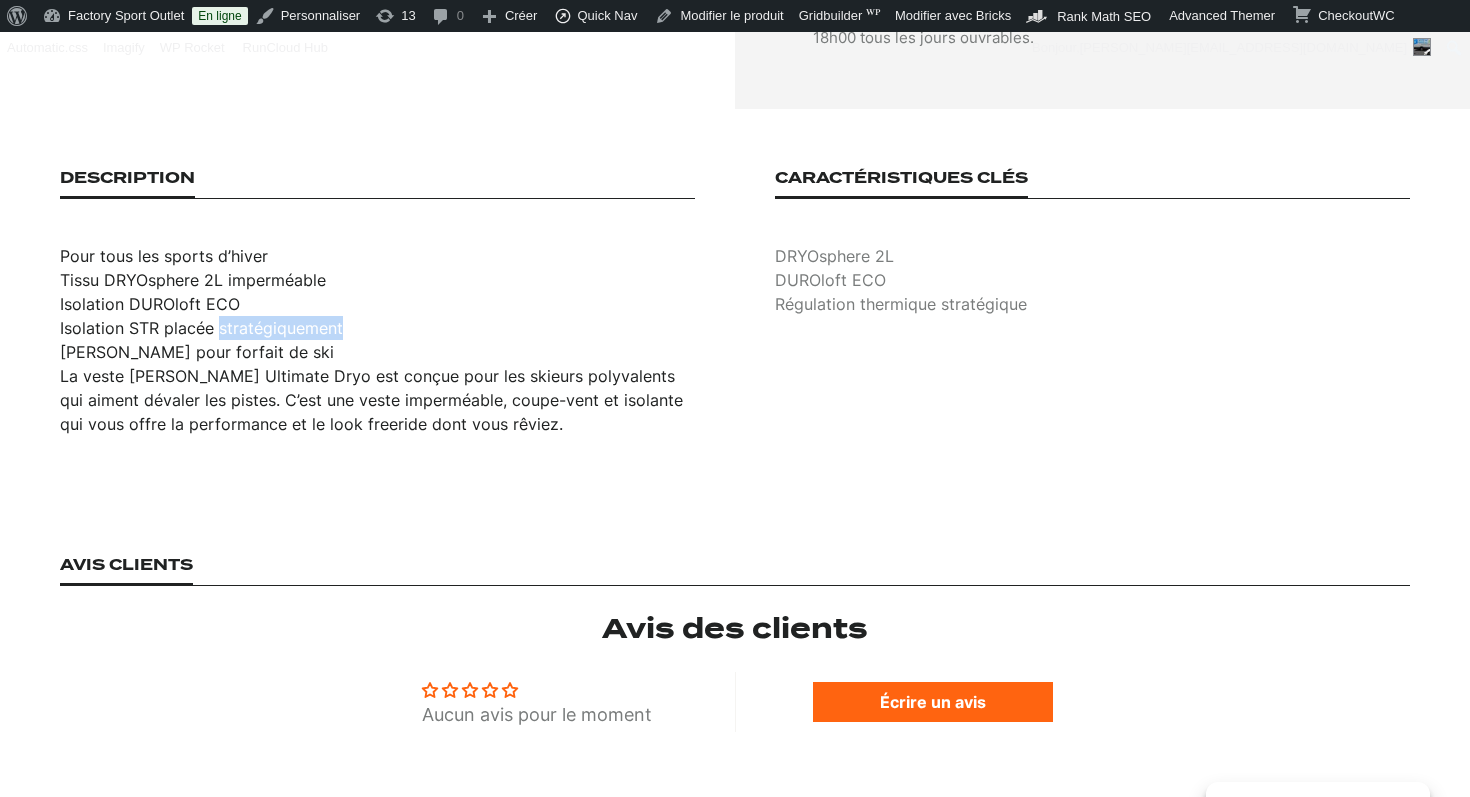 click on "Isolation STR placée stratégiquement" at bounding box center [201, 328] 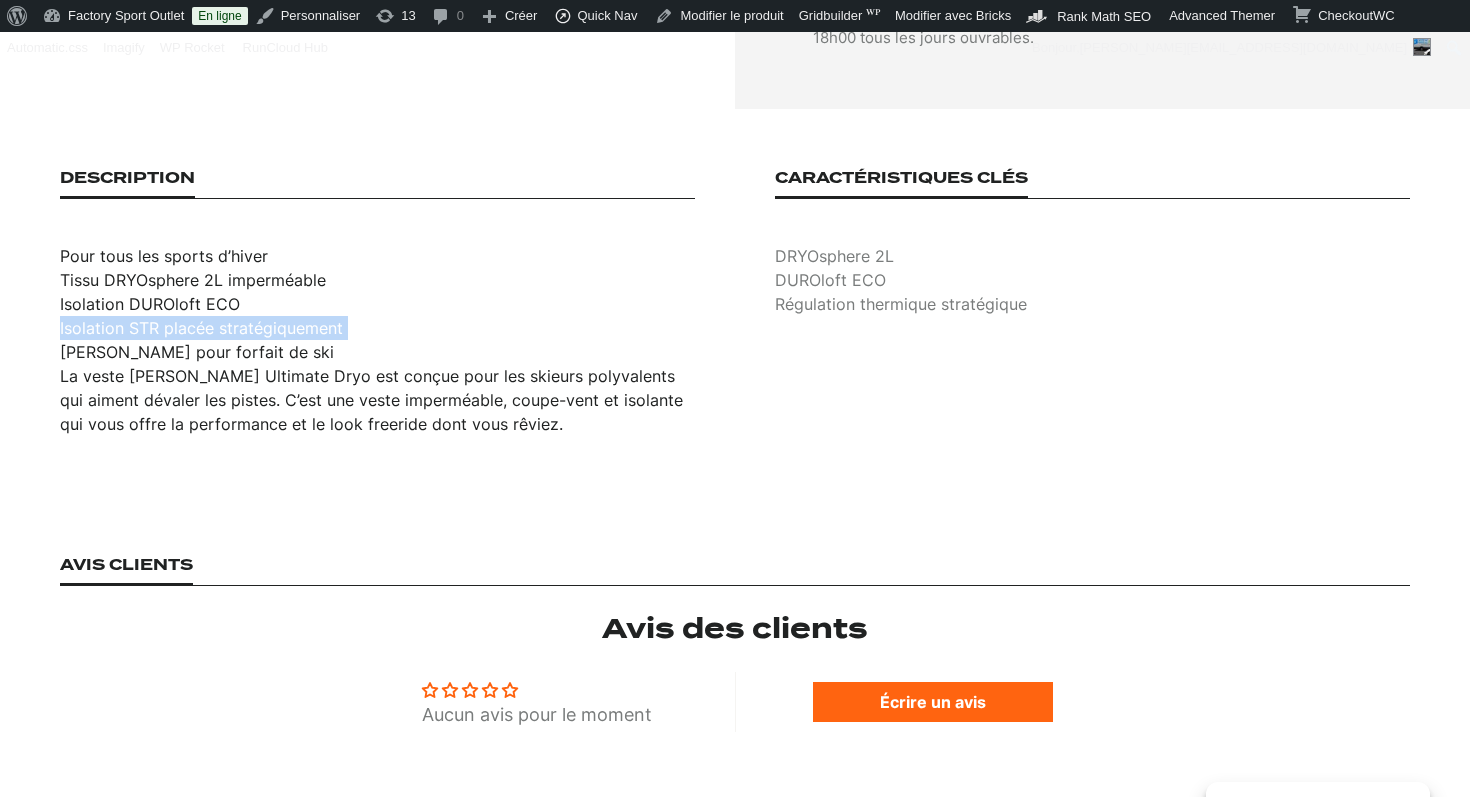 click on "Isolation STR placée stratégiquement" at bounding box center (201, 328) 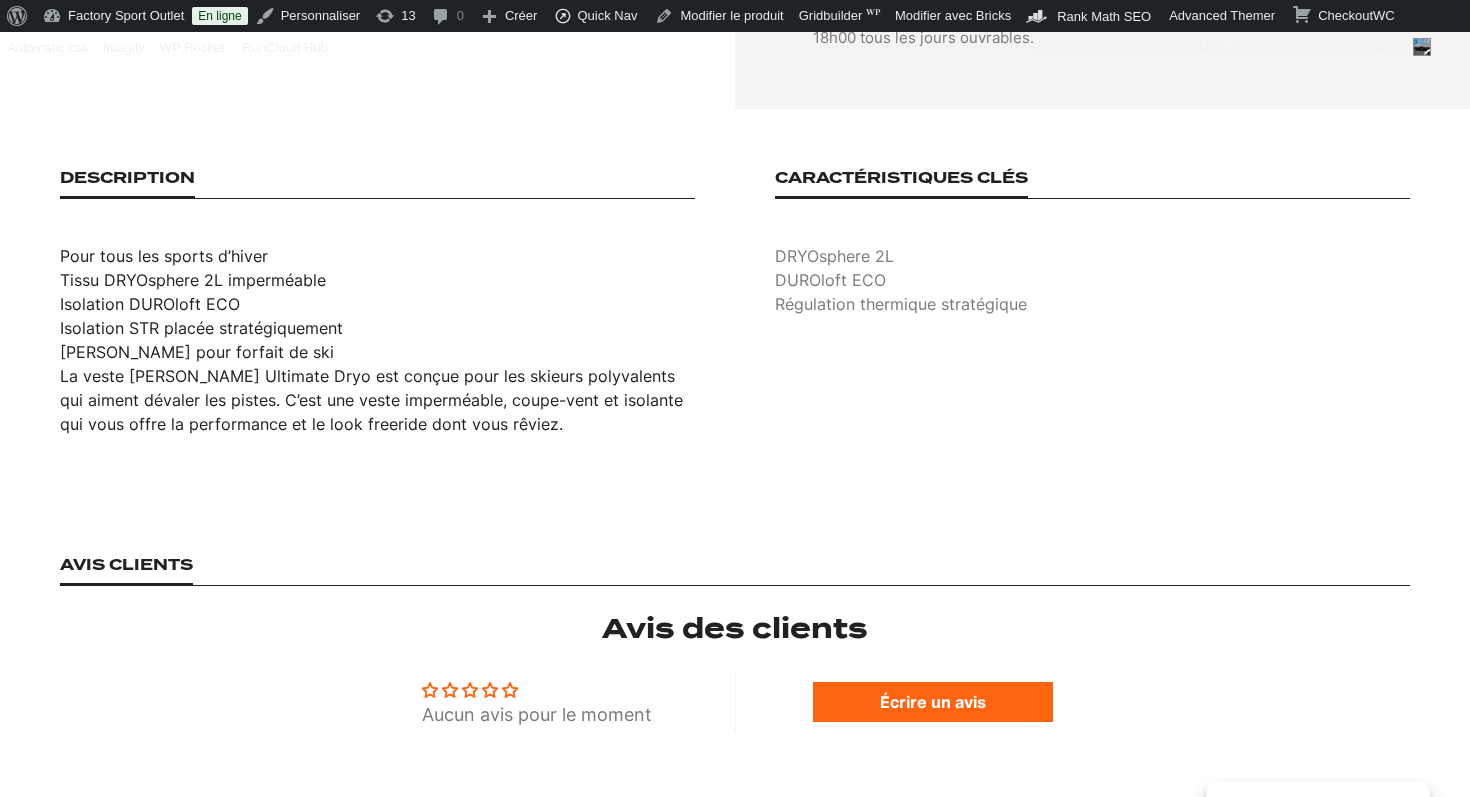 click on "[PERSON_NAME] pour forfait de ski" at bounding box center (197, 352) 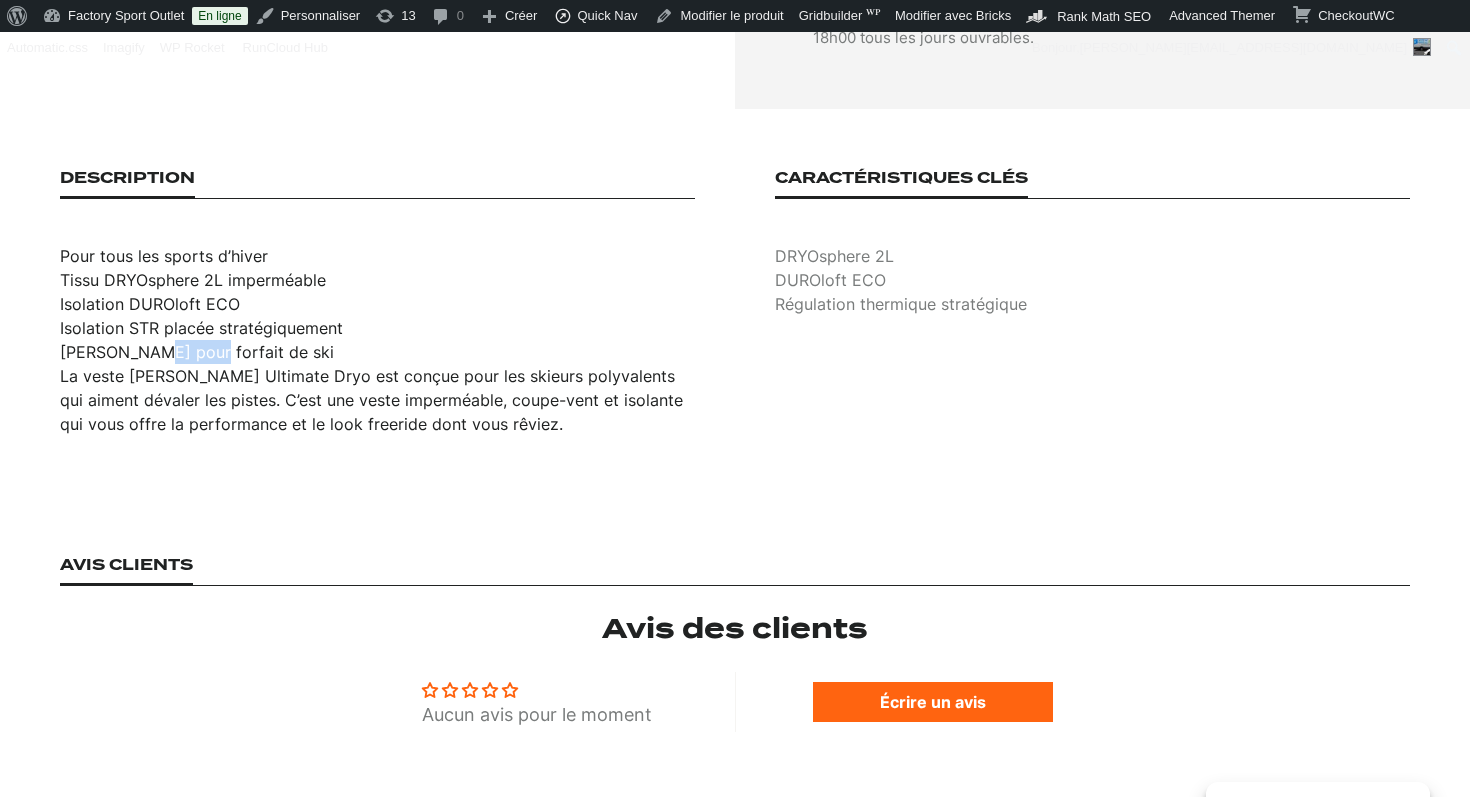 click on "[PERSON_NAME] pour forfait de ski" at bounding box center (197, 352) 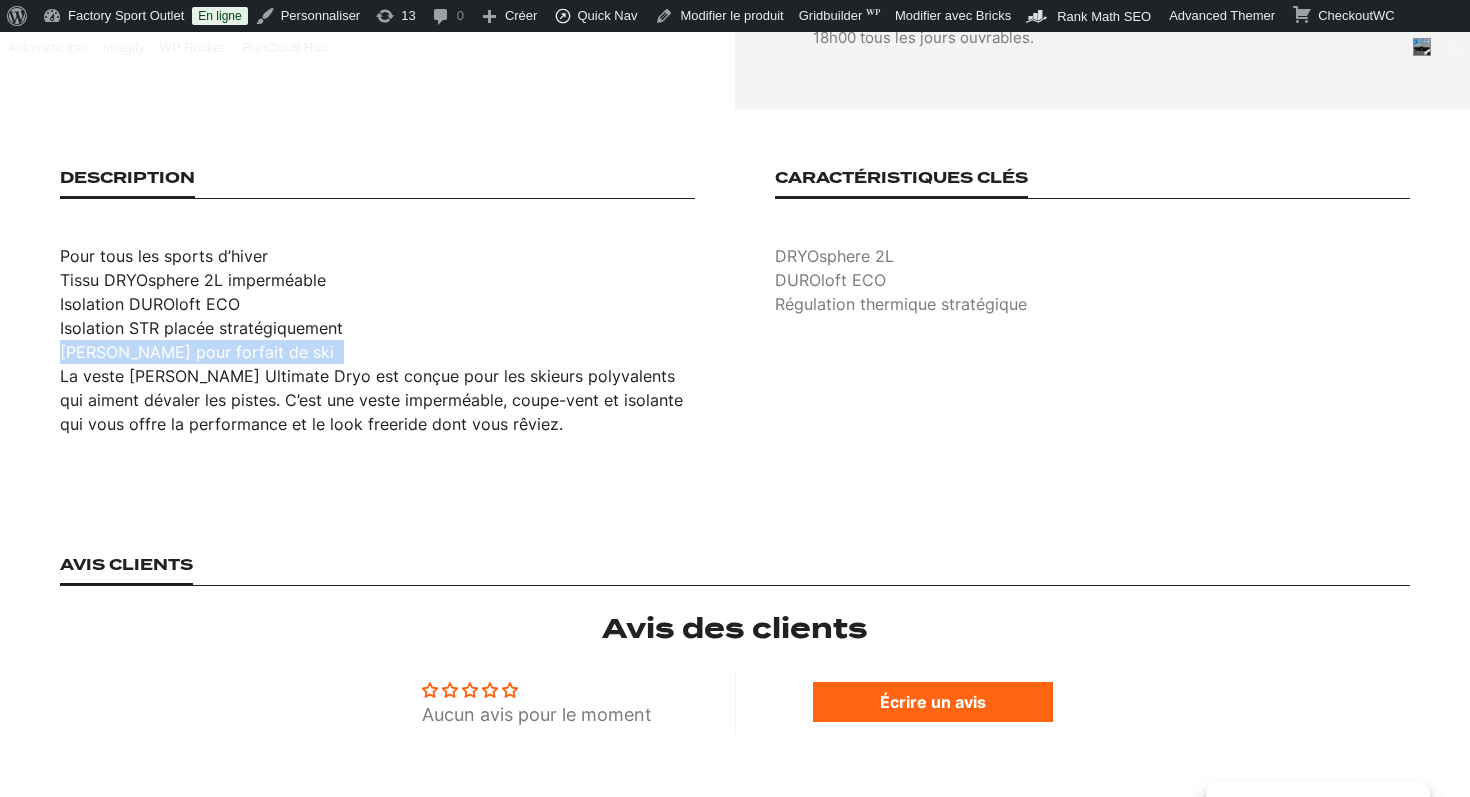 click on "[PERSON_NAME] pour forfait de ski" at bounding box center [197, 352] 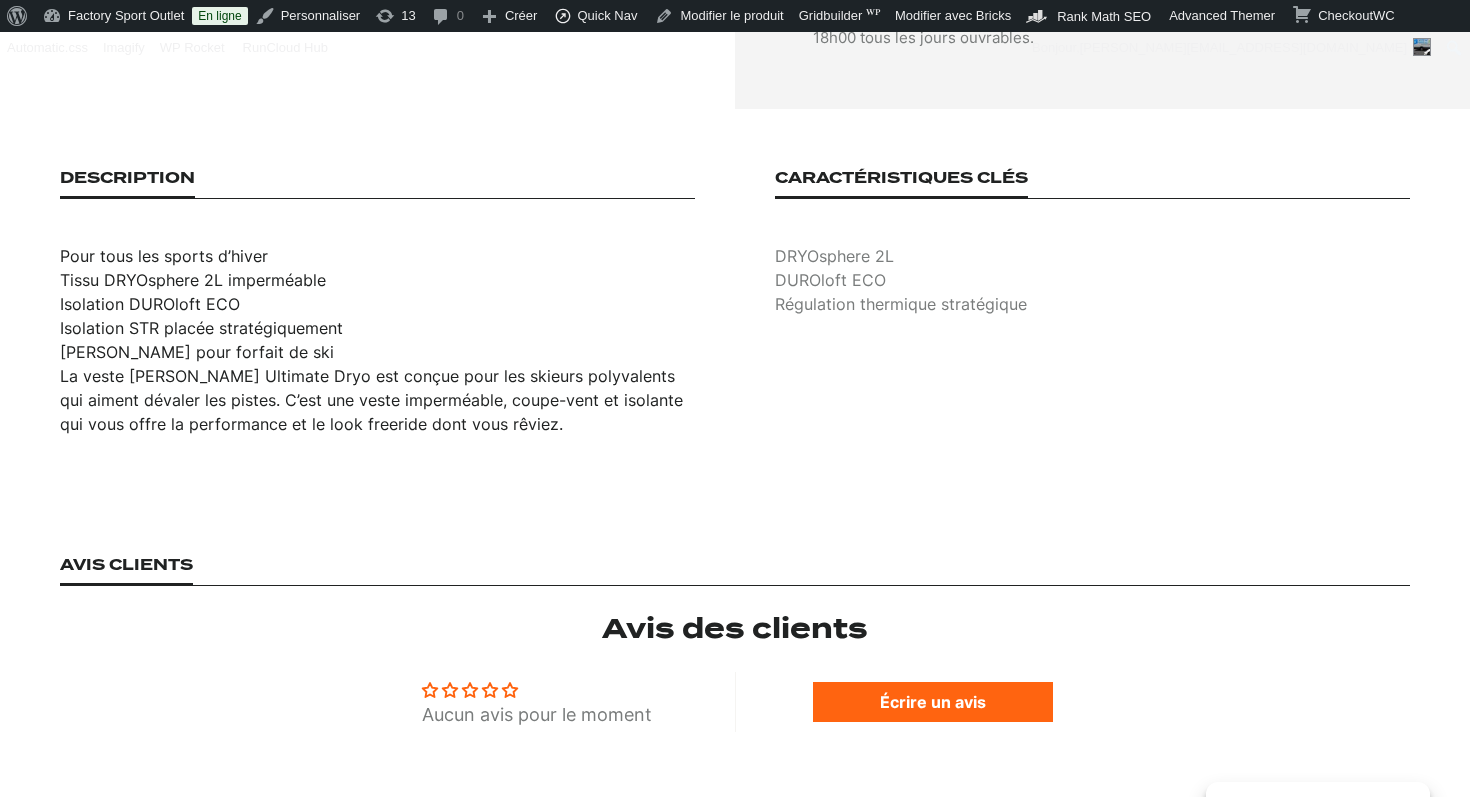 click on "DRYOsphere 2L" at bounding box center [1092, 256] 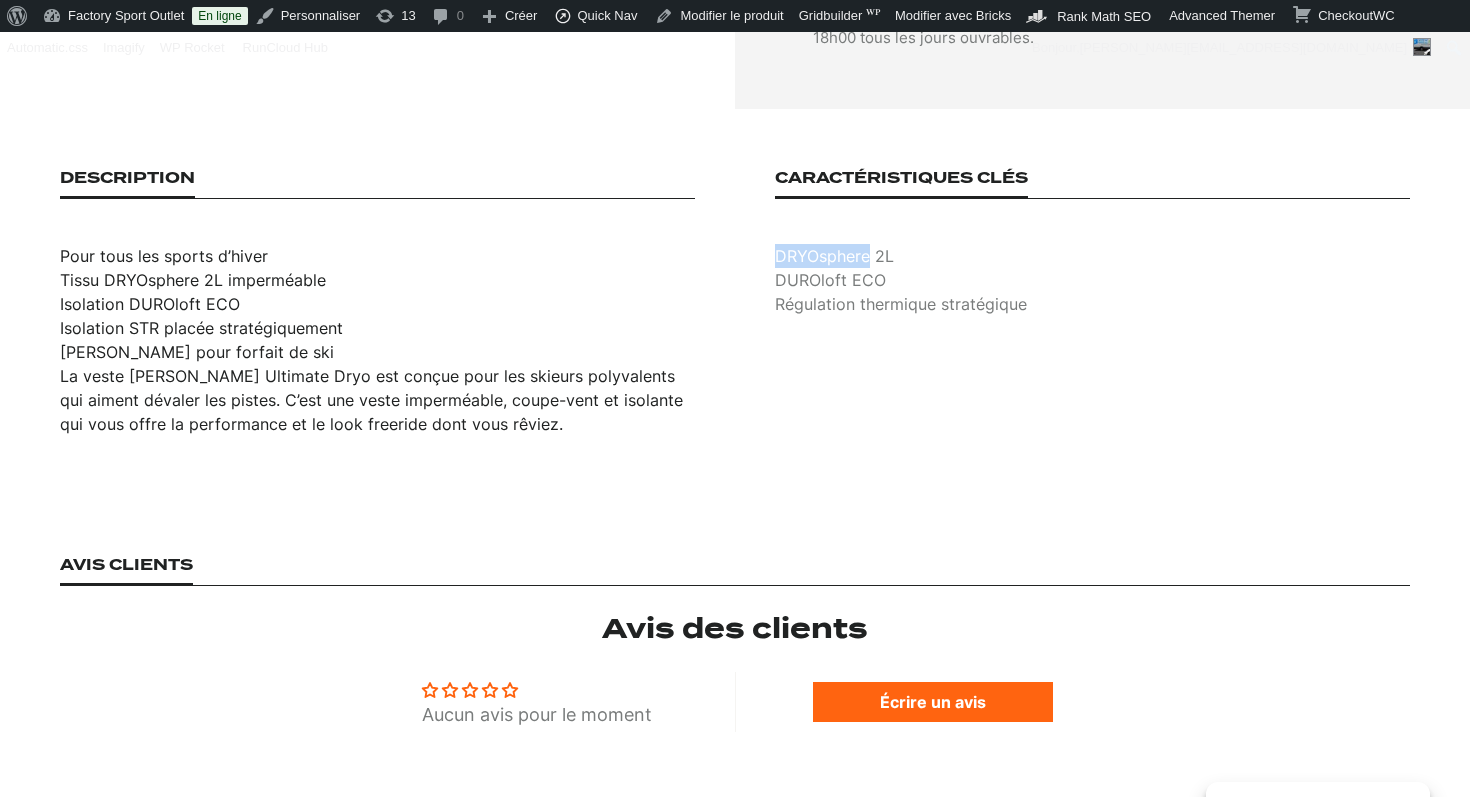 click on "DRYOsphere 2L" at bounding box center (1092, 256) 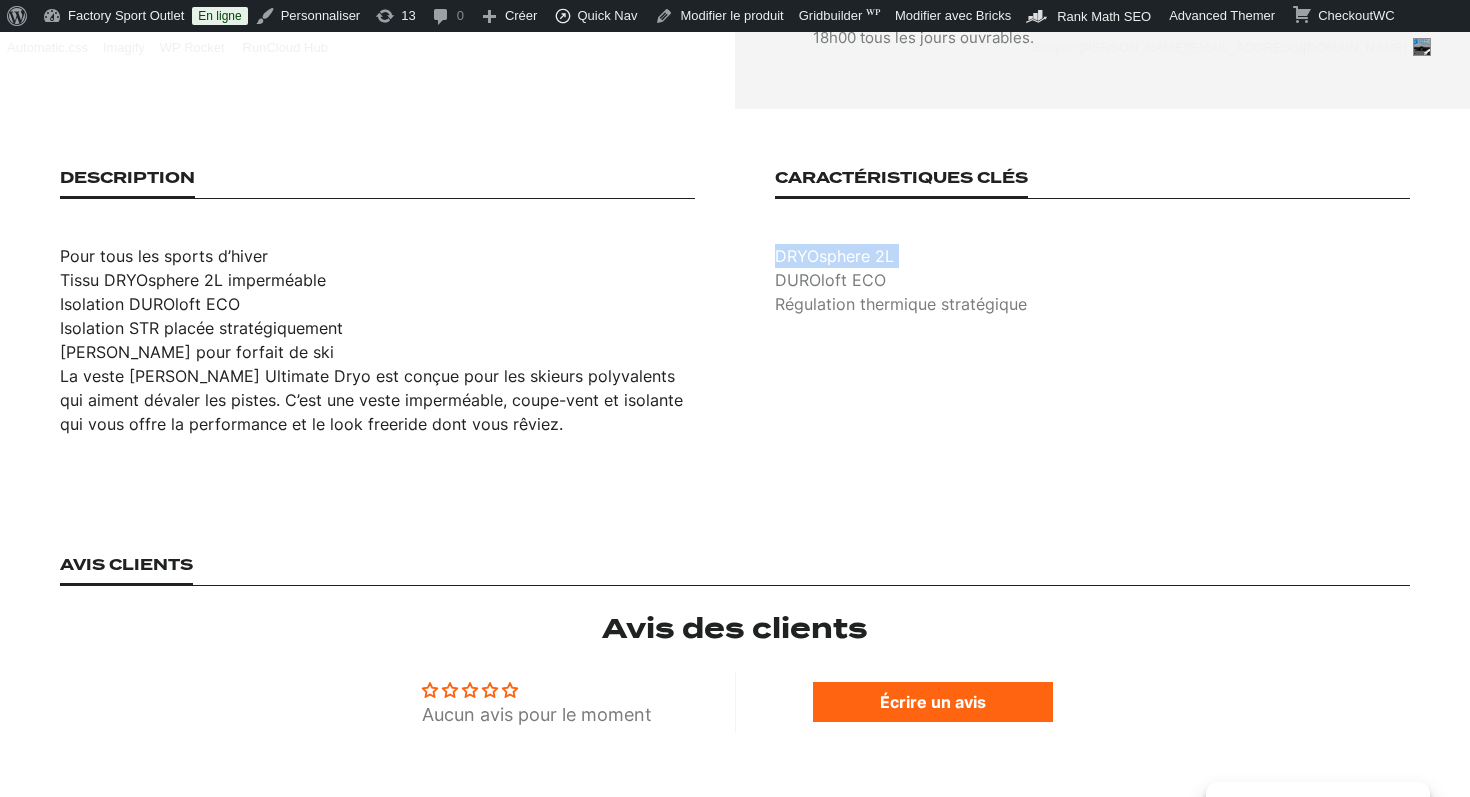 click on "DRYOsphere 2L" at bounding box center (1092, 256) 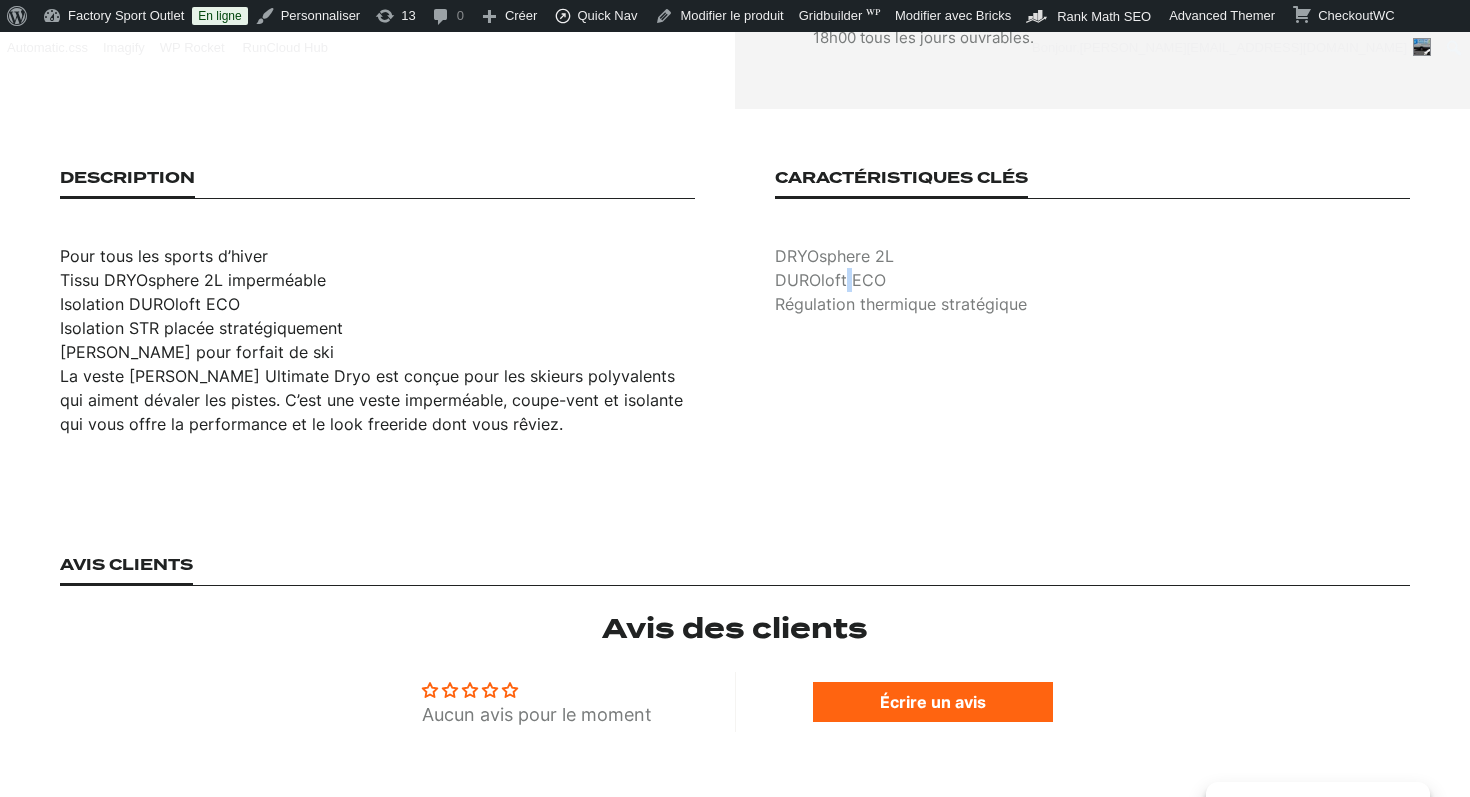 click on "DUROloft ECO" at bounding box center (1092, 280) 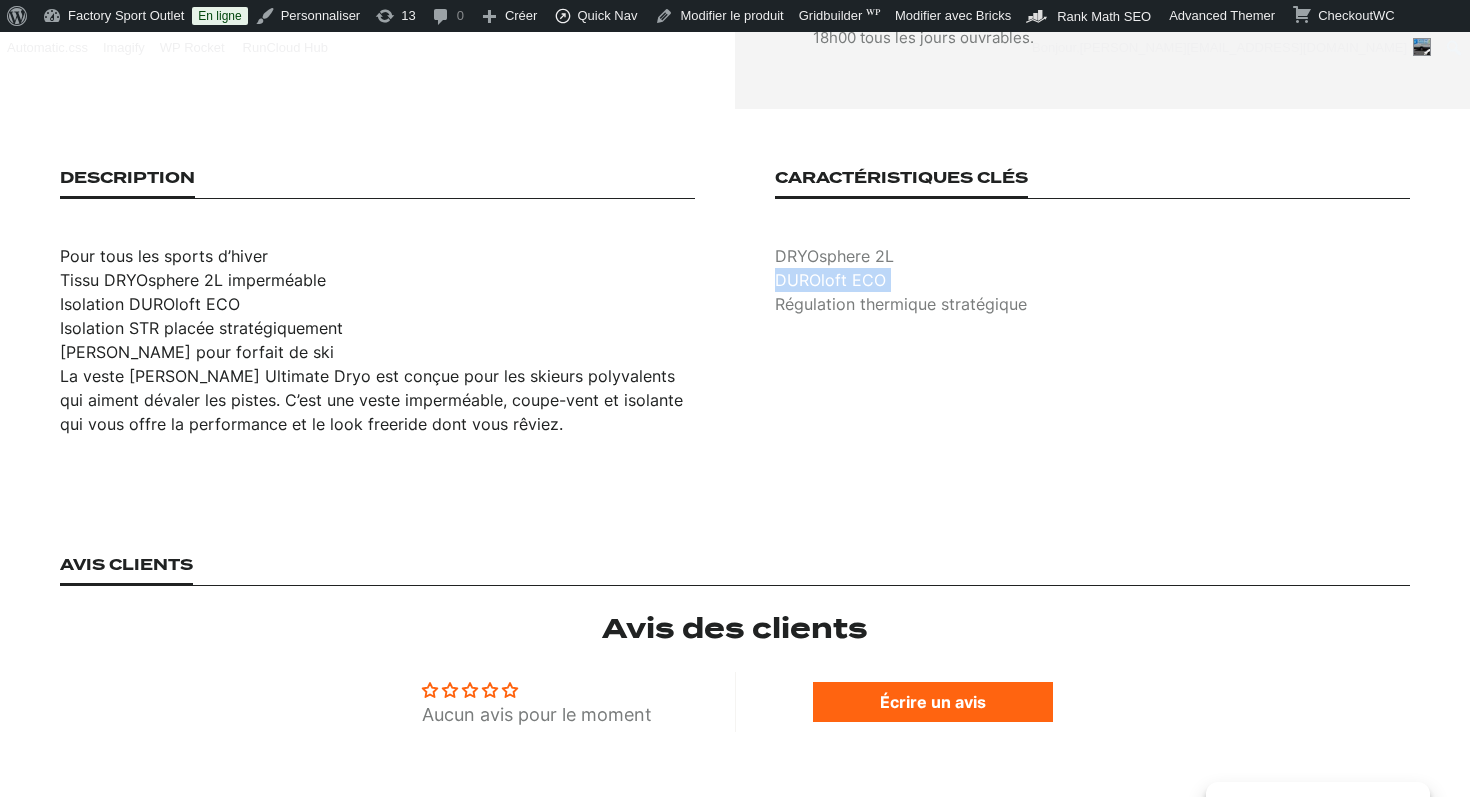 click on "DUROloft ECO" at bounding box center (1092, 280) 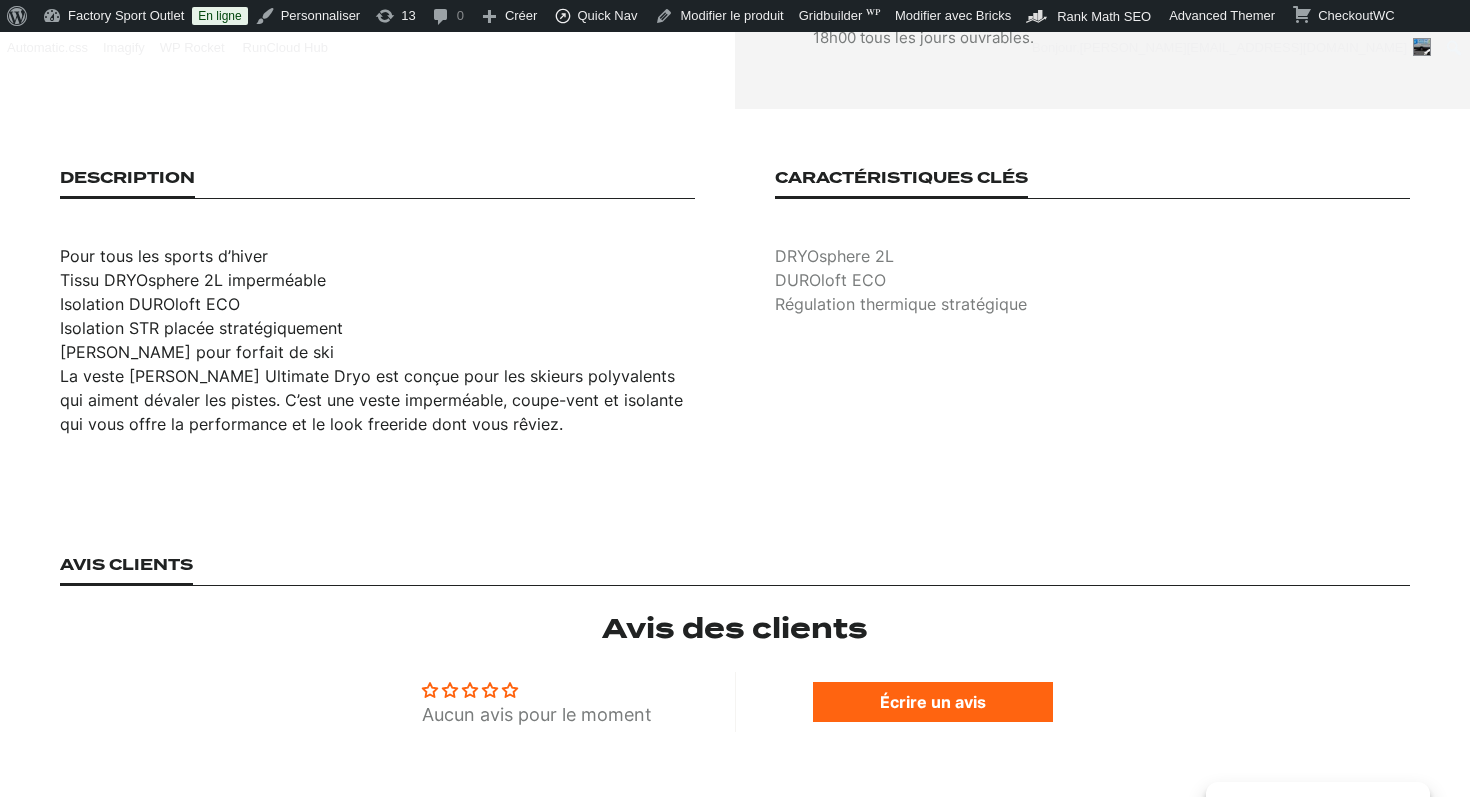 click on "Régulation thermique stratégique" at bounding box center (1092, 304) 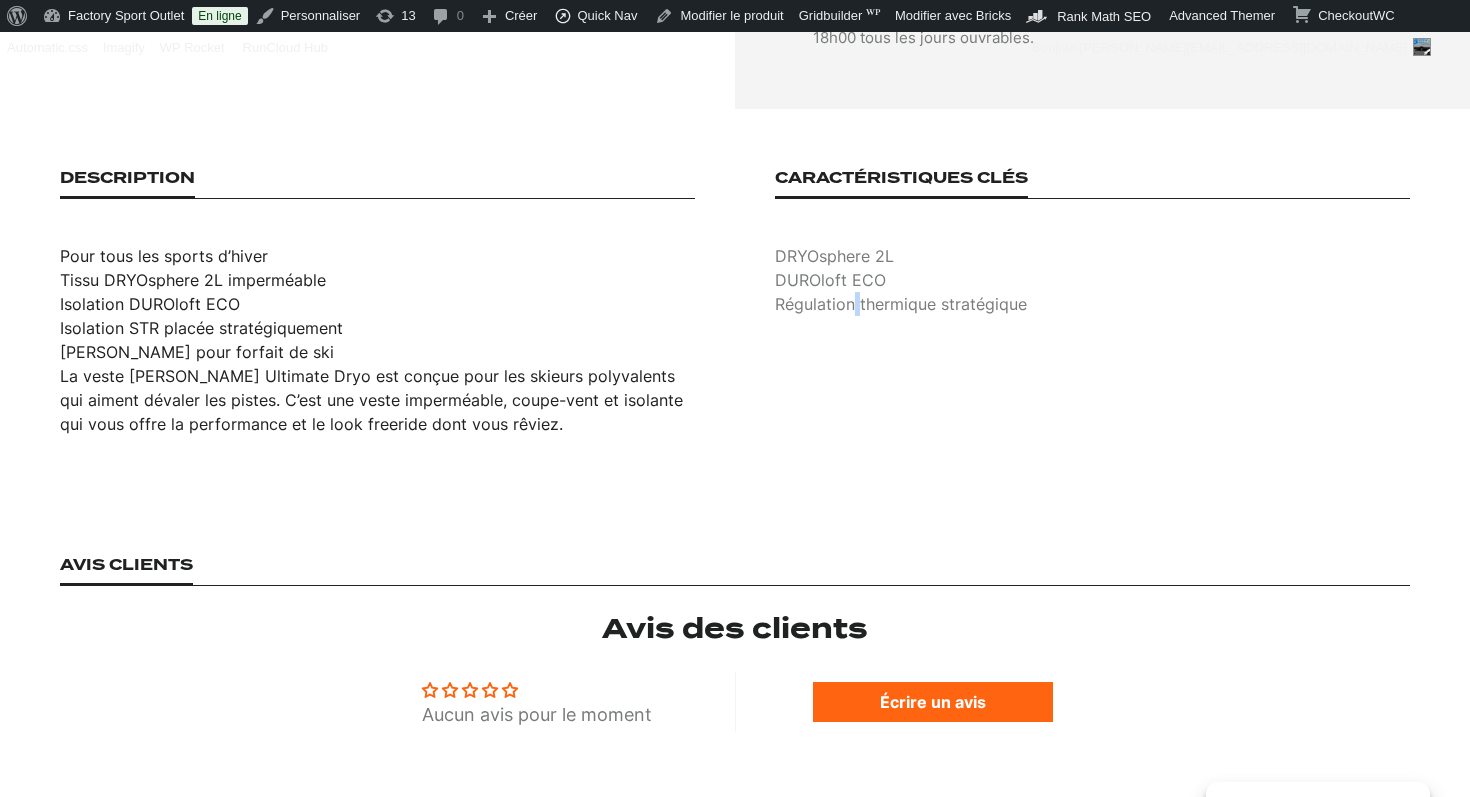 click on "Régulation thermique stratégique" at bounding box center (1092, 304) 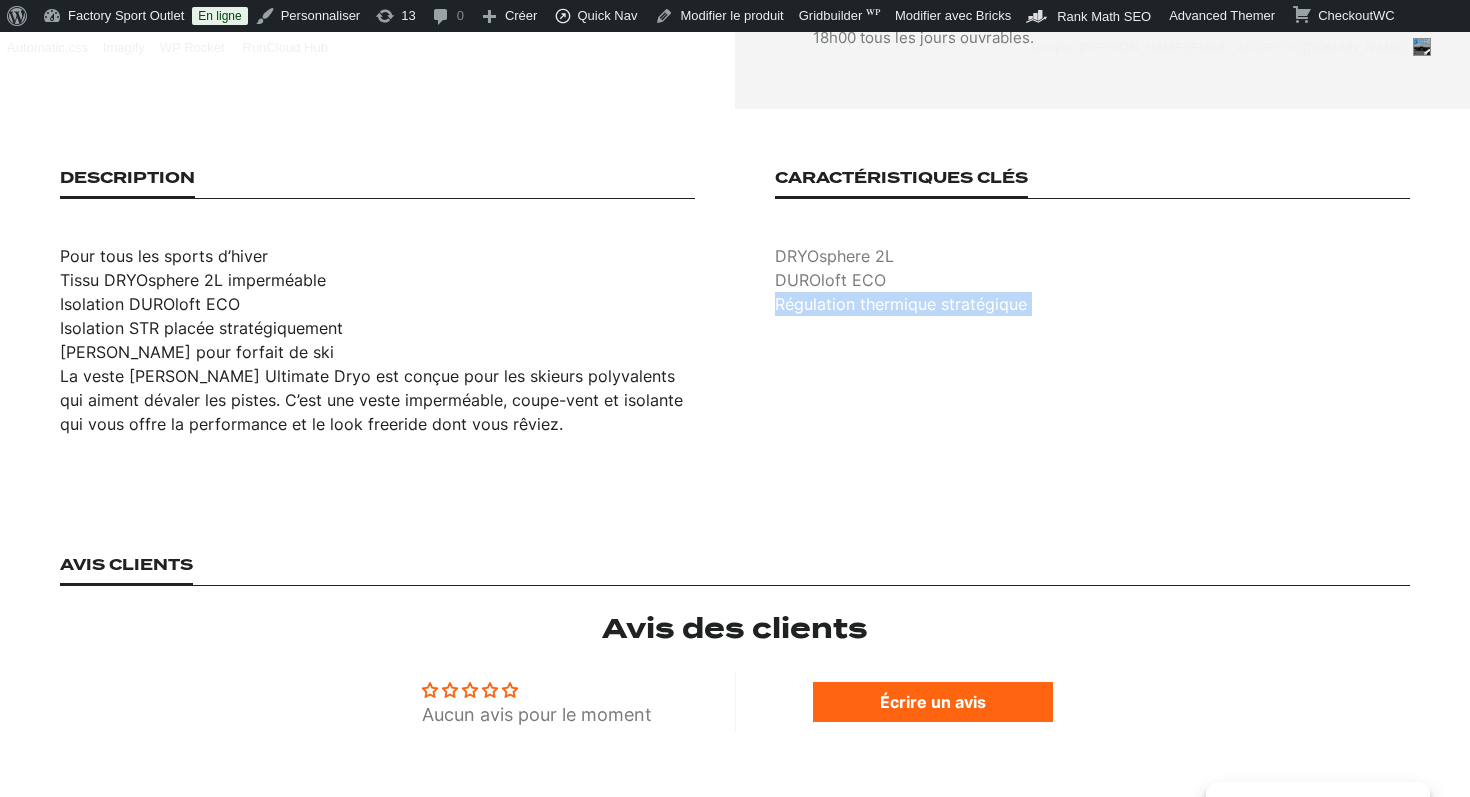 click on "Régulation thermique stratégique" at bounding box center (1092, 304) 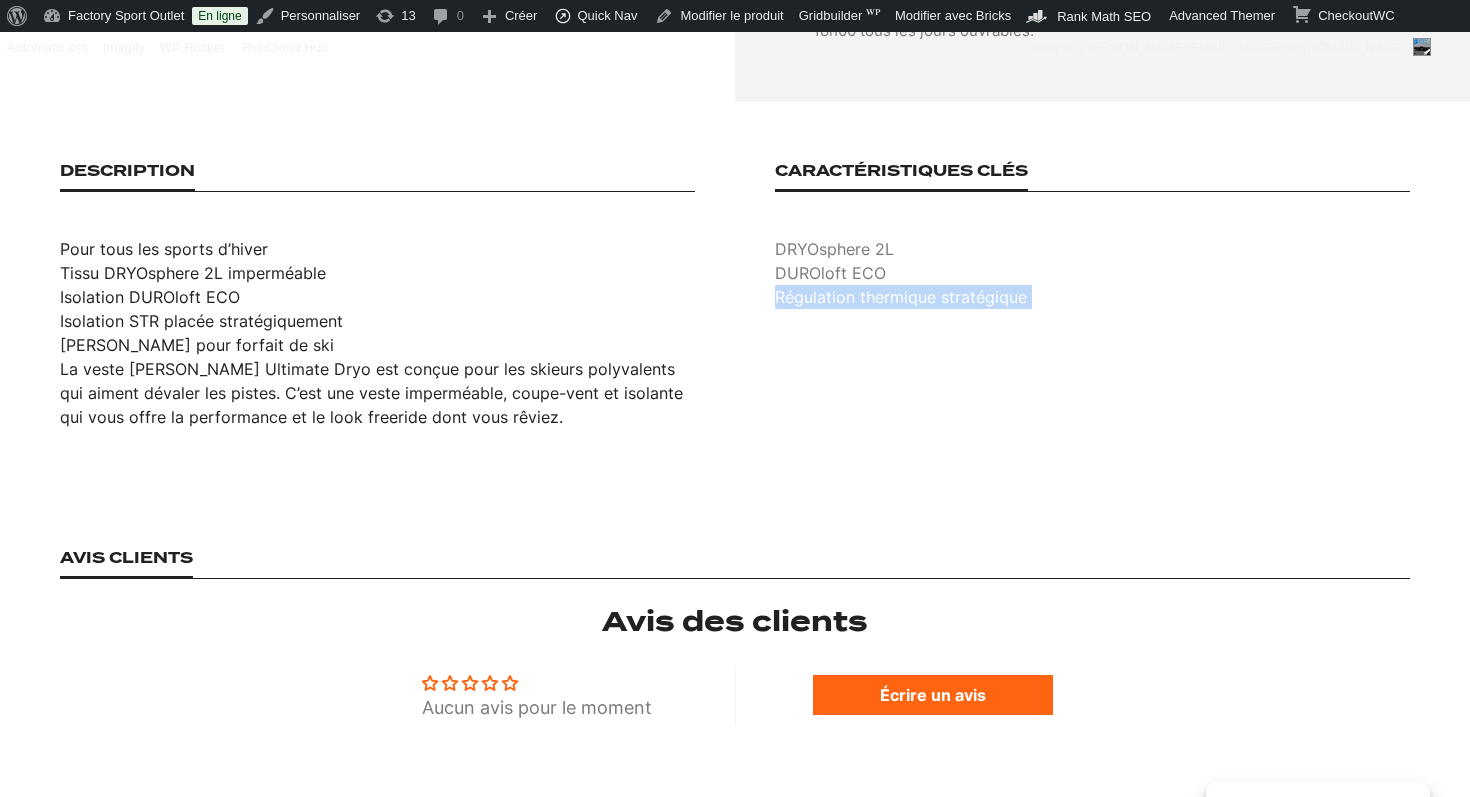 scroll, scrollTop: 1181, scrollLeft: 0, axis: vertical 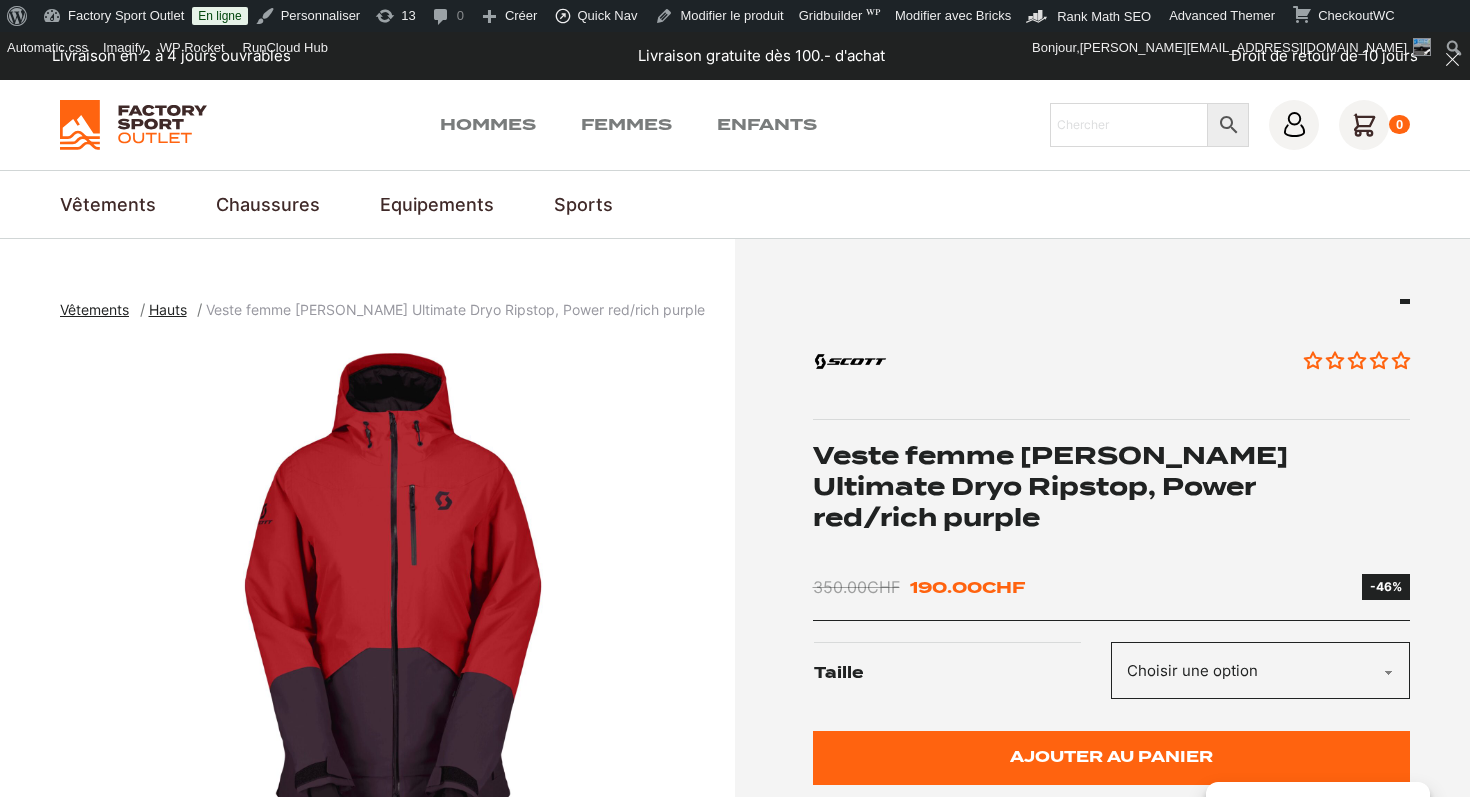 click on "Aucun avis
Veste femme Scott Ultimate Dryo Ripstop, Power red/rich purple 350.00  CHF   Le prix initial était : 350.00 CHF. 190.00  CHF Le prix actuel est : 190.00 CHF.
-46%
Taille
Choisir une option M Effacer
quantité de Veste femme Scott Ultimate Dryo Ripstop, Power red/rich purple
1
Ajouter au panier
En stock.  Livré en 2 à 4 jours ouvrables" at bounding box center (1112, 562) 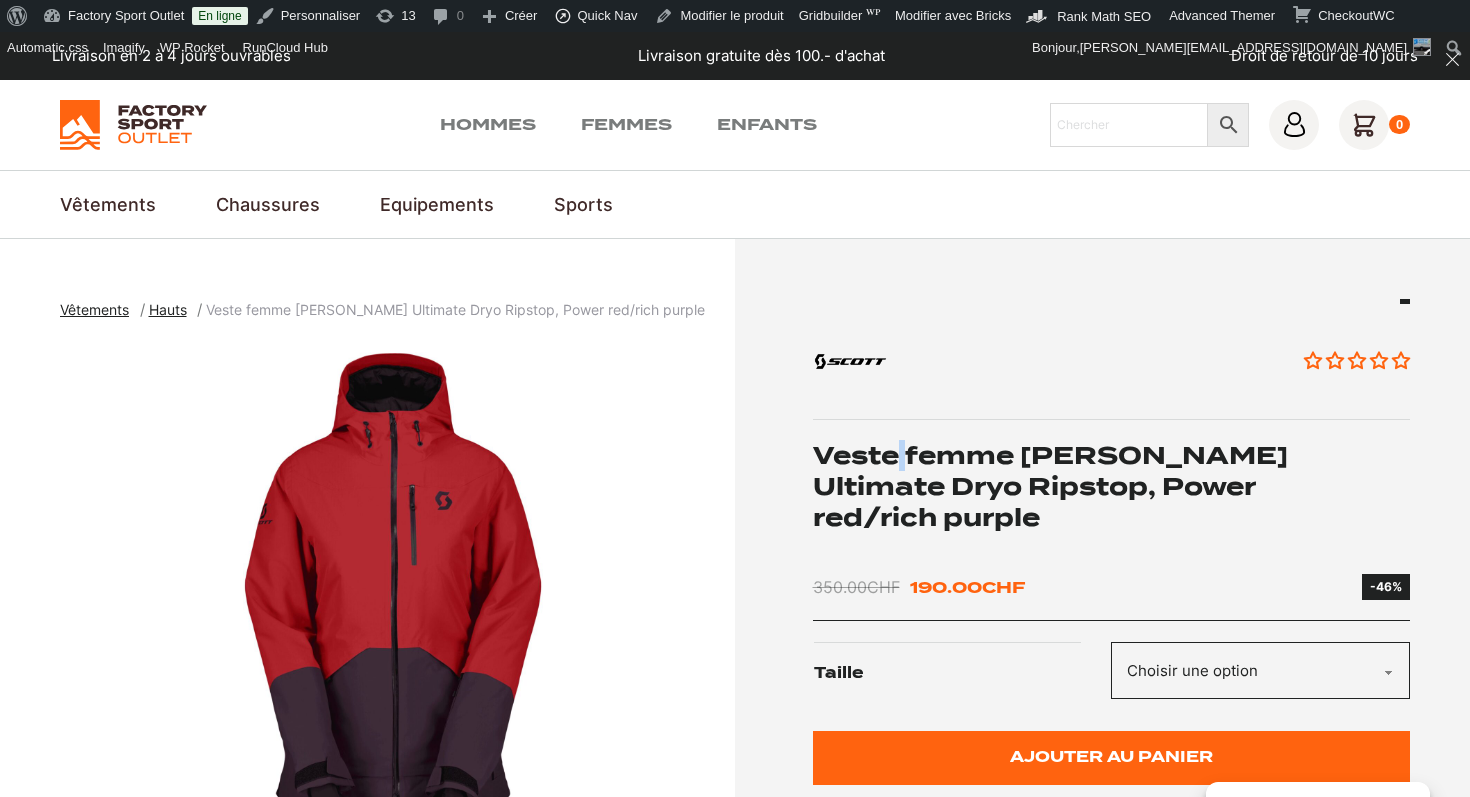 click on "Veste femme [PERSON_NAME] Ultimate Dryo Ripstop, Power red/rich purple" at bounding box center [1112, 487] 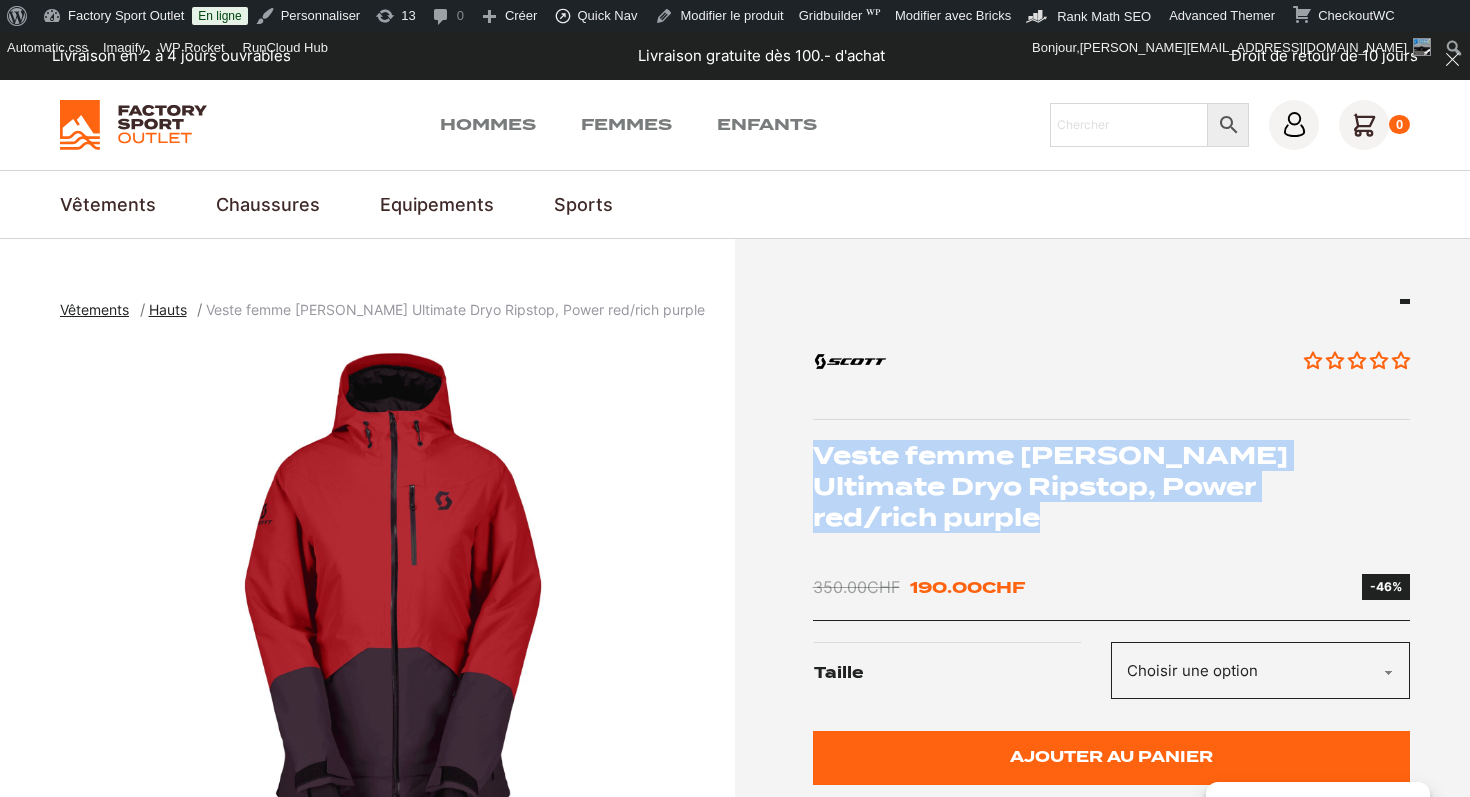 click on "Veste femme [PERSON_NAME] Ultimate Dryo Ripstop, Power red/rich purple" at bounding box center (1112, 487) 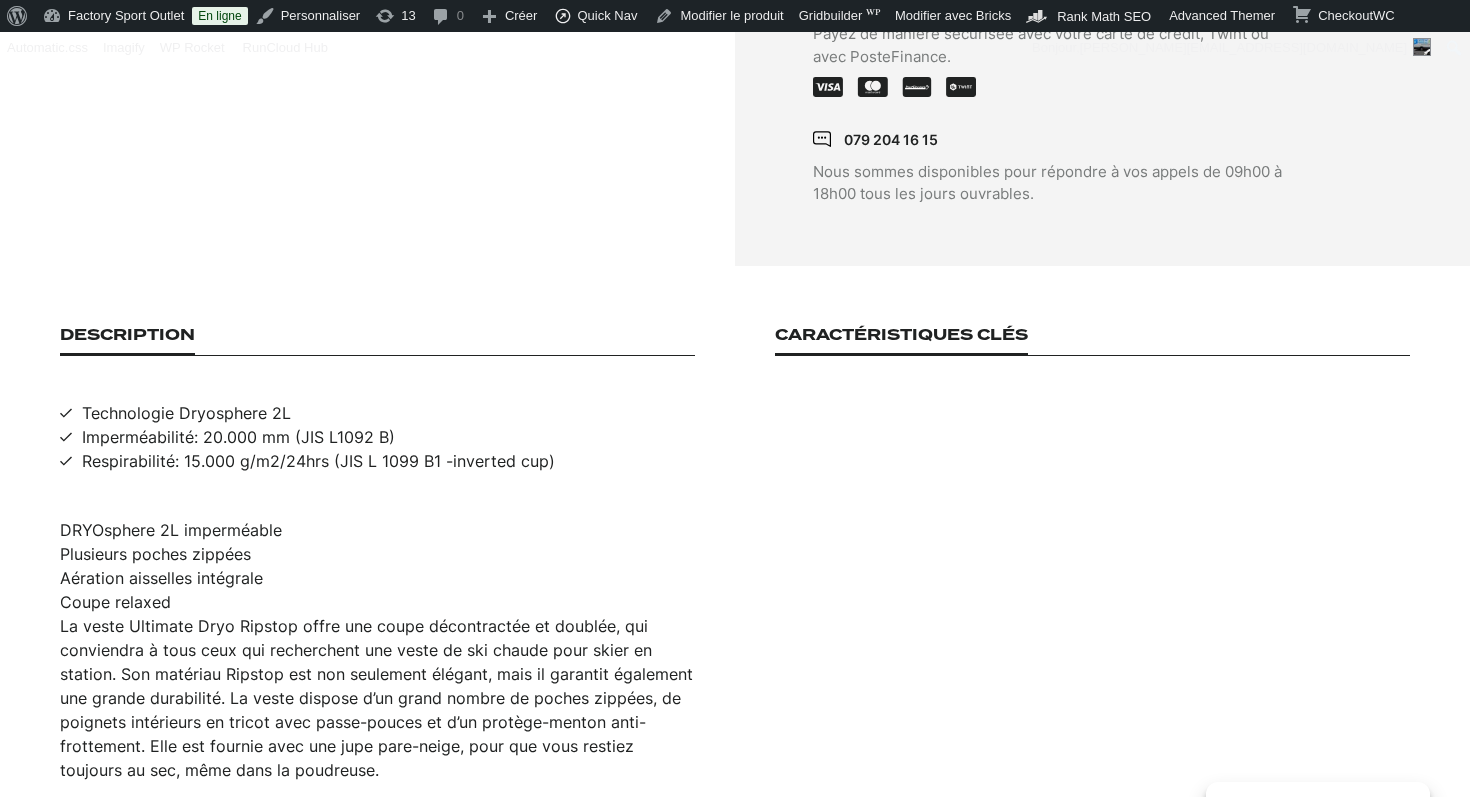 scroll, scrollTop: 1119, scrollLeft: 0, axis: vertical 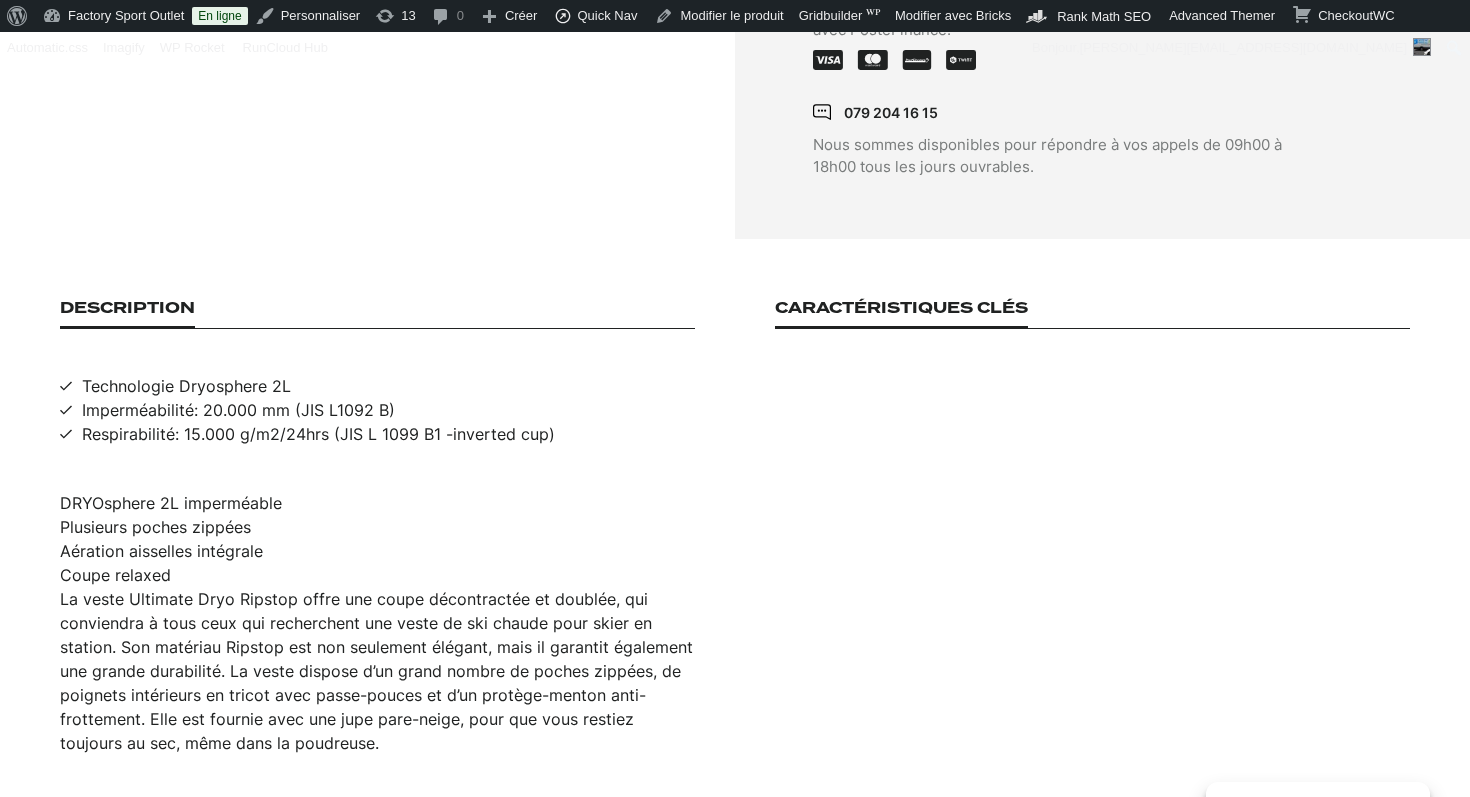 drag, startPoint x: 398, startPoint y: 698, endPoint x: 57, endPoint y: 554, distance: 370.15808 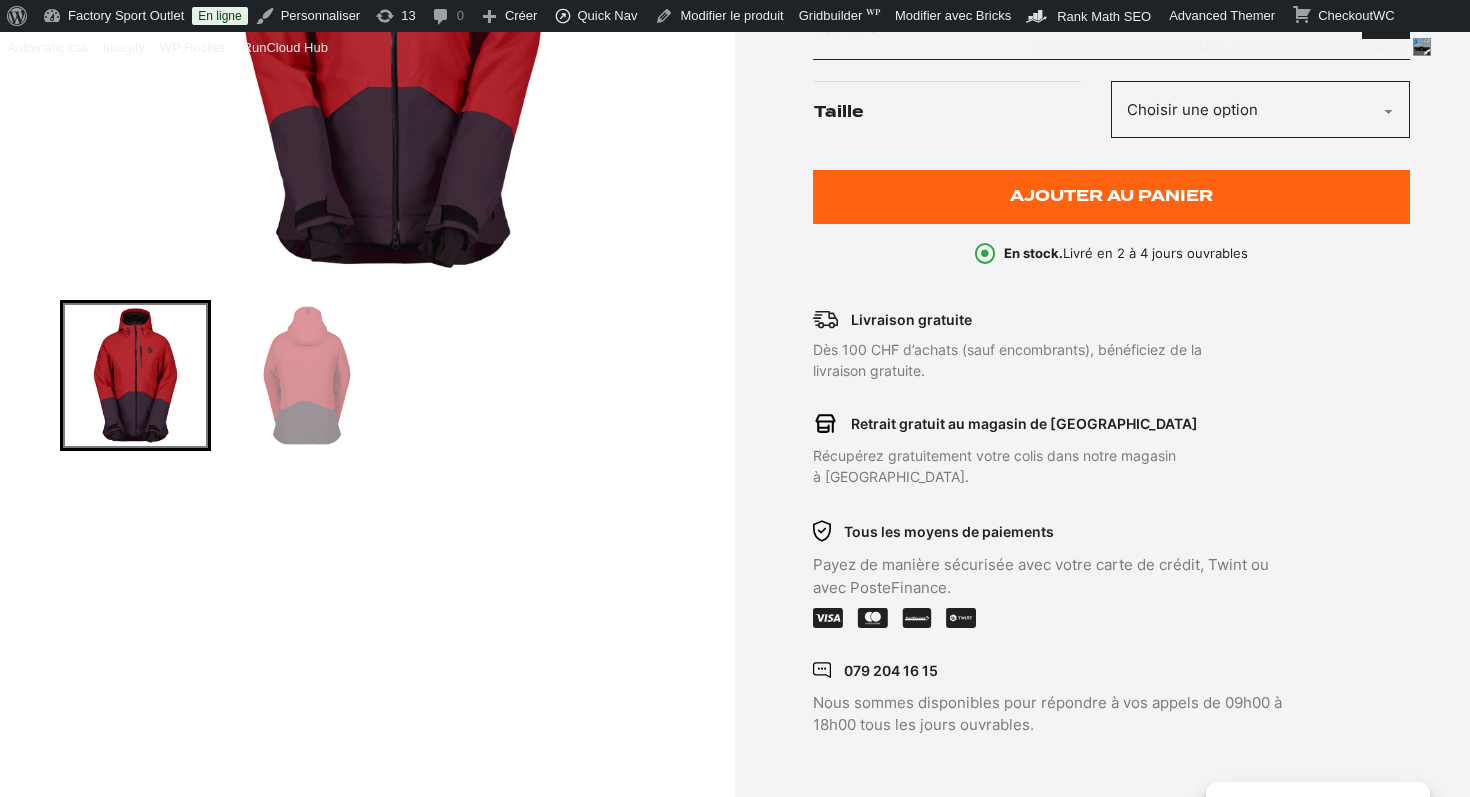 scroll, scrollTop: 379, scrollLeft: 0, axis: vertical 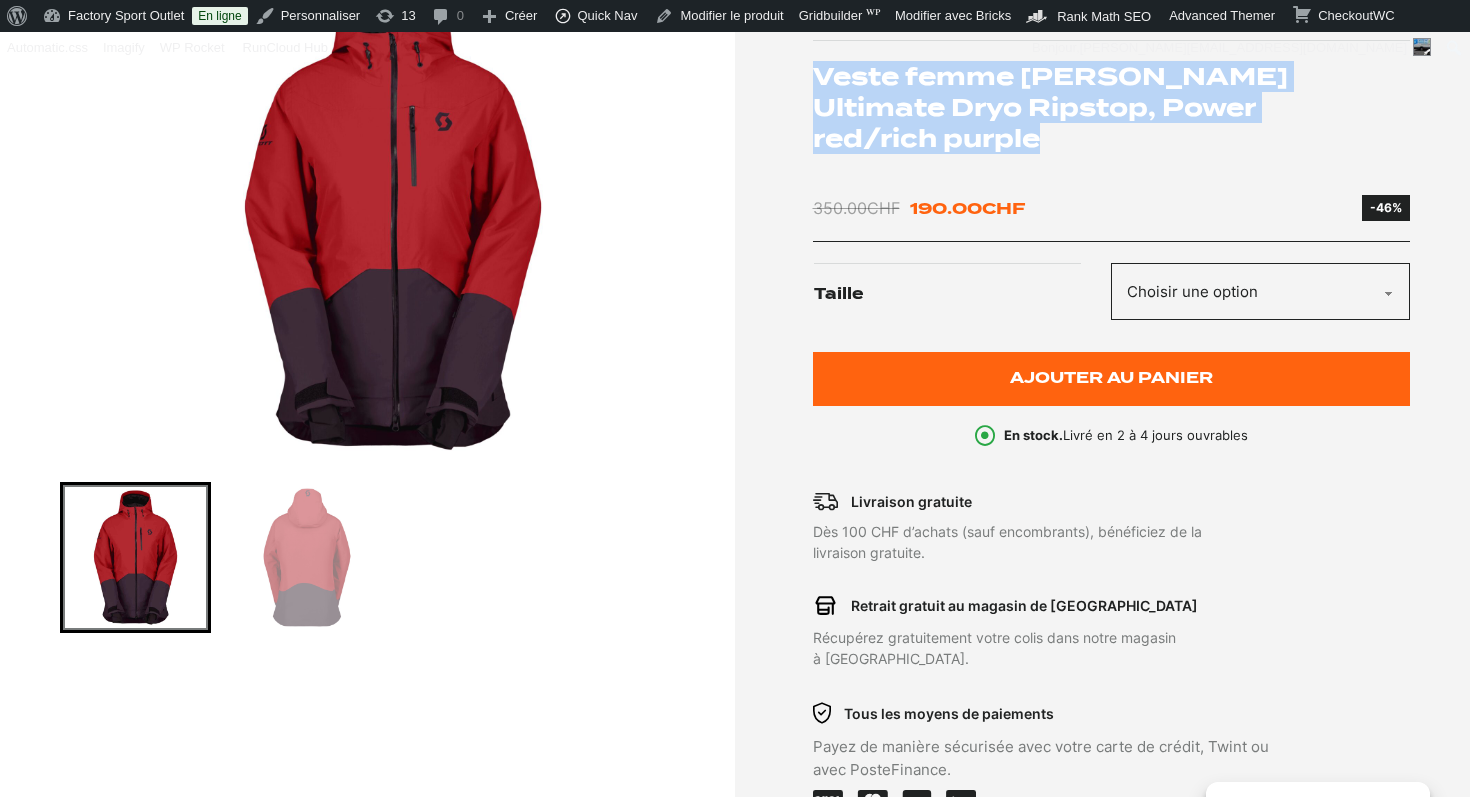 click at bounding box center [392, 212] 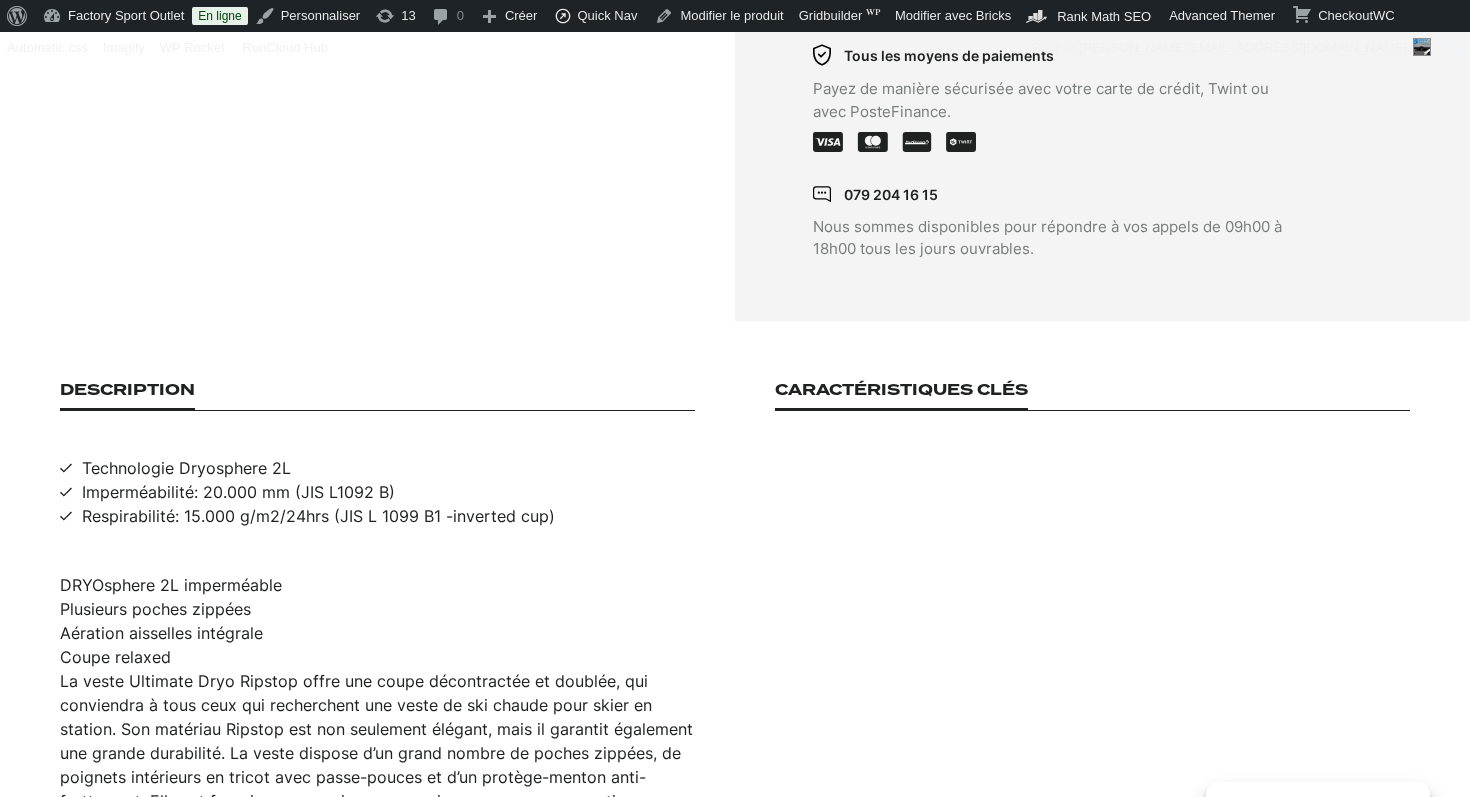scroll, scrollTop: 1241, scrollLeft: 0, axis: vertical 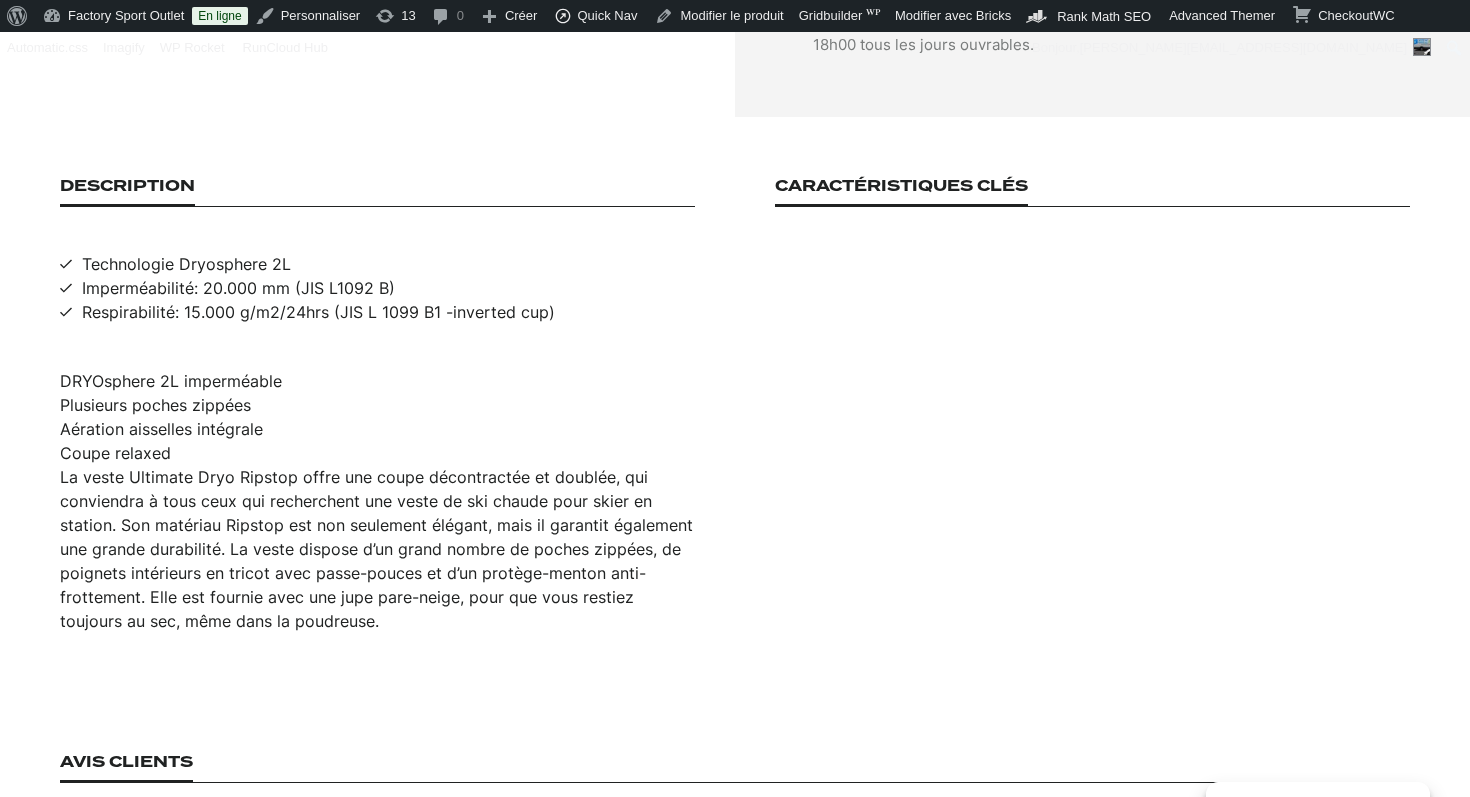 click on "Technologie Dryosphere 2L" at bounding box center [186, 264] 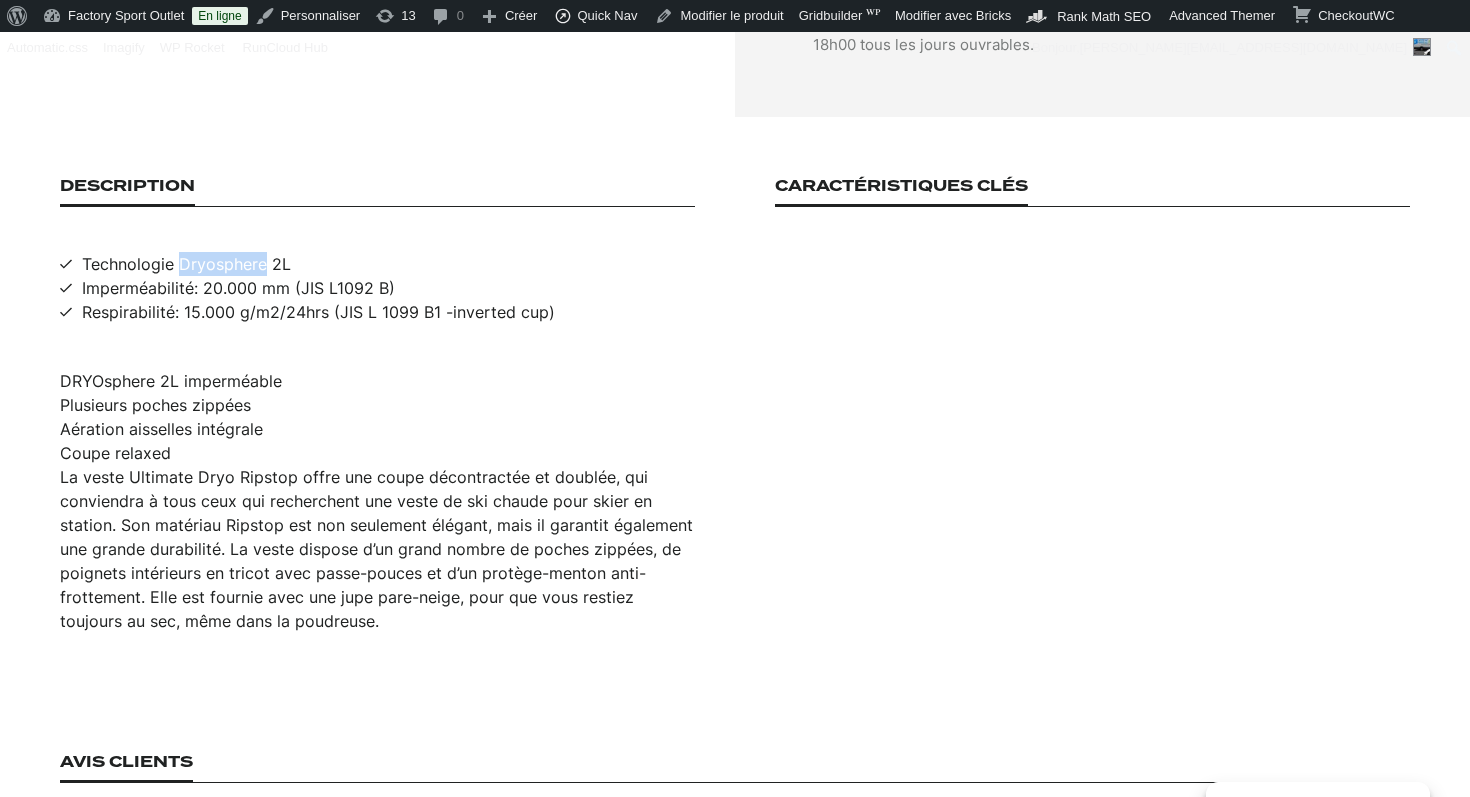 click on "Technologie Dryosphere 2L" at bounding box center [186, 264] 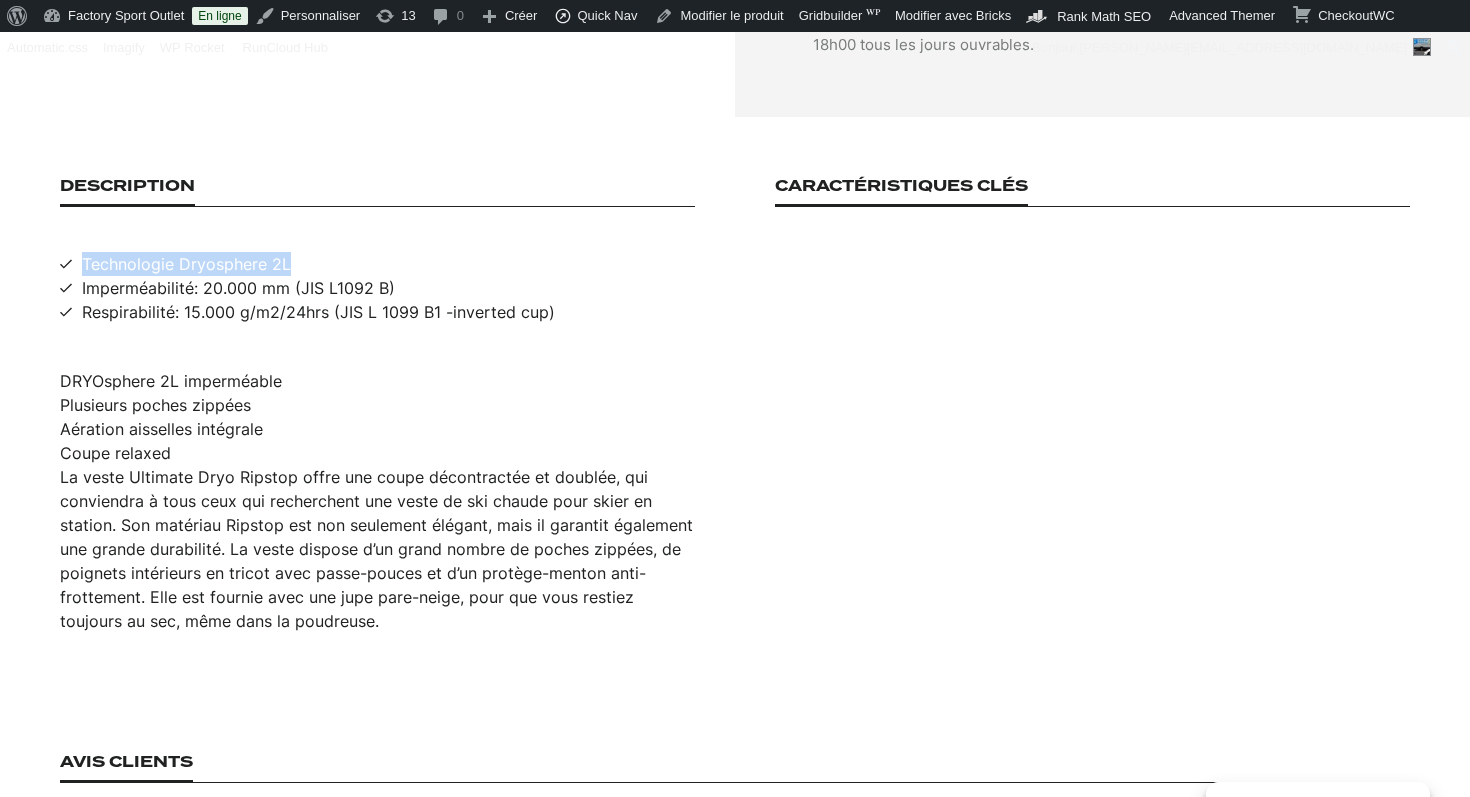 click on "Technologie Dryosphere 2L" at bounding box center [186, 264] 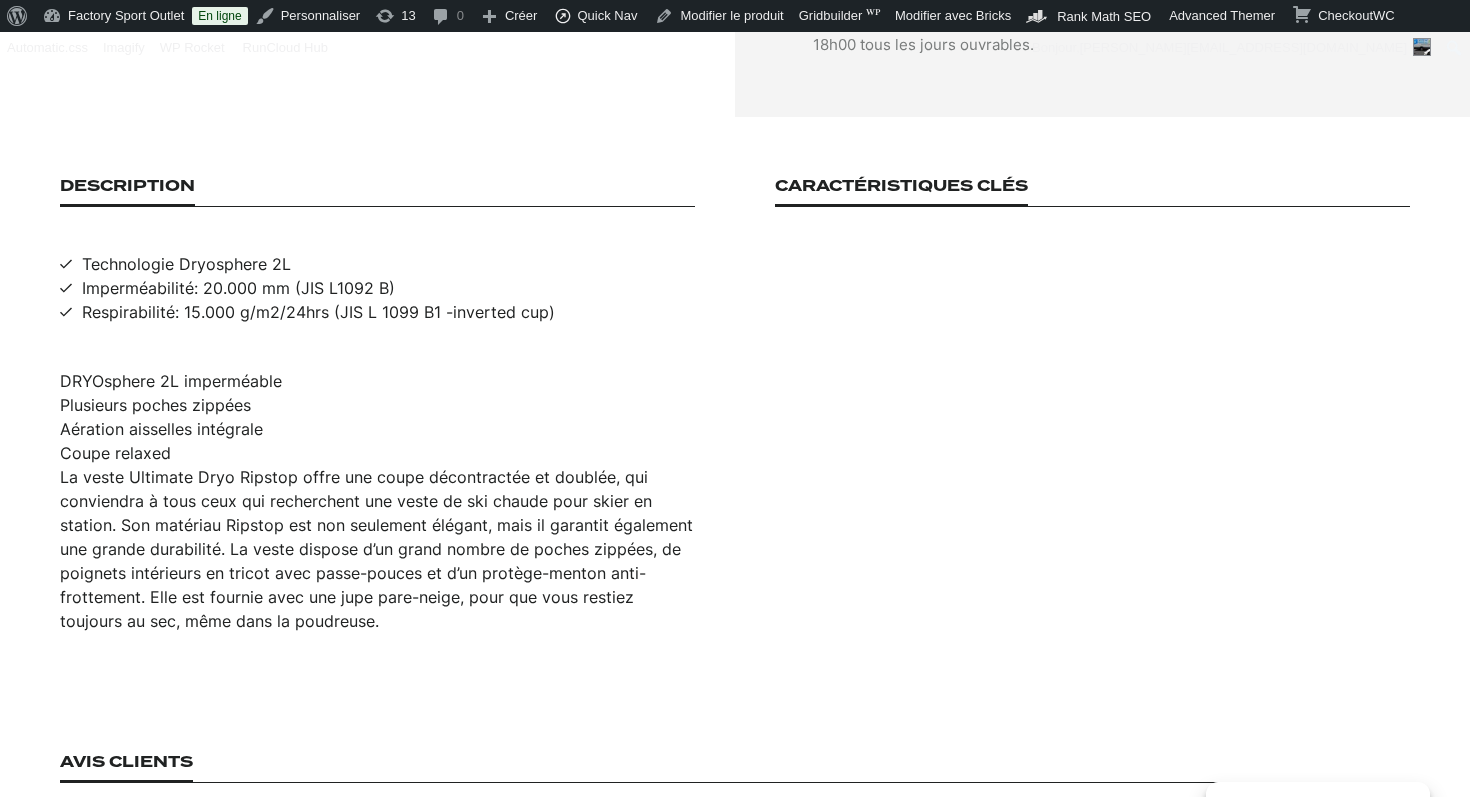 click on "Imperméabilité: 20.000 mm (JIS L1092 B)" at bounding box center [238, 288] 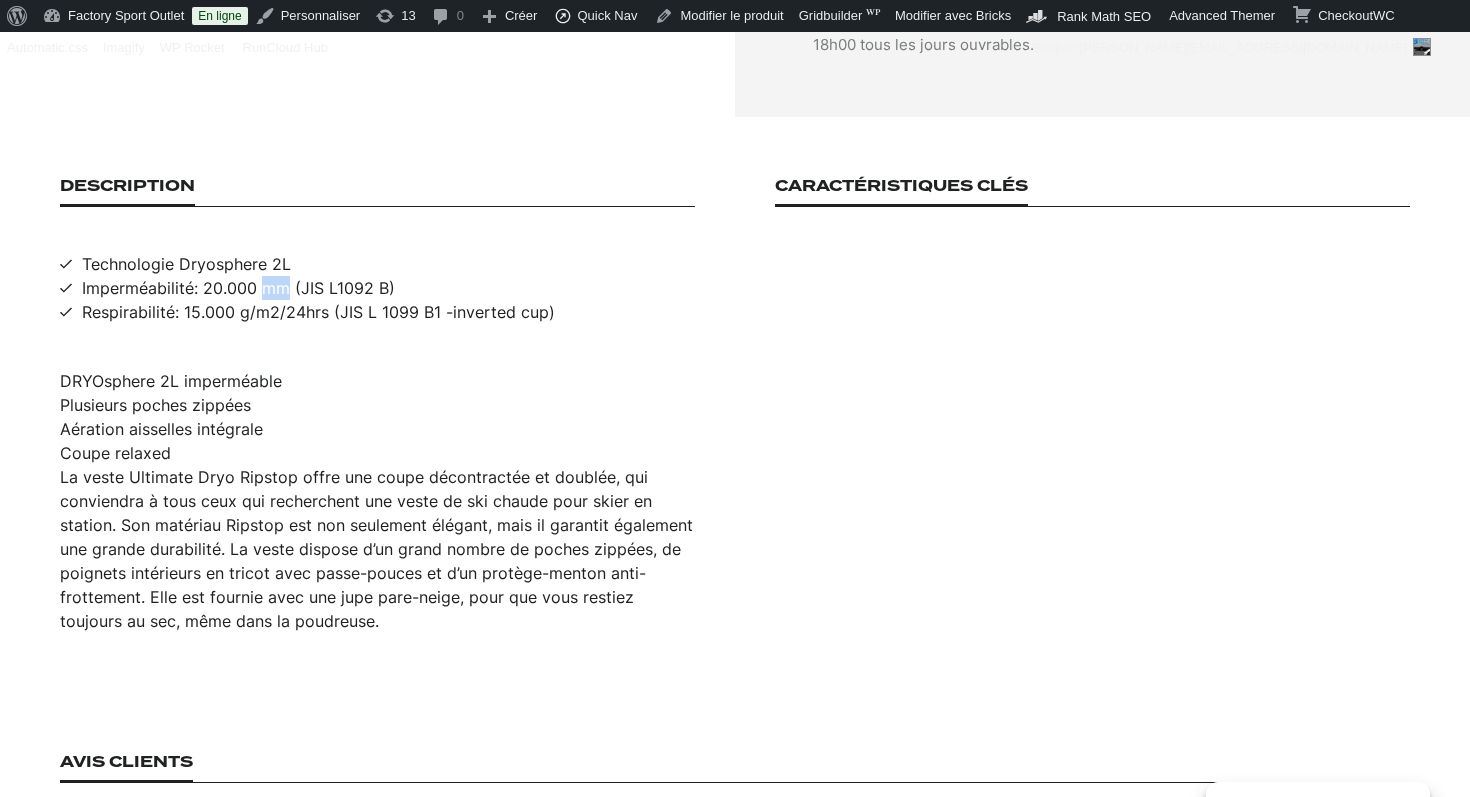 click on "Imperméabilité: 20.000 mm (JIS L1092 B)" at bounding box center (238, 288) 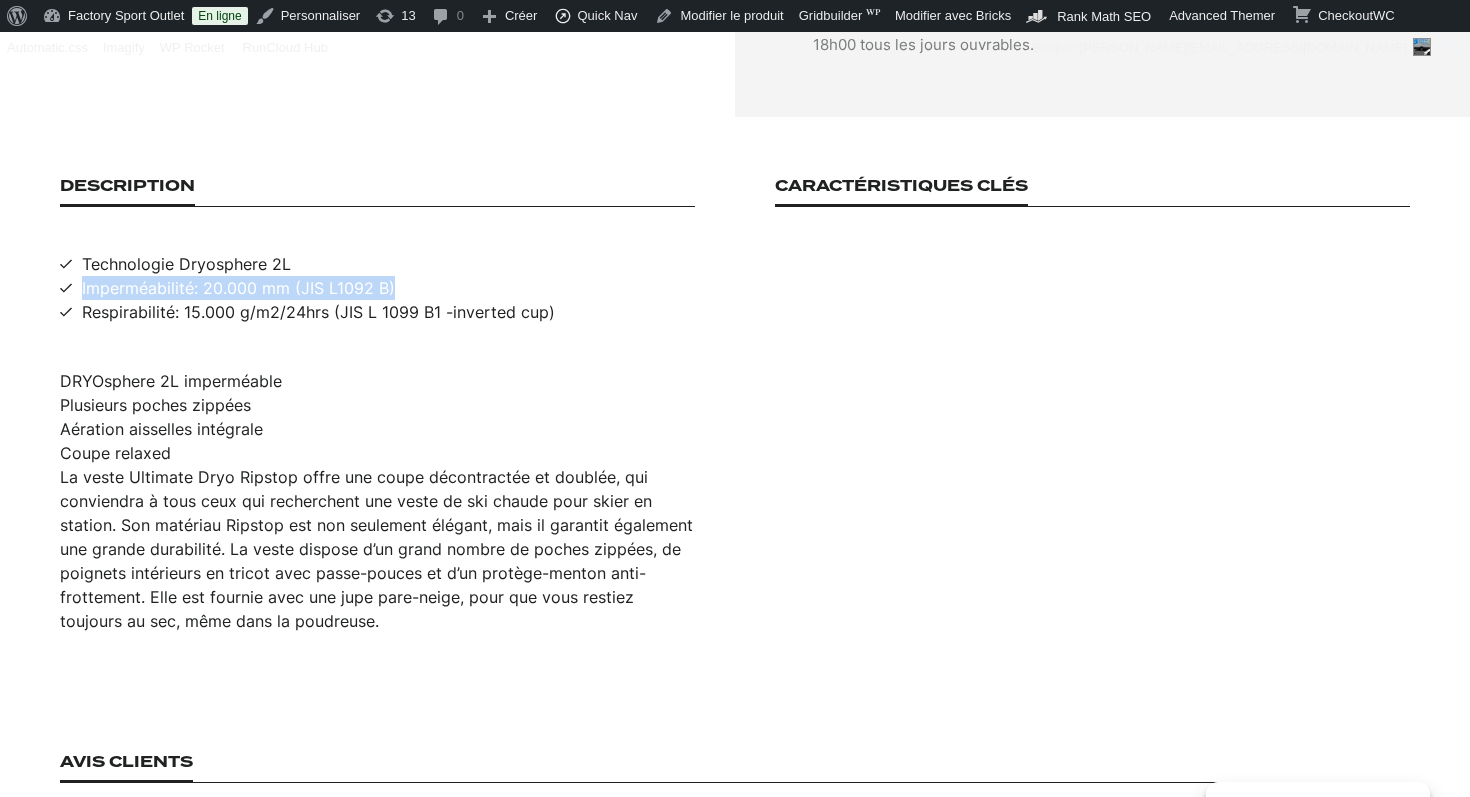 click on "Imperméabilité: 20.000 mm (JIS L1092 B)" at bounding box center (238, 288) 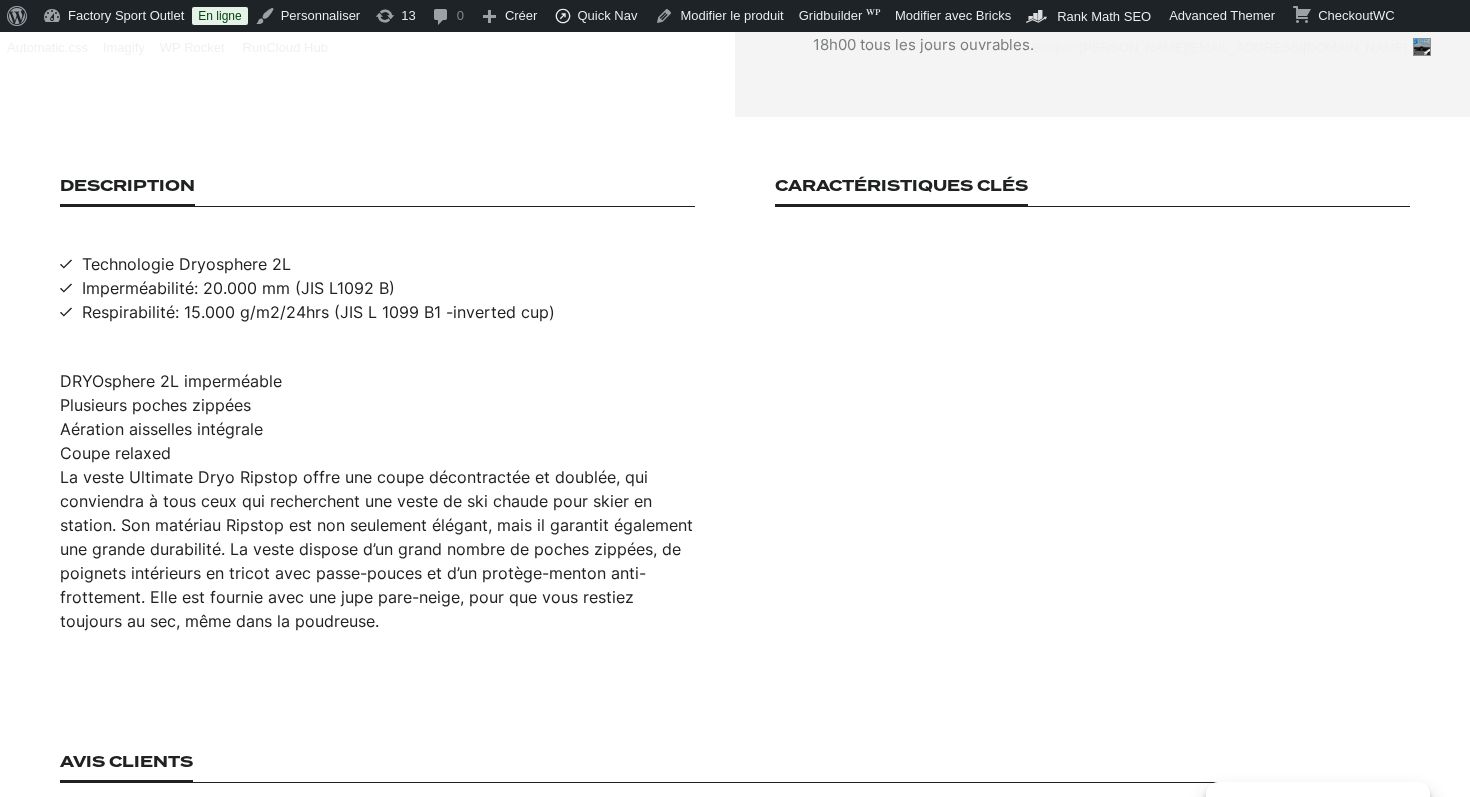click on "Respirabilité: 15.000 g/m2/24hrs (JIS L 1099 B1 -inverted cup)" at bounding box center [318, 312] 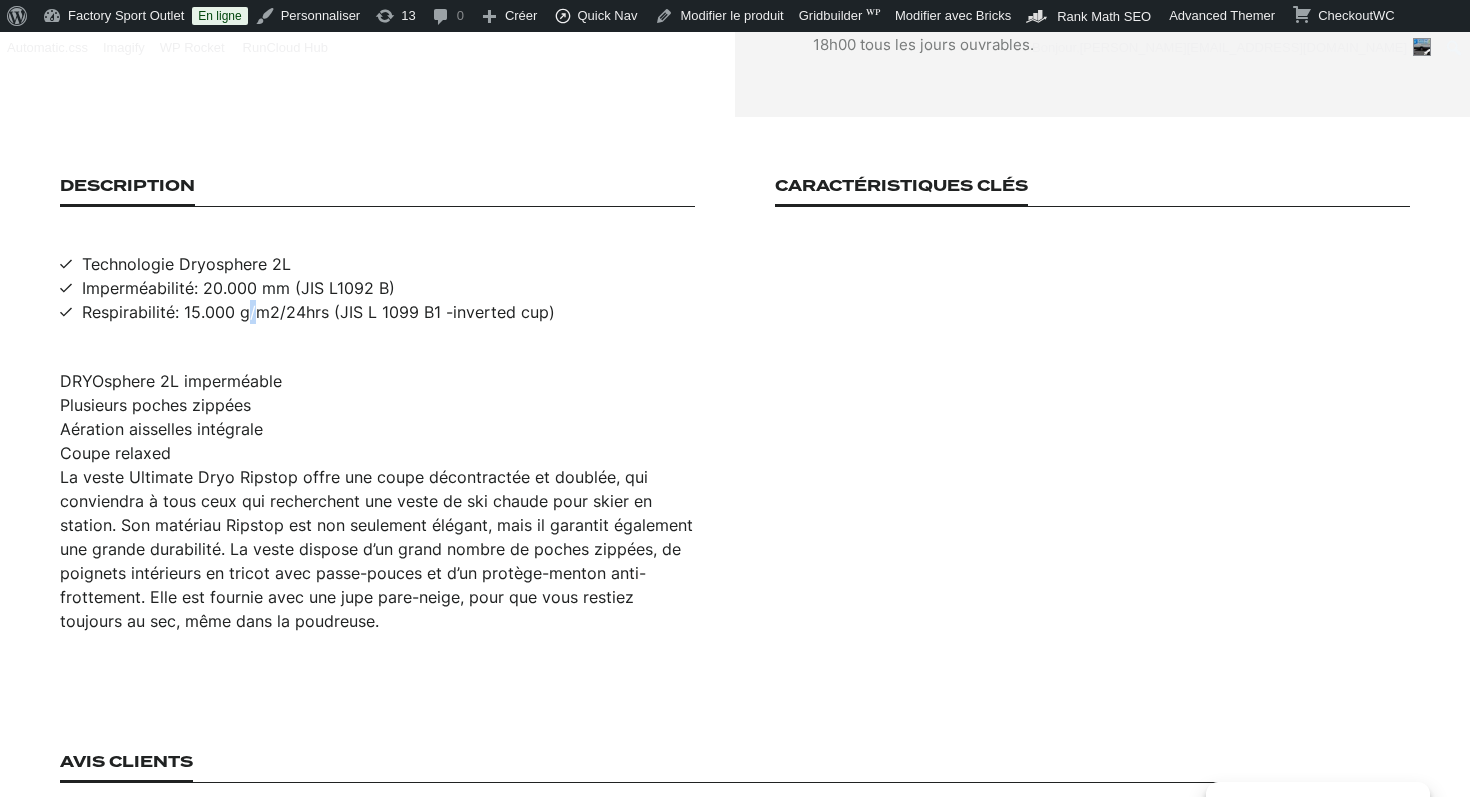 click on "Respirabilité: 15.000 g/m2/24hrs (JIS L 1099 B1 -inverted cup)" at bounding box center [318, 312] 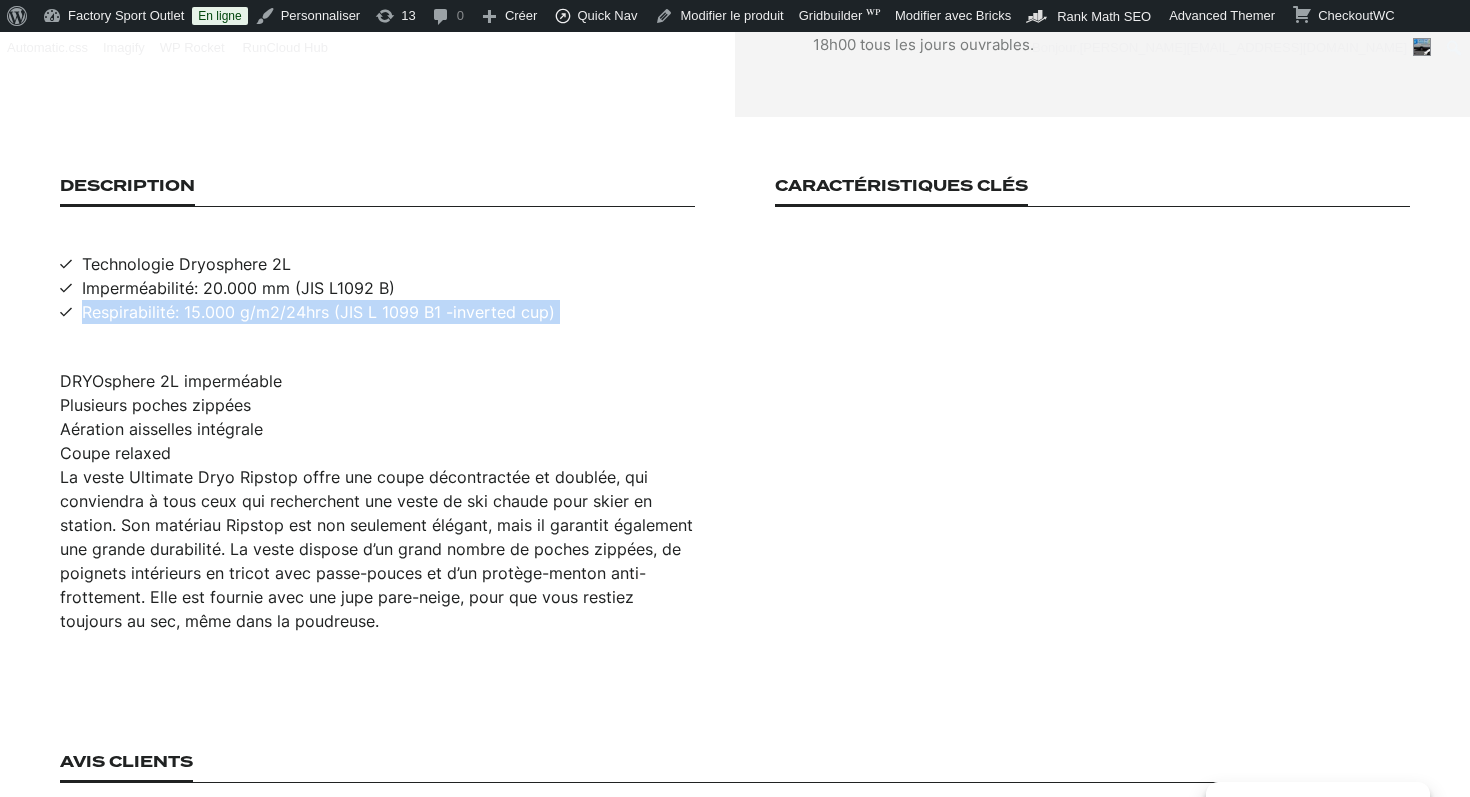 click on "Respirabilité: 15.000 g/m2/24hrs (JIS L 1099 B1 -inverted cup)" at bounding box center (318, 312) 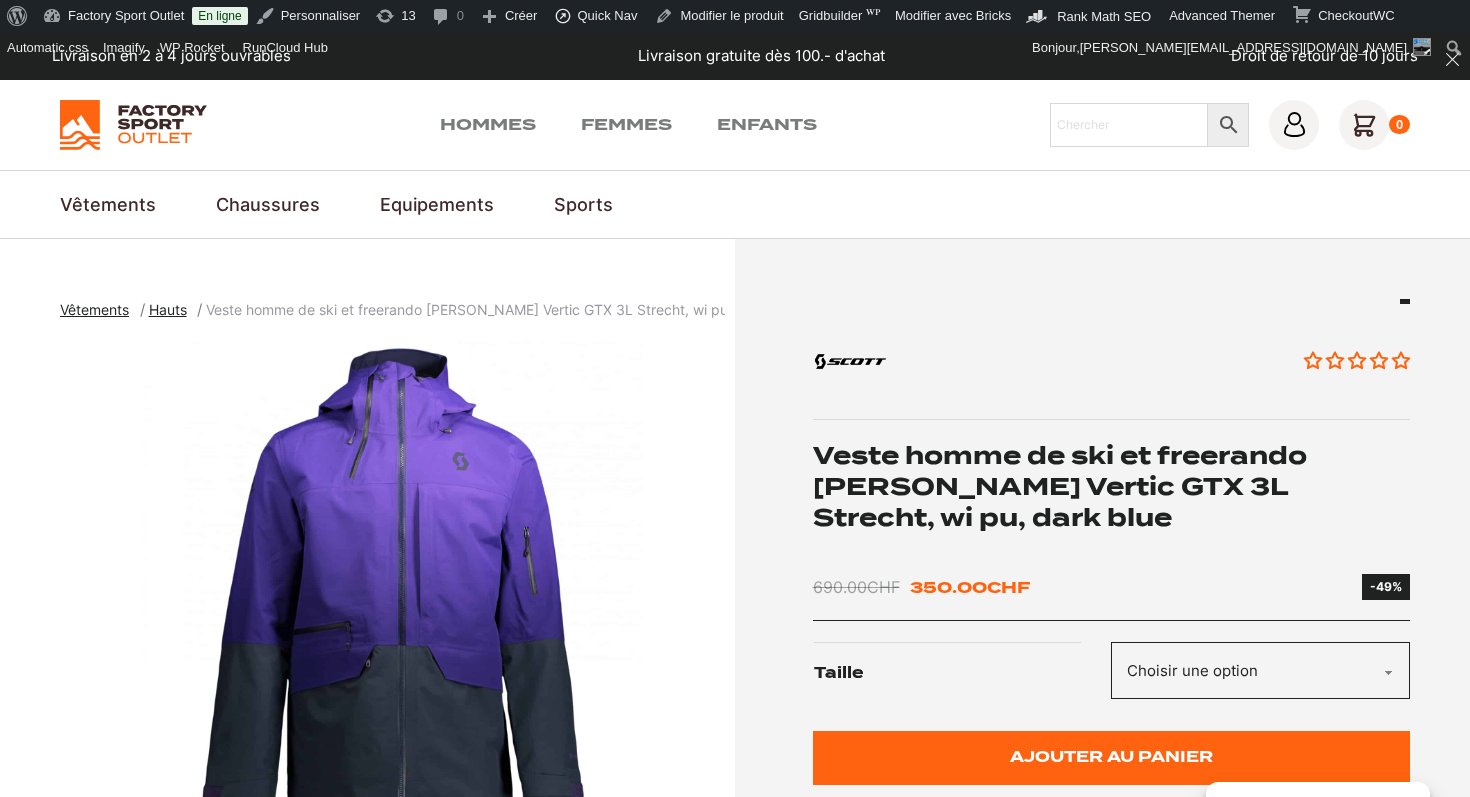 scroll, scrollTop: 9, scrollLeft: 0, axis: vertical 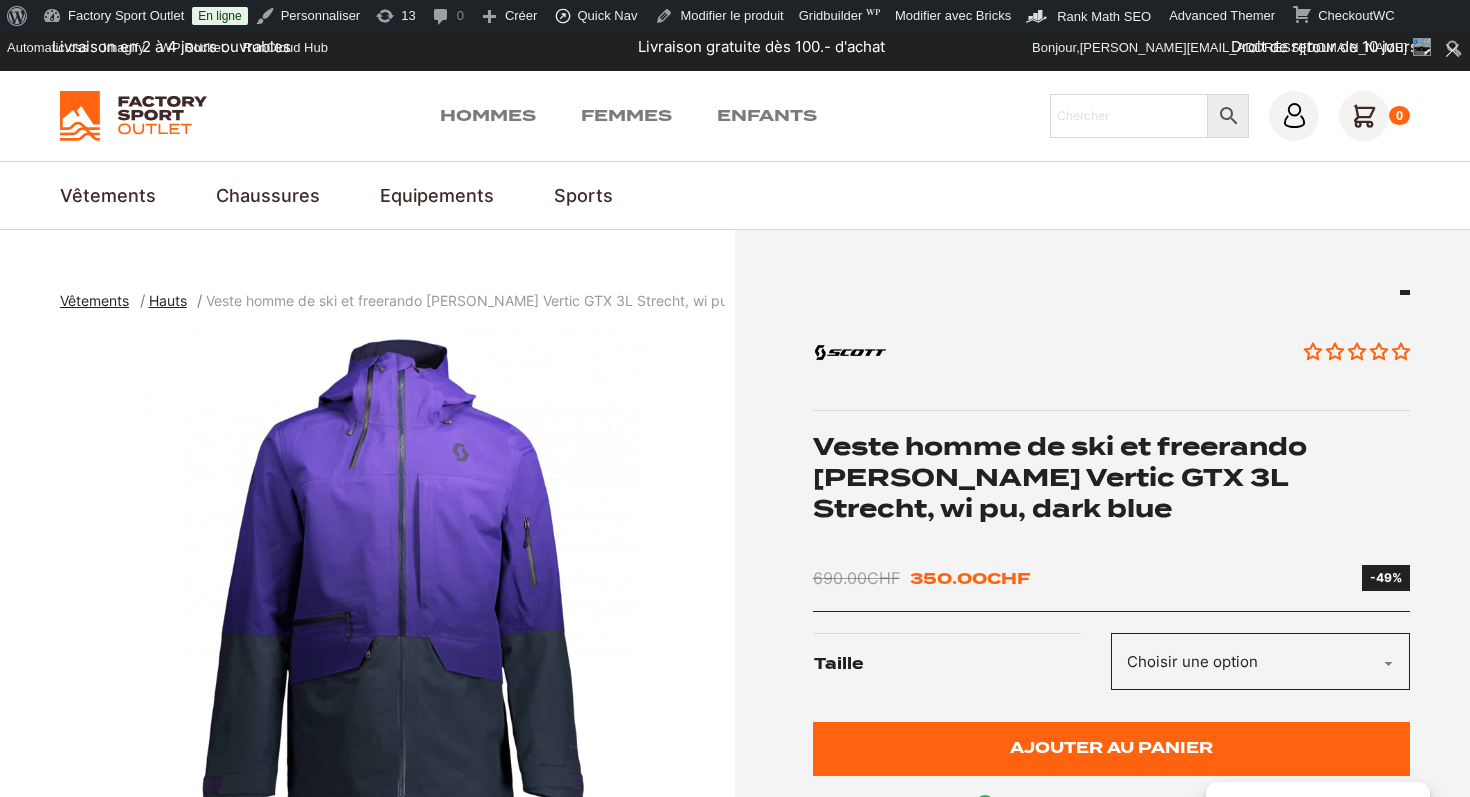 click on "Veste homme de ski et freerando [PERSON_NAME] Vertic GTX 3L Strecht, wi pu, dark blue" at bounding box center (1112, 478) 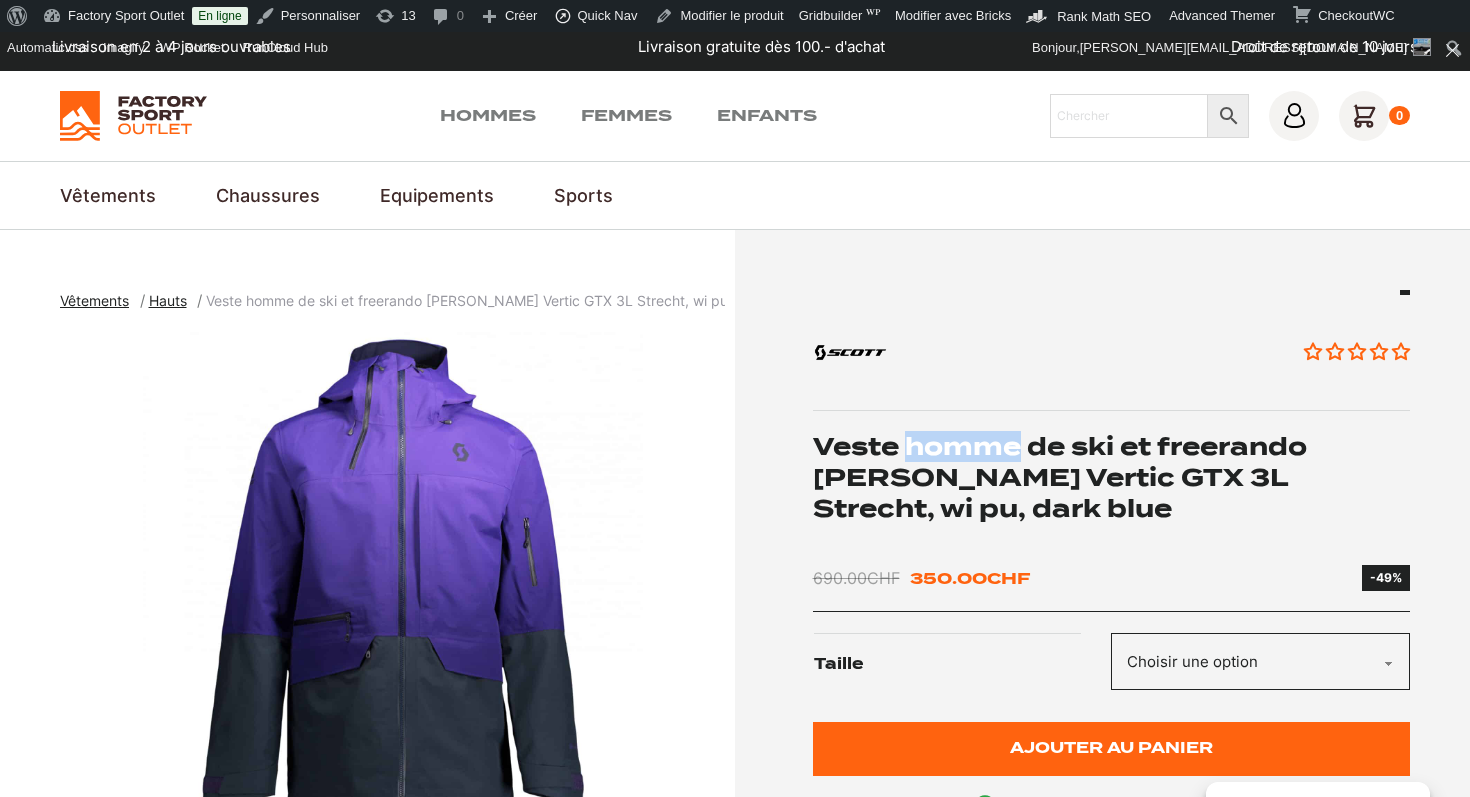 click on "Veste homme de ski et freerando [PERSON_NAME] Vertic GTX 3L Strecht, wi pu, dark blue" at bounding box center [1112, 478] 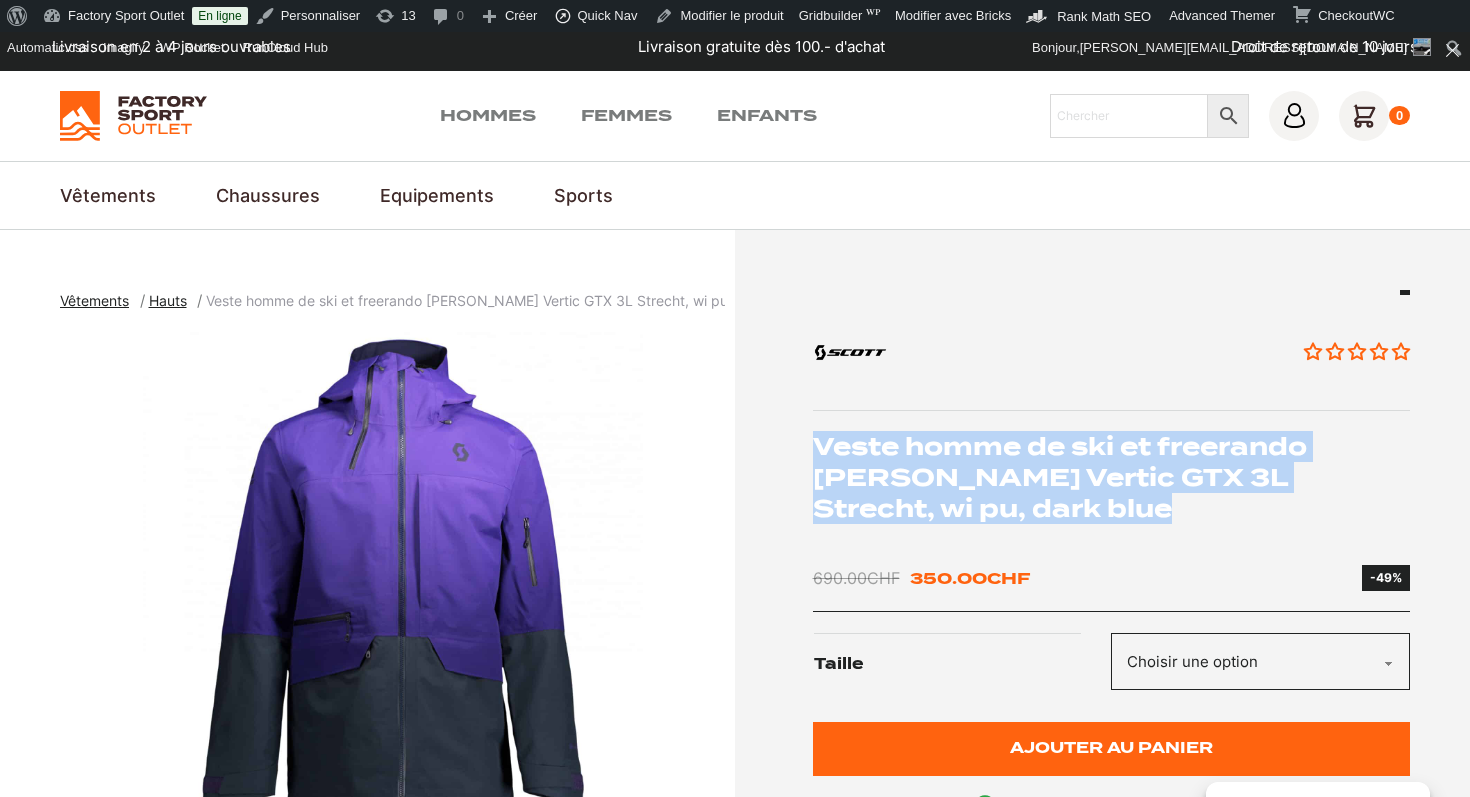 click on "Veste homme de ski et freerando [PERSON_NAME] Vertic GTX 3L Strecht, wi pu, dark blue" at bounding box center [1112, 478] 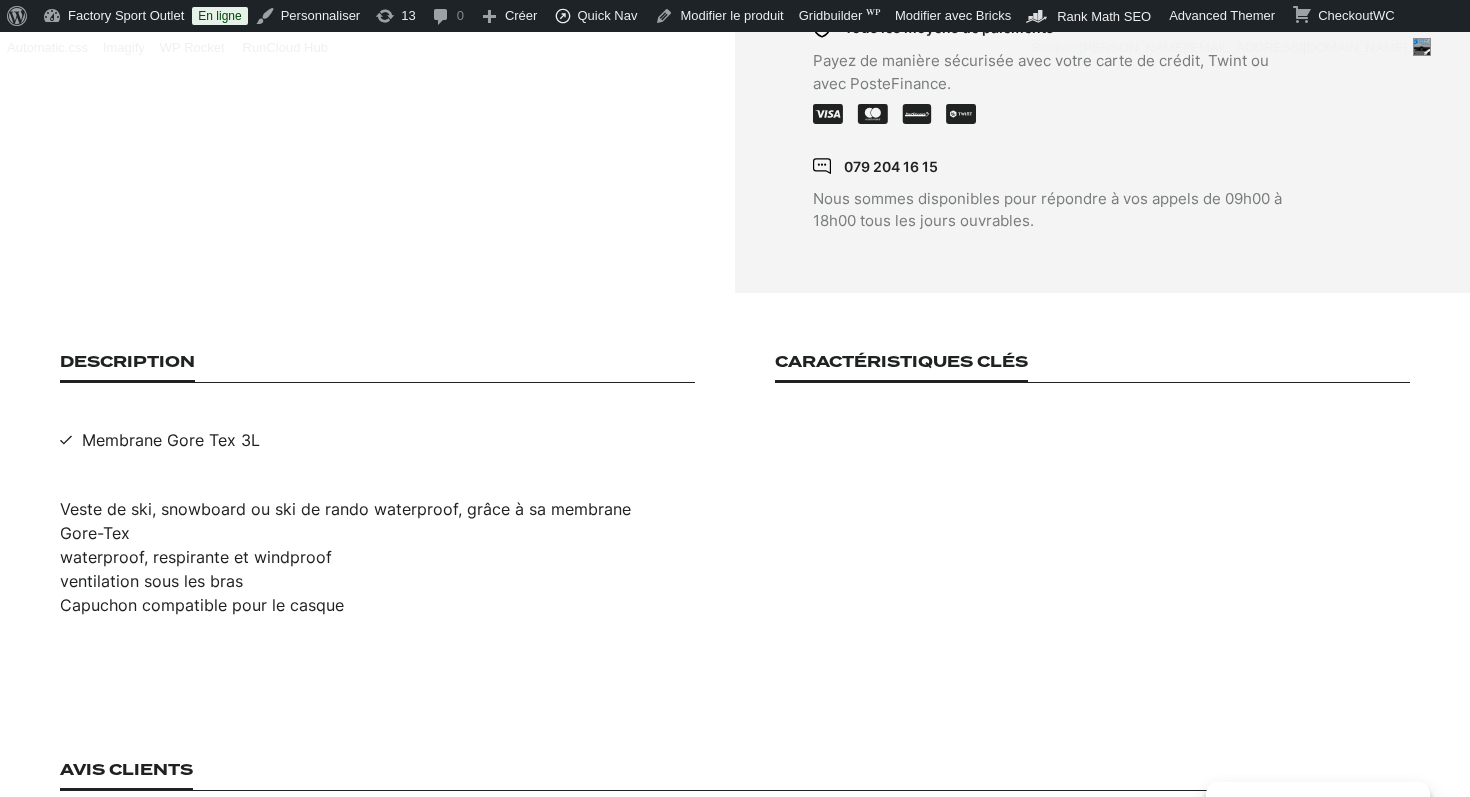 scroll, scrollTop: 1084, scrollLeft: 0, axis: vertical 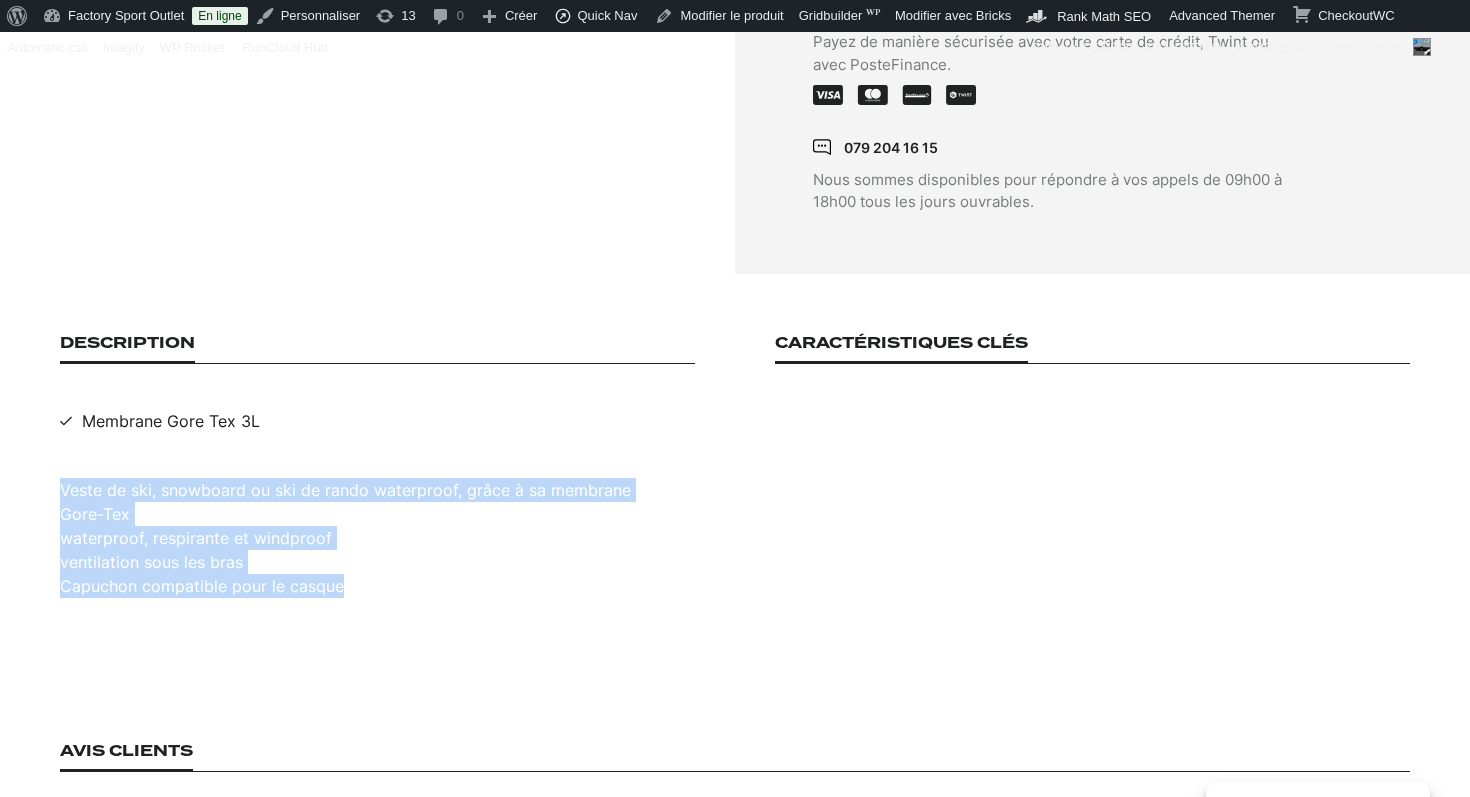 drag, startPoint x: 358, startPoint y: 535, endPoint x: 44, endPoint y: 434, distance: 329.8439 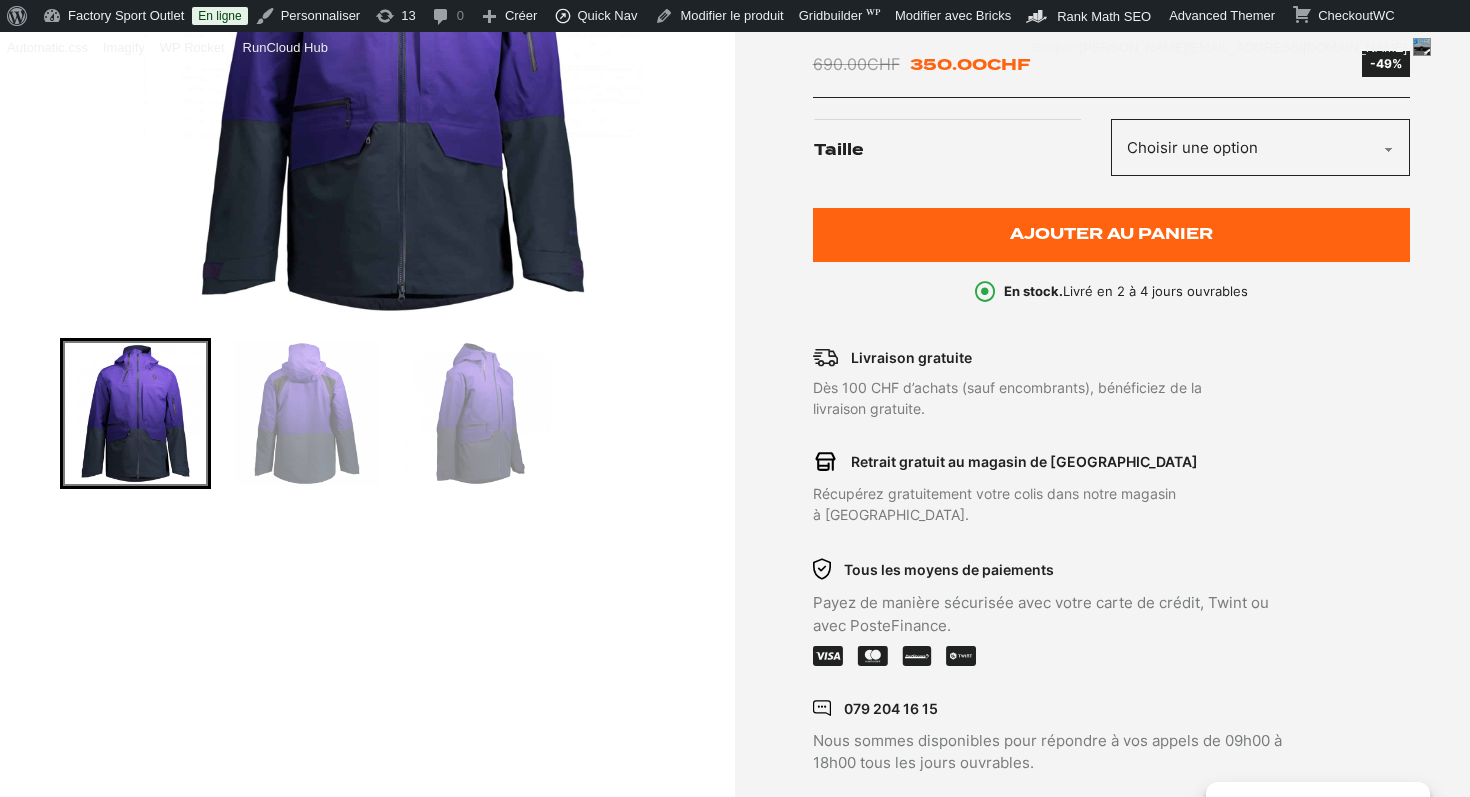 scroll, scrollTop: 485, scrollLeft: 0, axis: vertical 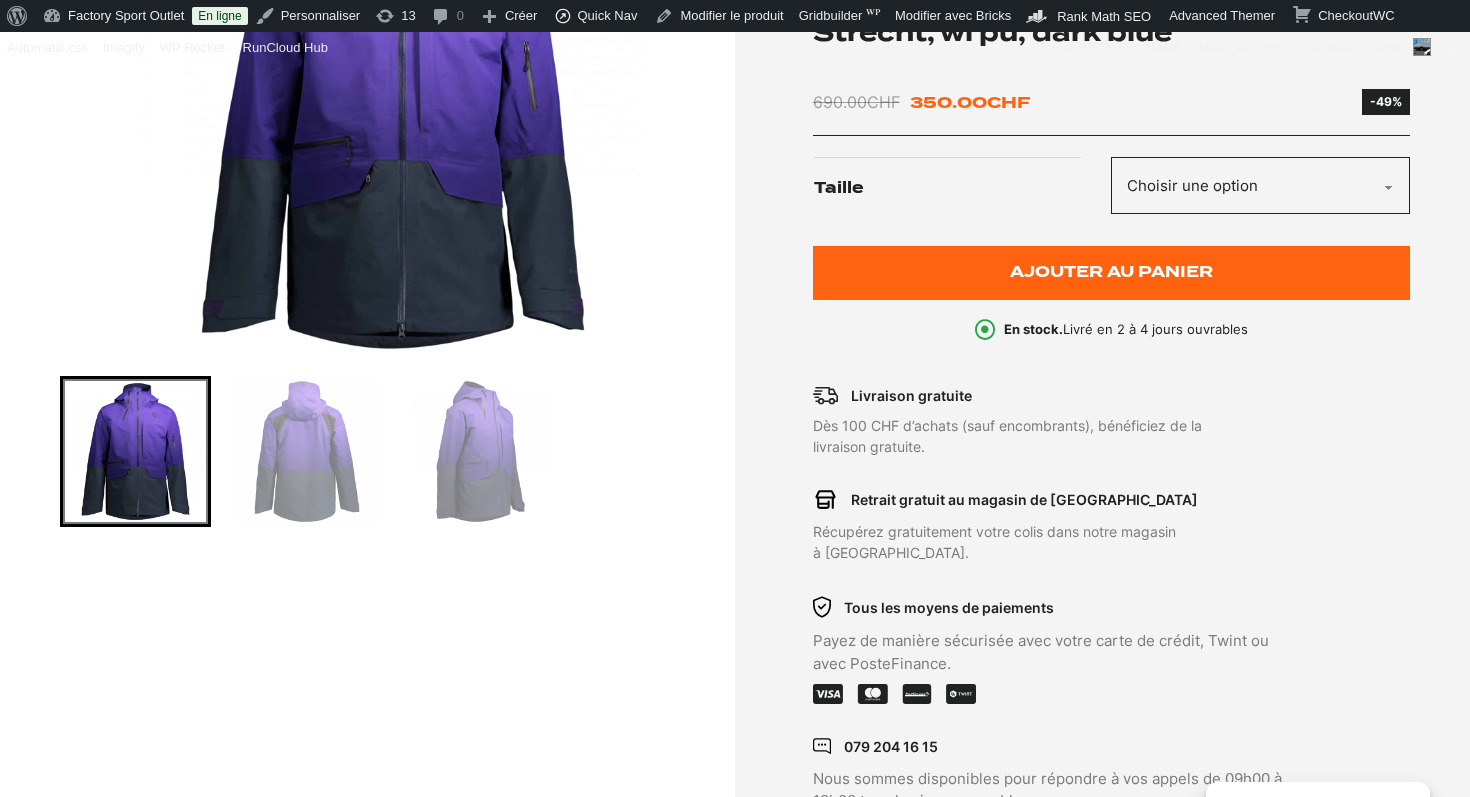 click at bounding box center (392, 106) 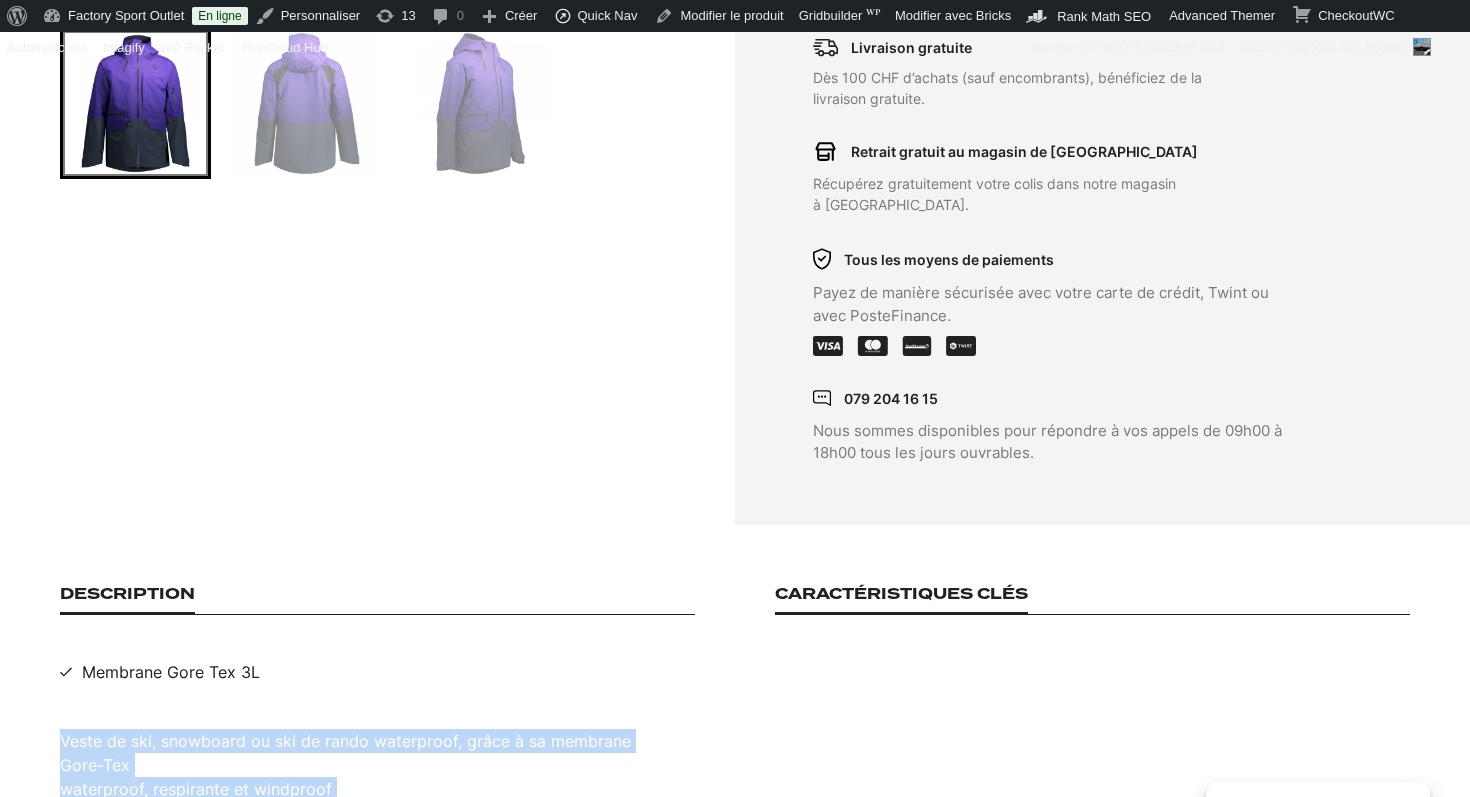scroll, scrollTop: 914, scrollLeft: 0, axis: vertical 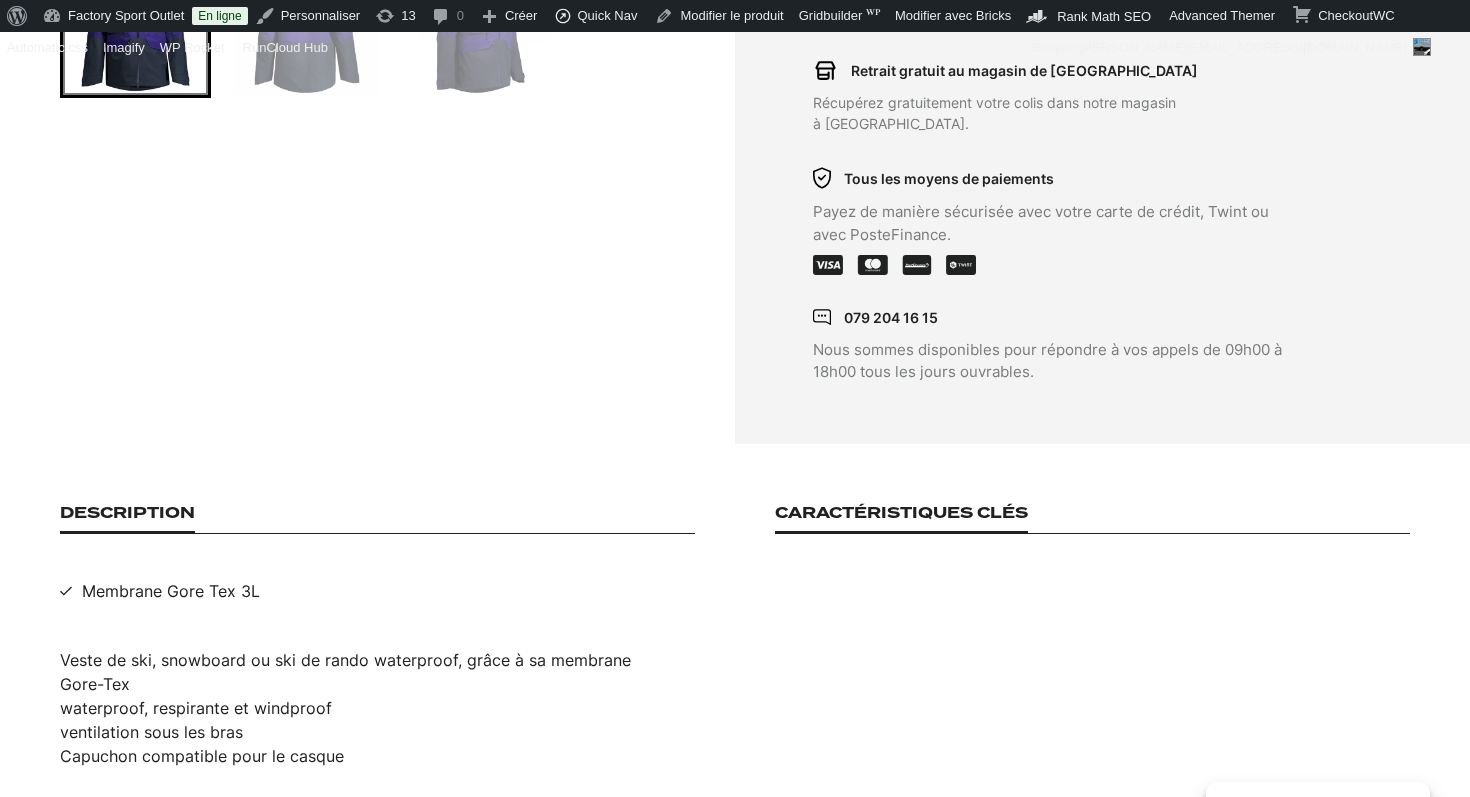 click on "Membrane Gore Tex 3L" at bounding box center (171, 591) 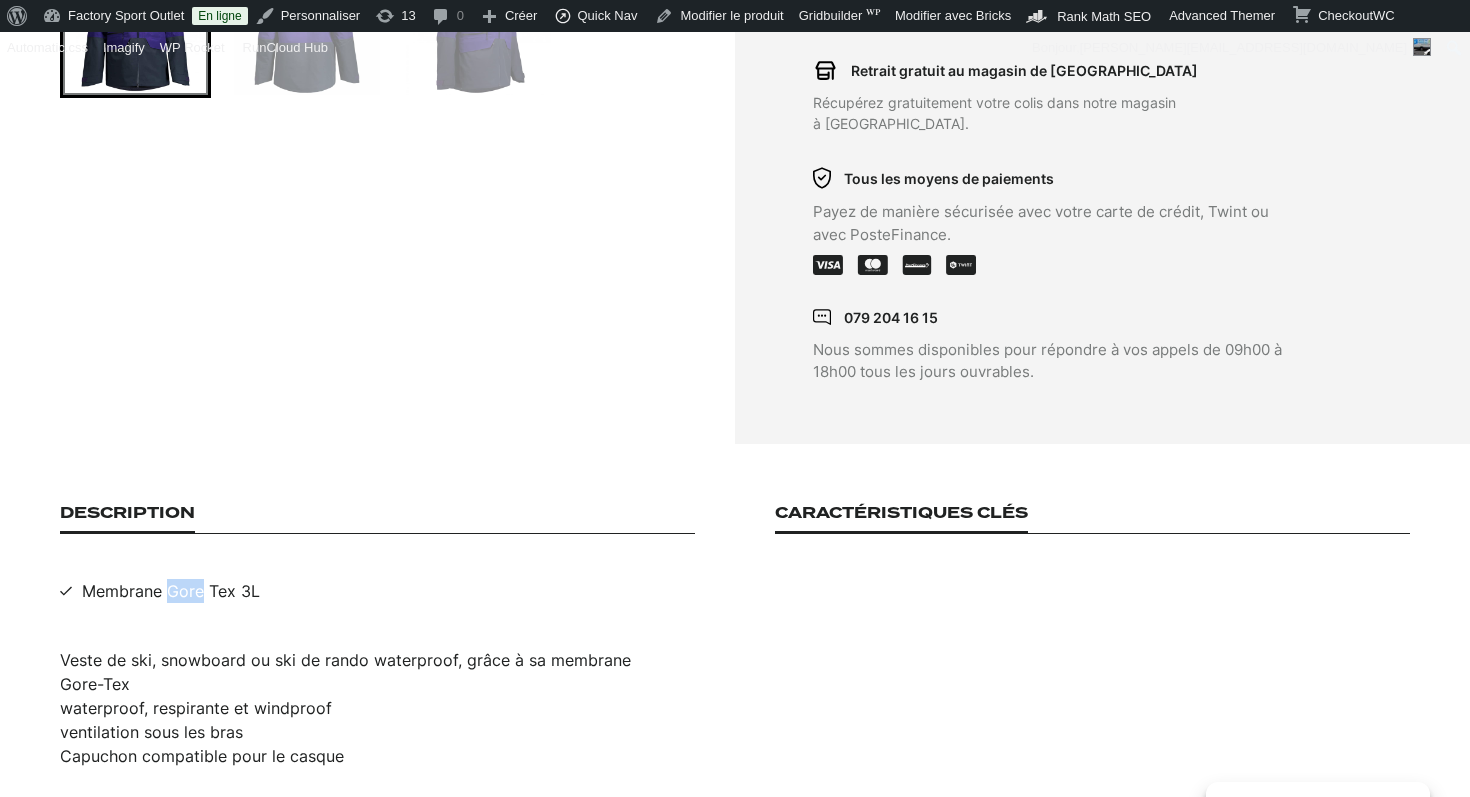 click on "Membrane Gore Tex 3L" at bounding box center [171, 591] 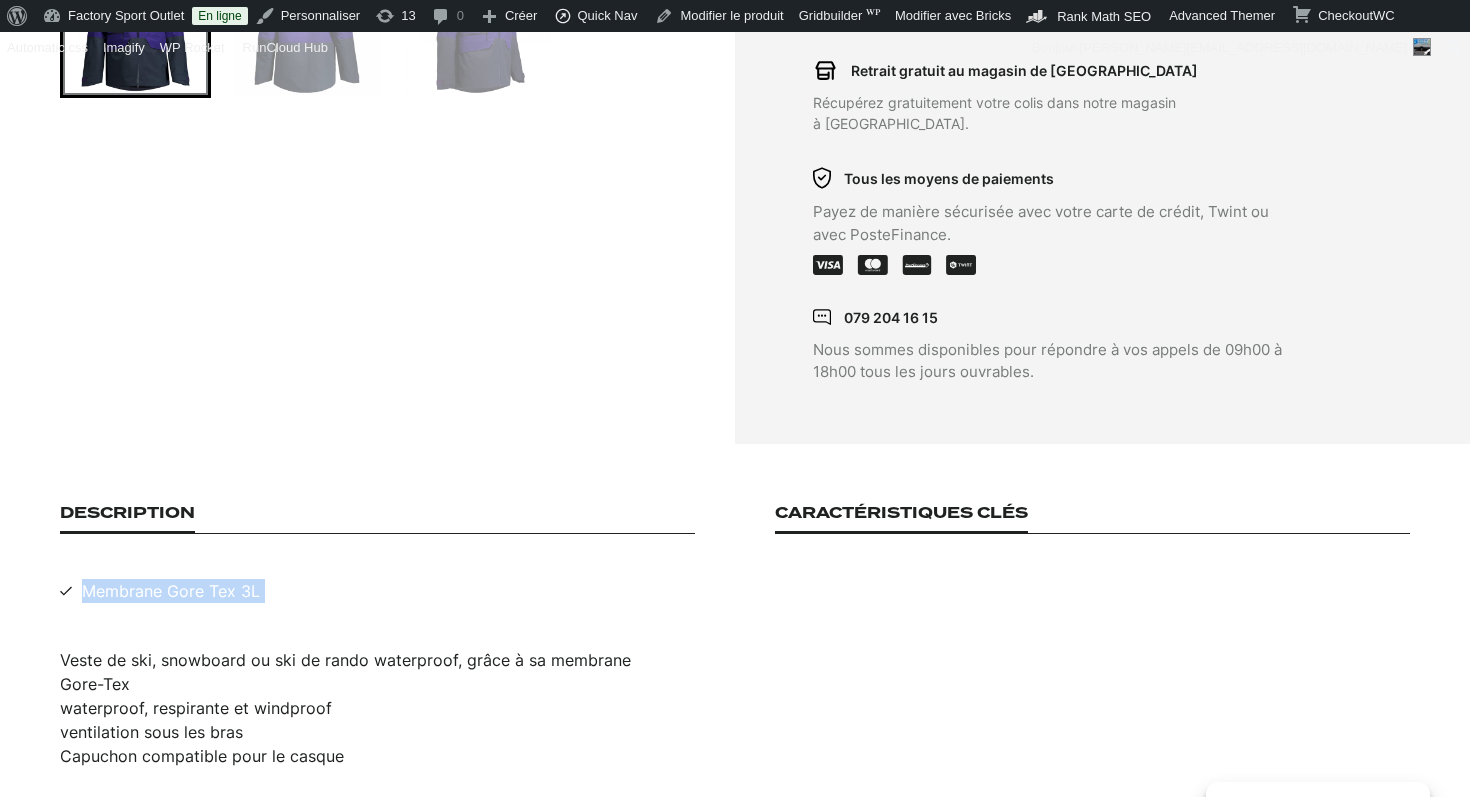 click on "Membrane Gore Tex 3L" at bounding box center (171, 591) 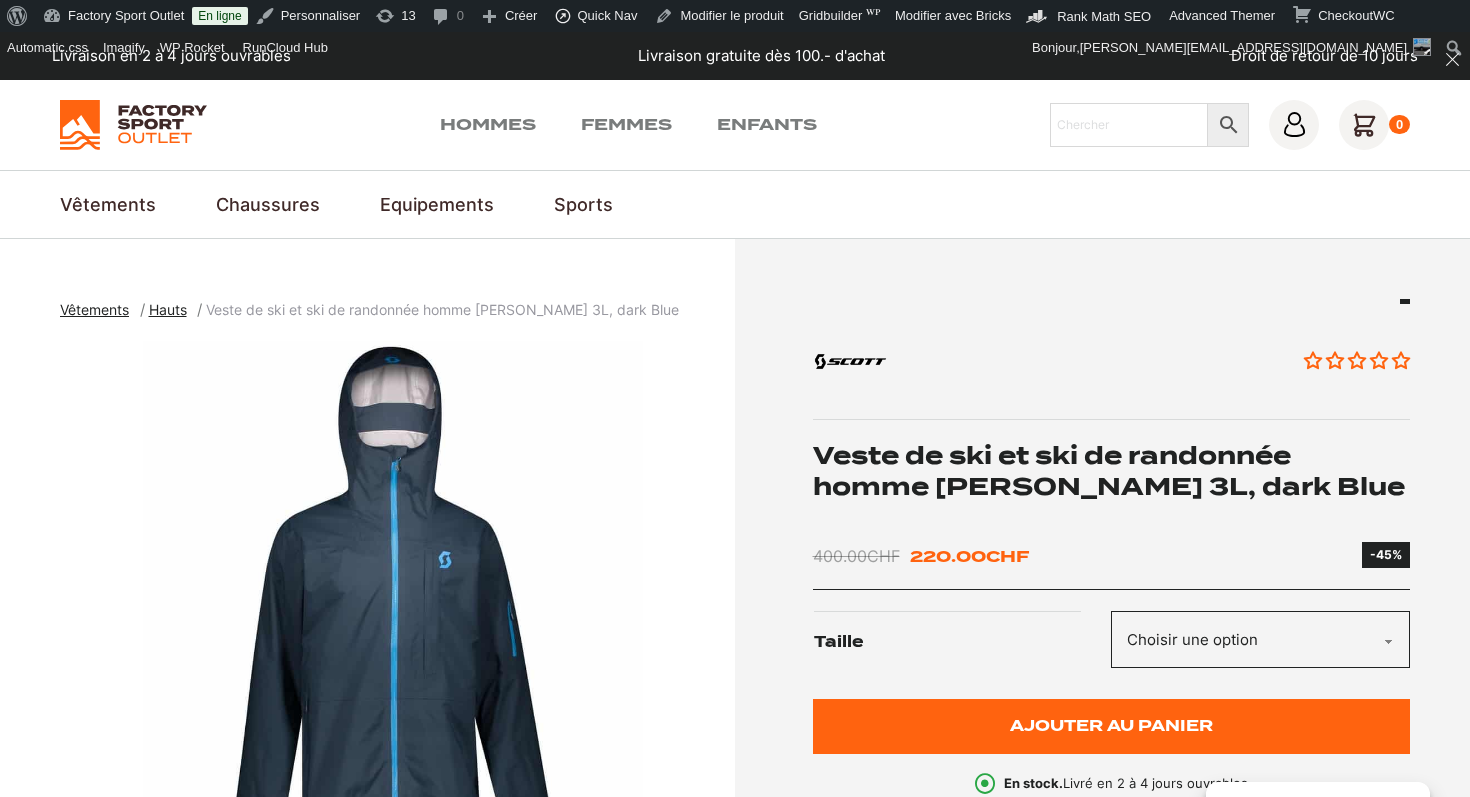 scroll, scrollTop: 0, scrollLeft: 0, axis: both 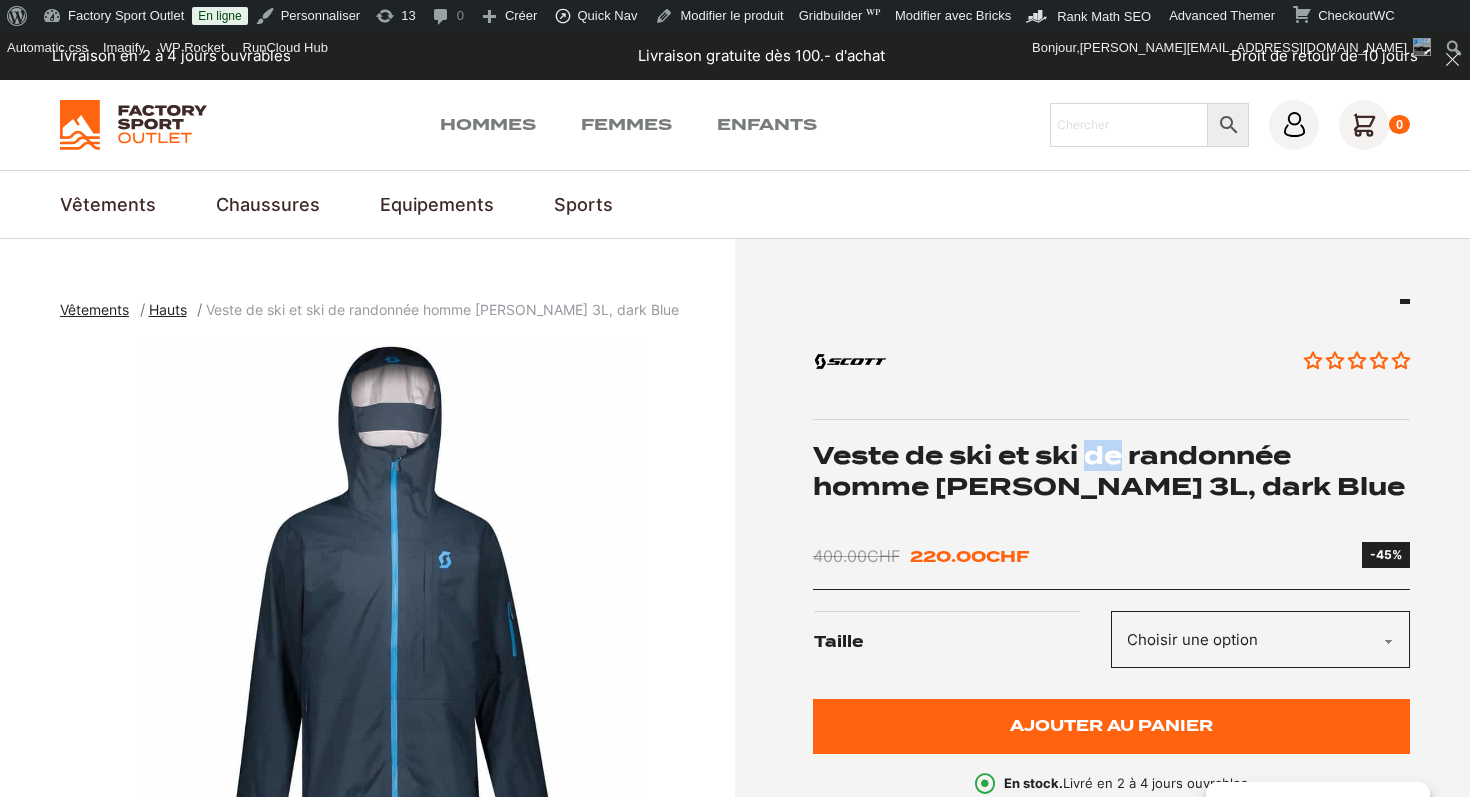 click on "Veste de ski et ski de randonnée homme [PERSON_NAME] 3L, dark Blue" at bounding box center (1112, 471) 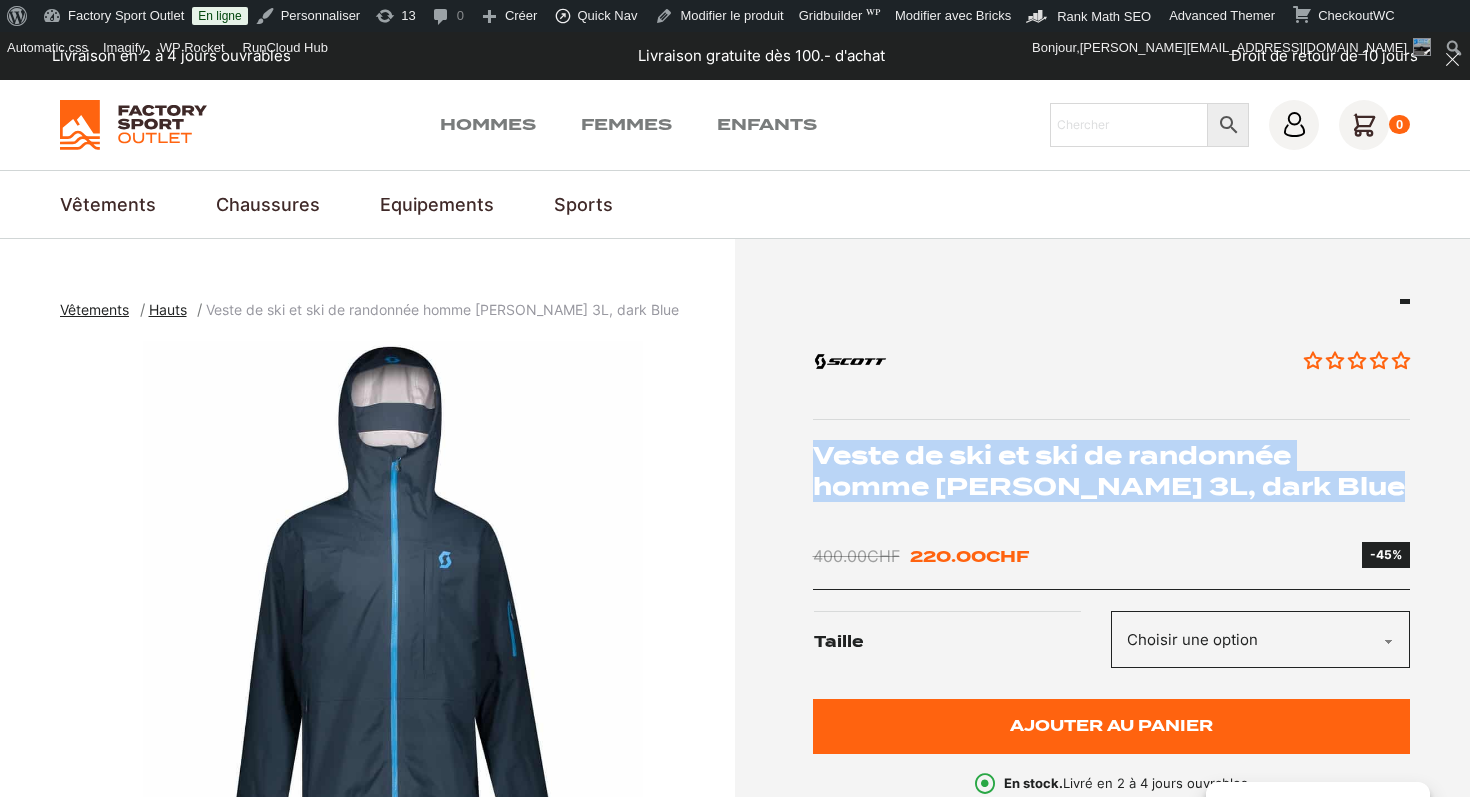 click on "Veste de ski et ski de randonnée homme [PERSON_NAME] 3L, dark Blue" at bounding box center (1112, 471) 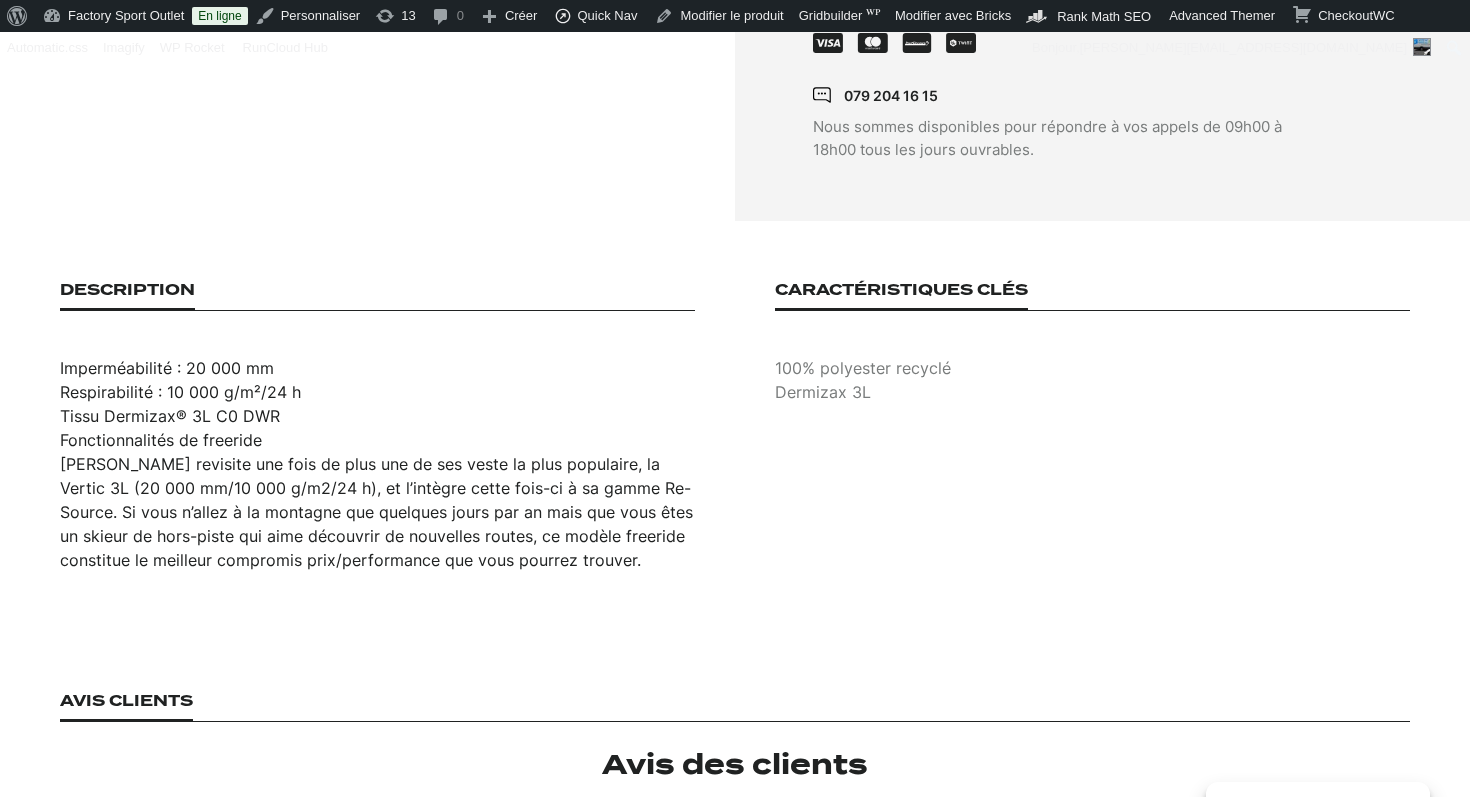 scroll, scrollTop: 1169, scrollLeft: 0, axis: vertical 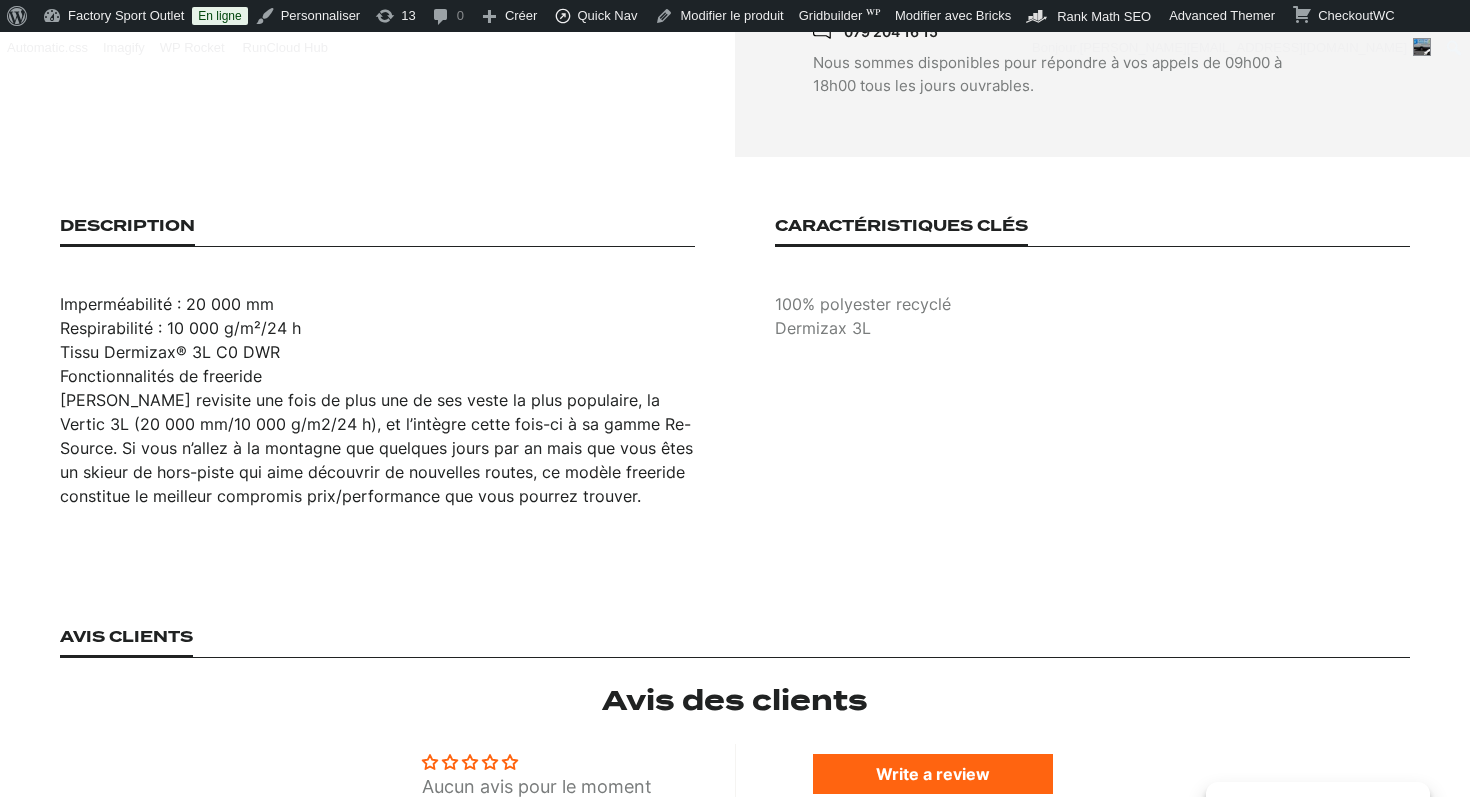 click on "Imperméabilité : 20 000 mm
Respirabilité : 10 000 g/m²/24 h
Tissu Dermizax® 3L C0 DWR
Fonctionnalités de freeride
[PERSON_NAME] revisite une fois de plus une de ses veste la plus populaire, la Vertic 3L (20 000 mm/10 000 g/m2/24 h), et l’intègre cette fois-ci à sa gamme Re-Source. Si vous n’allez à la montagne que quelques jours par an mais que vous êtes un skieur de hors-piste qui aime découvrir de nouvelles routes, ce modèle freeride constitue le meilleur compromis prix/performance que vous pourrez trouver." at bounding box center (377, 400) 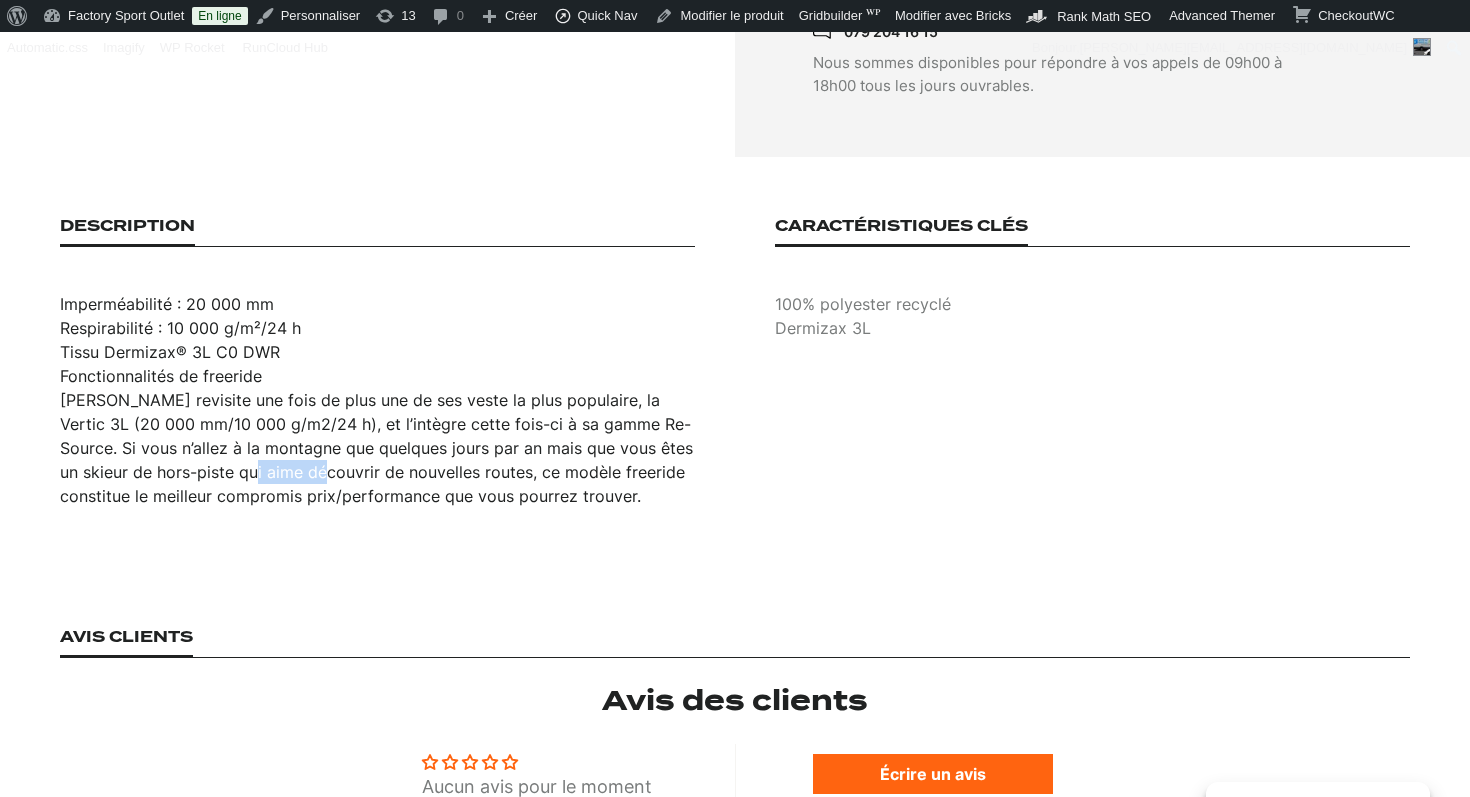 click on "Imperméabilité : 20 000 mm
Respirabilité : 10 000 g/m²/24 h
Tissu Dermizax® 3L C0 DWR
Fonctionnalités de freeride
[PERSON_NAME] revisite une fois de plus une de ses veste la plus populaire, la Vertic 3L (20 000 mm/10 000 g/m2/24 h), et l’intègre cette fois-ci à sa gamme Re-Source. Si vous n’allez à la montagne que quelques jours par an mais que vous êtes un skieur de hors-piste qui aime découvrir de nouvelles routes, ce modèle freeride constitue le meilleur compromis prix/performance que vous pourrez trouver." at bounding box center [377, 400] 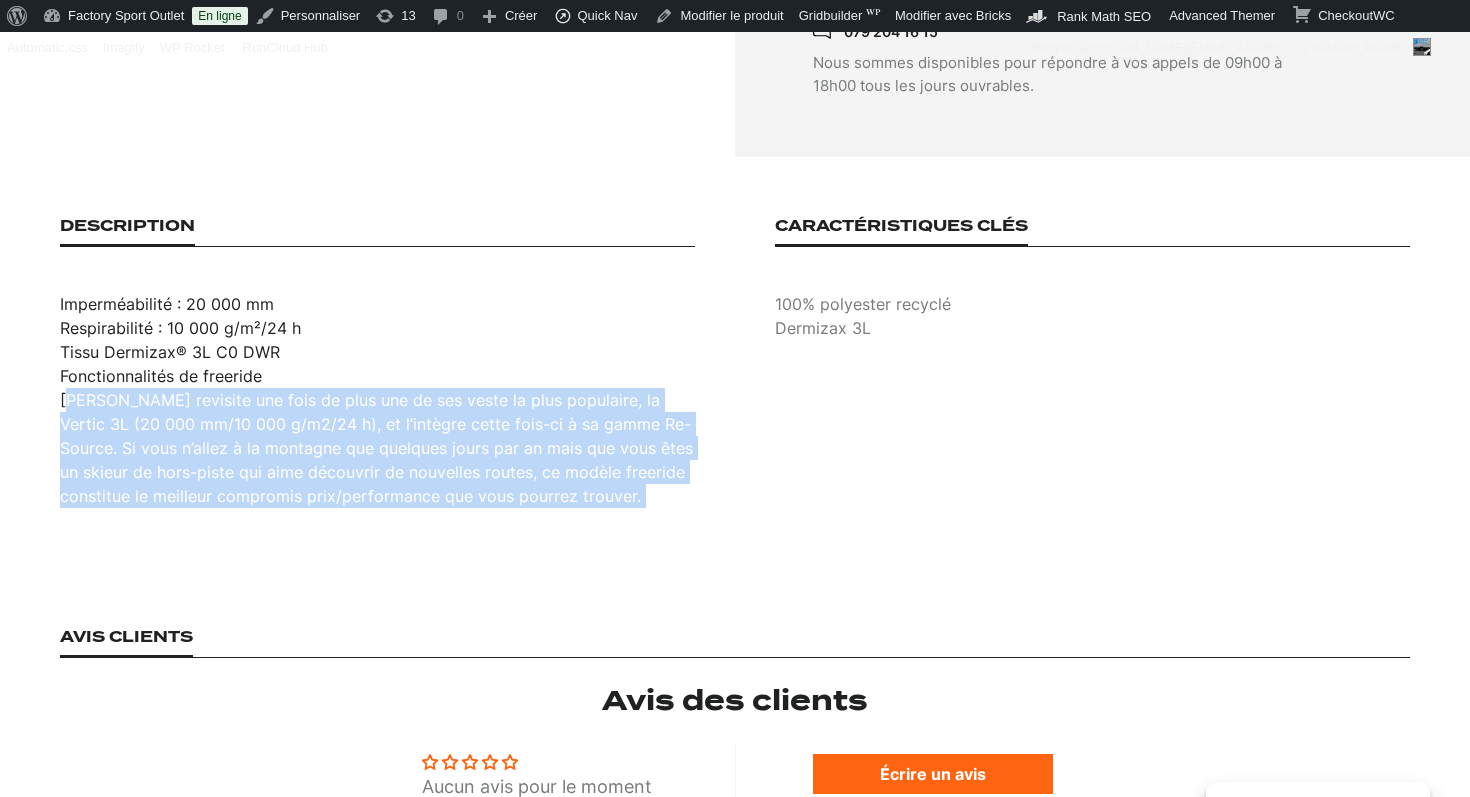 click on "Imperméabilité : 20 000 mm
Respirabilité : 10 000 g/m²/24 h
Tissu Dermizax® 3L C0 DWR
Fonctionnalités de freeride
[PERSON_NAME] revisite une fois de plus une de ses veste la plus populaire, la Vertic 3L (20 000 mm/10 000 g/m2/24 h), et l’intègre cette fois-ci à sa gamme Re-Source. Si vous n’allez à la montagne que quelques jours par an mais que vous êtes un skieur de hors-piste qui aime découvrir de nouvelles routes, ce modèle freeride constitue le meilleur compromis prix/performance que vous pourrez trouver." at bounding box center [377, 400] 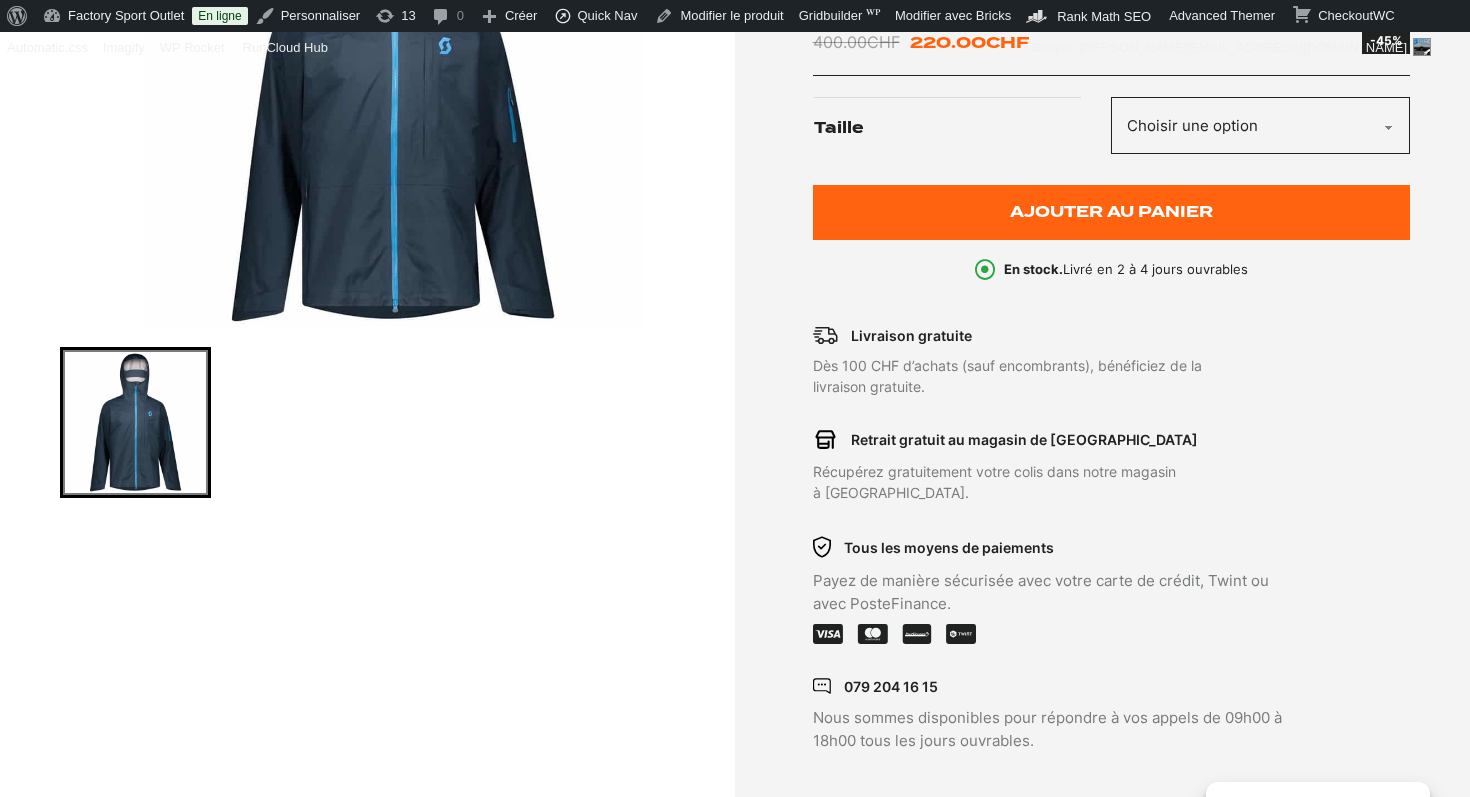 scroll, scrollTop: 310, scrollLeft: 0, axis: vertical 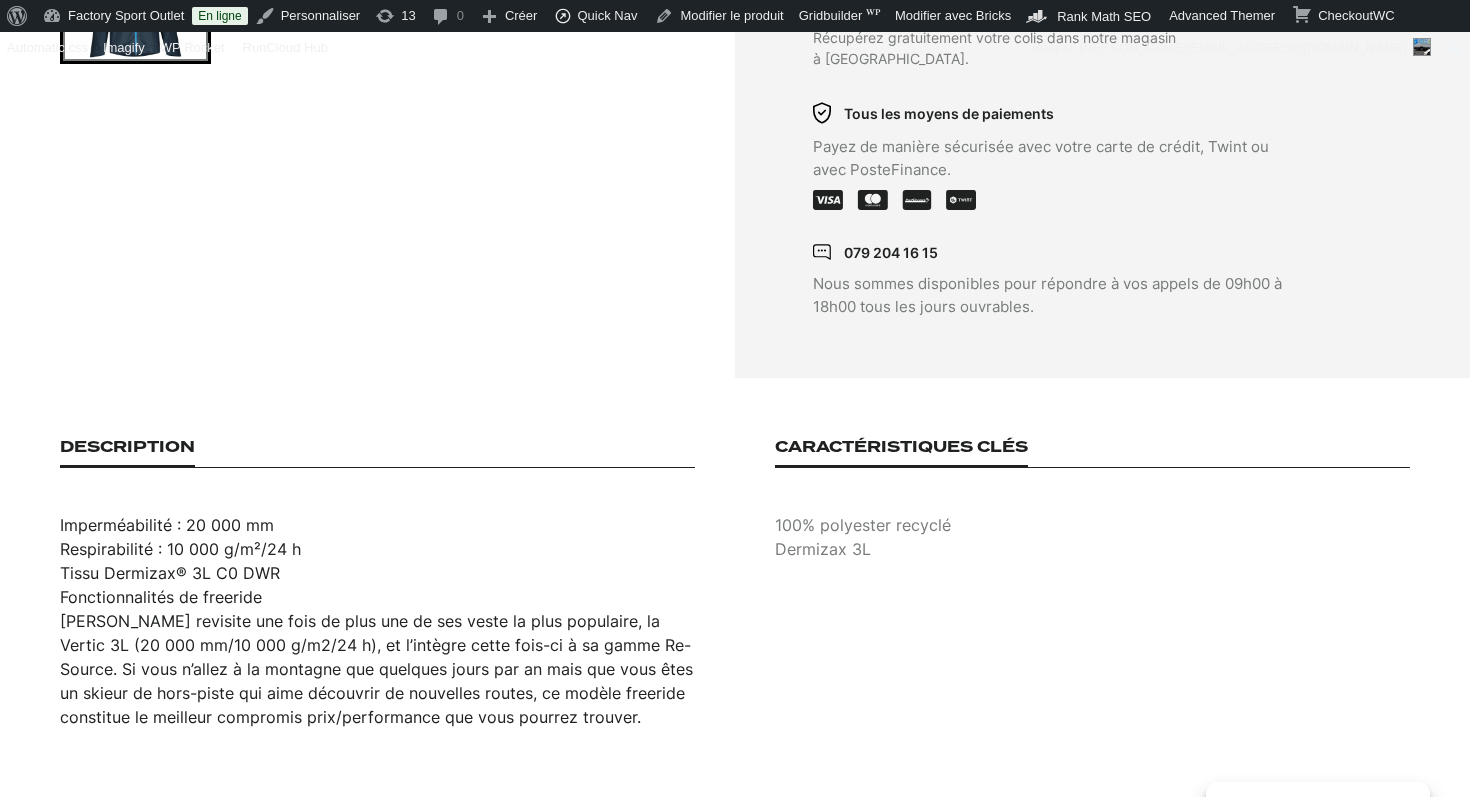 click on "Imperméabilité : 20 000 mm" at bounding box center (377, 525) 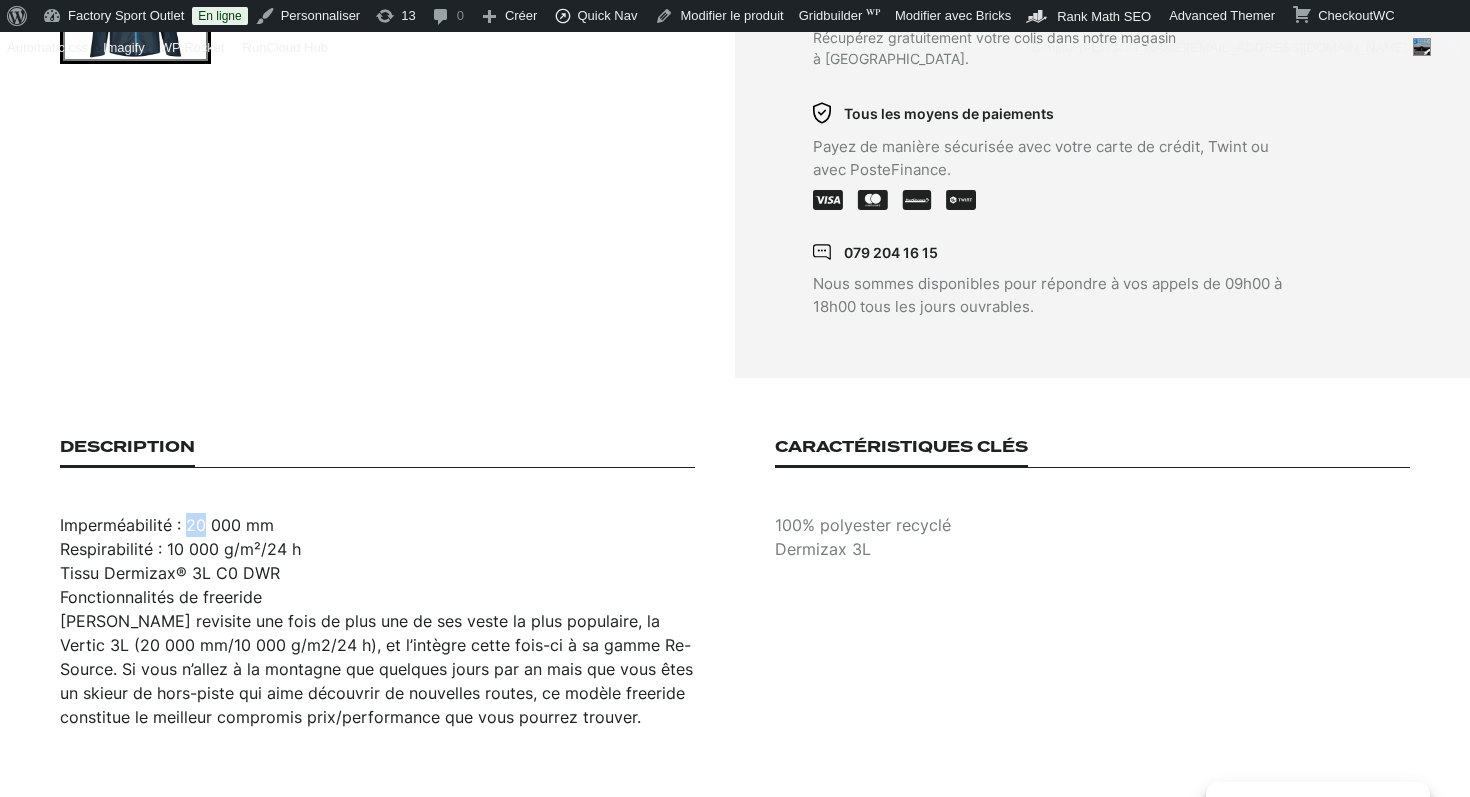 click on "Imperméabilité : 20 000 mm" at bounding box center [377, 525] 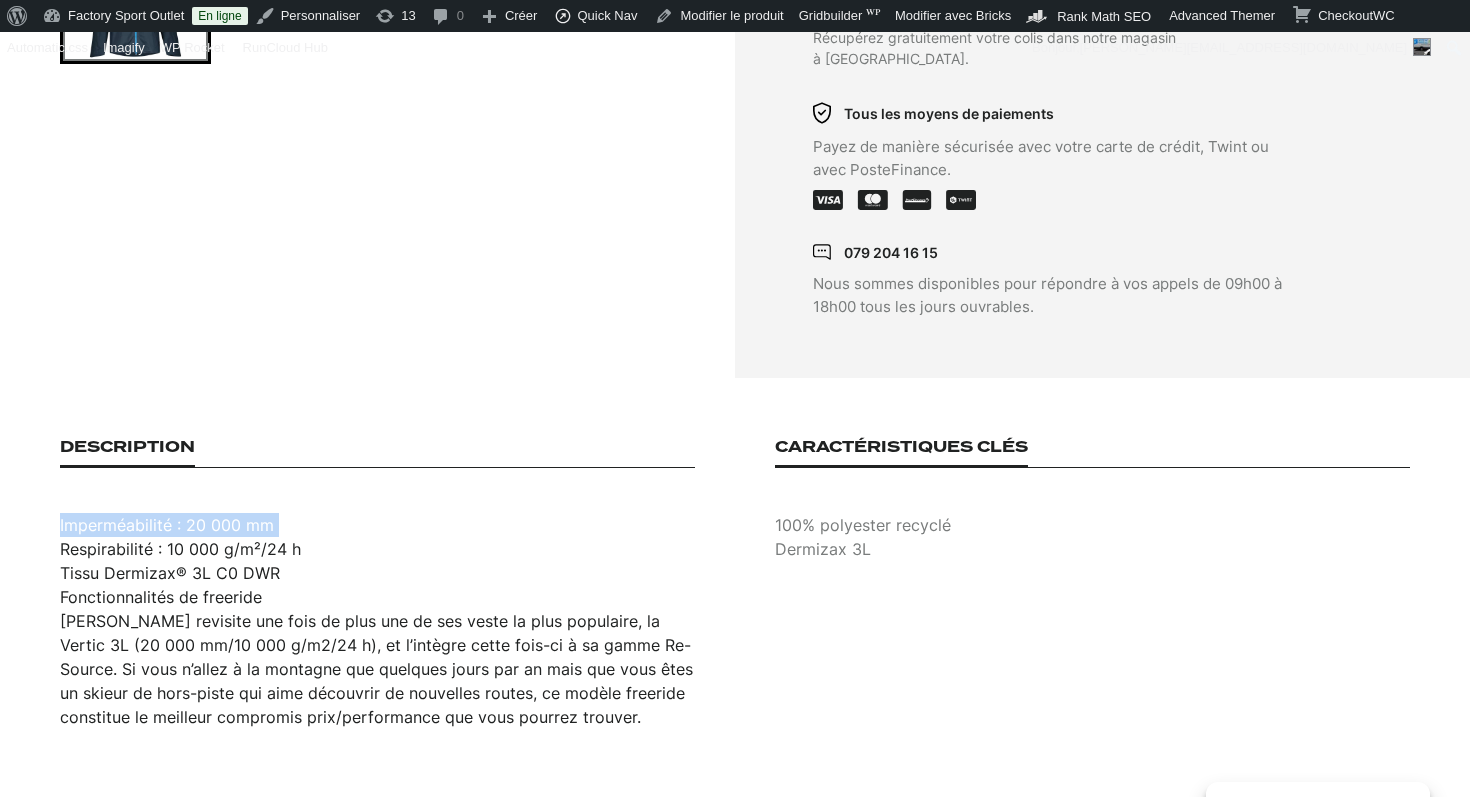 click on "Imperméabilité : 20 000 mm" at bounding box center (377, 525) 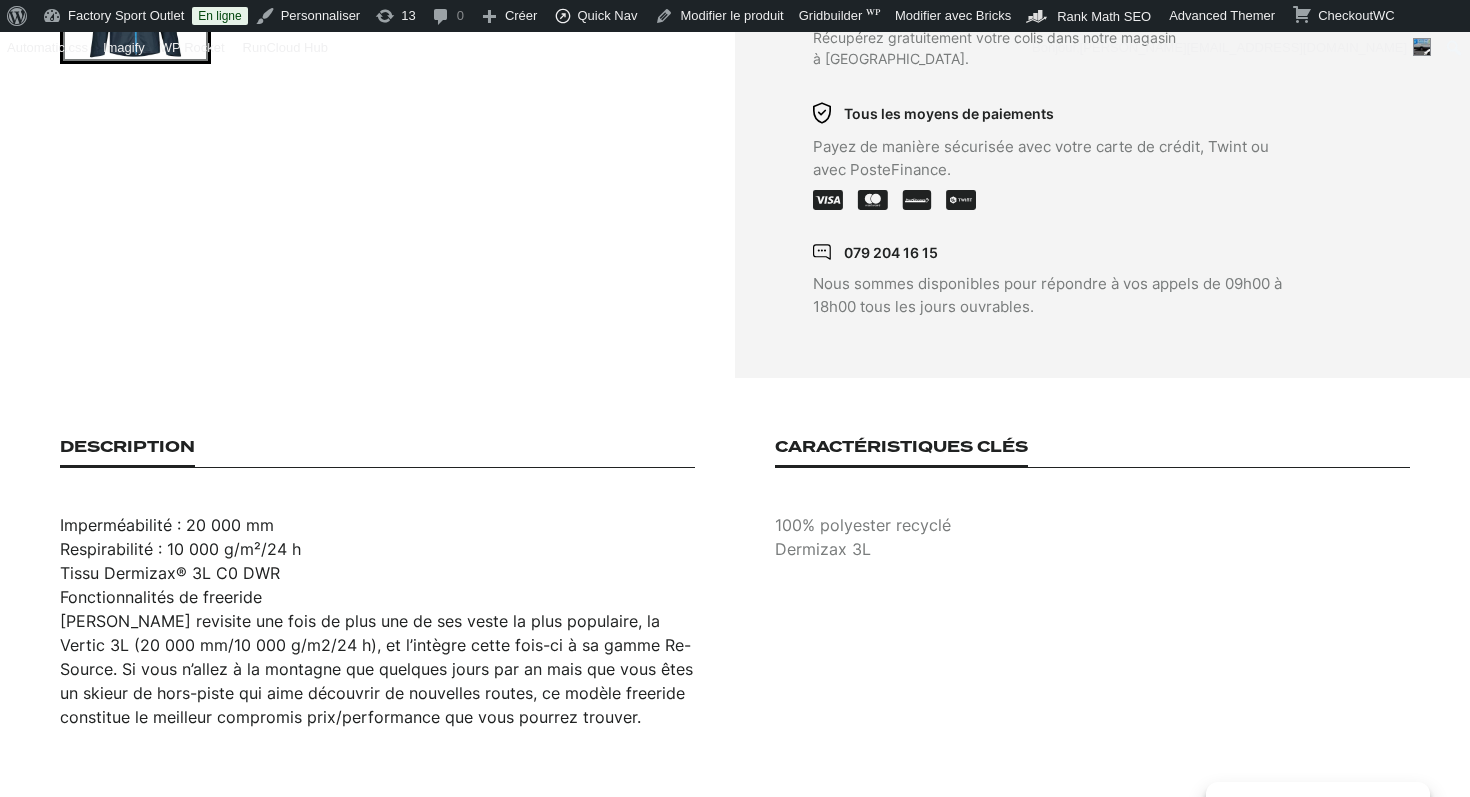 click on "Respirabilité : 10 000 g/m²/24 h" at bounding box center (377, 549) 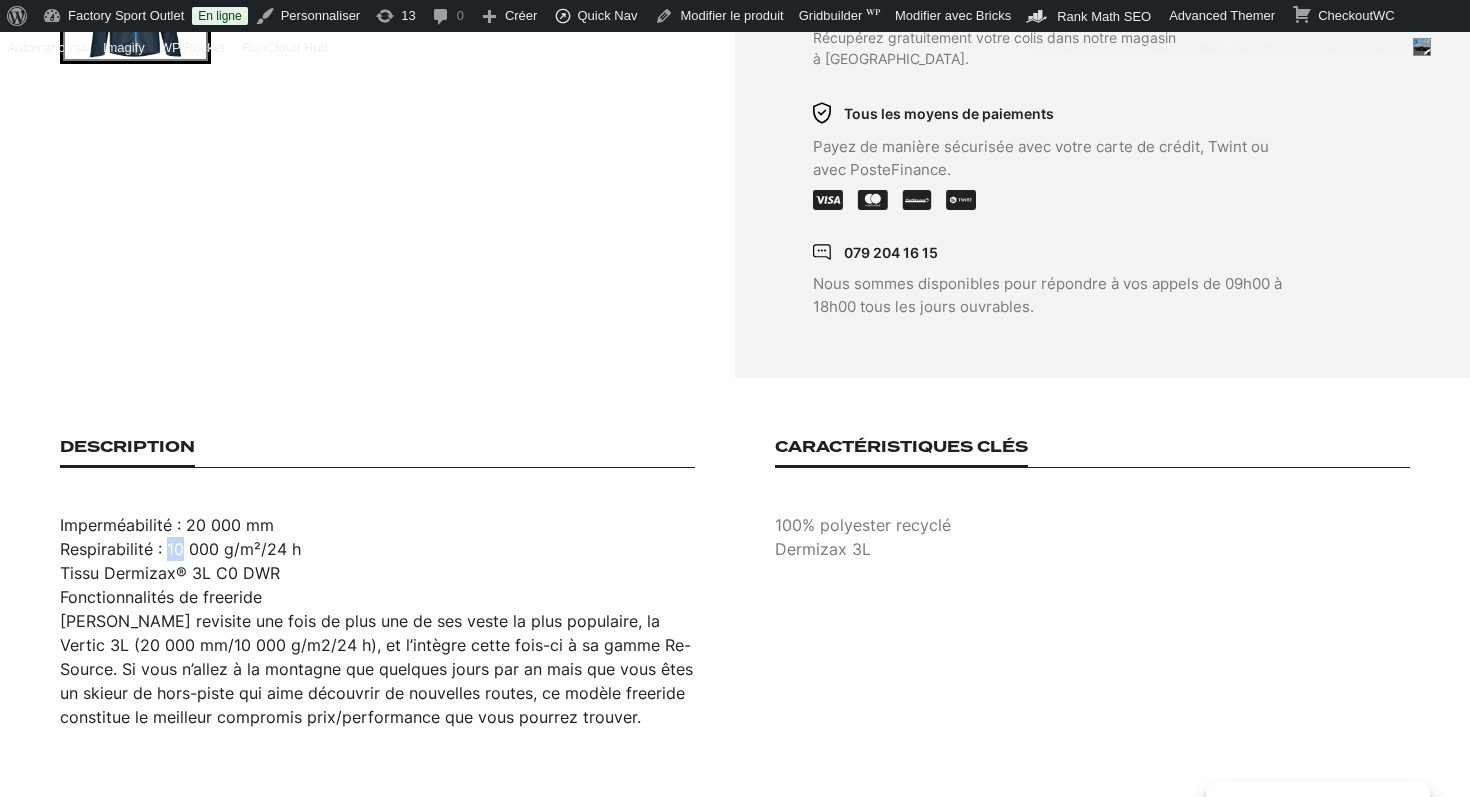 click on "Respirabilité : 10 000 g/m²/24 h" at bounding box center (377, 549) 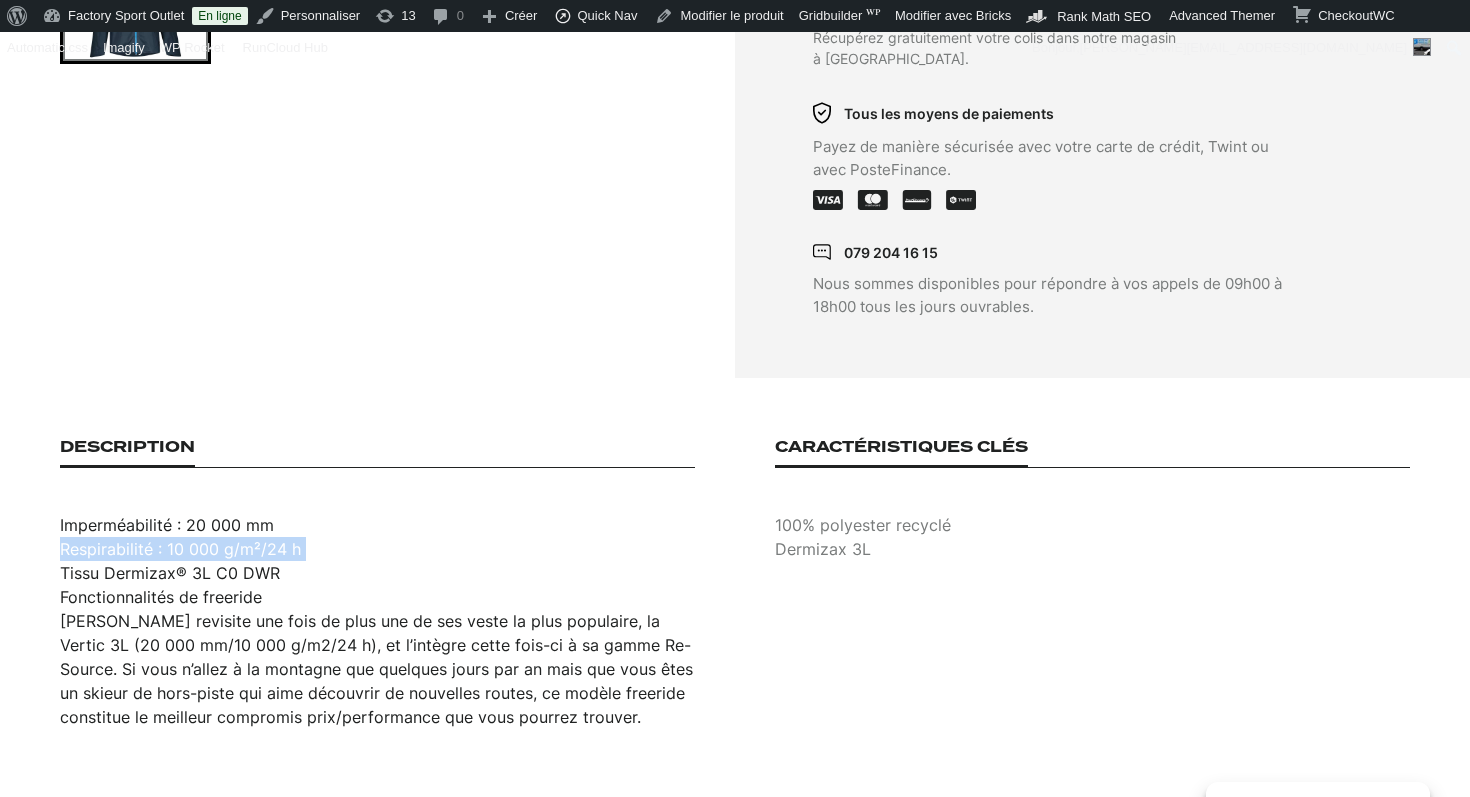 click on "Respirabilité : 10 000 g/m²/24 h" at bounding box center (377, 549) 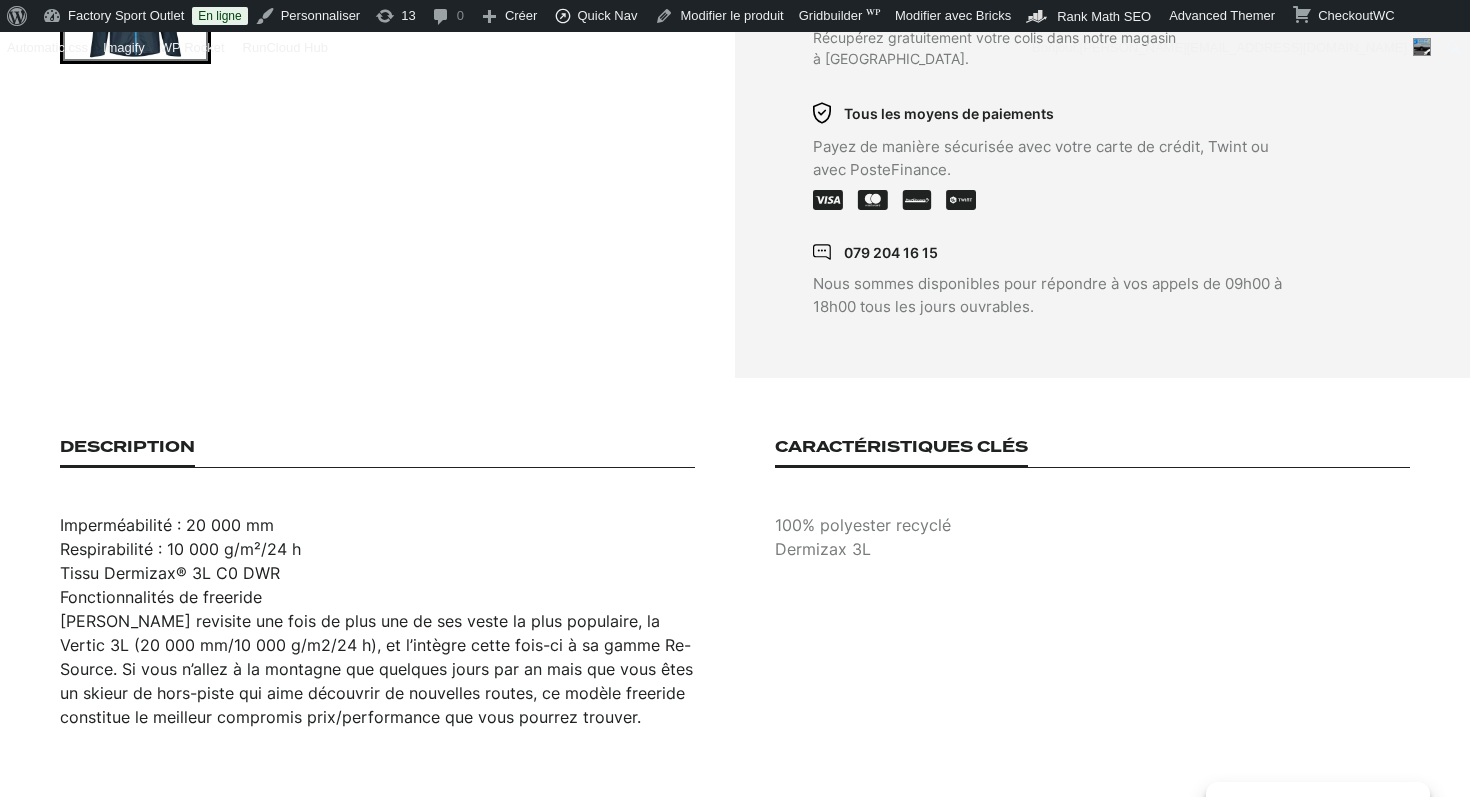 click on "Tissu Dermizax® 3L C0 DWR" at bounding box center [377, 573] 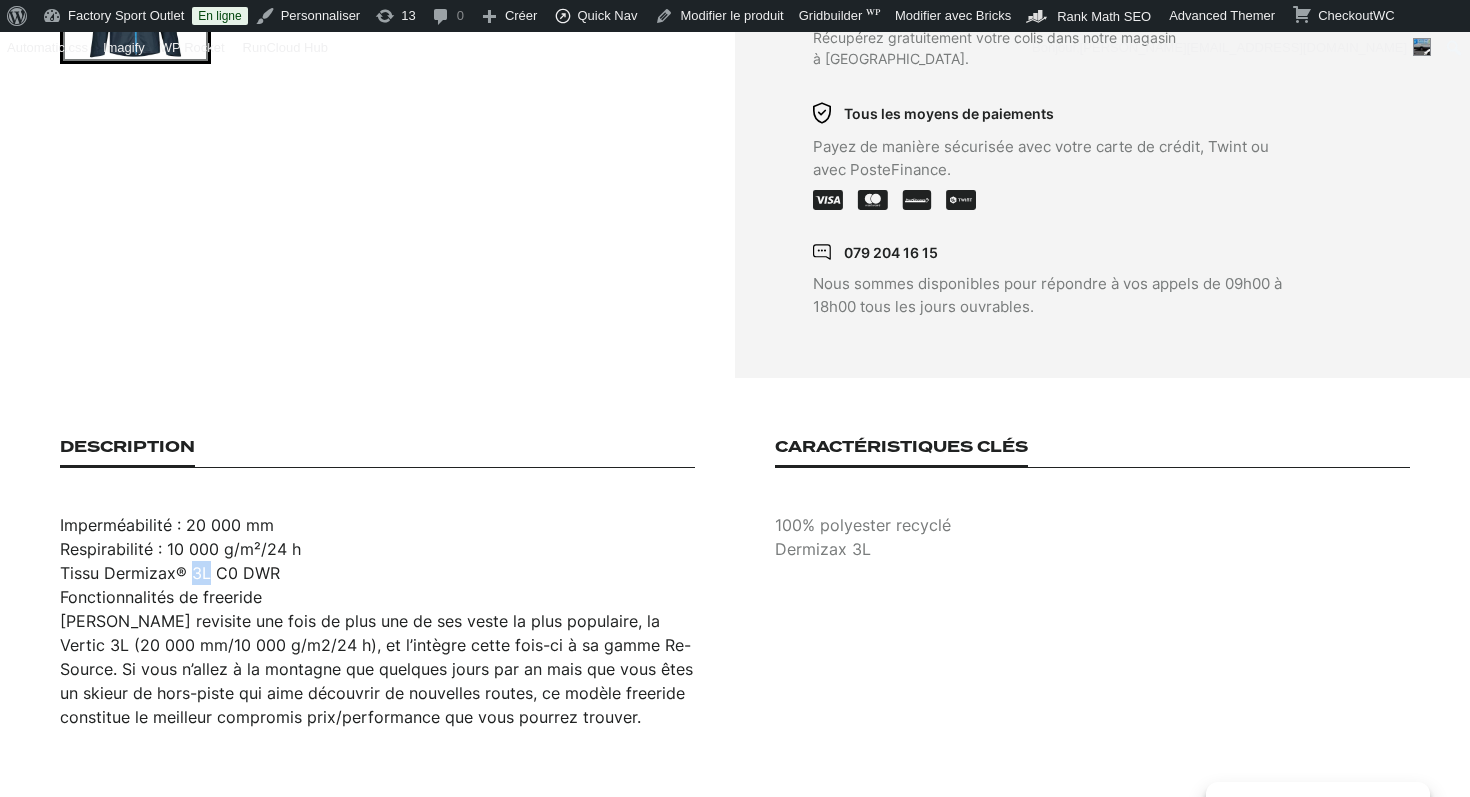 click on "Tissu Dermizax® 3L C0 DWR" at bounding box center (377, 573) 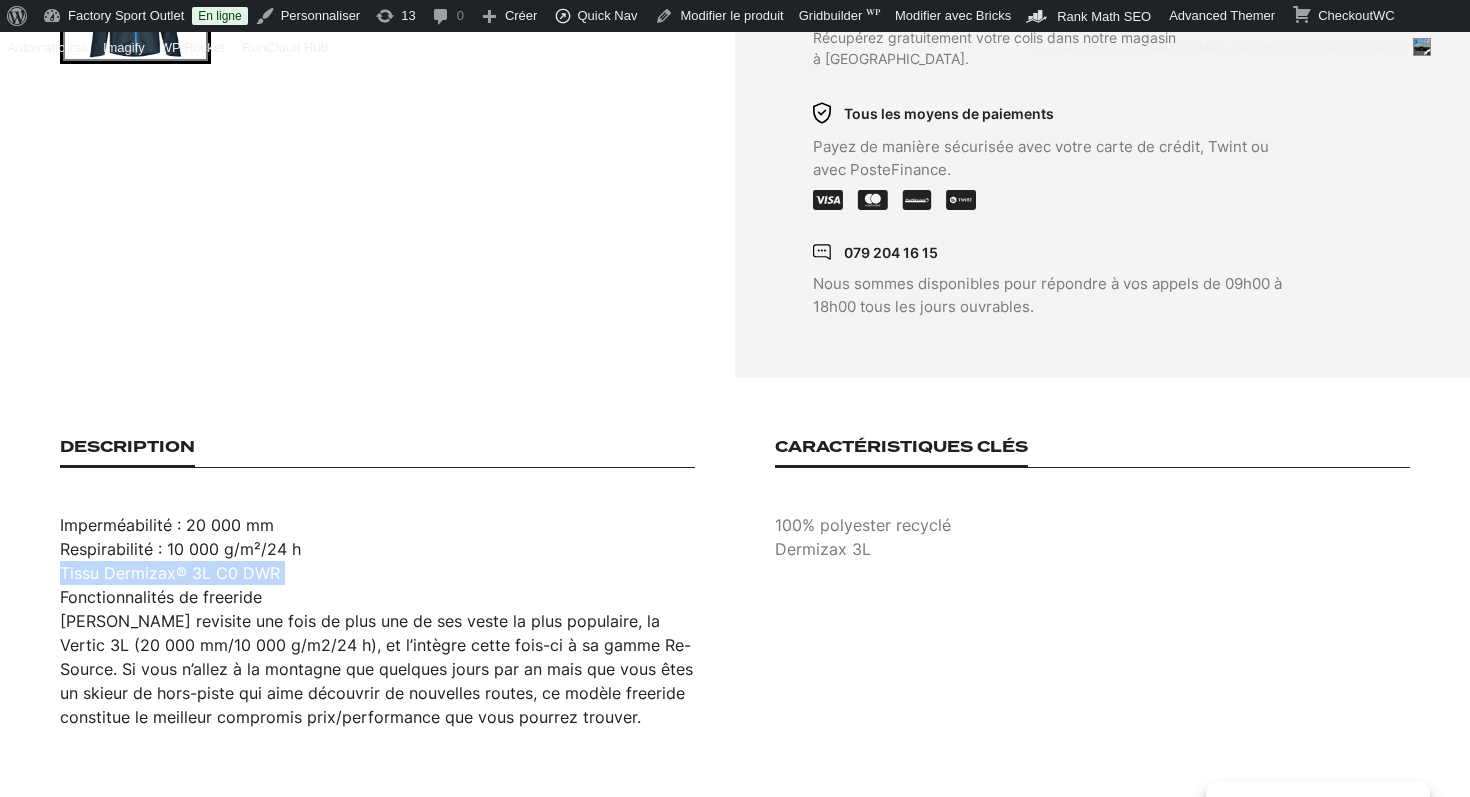 click on "Tissu Dermizax® 3L C0 DWR" at bounding box center [377, 573] 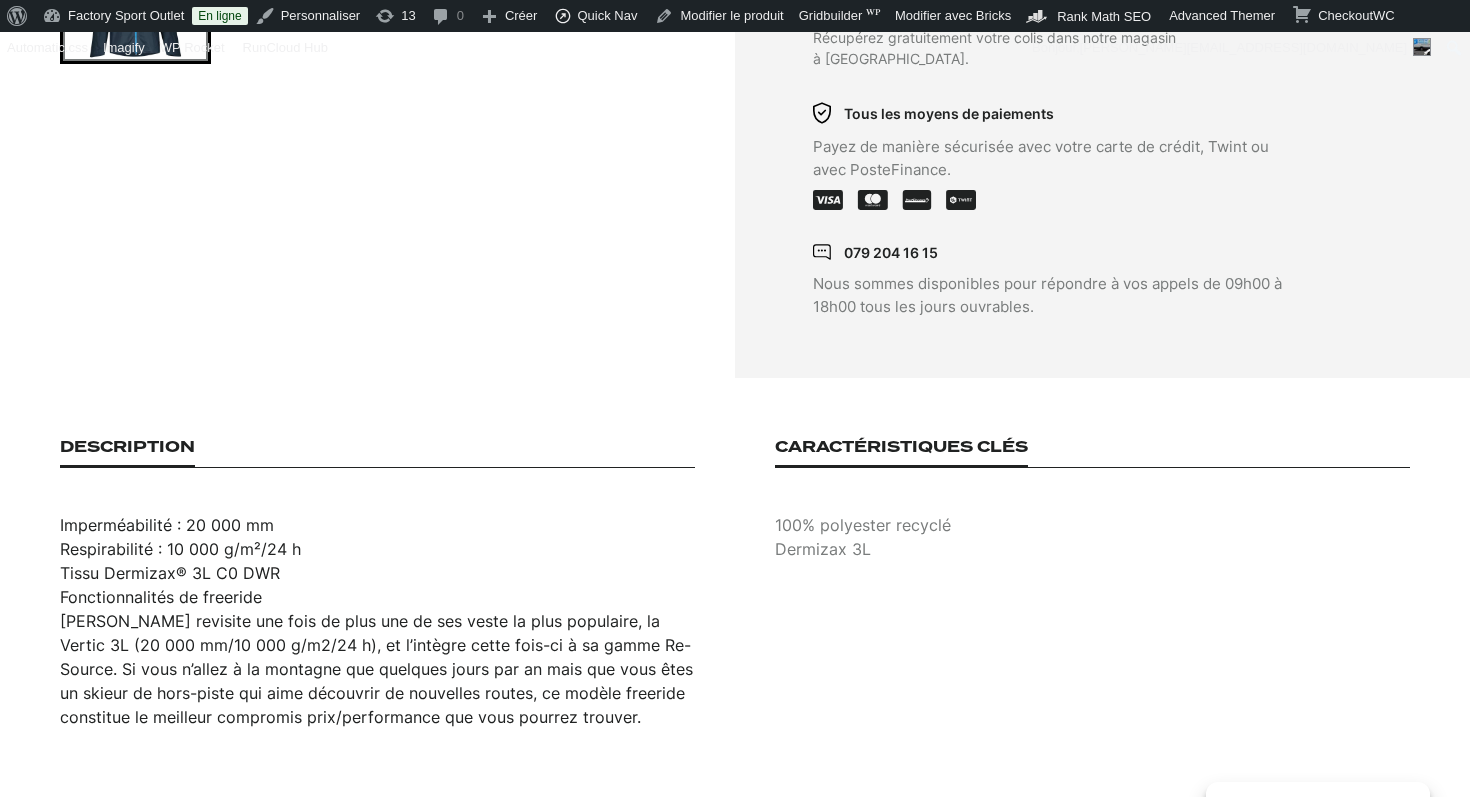click on "Fonctionnalités de freeride" at bounding box center [377, 597] 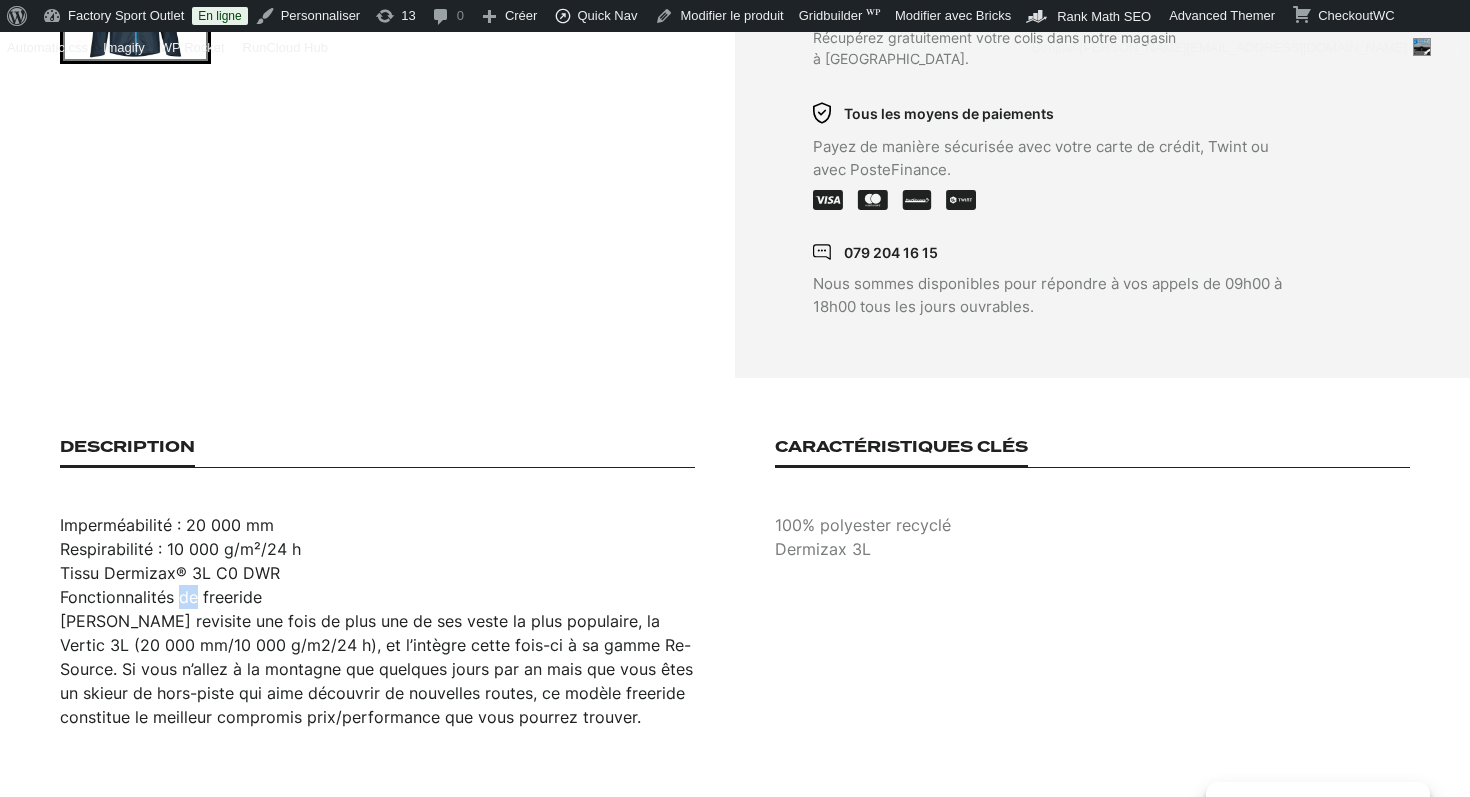 click on "Fonctionnalités de freeride" at bounding box center [377, 597] 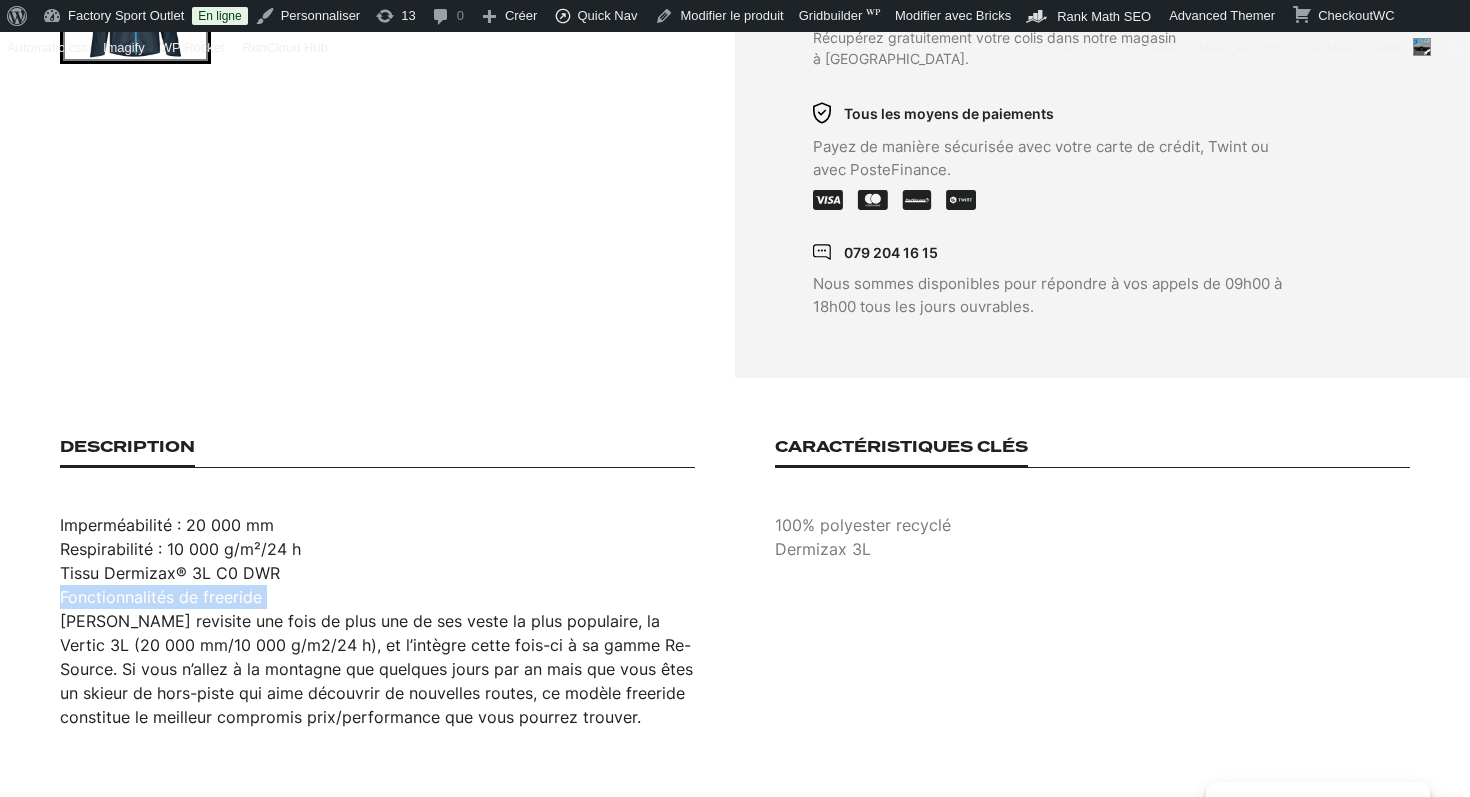 click on "Fonctionnalités de freeride" at bounding box center (377, 597) 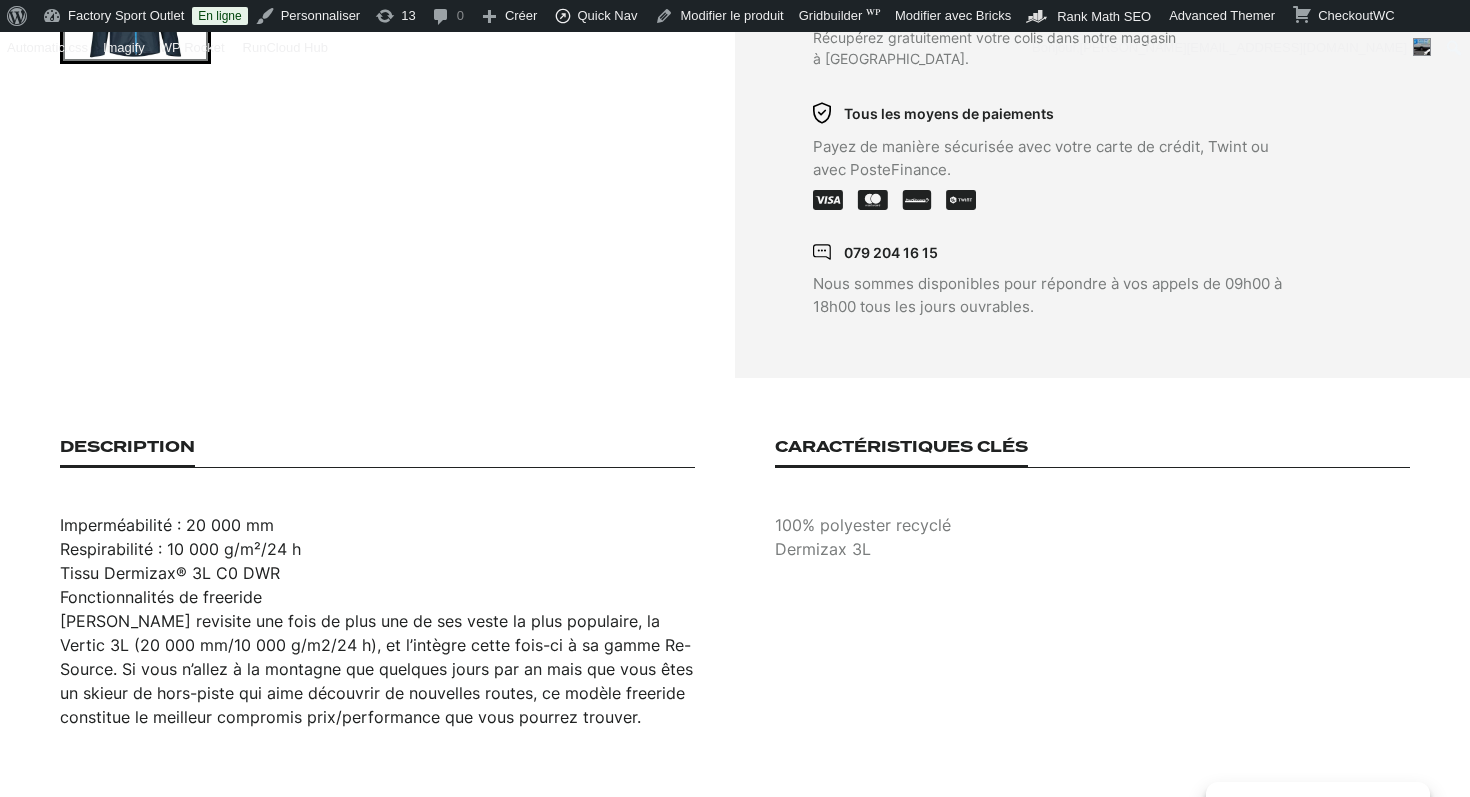click on "100% polyester recyclé" at bounding box center [1092, 525] 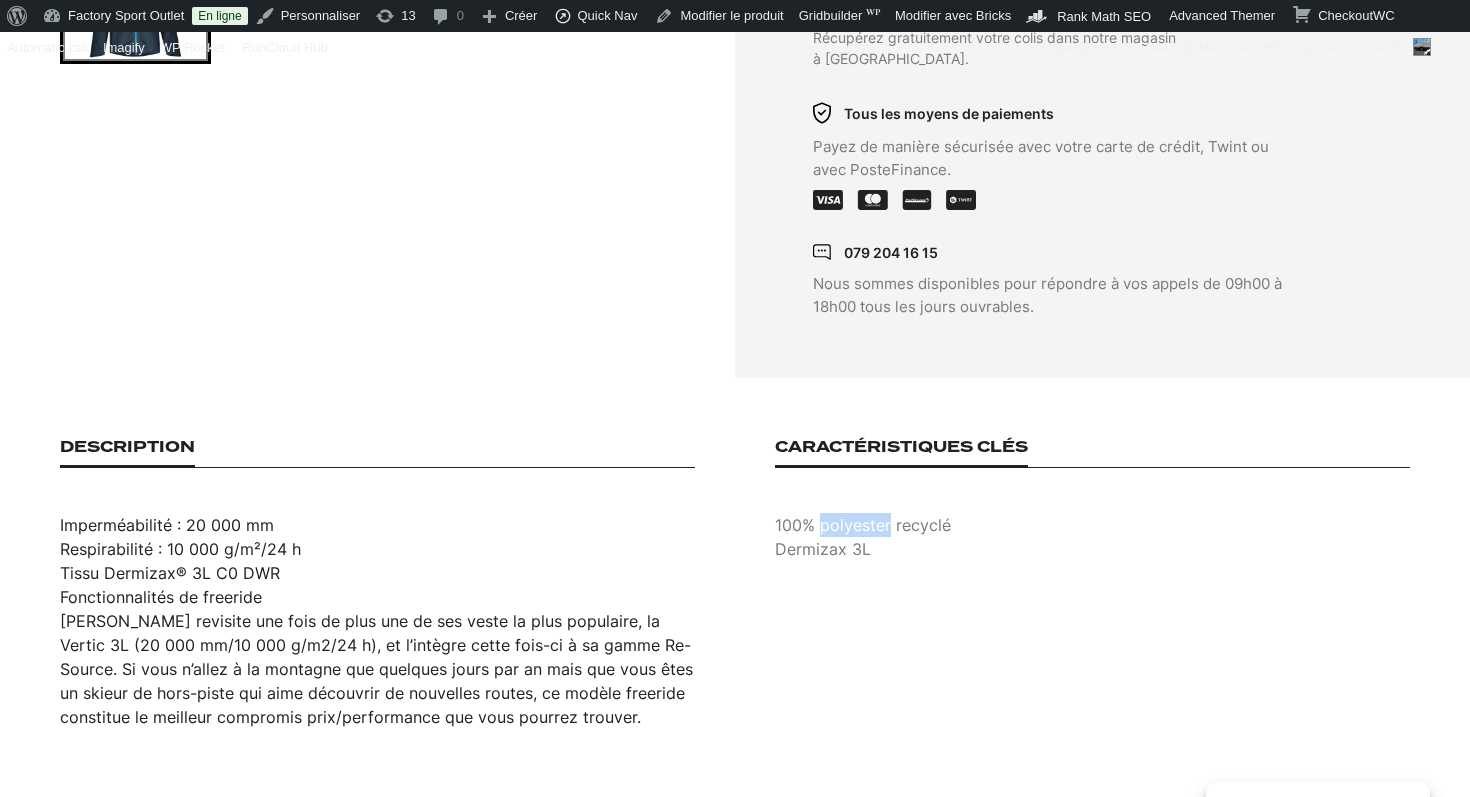 click on "100% polyester recyclé" at bounding box center [1092, 525] 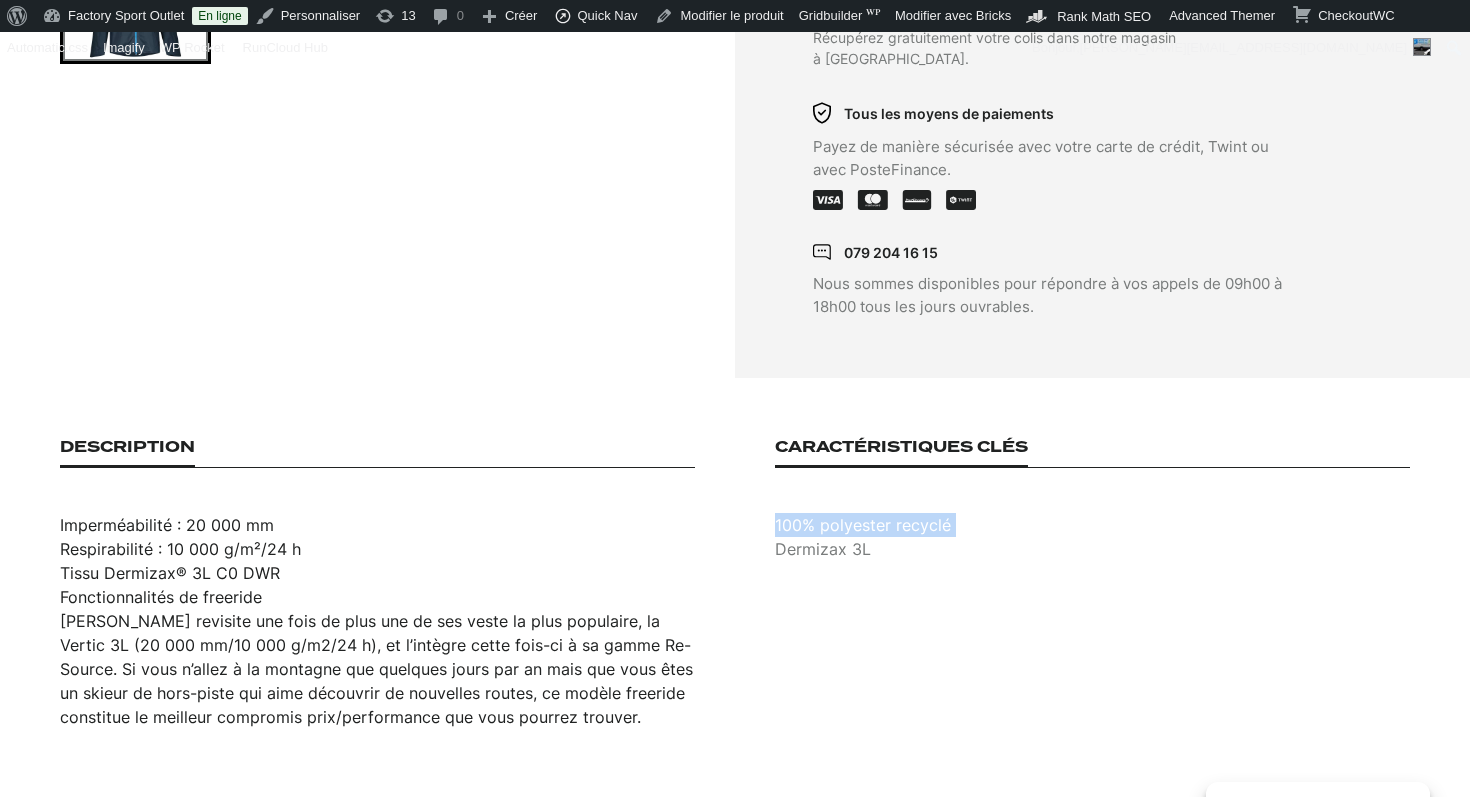 click on "100% polyester recyclé" at bounding box center [1092, 525] 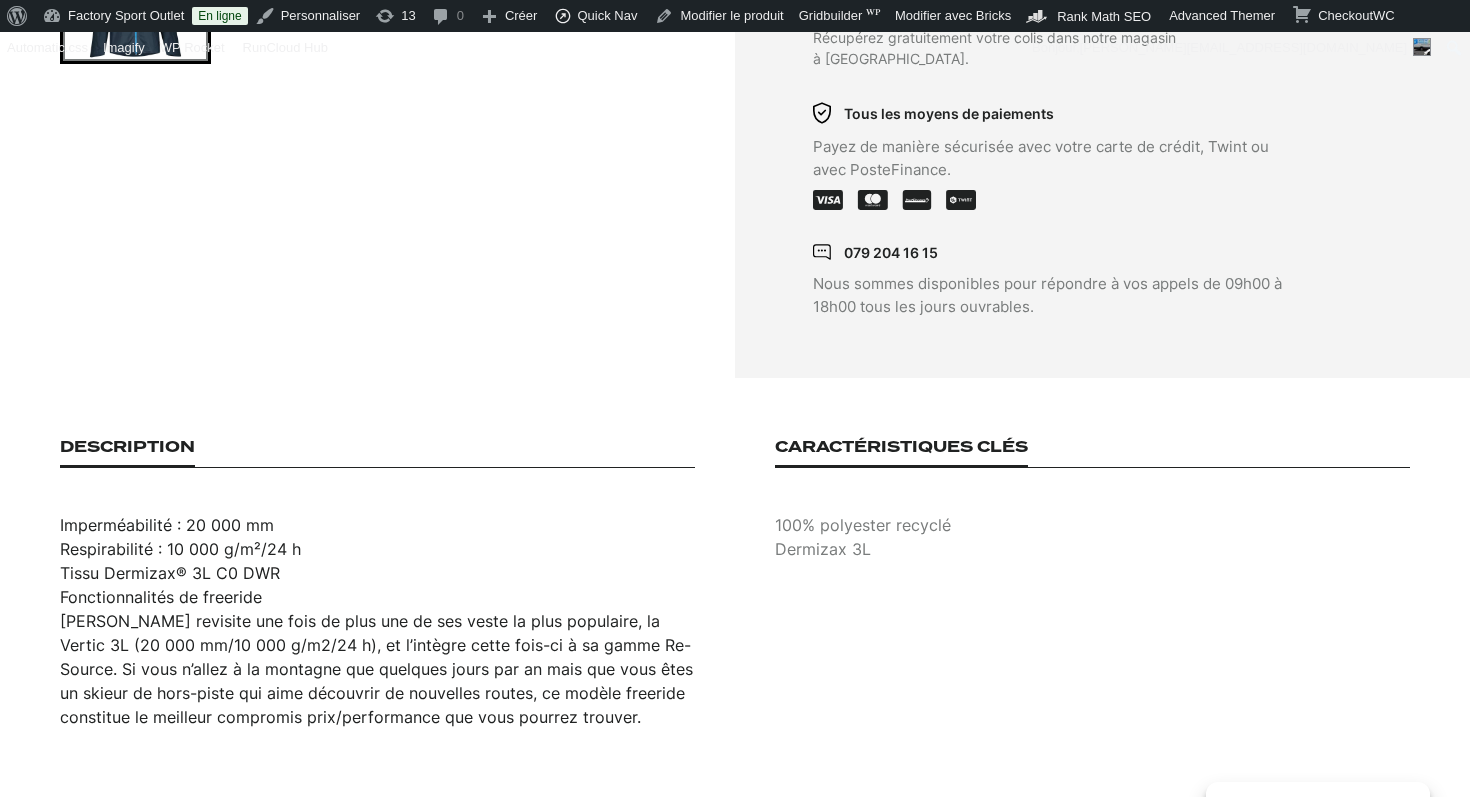click on "Dermizax 3L" at bounding box center [1092, 549] 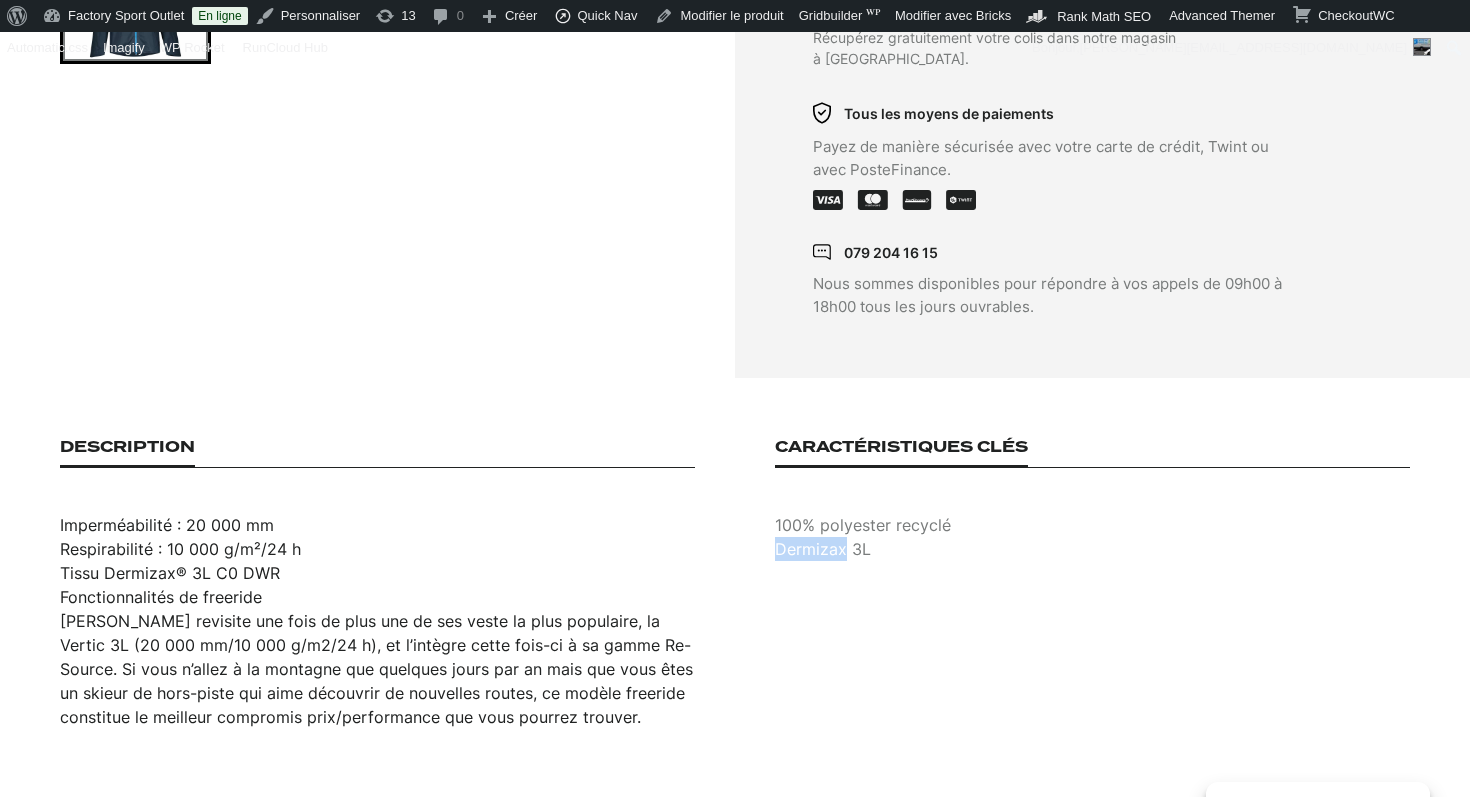 click on "Dermizax 3L" at bounding box center [1092, 549] 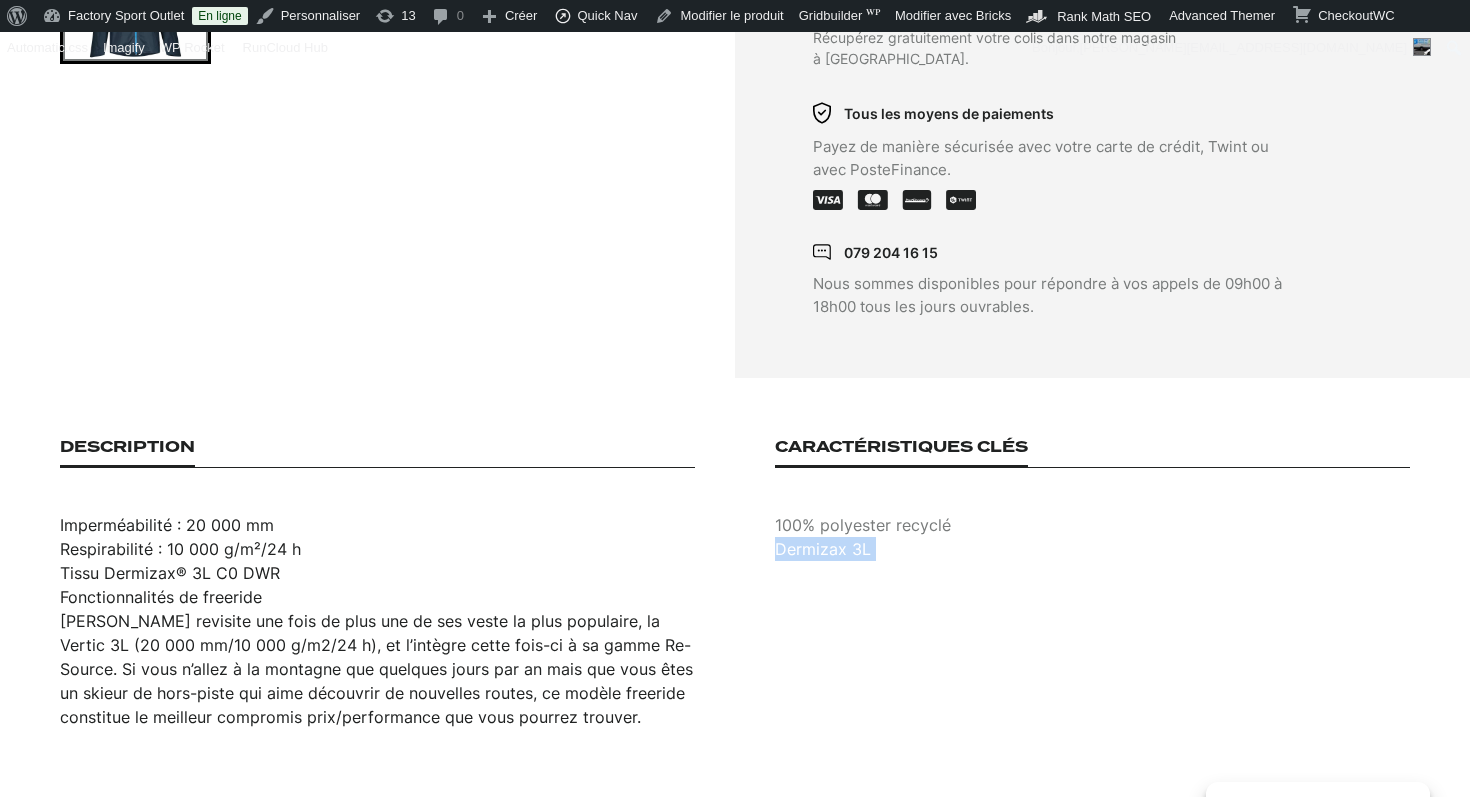 click on "Dermizax 3L" at bounding box center [1092, 549] 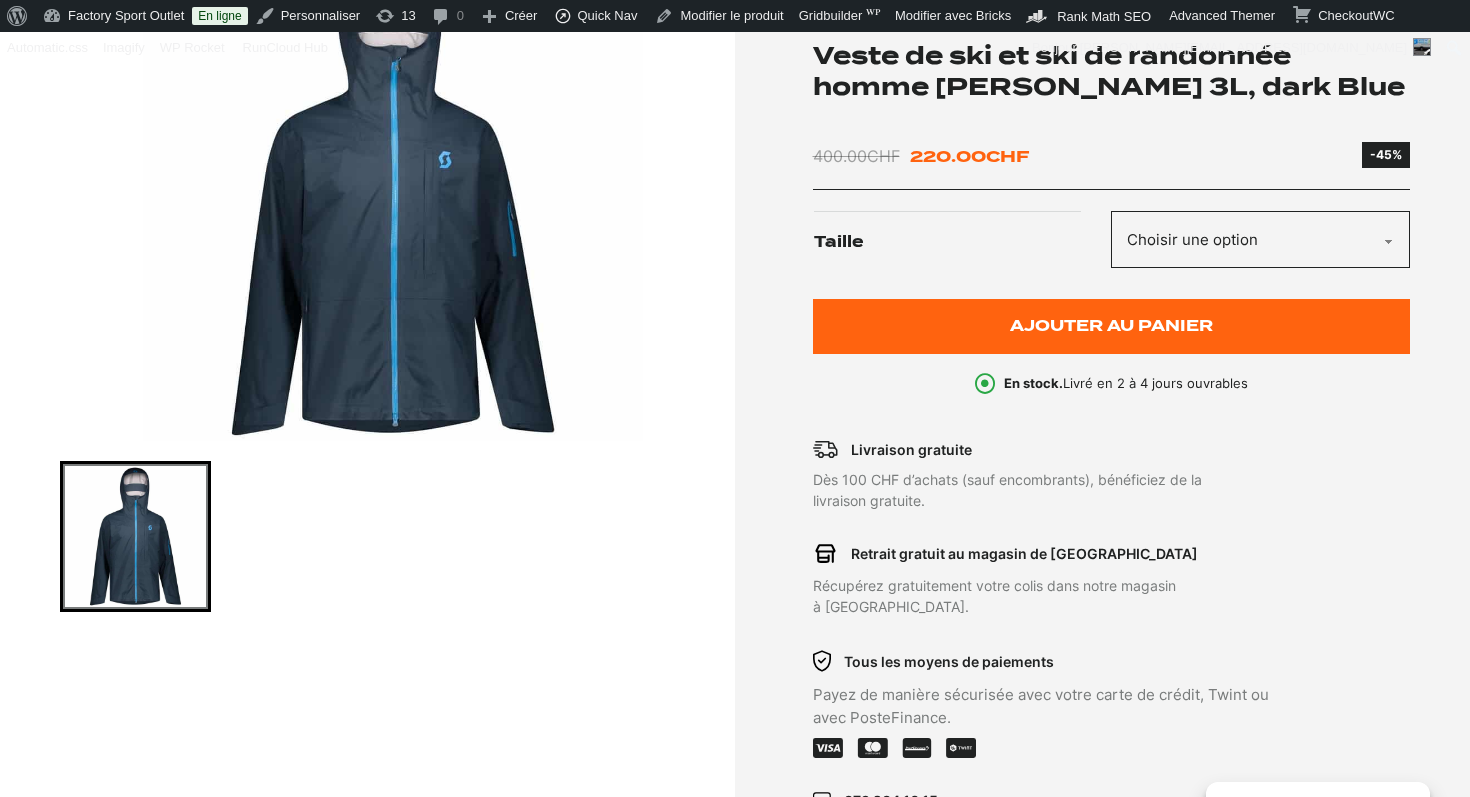 scroll, scrollTop: 494, scrollLeft: 0, axis: vertical 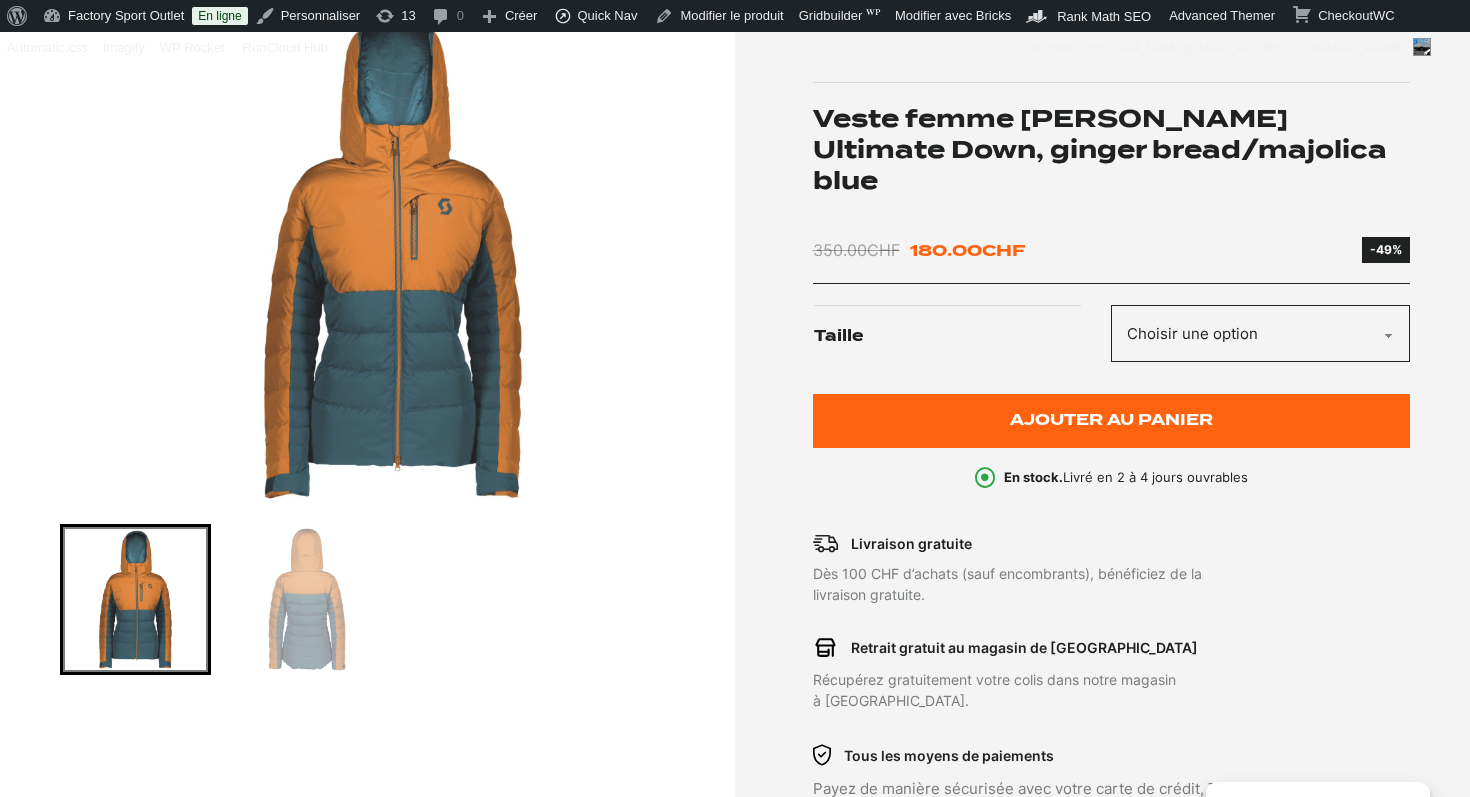 click on "Veste femme [PERSON_NAME] Ultimate Down, ginger bread/majolica blue" at bounding box center [1112, 150] 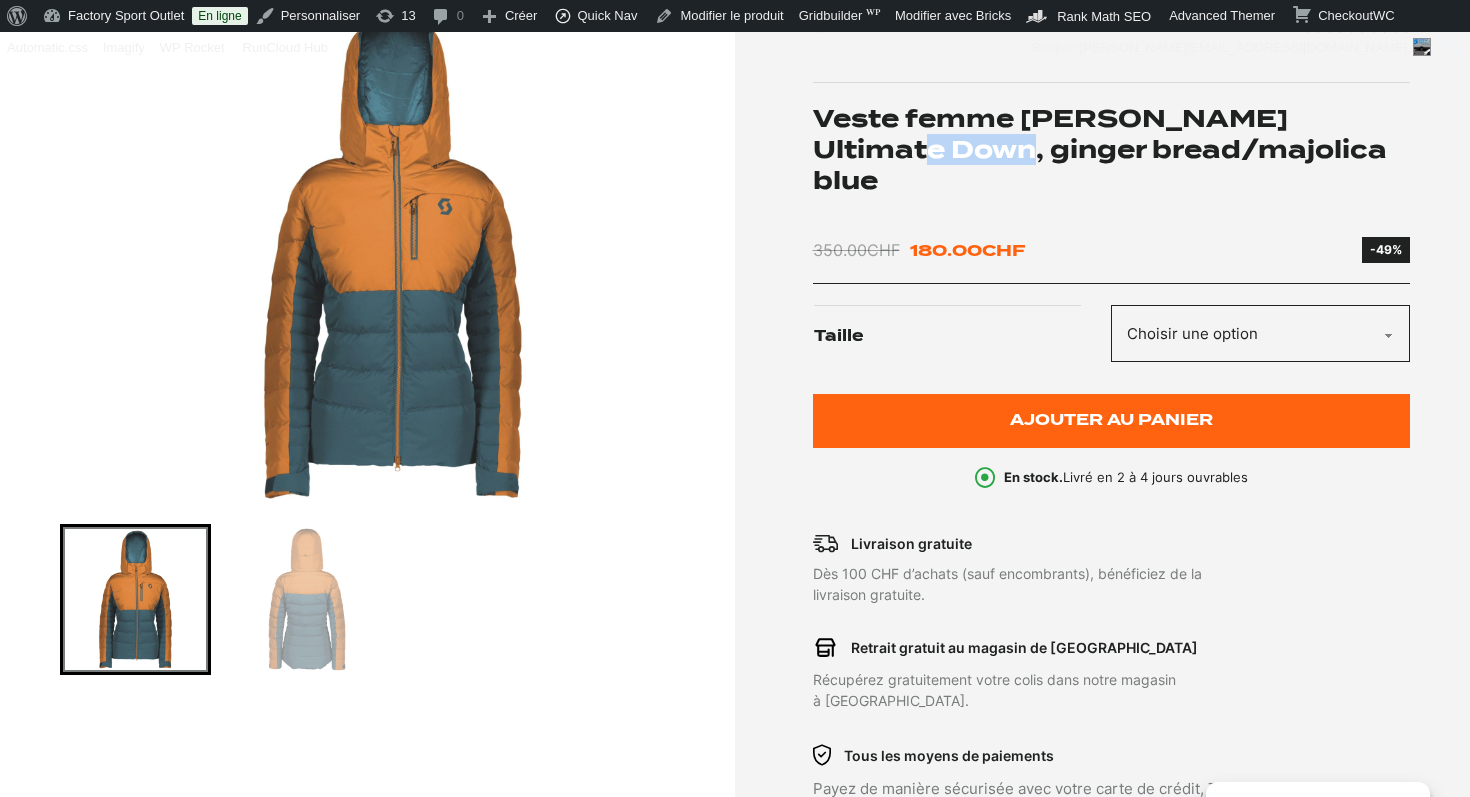 click on "Veste femme [PERSON_NAME] Ultimate Down, ginger bread/majolica blue" at bounding box center (1112, 150) 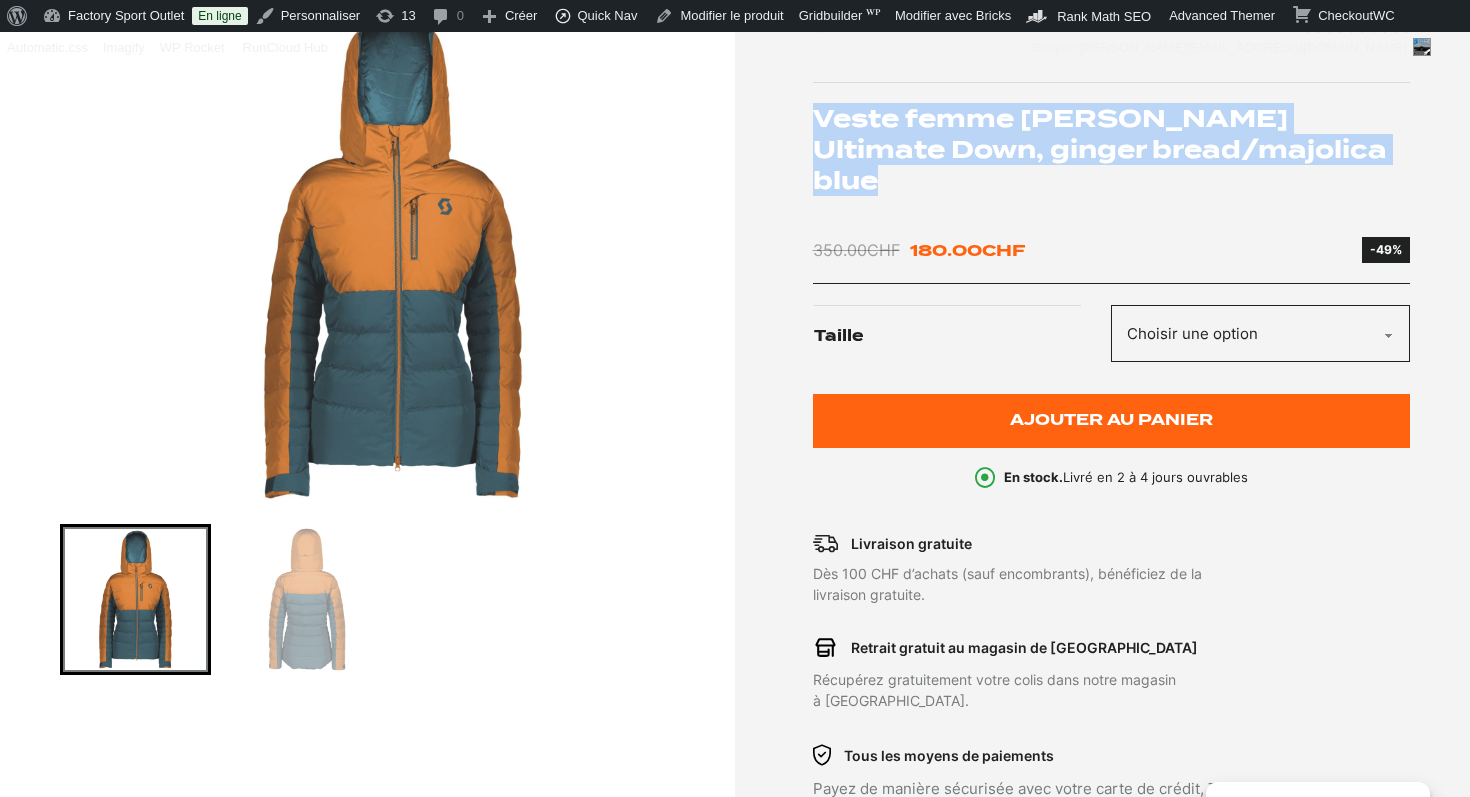 click on "Veste femme [PERSON_NAME] Ultimate Down, ginger bread/majolica blue" at bounding box center (1112, 150) 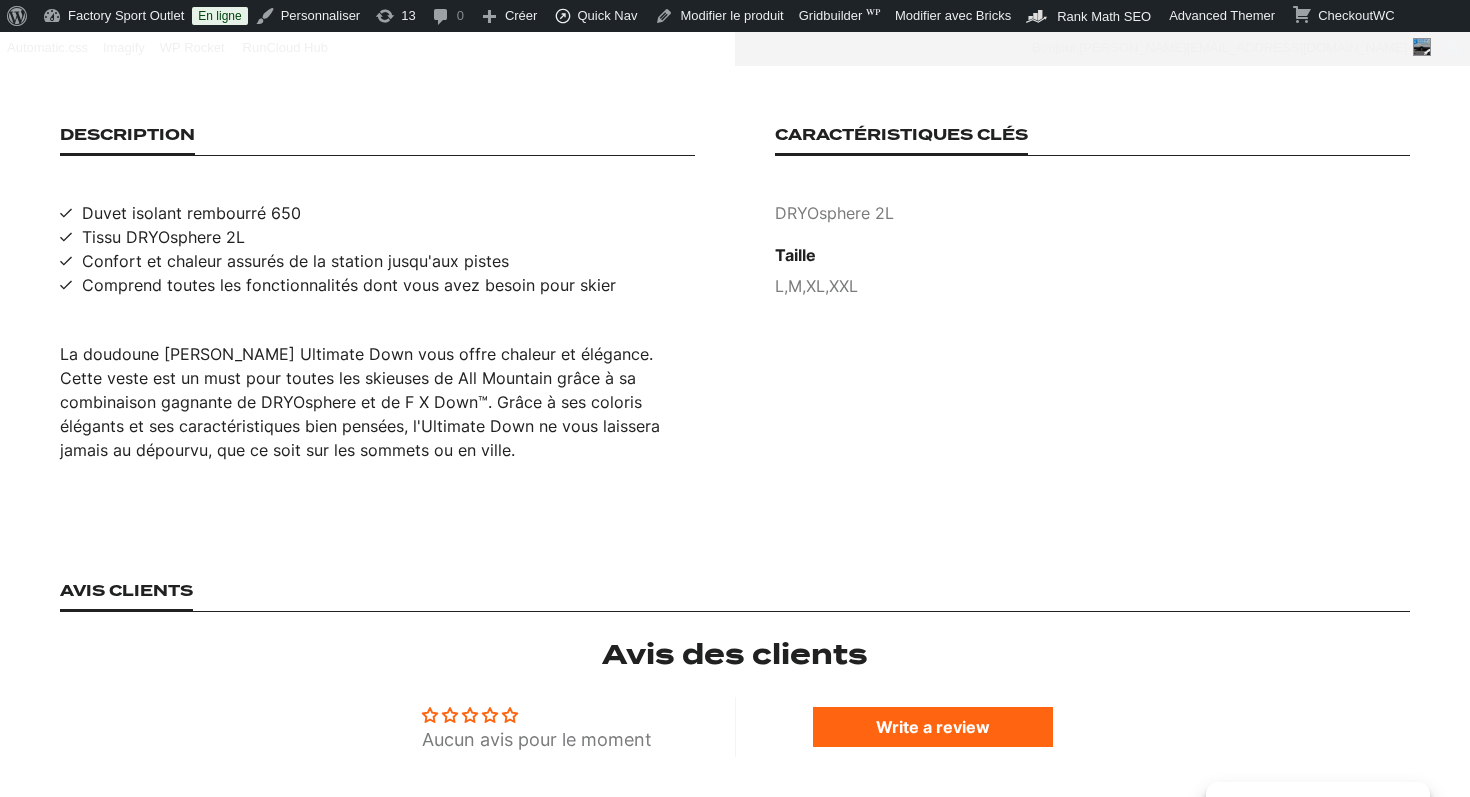 scroll, scrollTop: 1418, scrollLeft: 0, axis: vertical 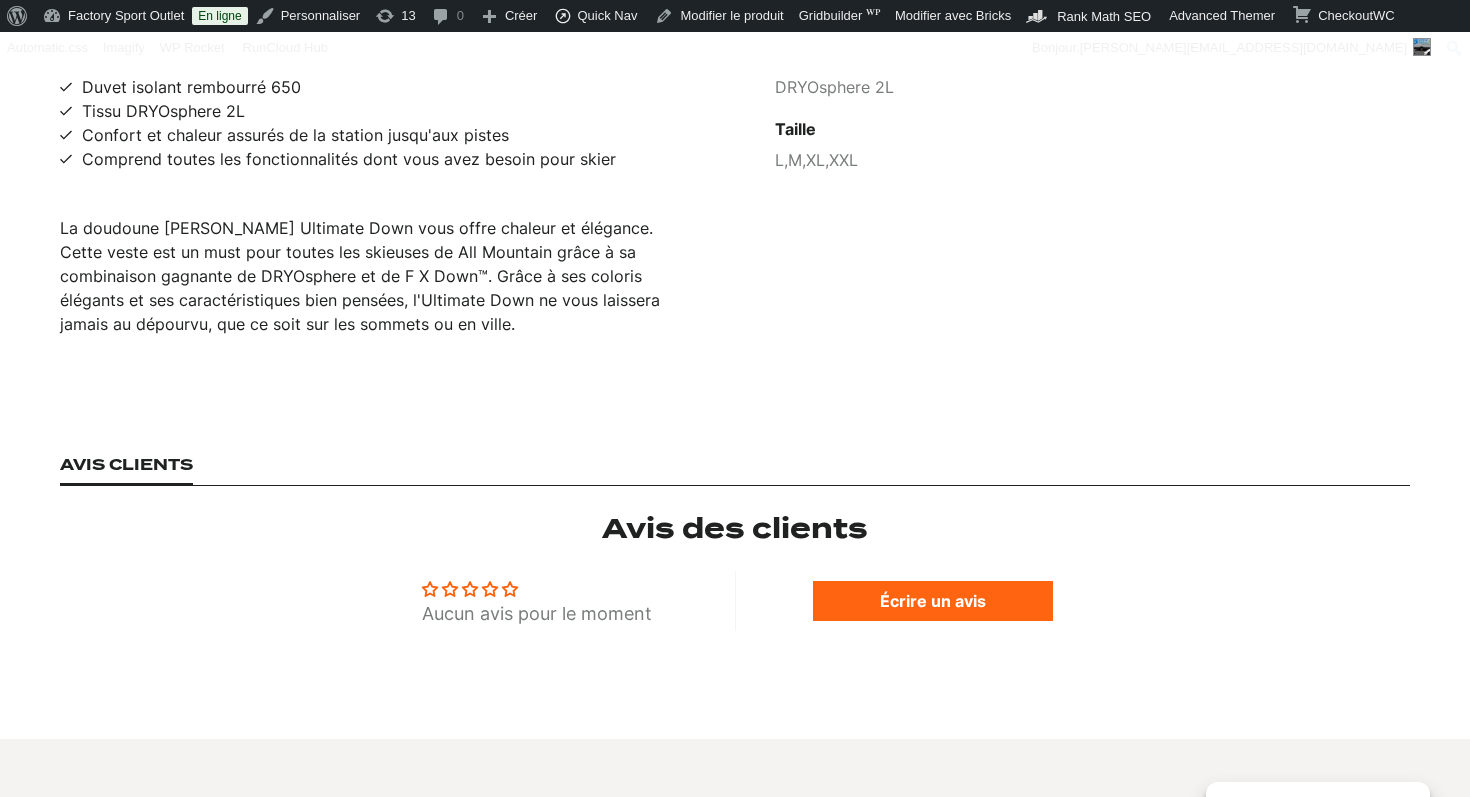 click on "La doudoune [PERSON_NAME] Ultimate Down vous offre chaleur et élégance. Cette veste est un must pour toutes les skieuses de All Mountain grâce à sa combinaison gagnante de DRYOsphere et de F X Down™. Grâce à ses coloris élégants et ses caractéristiques bien pensées, l'Ultimate Down ne vous laissera jamais au dépourvu, que ce soit sur les sommets ou en ville." at bounding box center [377, 276] 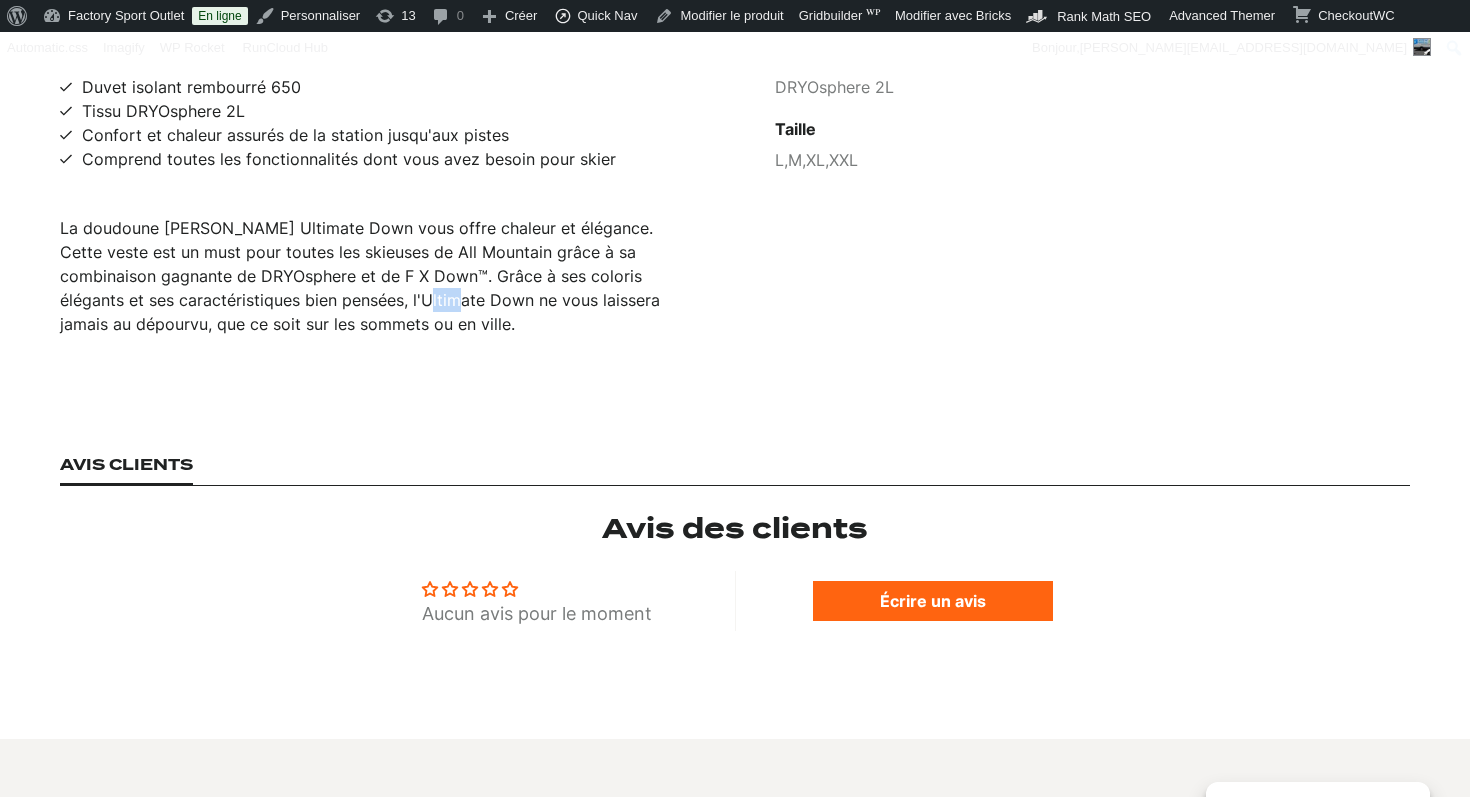 click on "La doudoune [PERSON_NAME] Ultimate Down vous offre chaleur et élégance. Cette veste est un must pour toutes les skieuses de All Mountain grâce à sa combinaison gagnante de DRYOsphere et de F X Down™. Grâce à ses coloris élégants et ses caractéristiques bien pensées, l'Ultimate Down ne vous laissera jamais au dépourvu, que ce soit sur les sommets ou en ville." at bounding box center [377, 276] 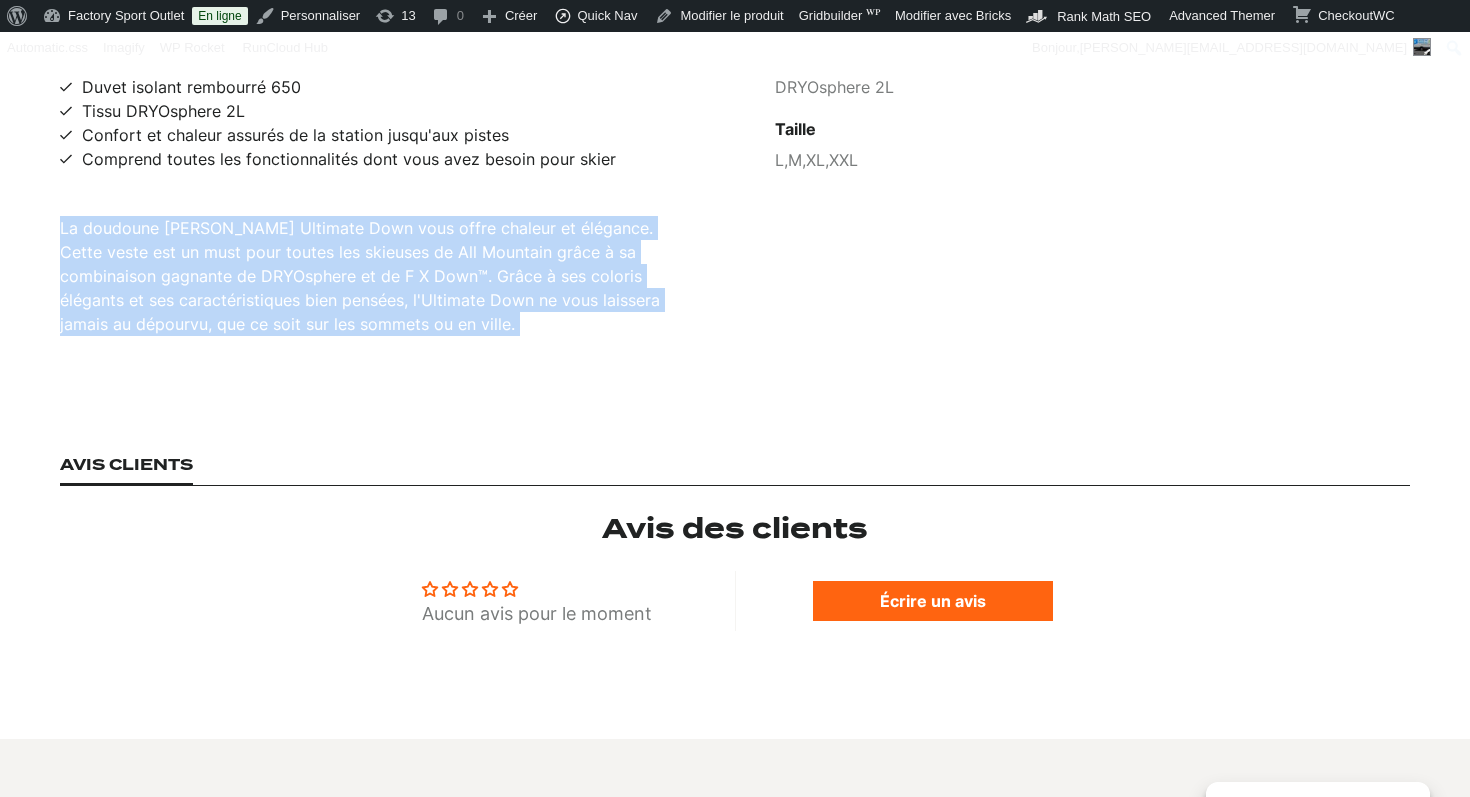 click on "La doudoune [PERSON_NAME] Ultimate Down vous offre chaleur et élégance. Cette veste est un must pour toutes les skieuses de All Mountain grâce à sa combinaison gagnante de DRYOsphere et de F X Down™. Grâce à ses coloris élégants et ses caractéristiques bien pensées, l'Ultimate Down ne vous laissera jamais au dépourvu, que ce soit sur les sommets ou en ville." at bounding box center (377, 276) 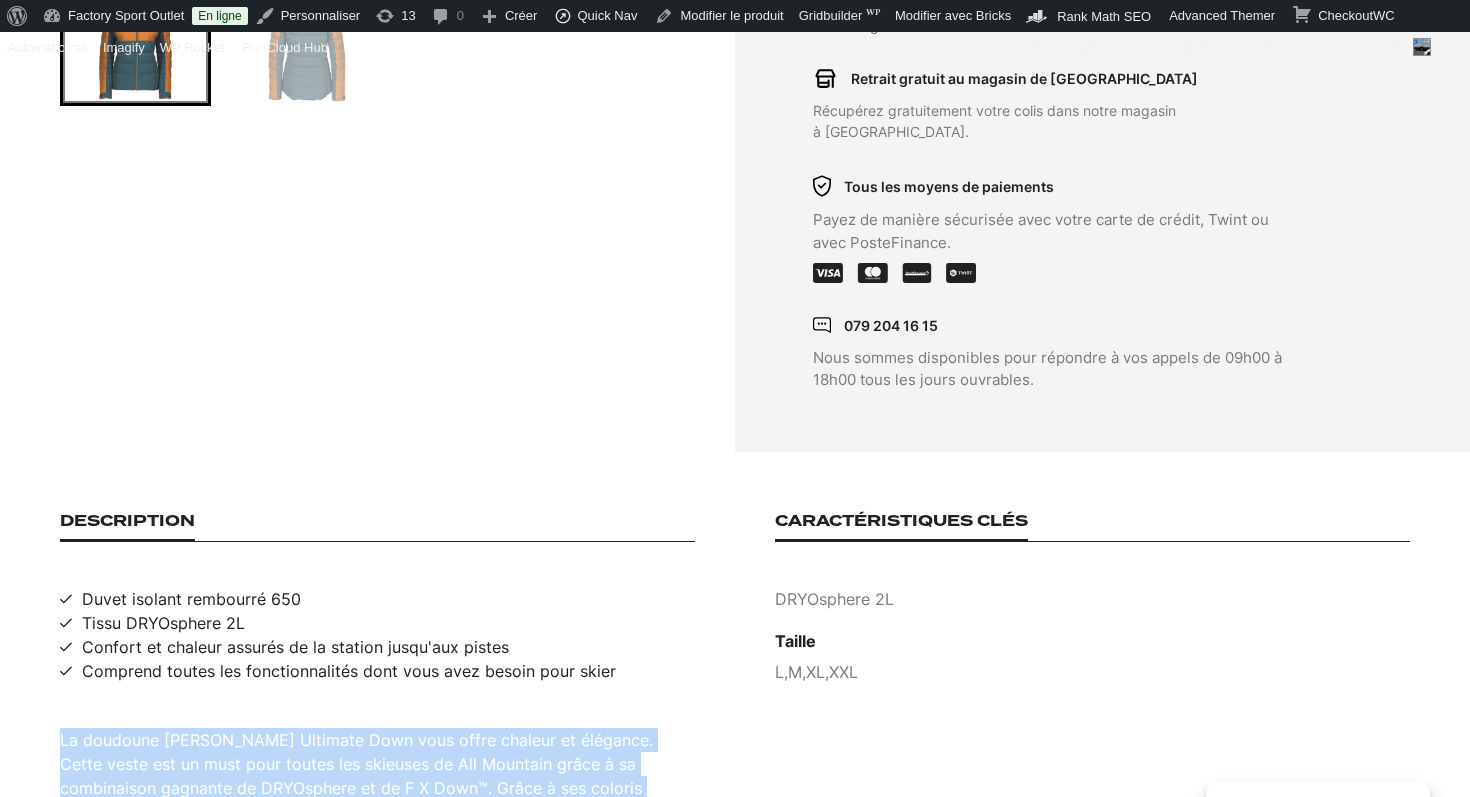 scroll, scrollTop: 739, scrollLeft: 0, axis: vertical 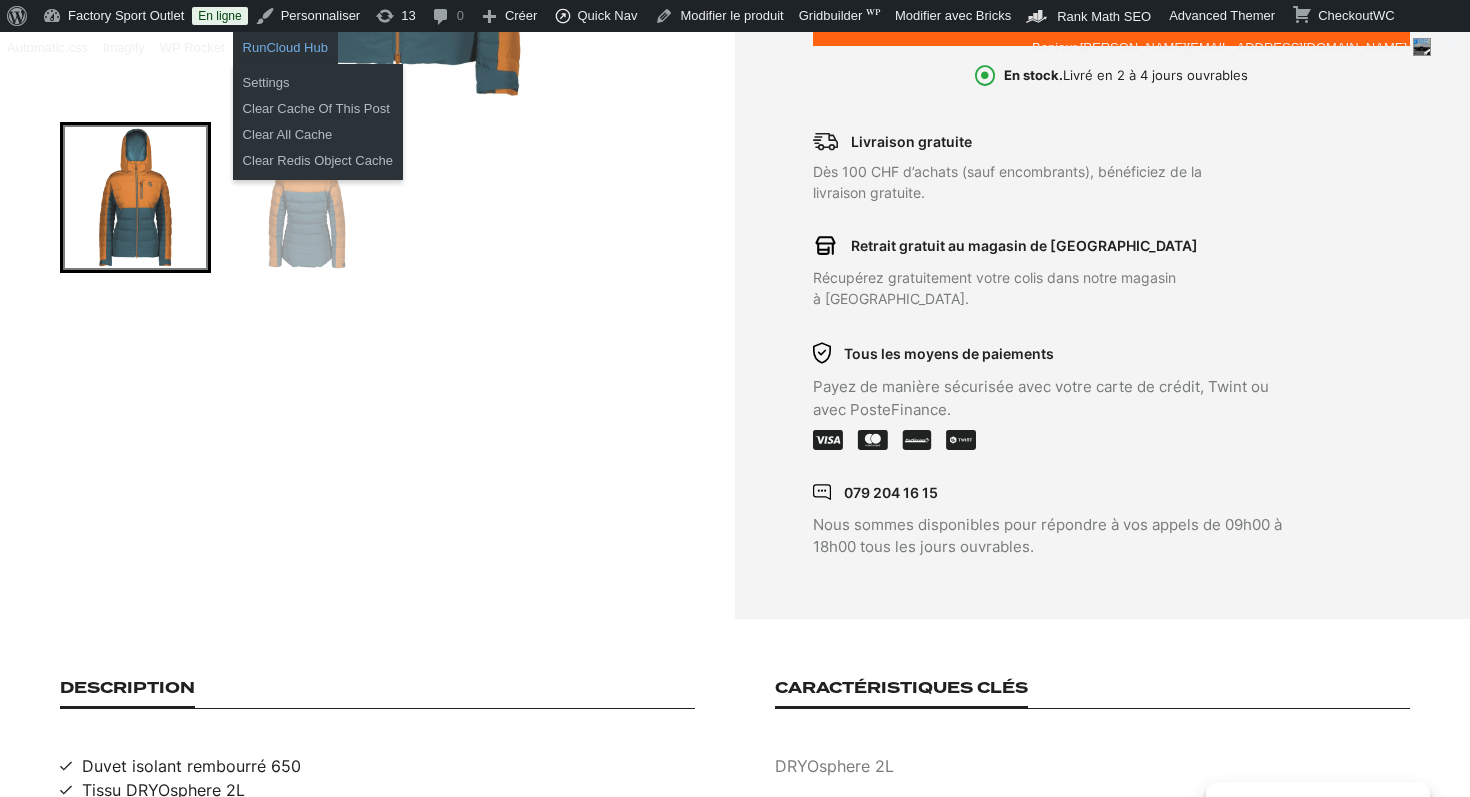 click on "RunCloud Hub" at bounding box center [285, 48] 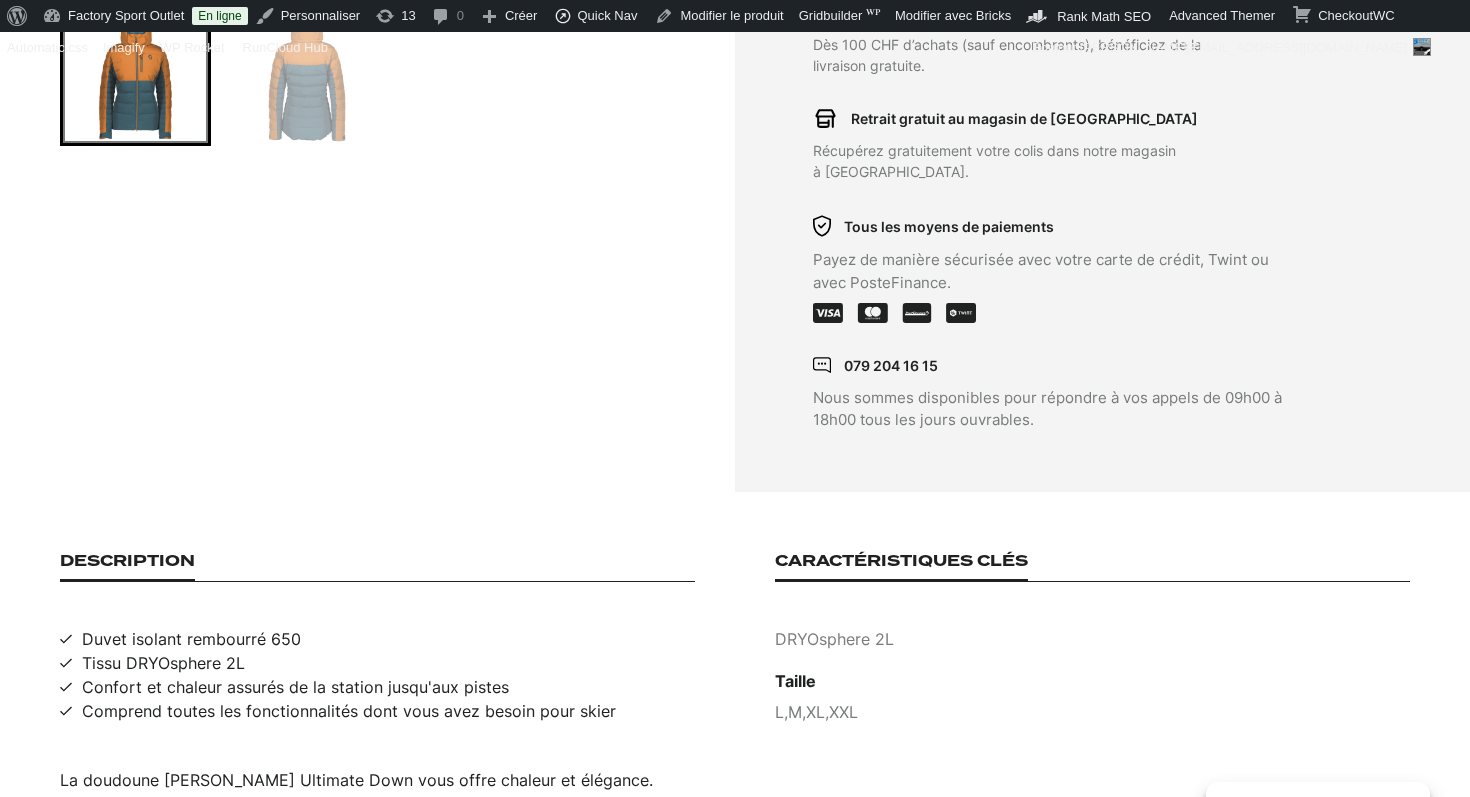 scroll, scrollTop: 1082, scrollLeft: 0, axis: vertical 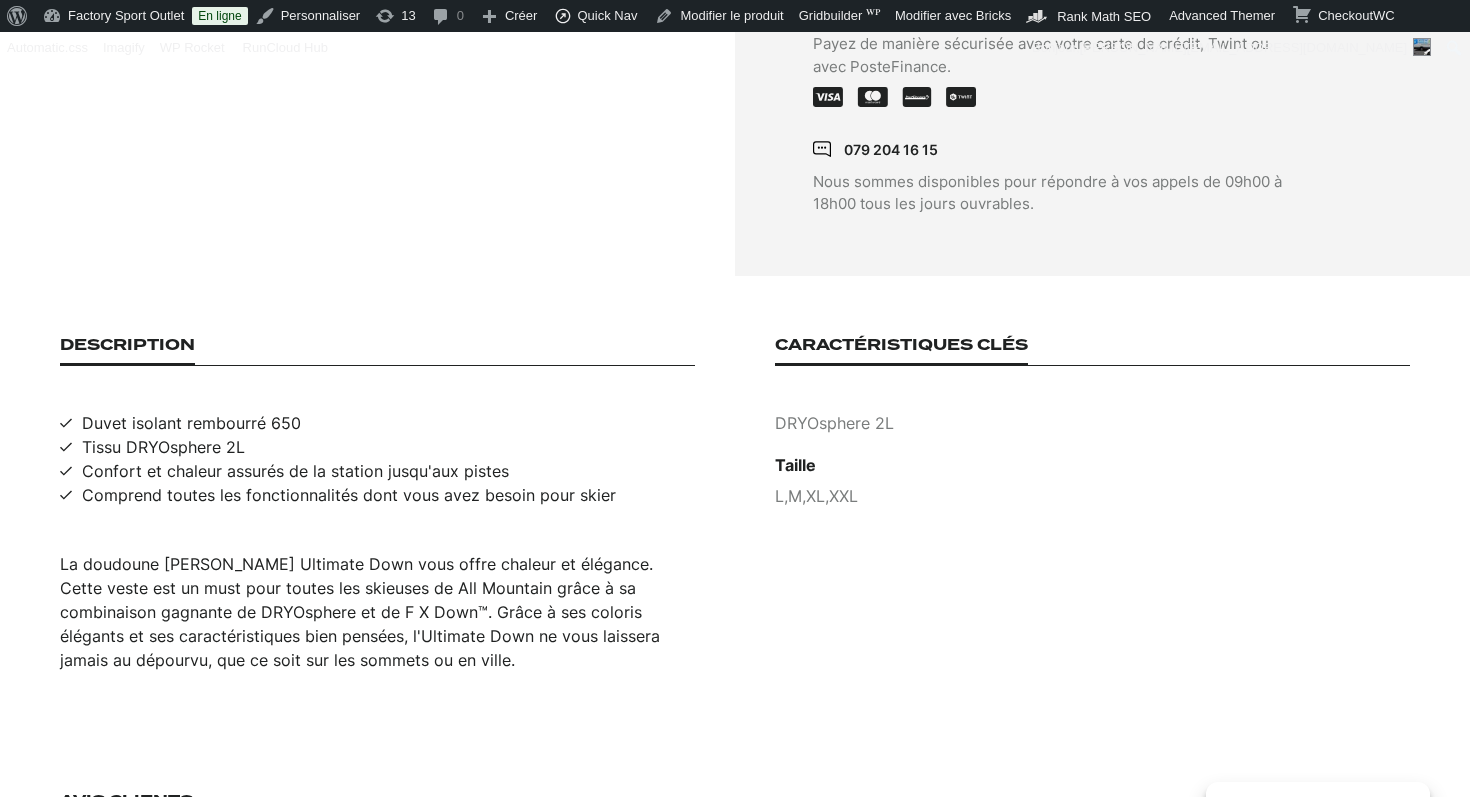 click on "Duvet isolant rembourré 650" at bounding box center (191, 423) 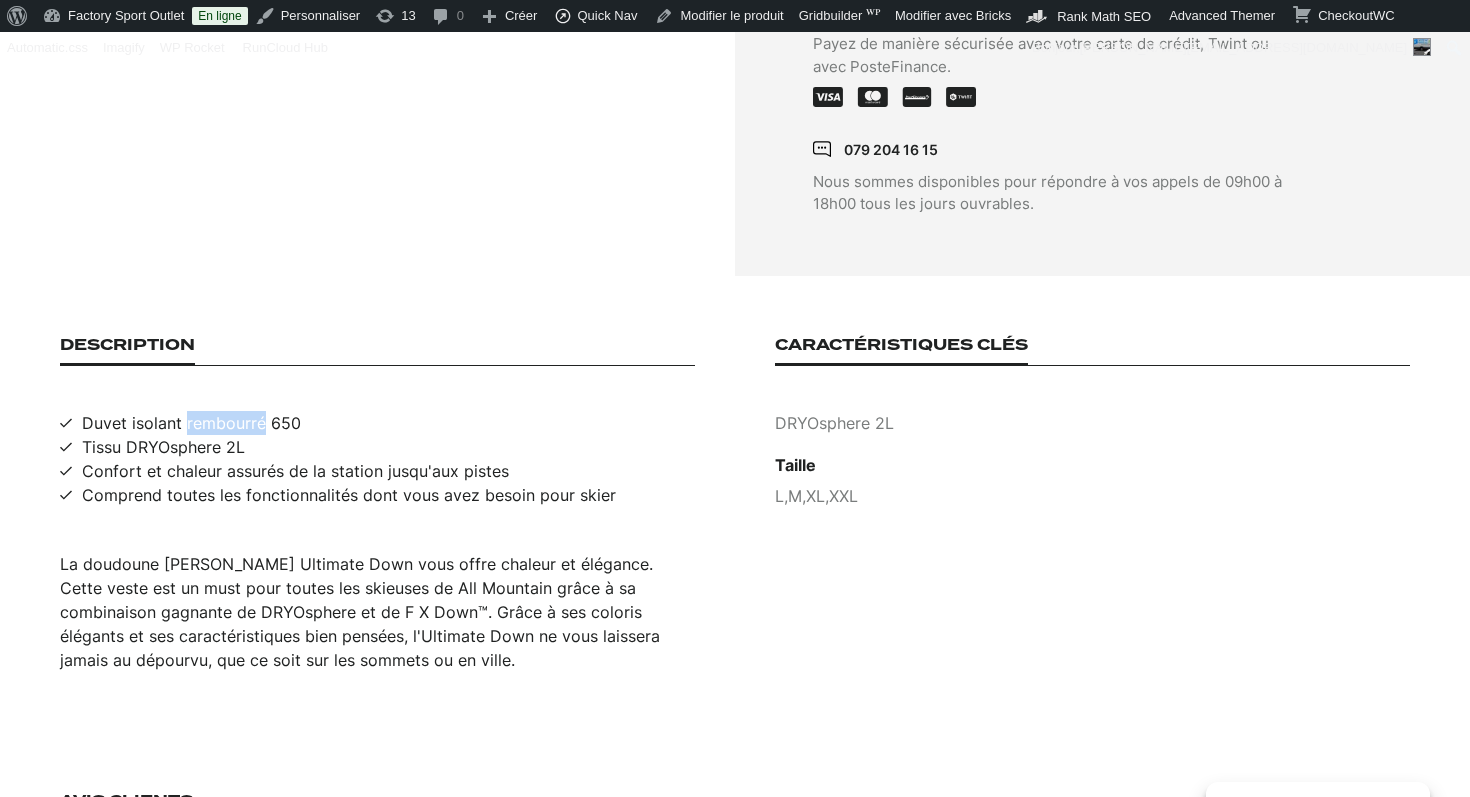 click on "Duvet isolant rembourré 650" at bounding box center [191, 423] 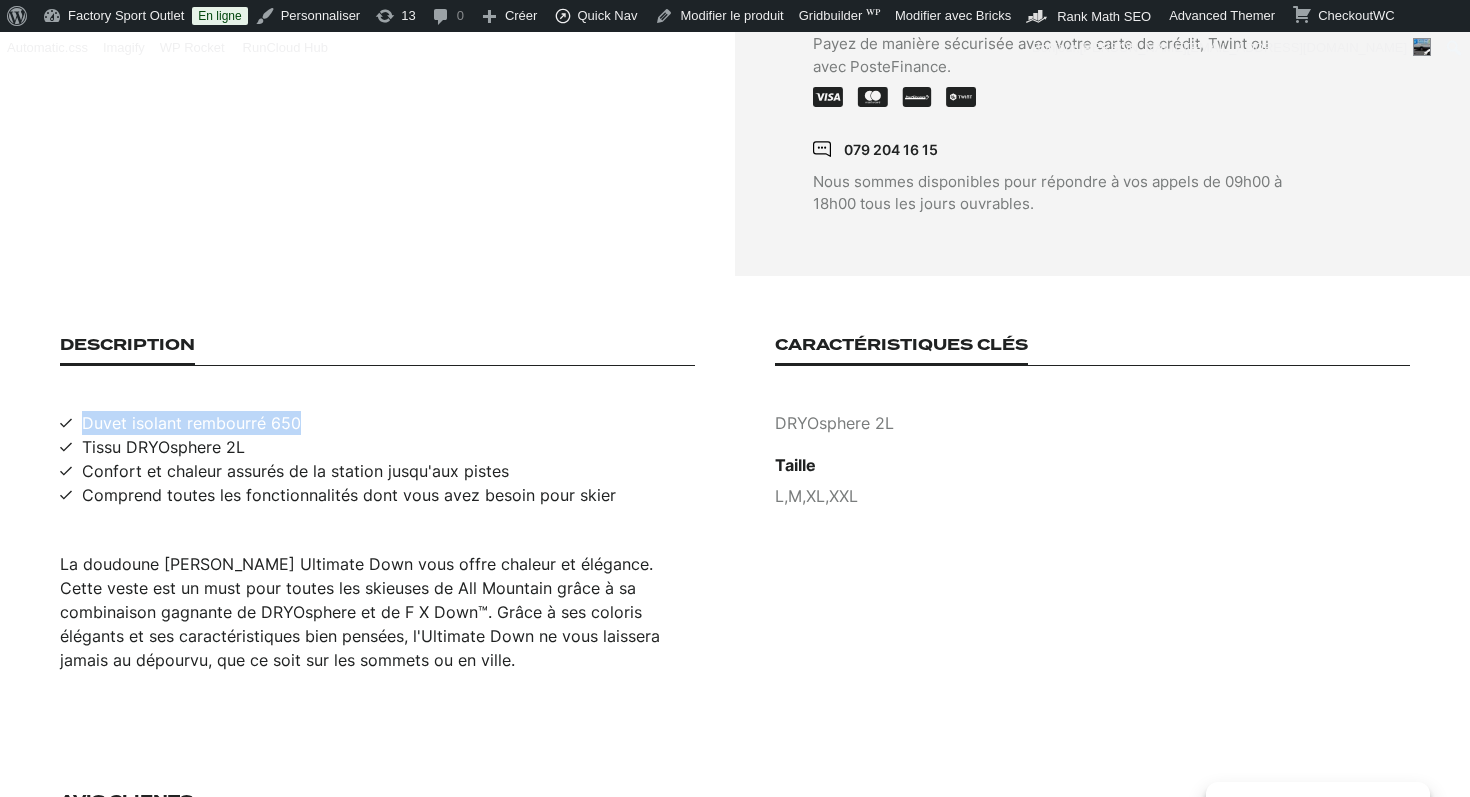 click on "Duvet isolant rembourré 650" at bounding box center [191, 423] 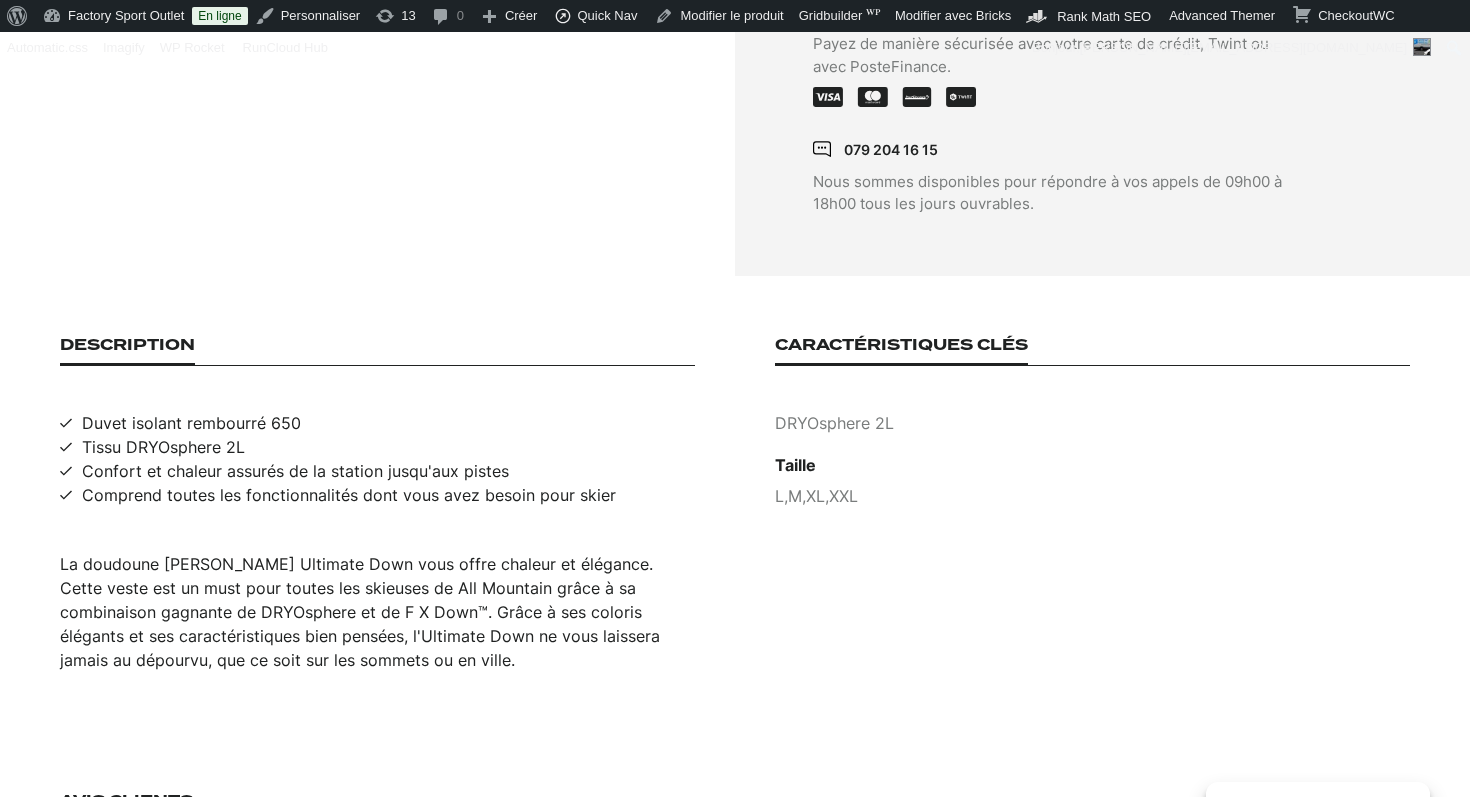 click on "Tissu DRYOsphere 2L" at bounding box center (163, 447) 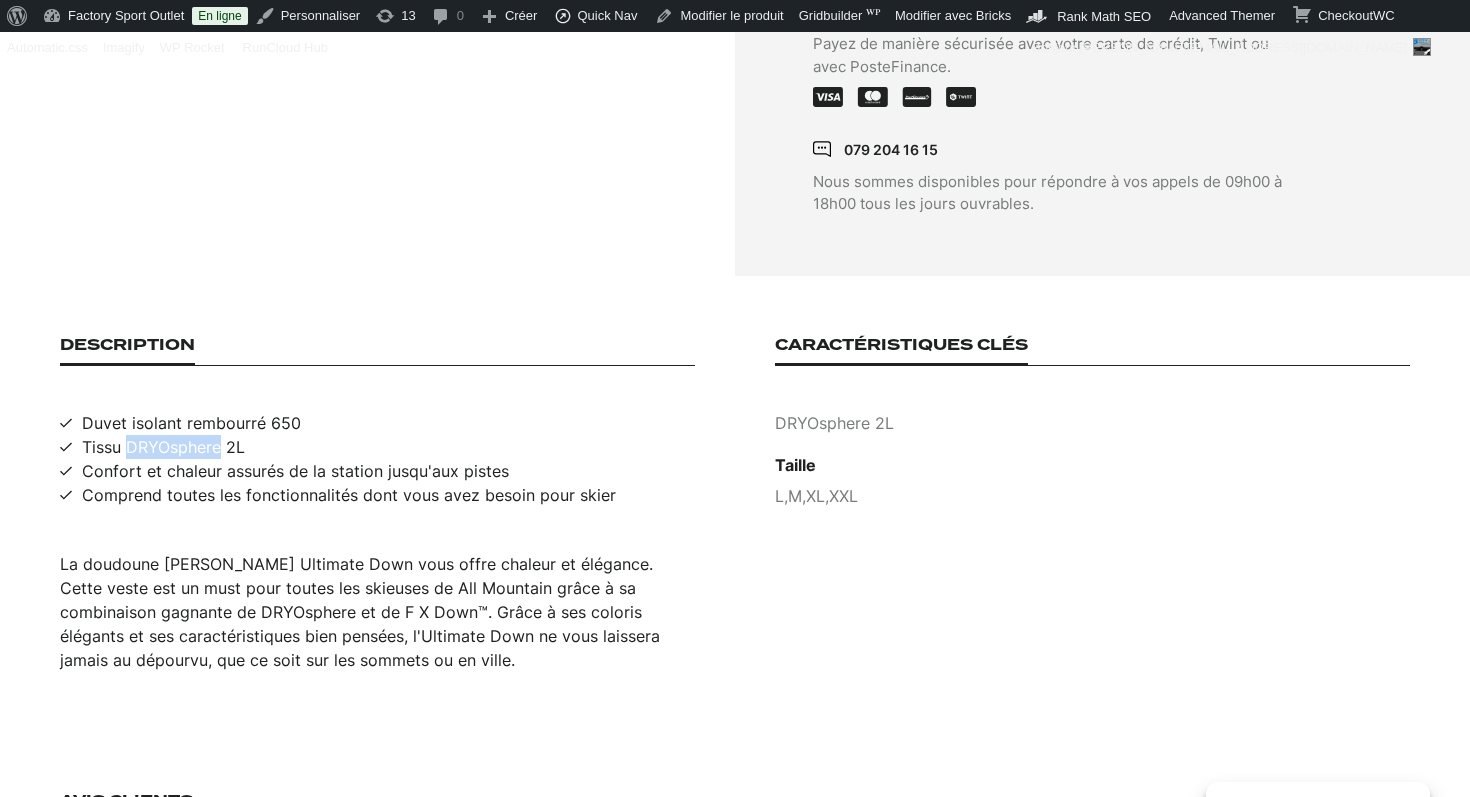click on "Tissu DRYOsphere 2L" at bounding box center (163, 447) 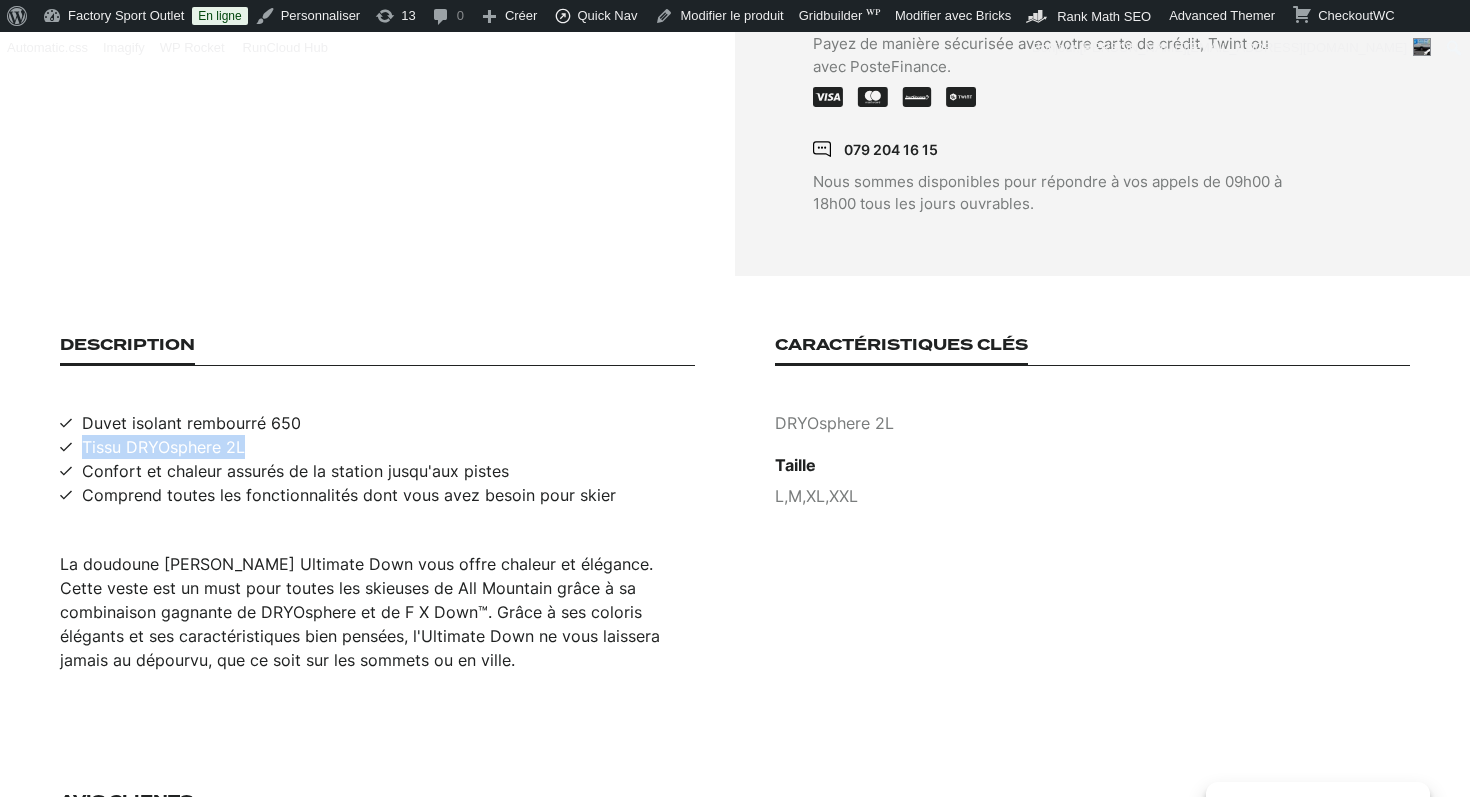 click on "Tissu DRYOsphere 2L" at bounding box center [163, 447] 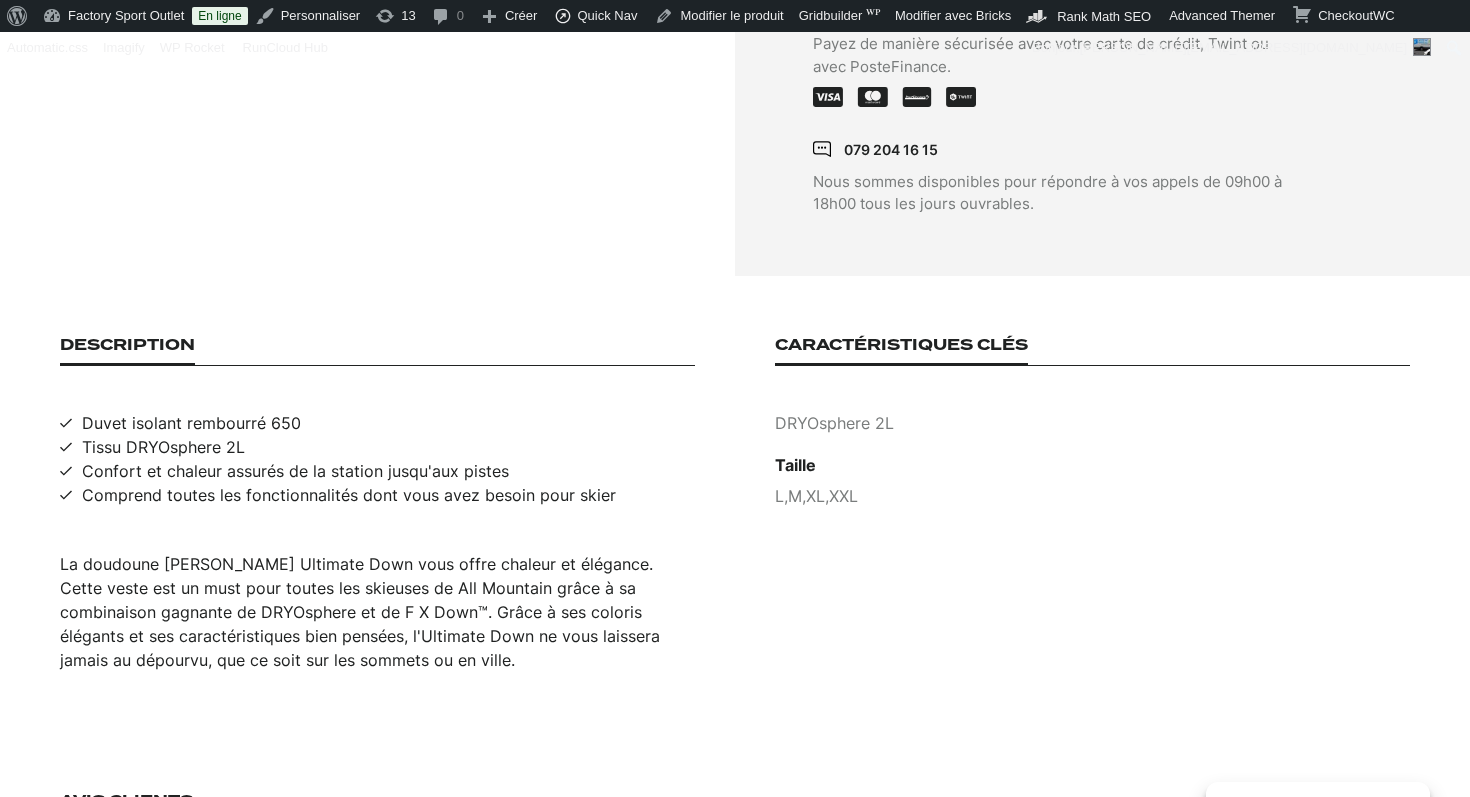 click on "Confort et chaleur assurés de la station jusqu'aux pistes" at bounding box center [295, 471] 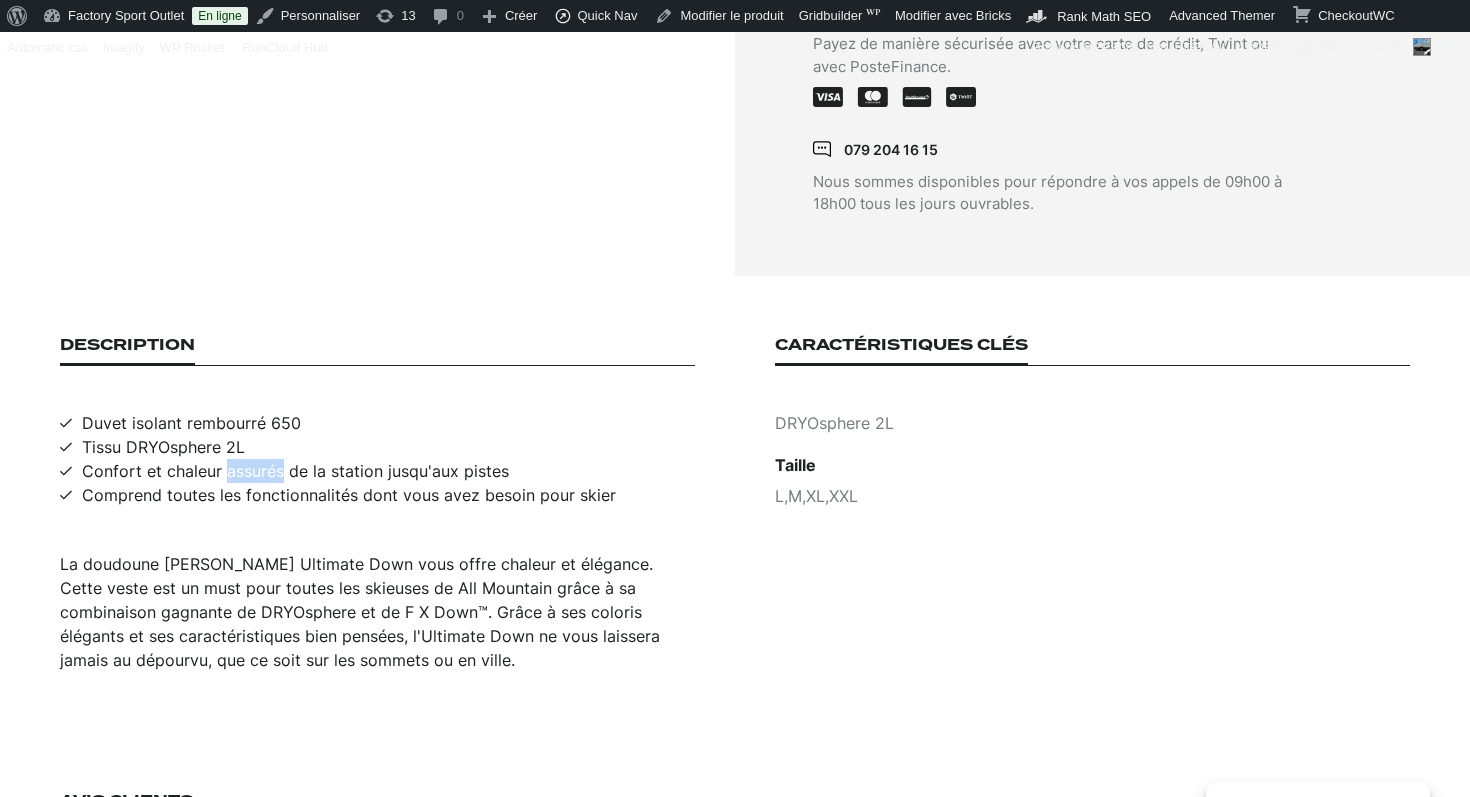click on "Confort et chaleur assurés de la station jusqu'aux pistes" at bounding box center (295, 471) 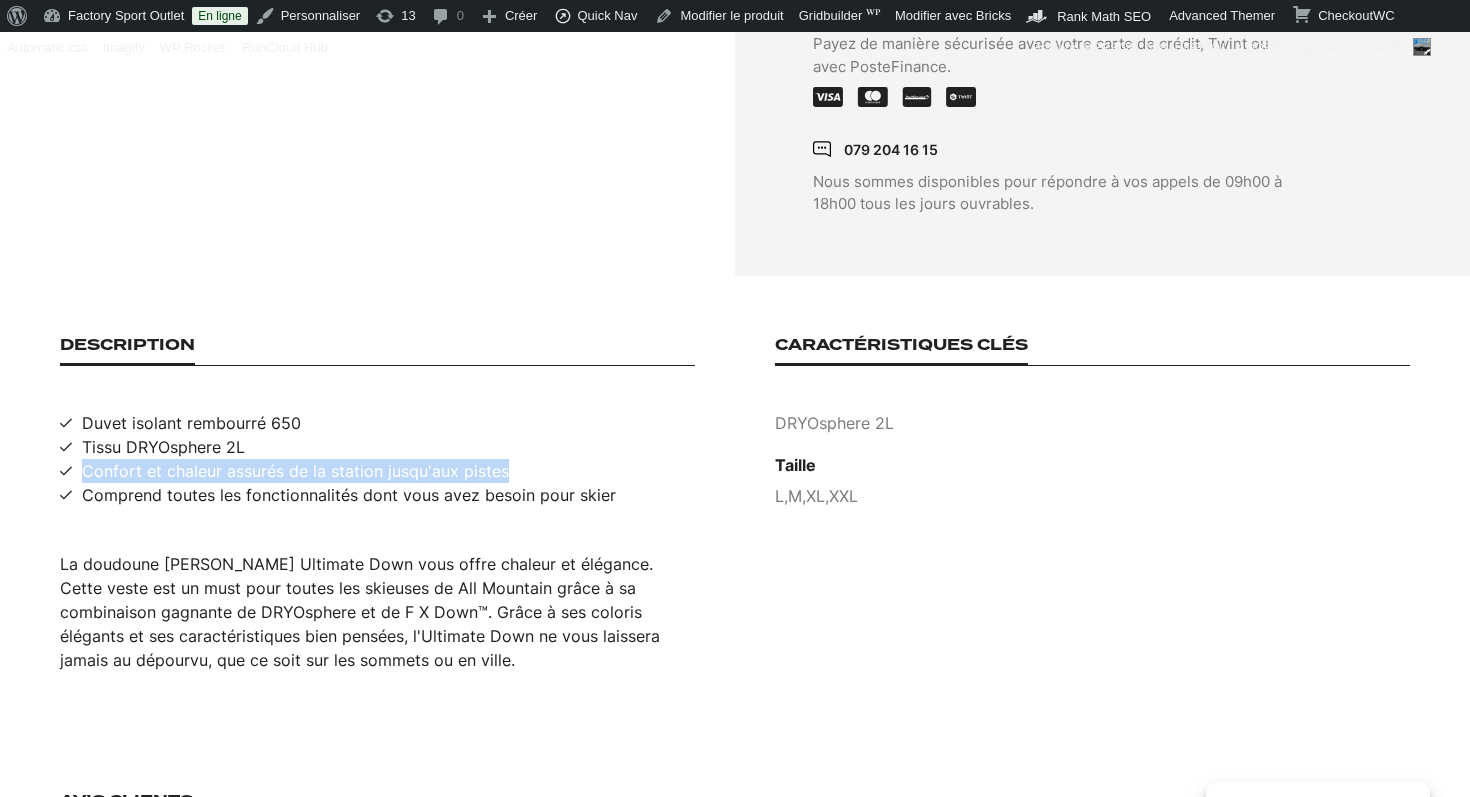 click on "Confort et chaleur assurés de la station jusqu'aux pistes" at bounding box center (295, 471) 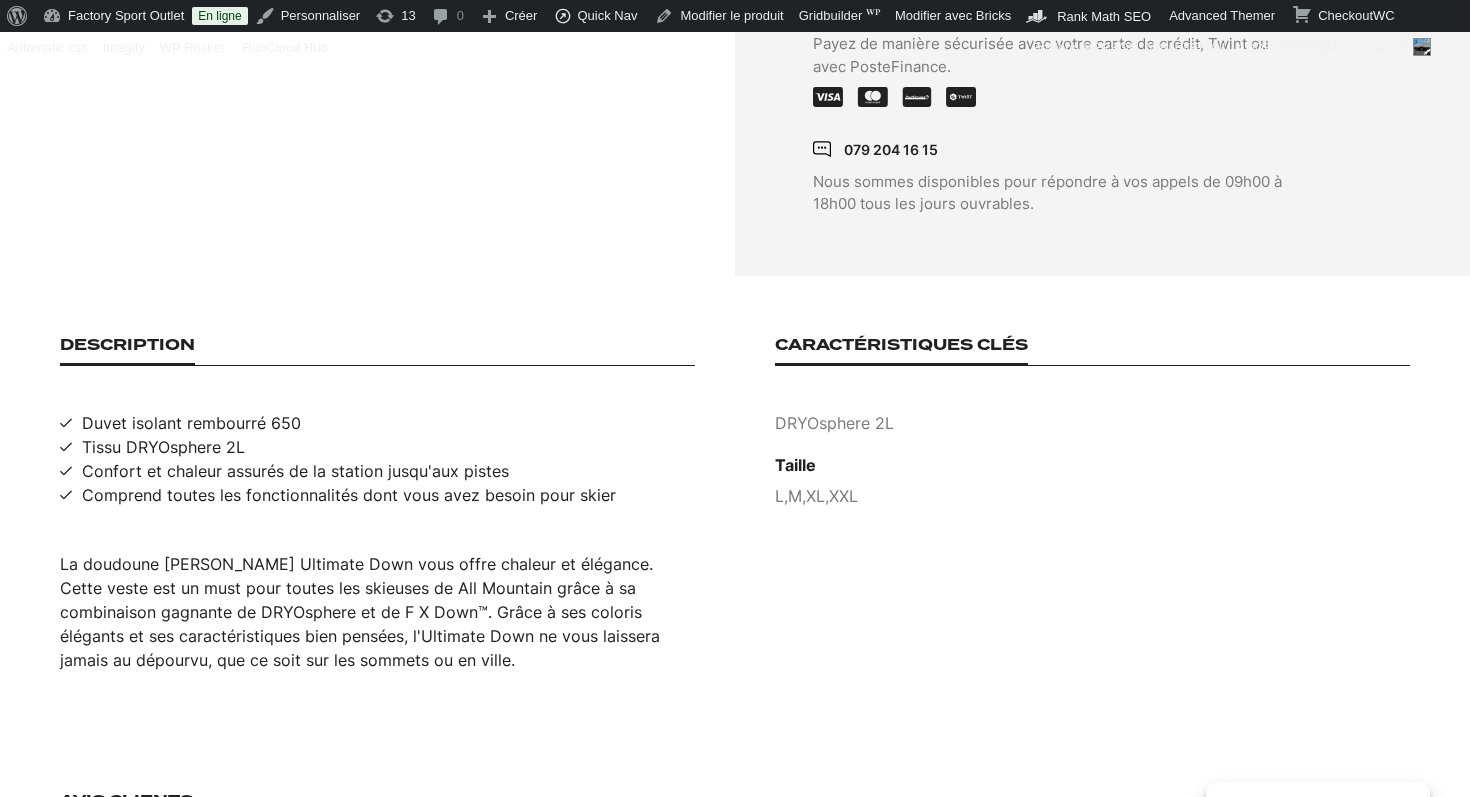 click on "Comprend toutes les fonctionnalités dont vous avez besoin pour skier" at bounding box center (349, 495) 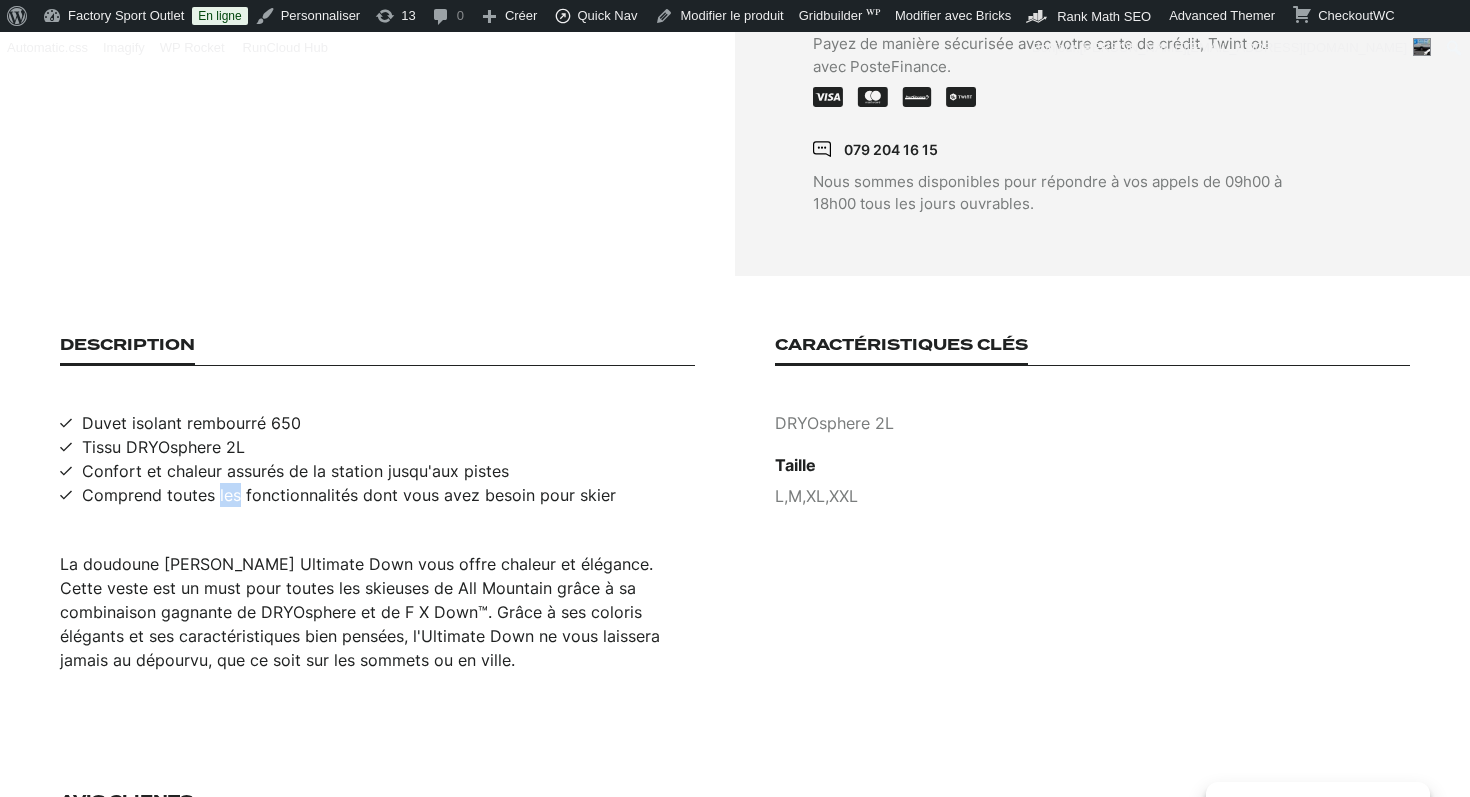 click on "Comprend toutes les fonctionnalités dont vous avez besoin pour skier" at bounding box center [349, 495] 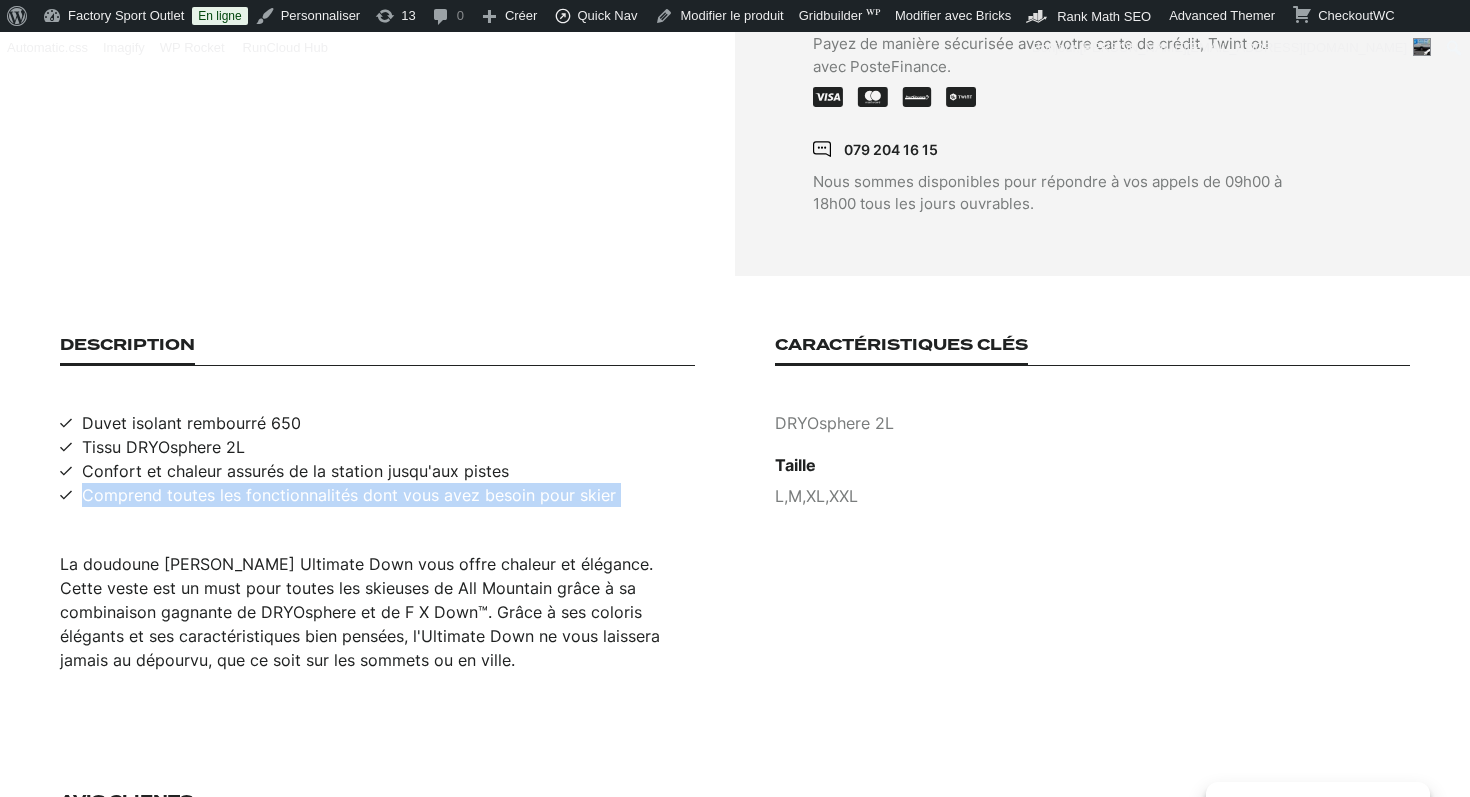 click on "Comprend toutes les fonctionnalités dont vous avez besoin pour skier" at bounding box center [349, 495] 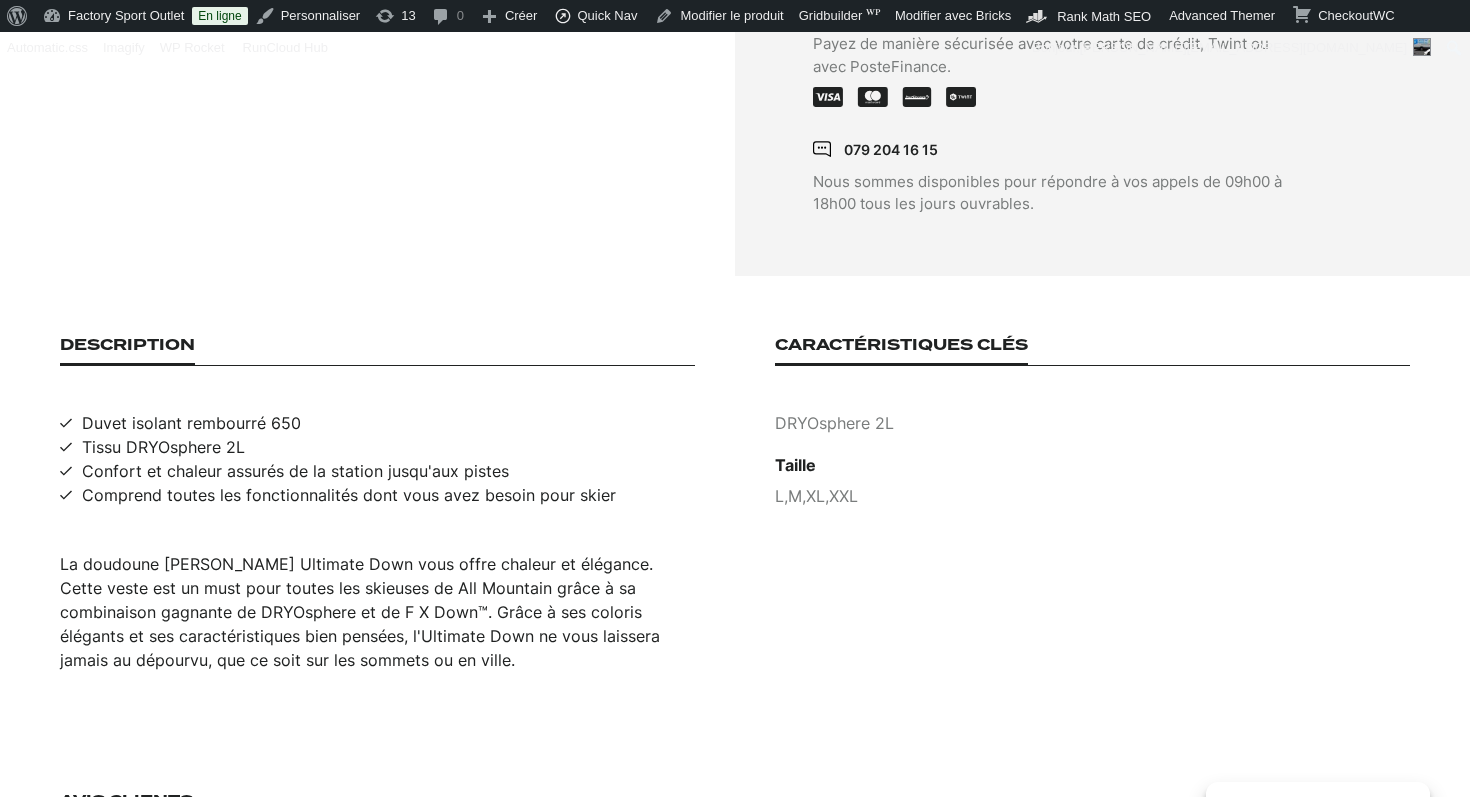 click on "DRYOsphere 2L" at bounding box center (1092, 423) 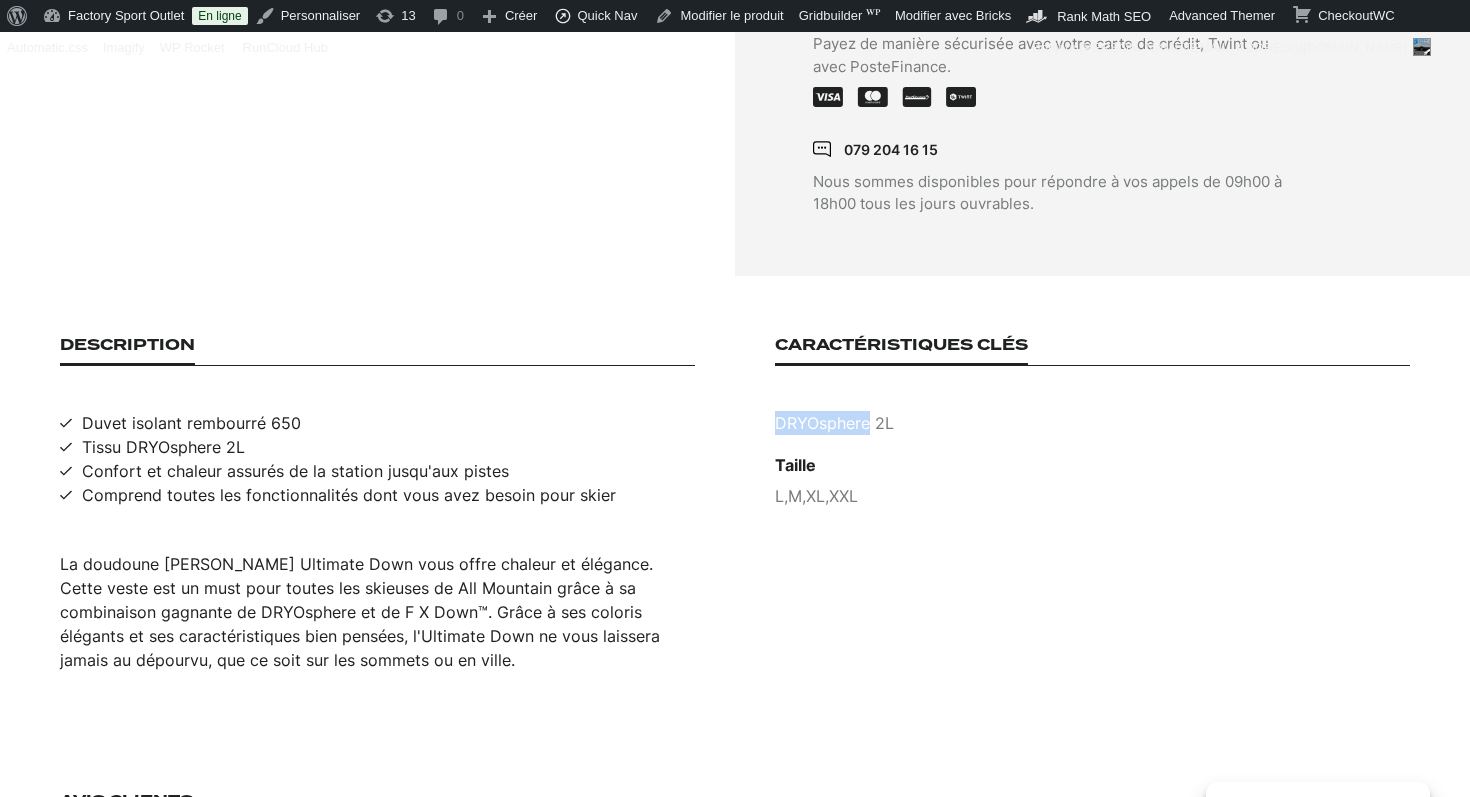 click on "DRYOsphere 2L" at bounding box center [1092, 423] 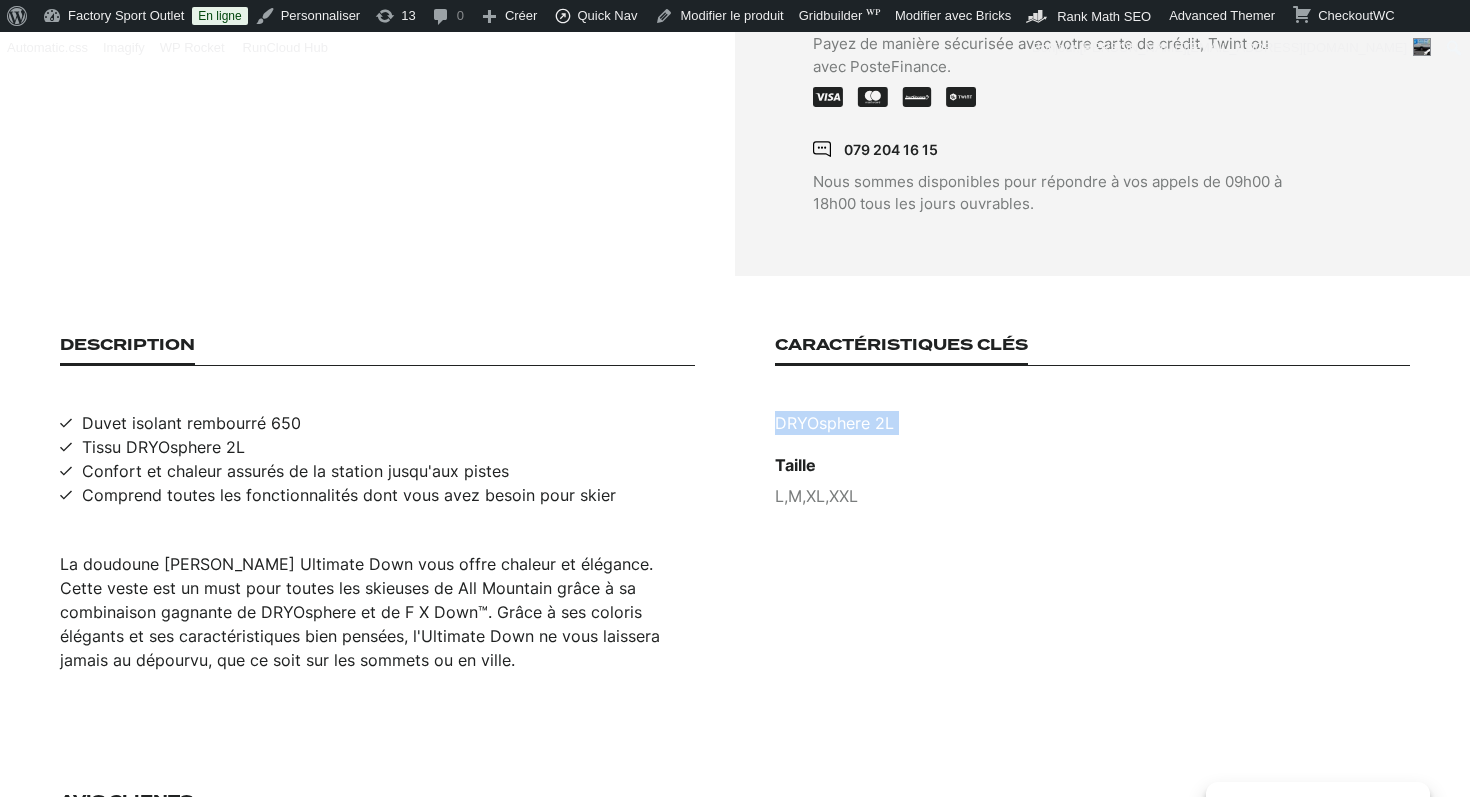 click on "DRYOsphere 2L" at bounding box center (1092, 423) 